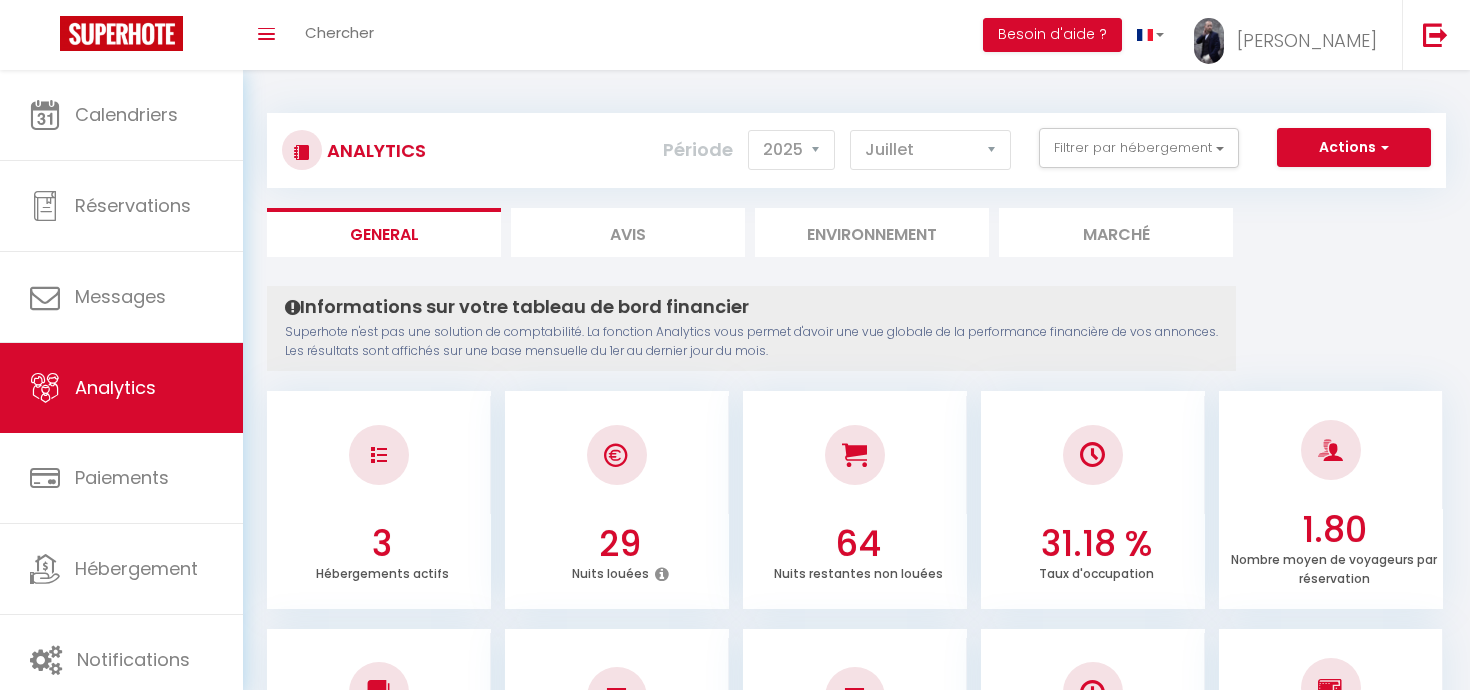 select on "2025" 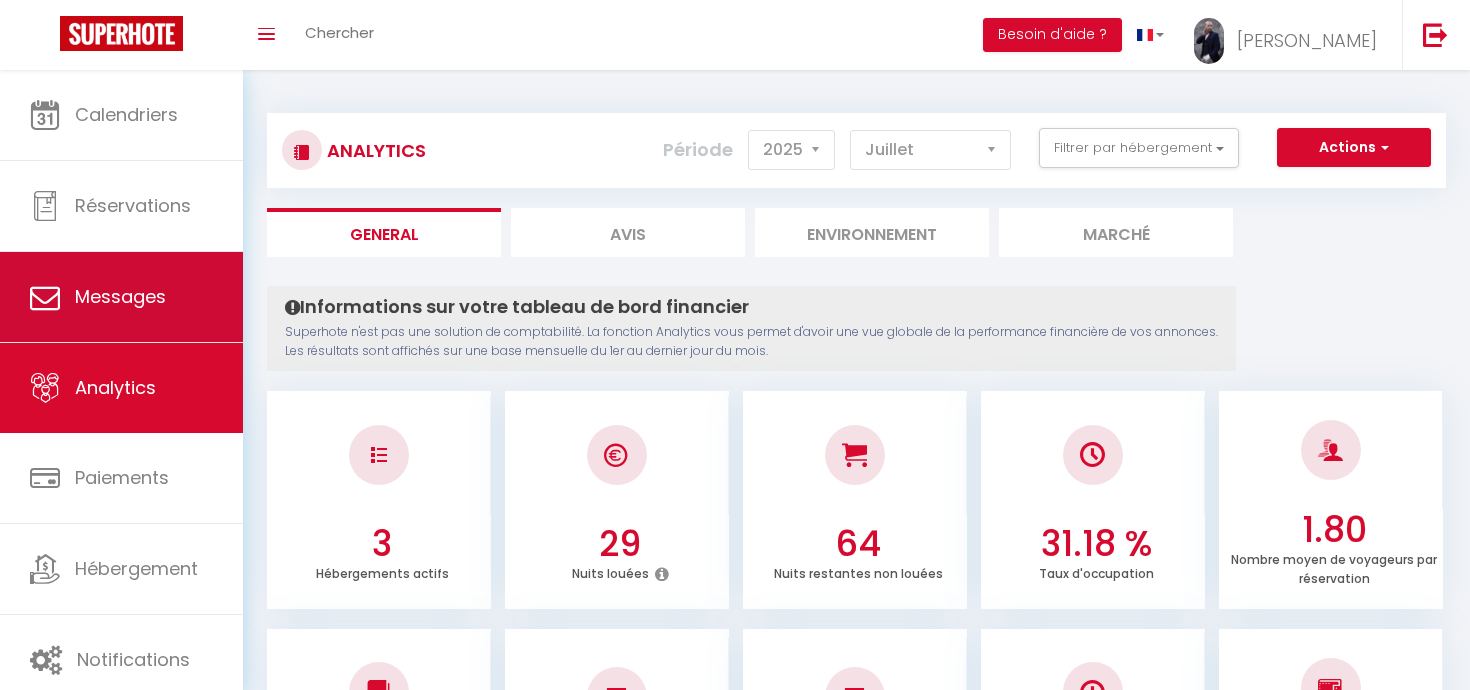 scroll, scrollTop: 0, scrollLeft: 0, axis: both 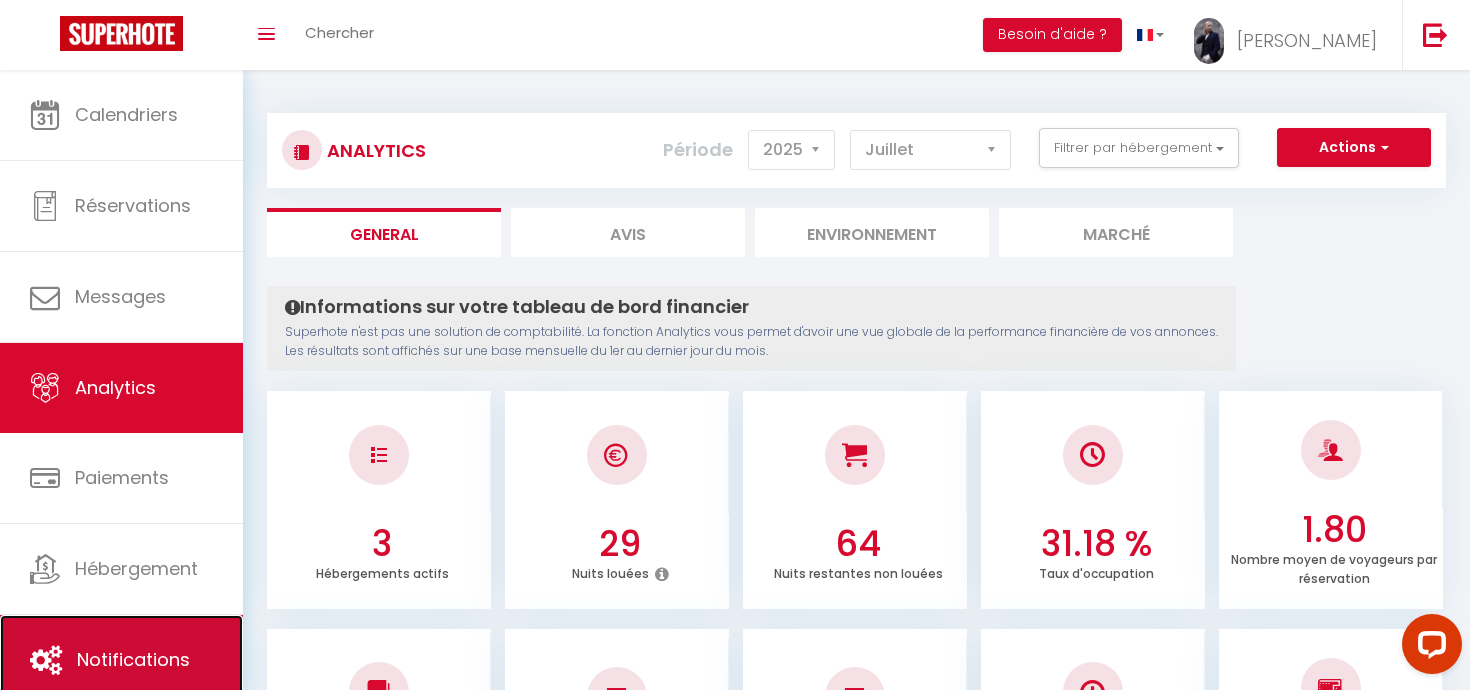 click on "Notifications" at bounding box center (133, 659) 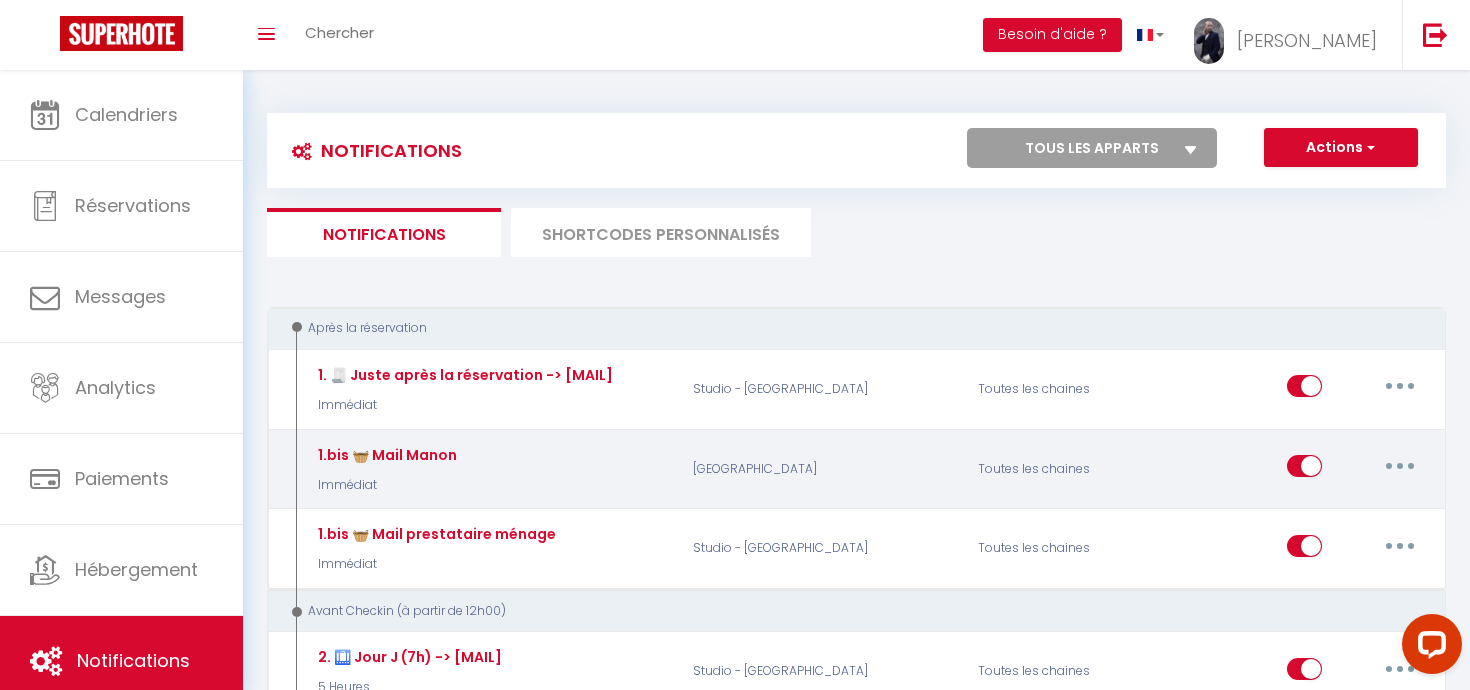 click at bounding box center [1400, 466] 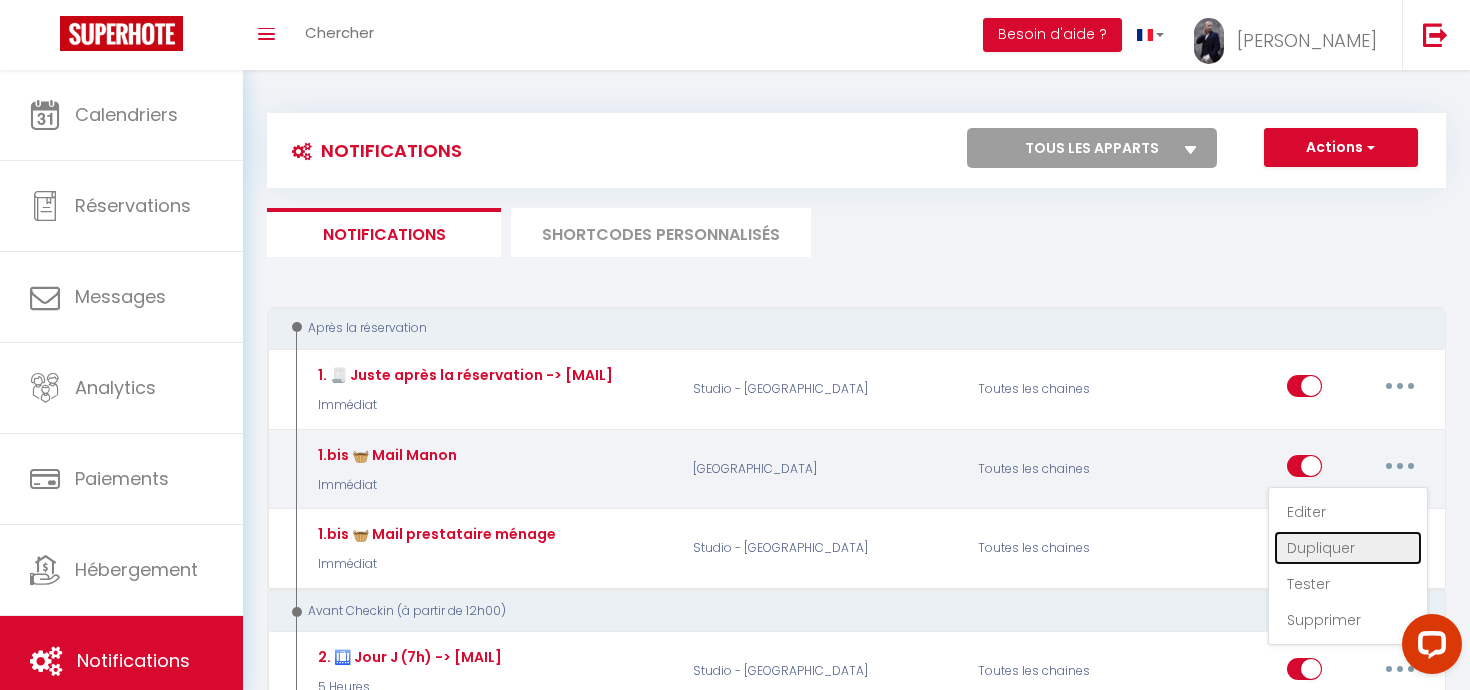click on "Dupliquer" at bounding box center (1348, 548) 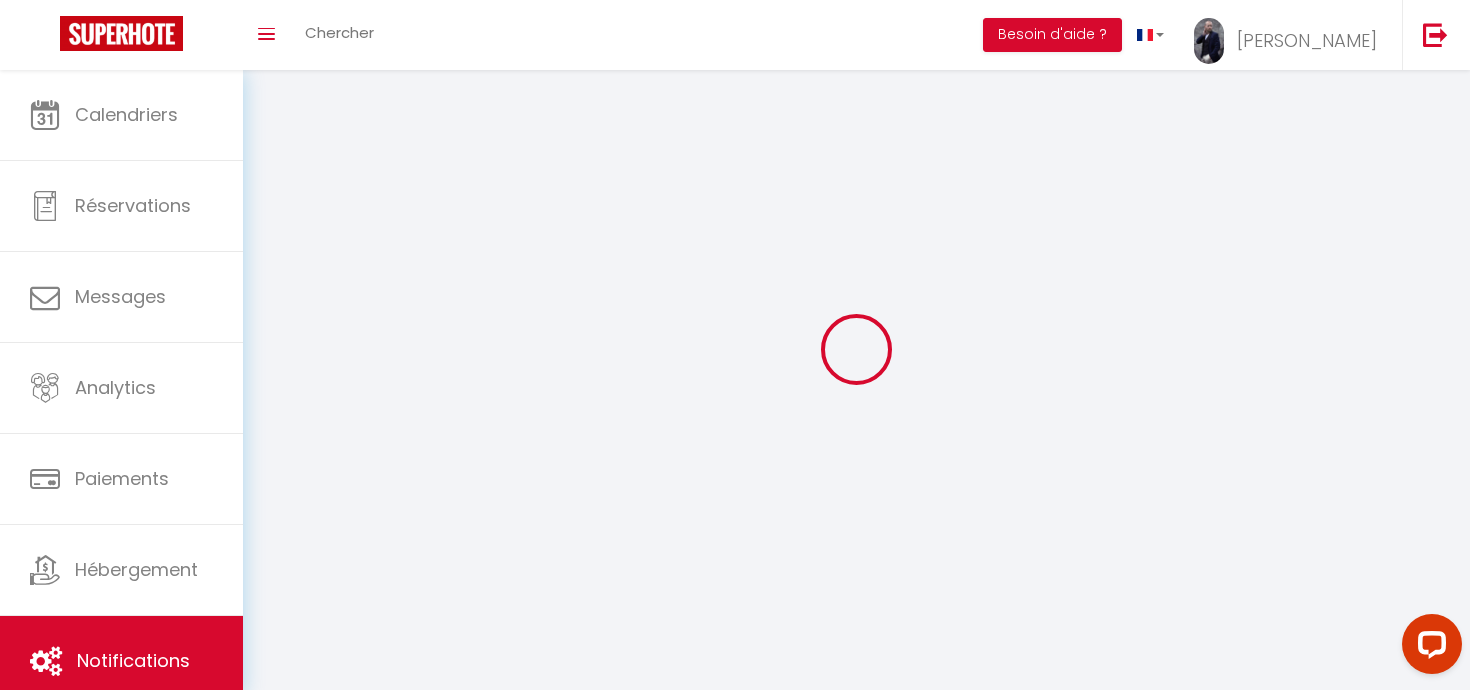 select 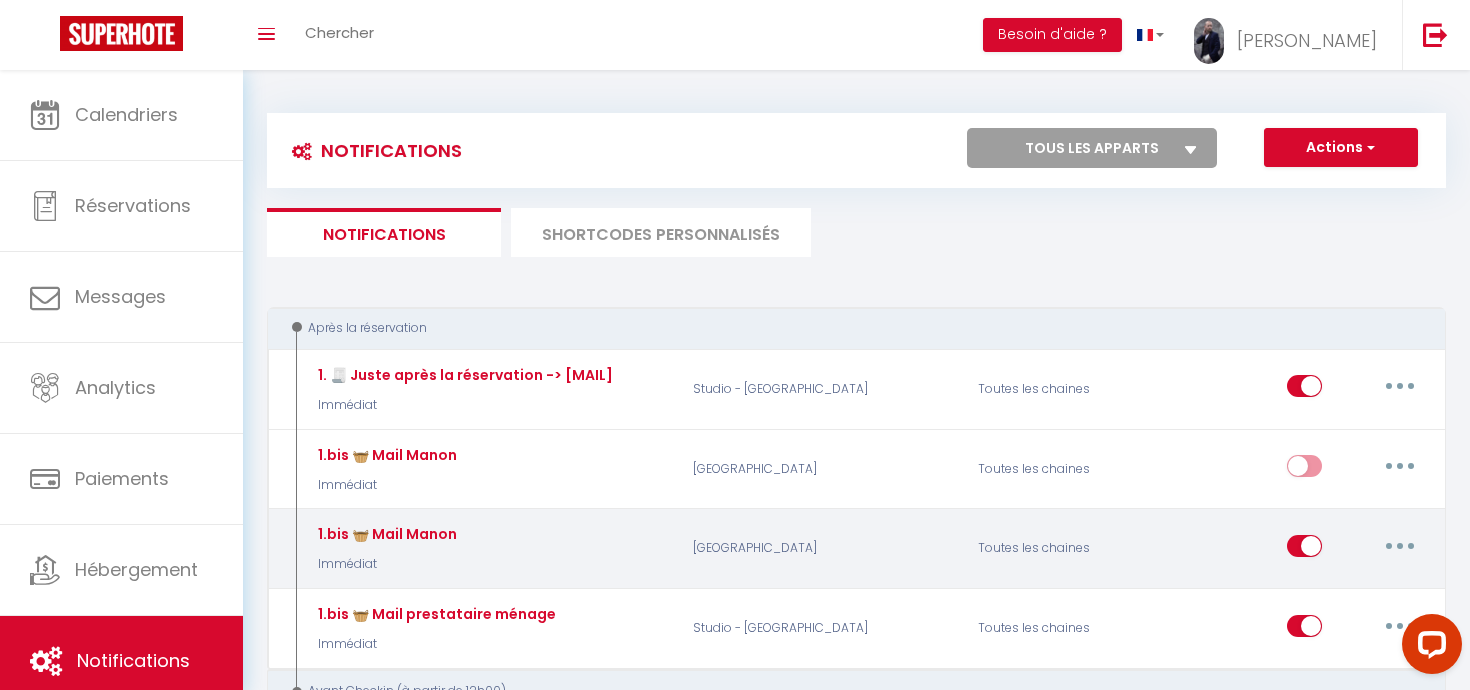 click at bounding box center [1400, 546] 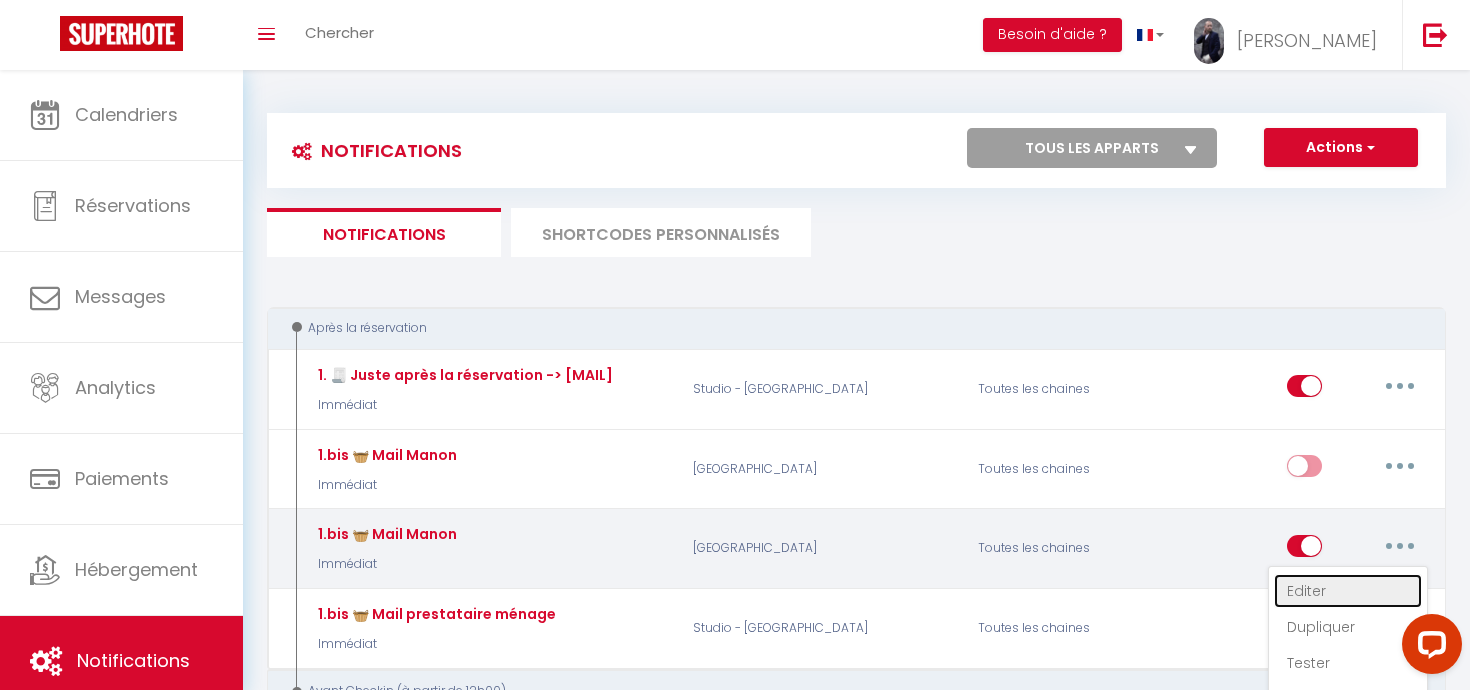 click on "Editer" at bounding box center [1348, 591] 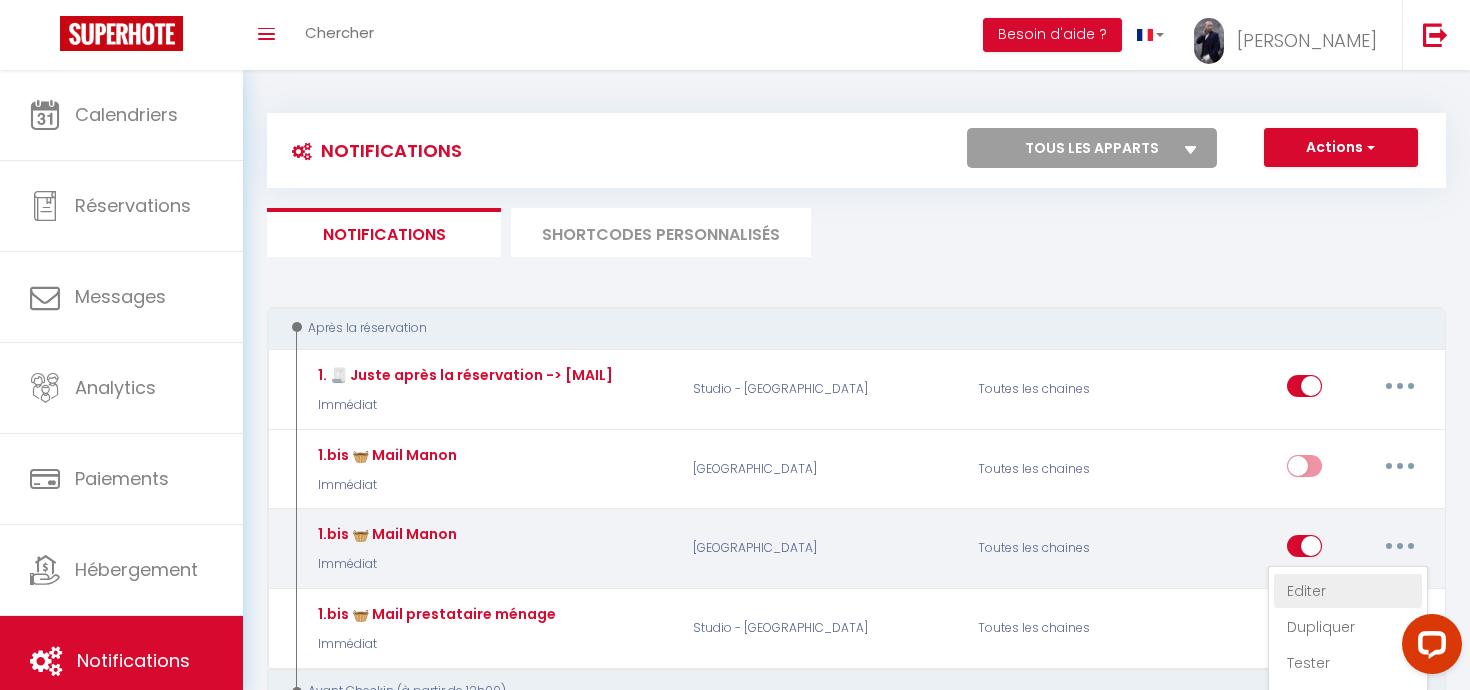 type on "1.bis 🧺 Mail Manon" 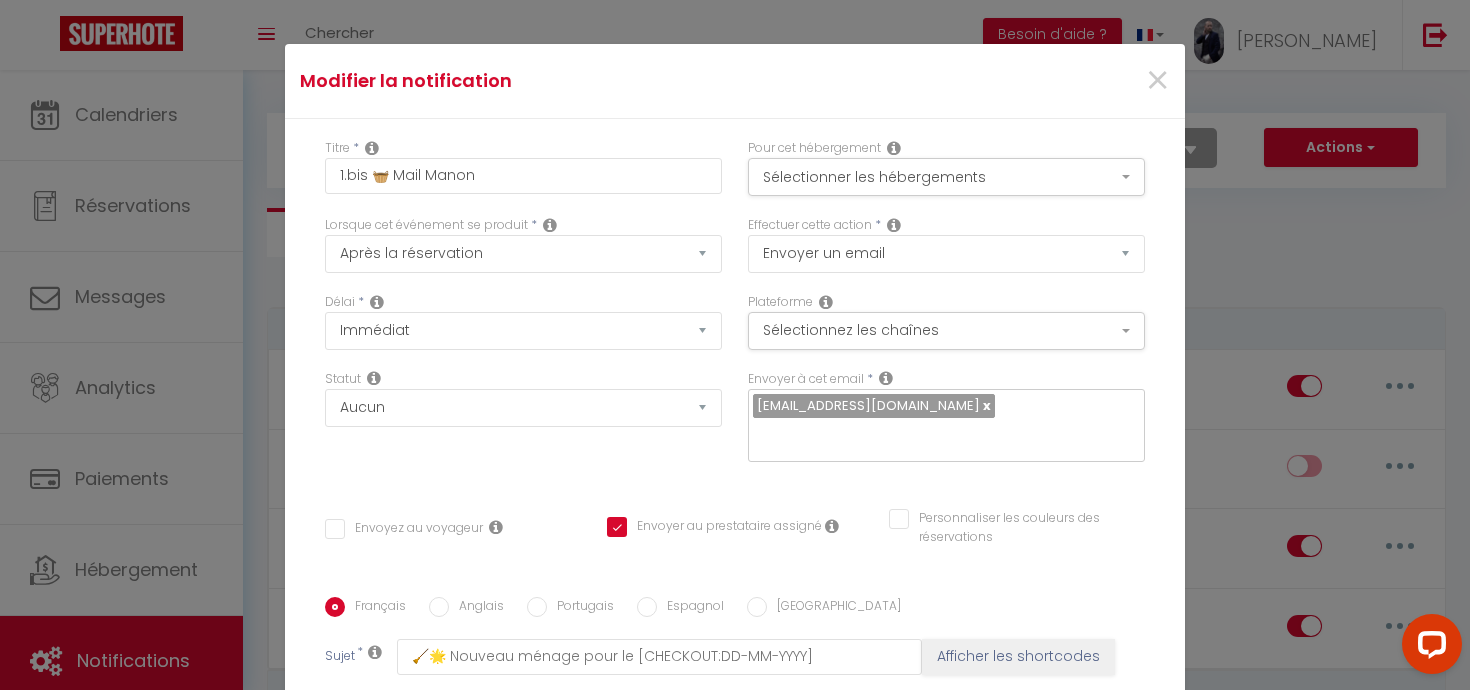 click at bounding box center [985, 405] 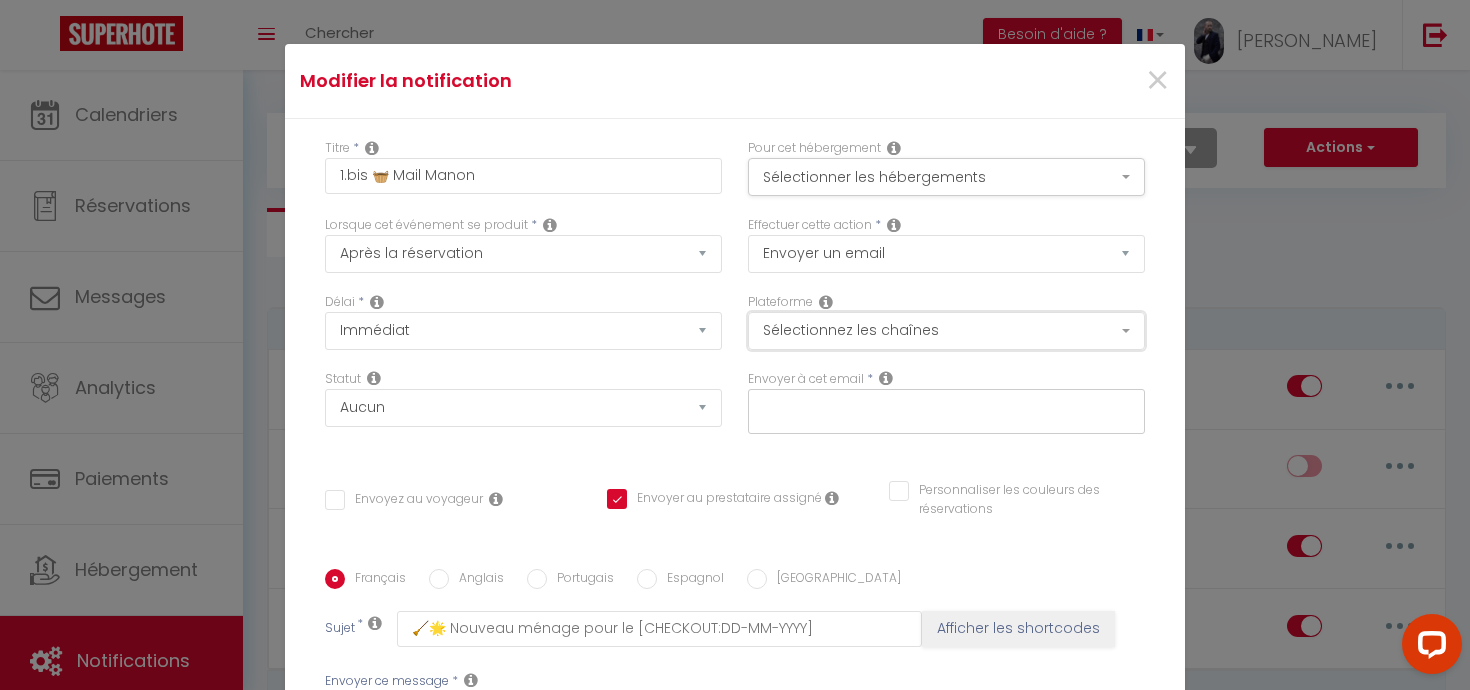 click on "Sélectionnez les chaînes" at bounding box center (946, 331) 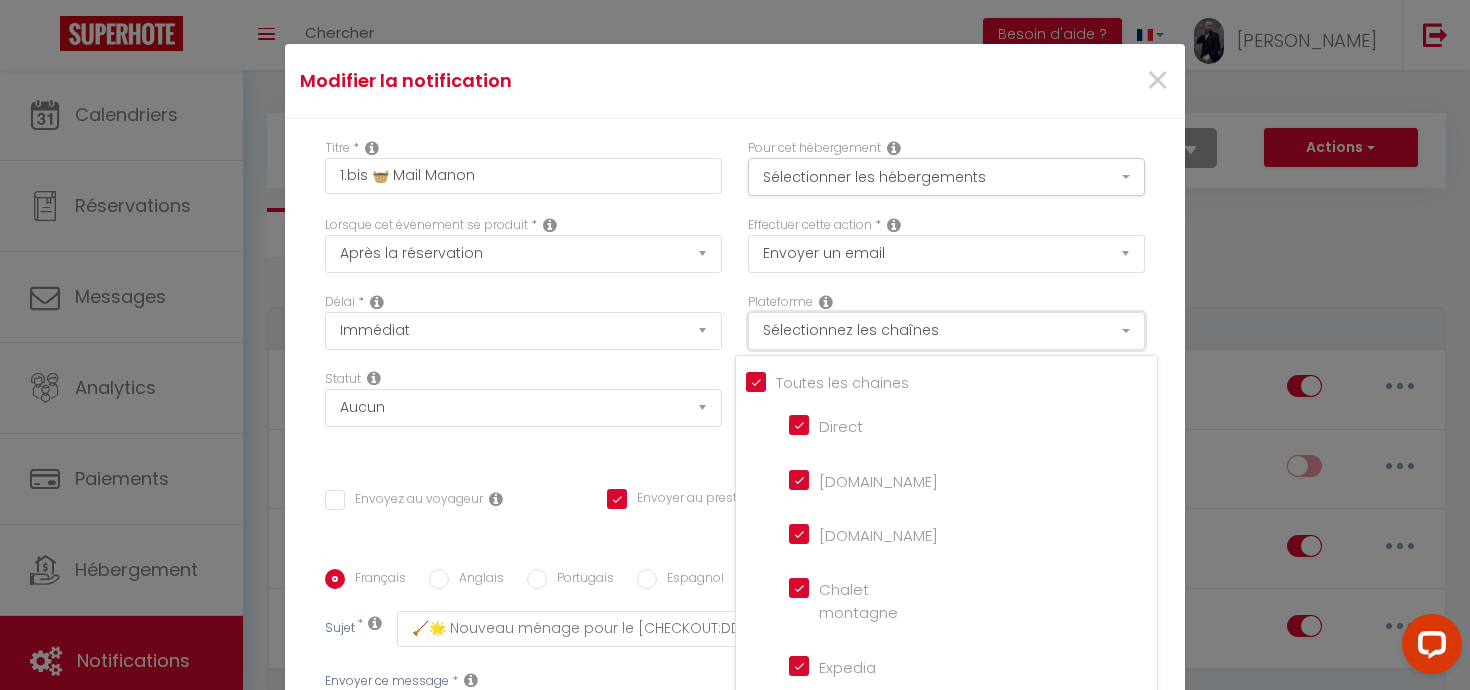 click on "Sélectionnez les chaînes" at bounding box center [946, 331] 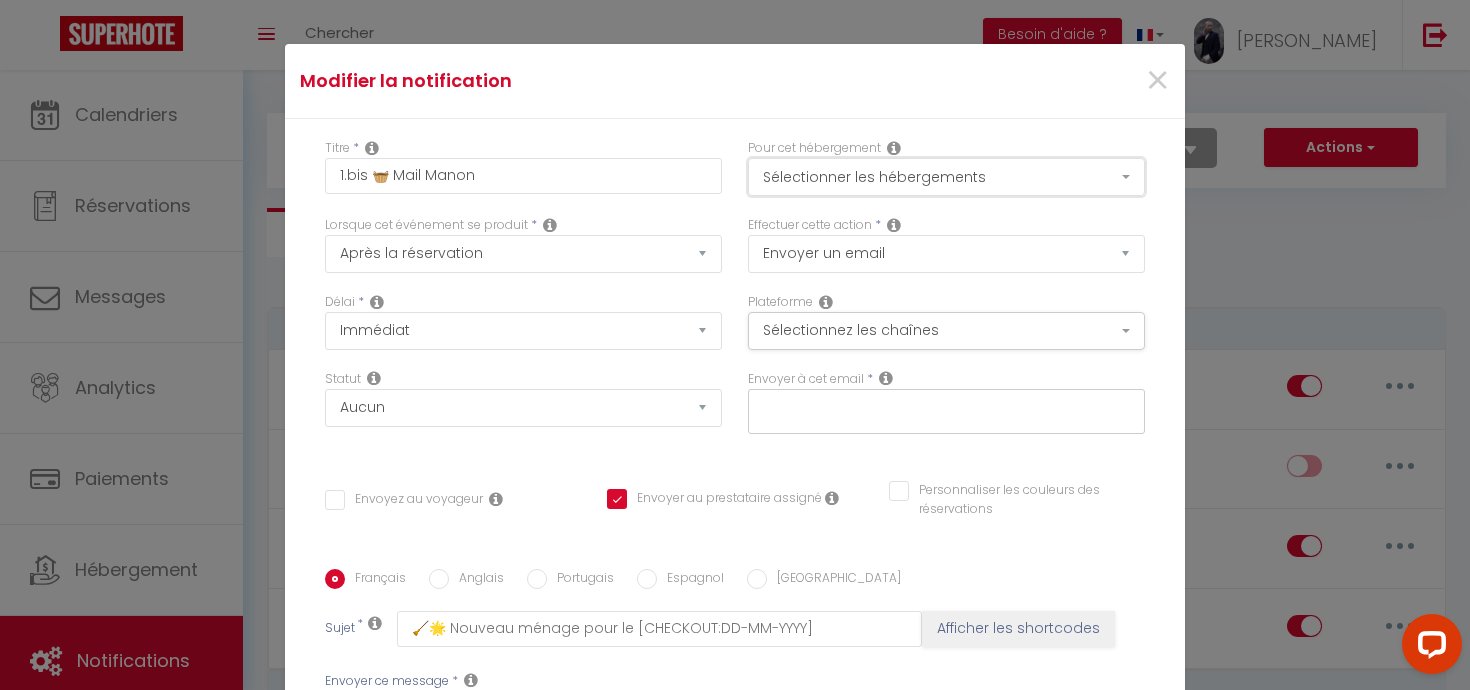 click on "Sélectionner les hébergements" at bounding box center (946, 177) 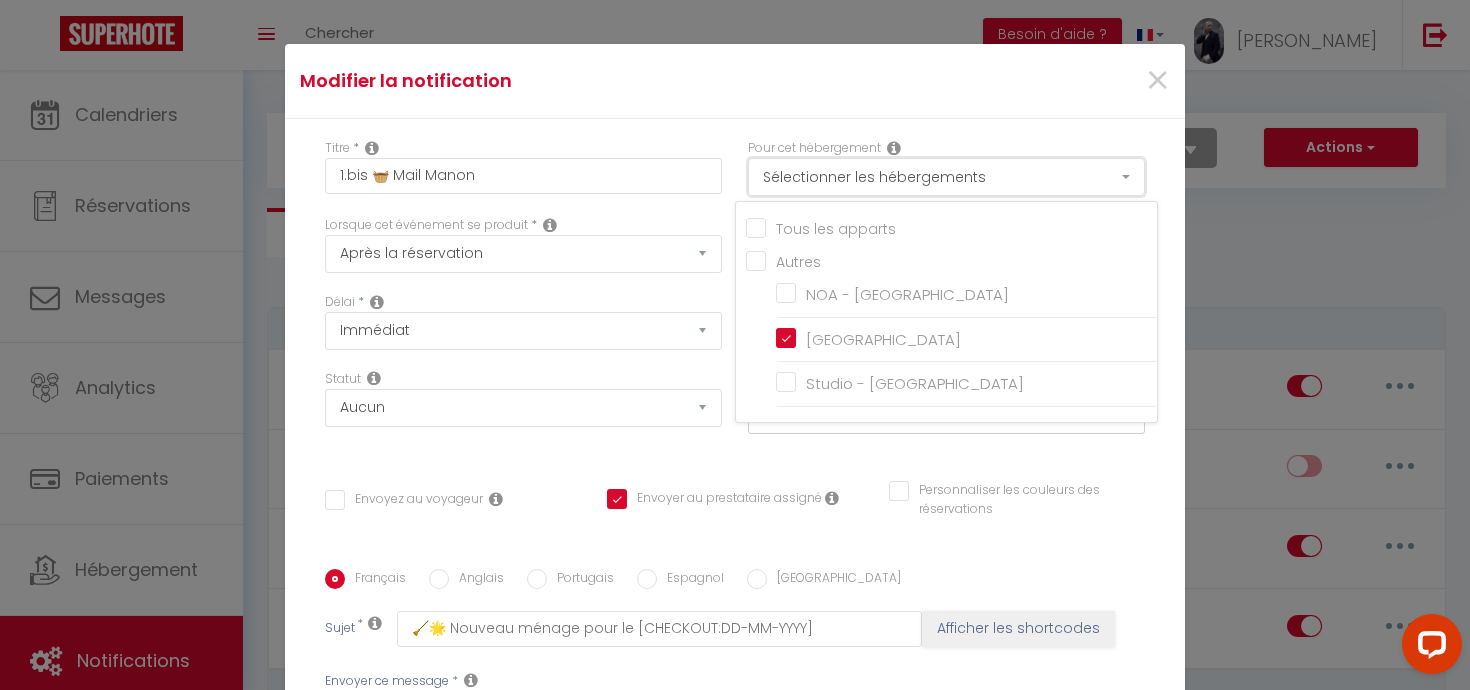 click on "Sélectionner les hébergements" at bounding box center (946, 177) 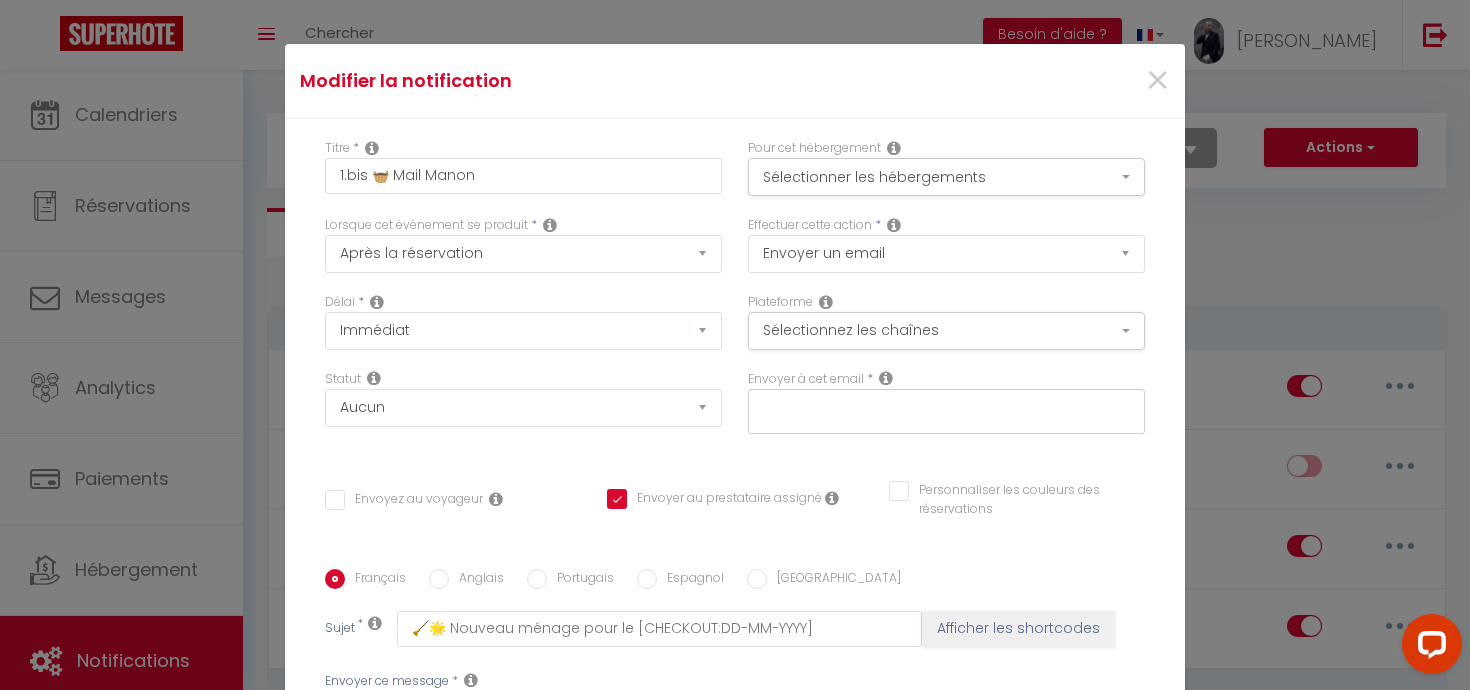 click at bounding box center [941, 408] 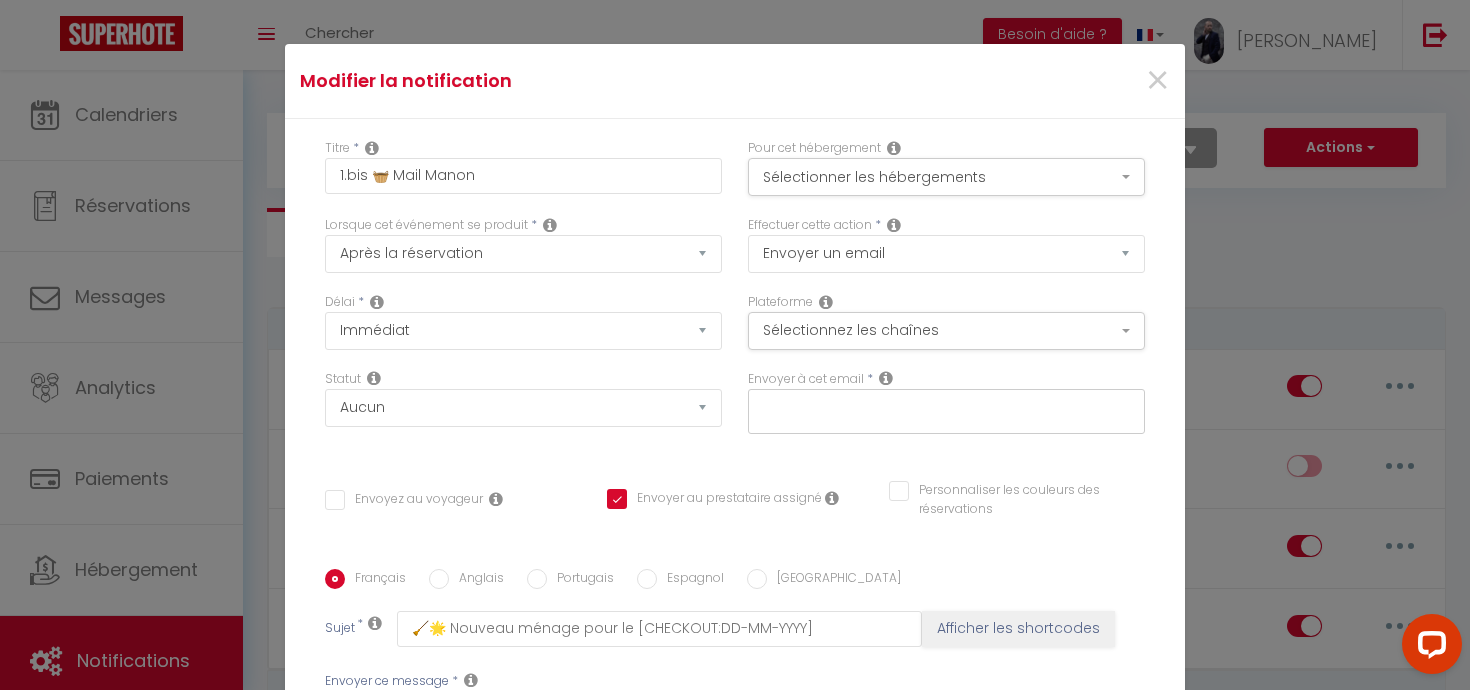 paste on "[EMAIL_ADDRESS][DOMAIN_NAME]" 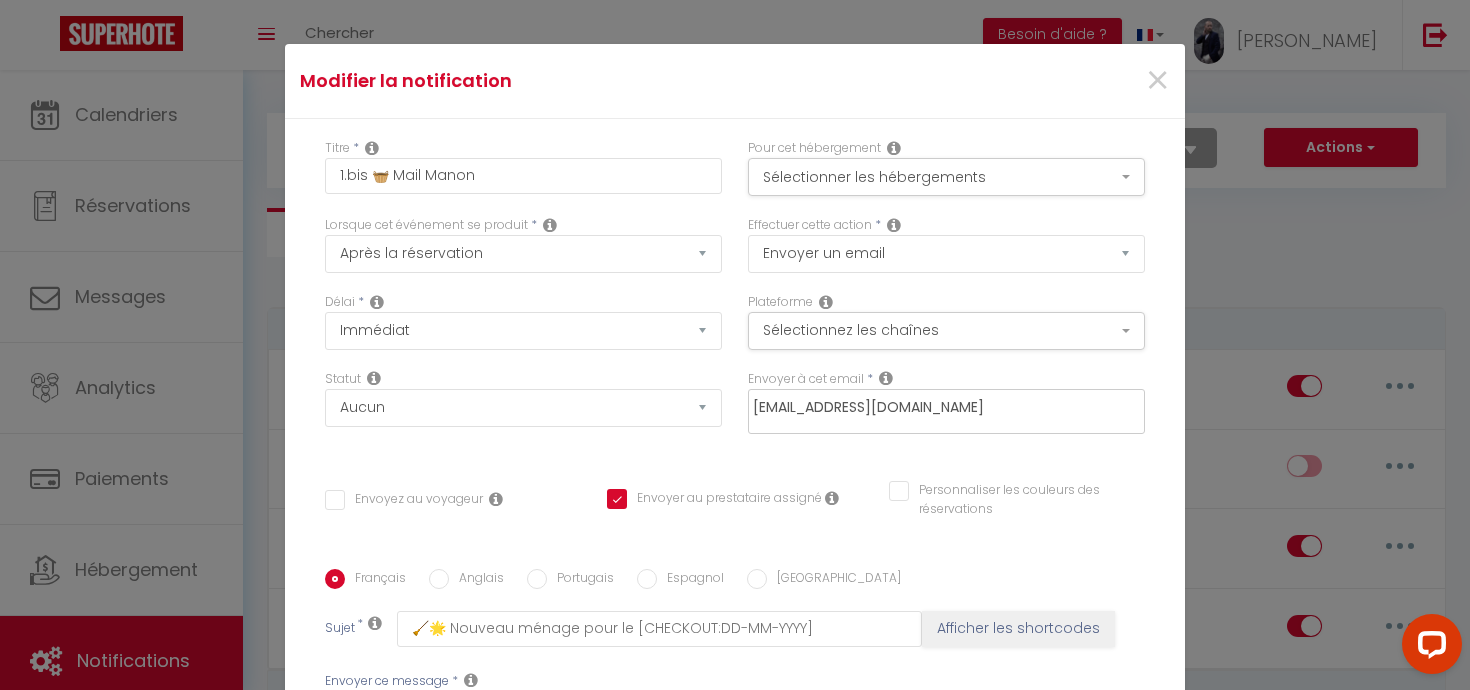 type on "[EMAIL_ADDRESS][DOMAIN_NAME]" 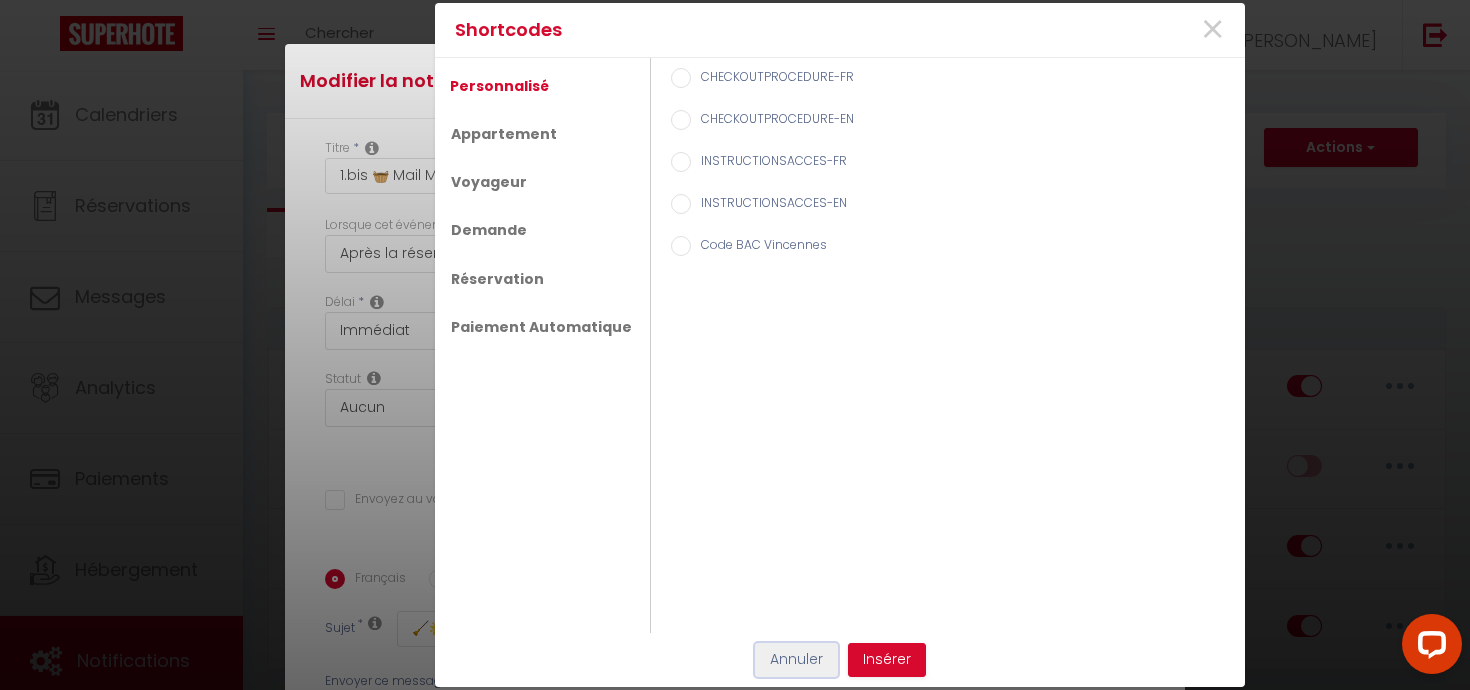 type 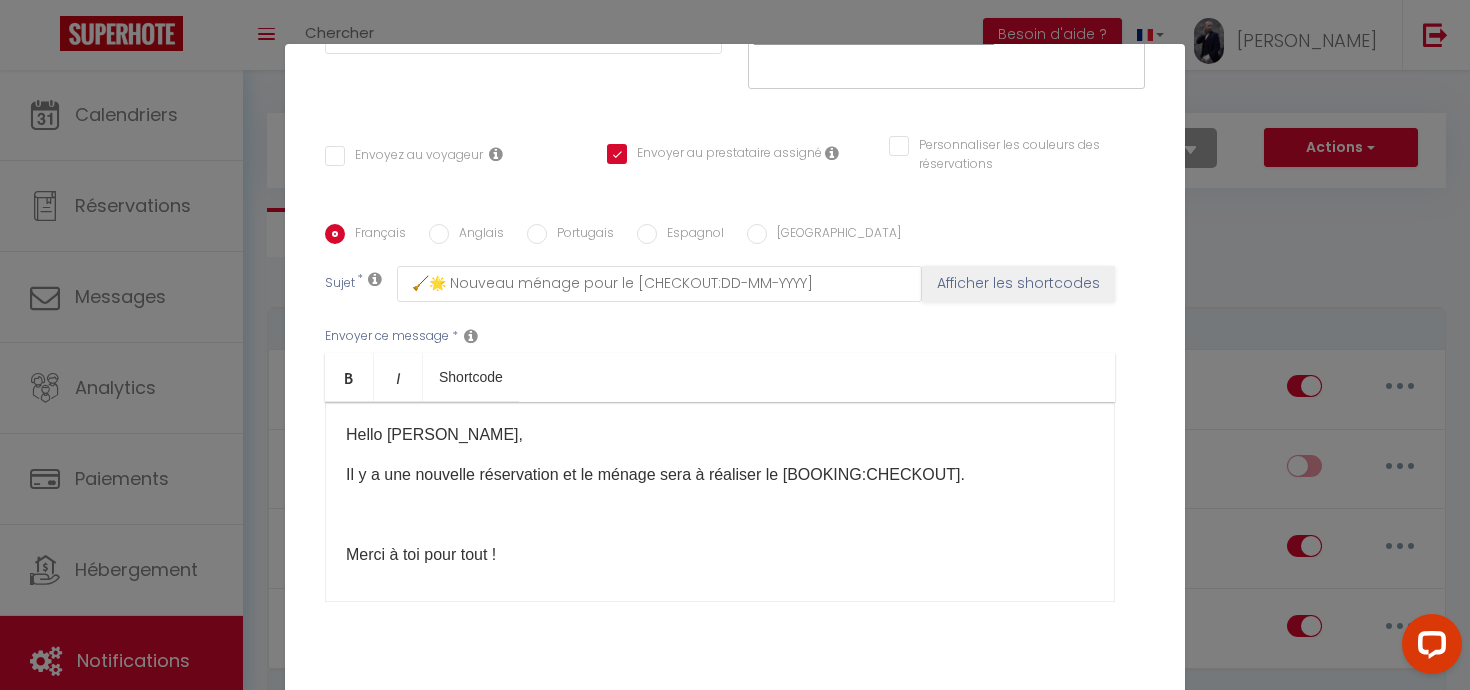 scroll, scrollTop: 375, scrollLeft: 0, axis: vertical 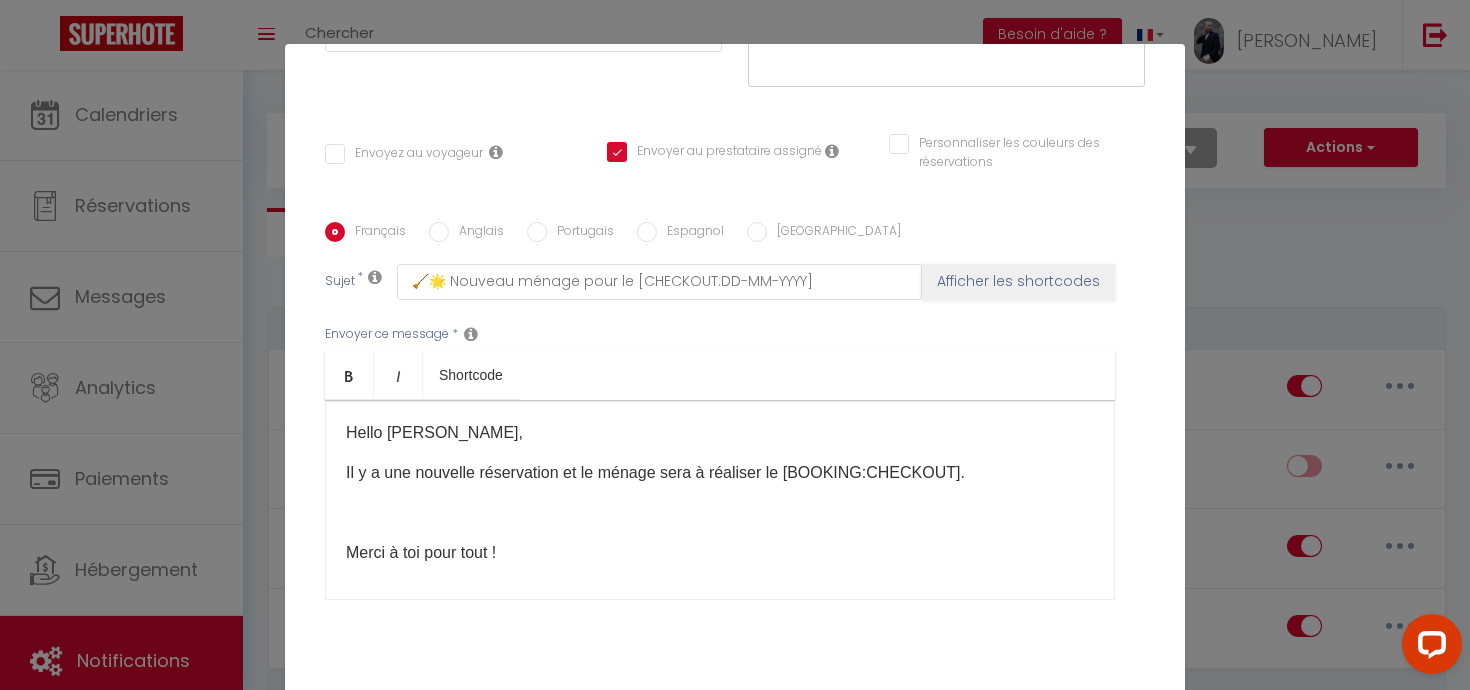 click on "Hello [PERSON_NAME]," at bounding box center (720, 433) 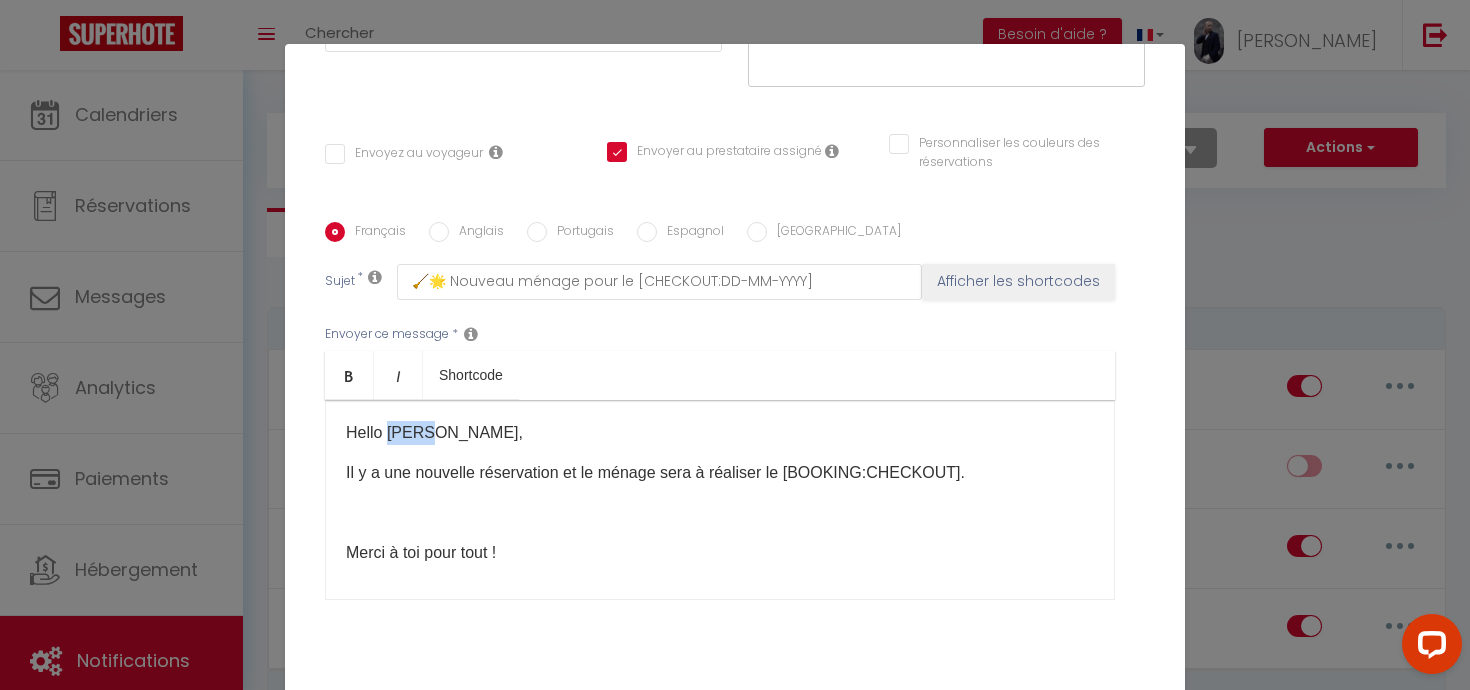 click on "Hello [PERSON_NAME]," at bounding box center (720, 433) 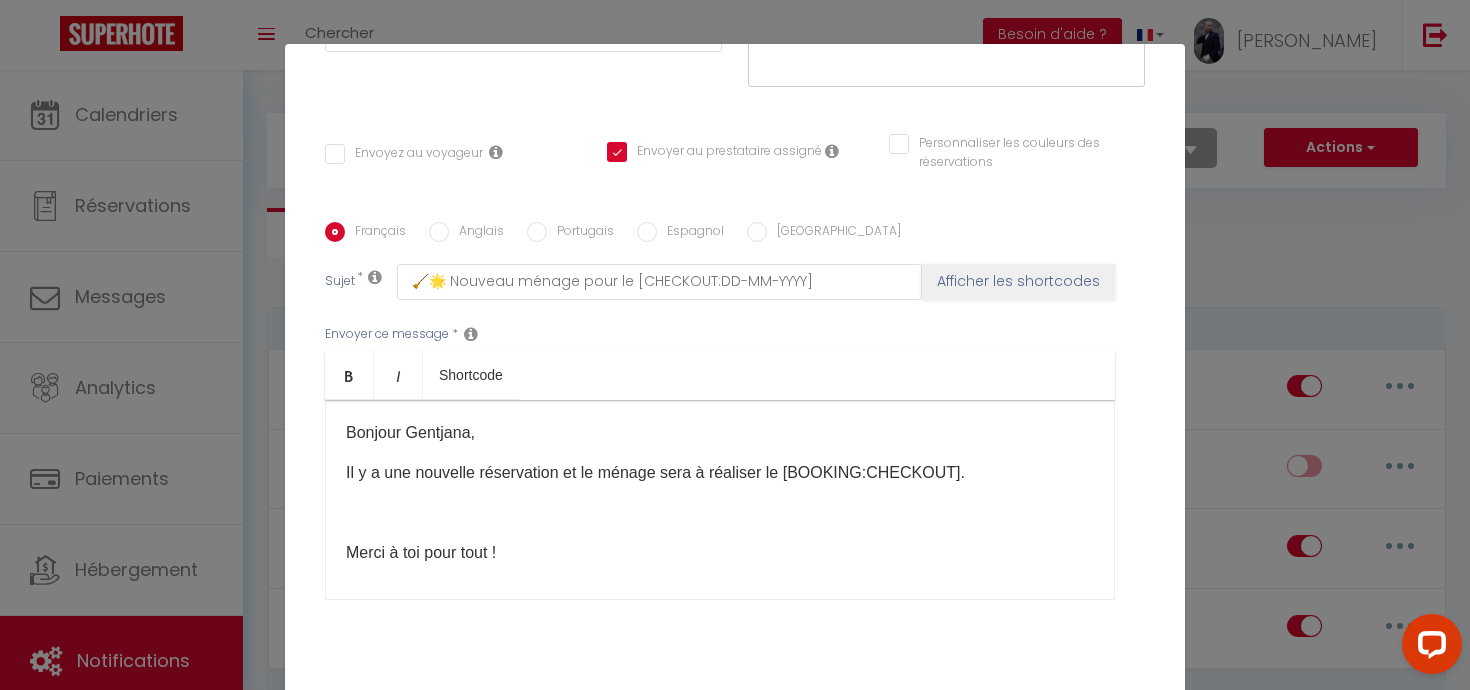 click on "Merci à toi pour tout !" at bounding box center [720, 553] 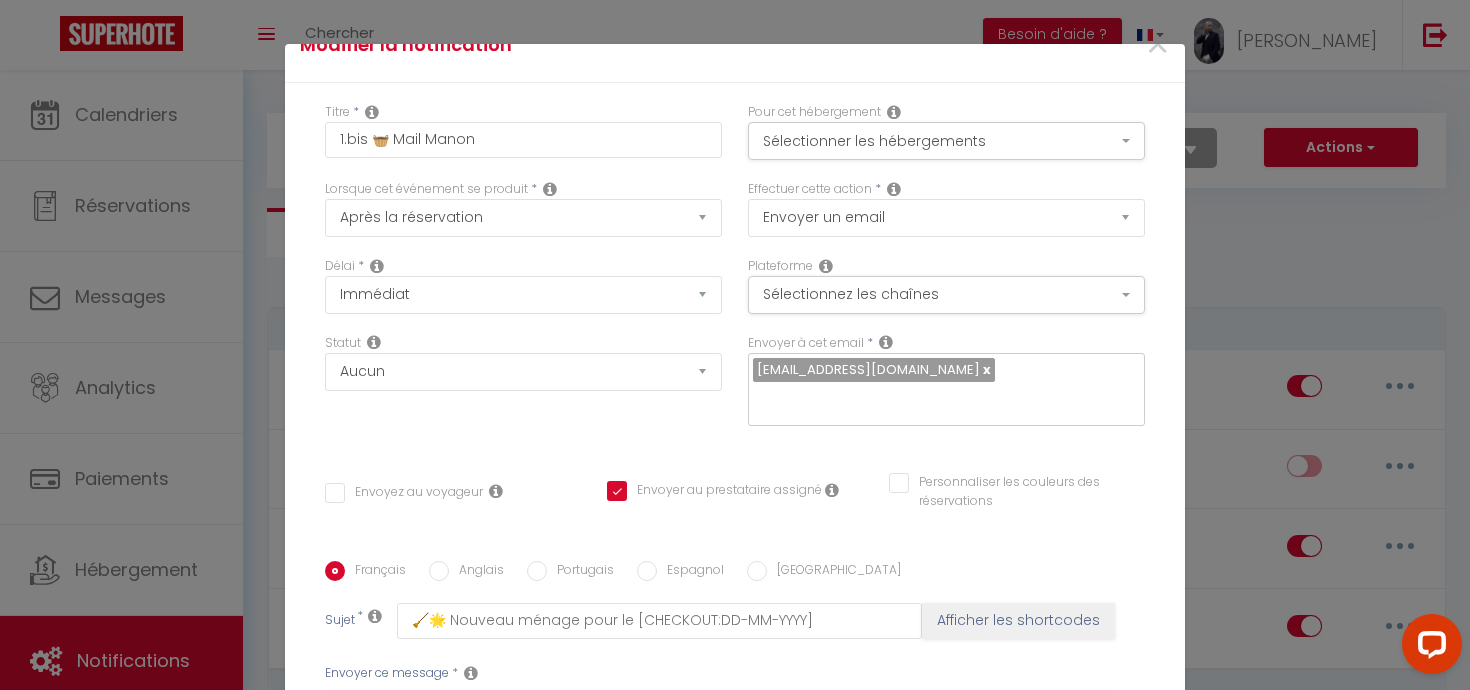 scroll, scrollTop: 0, scrollLeft: 0, axis: both 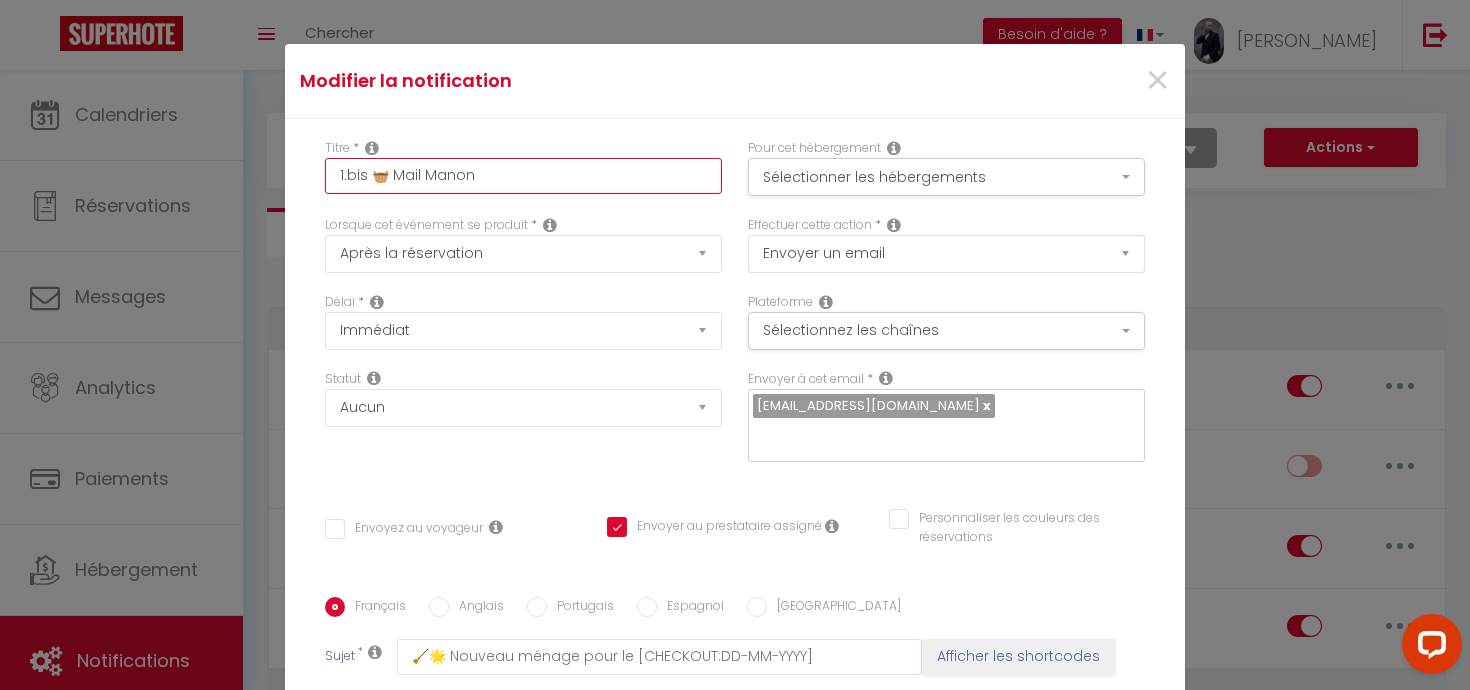 click on "1.bis 🧺 Mail Manon" at bounding box center (523, 176) 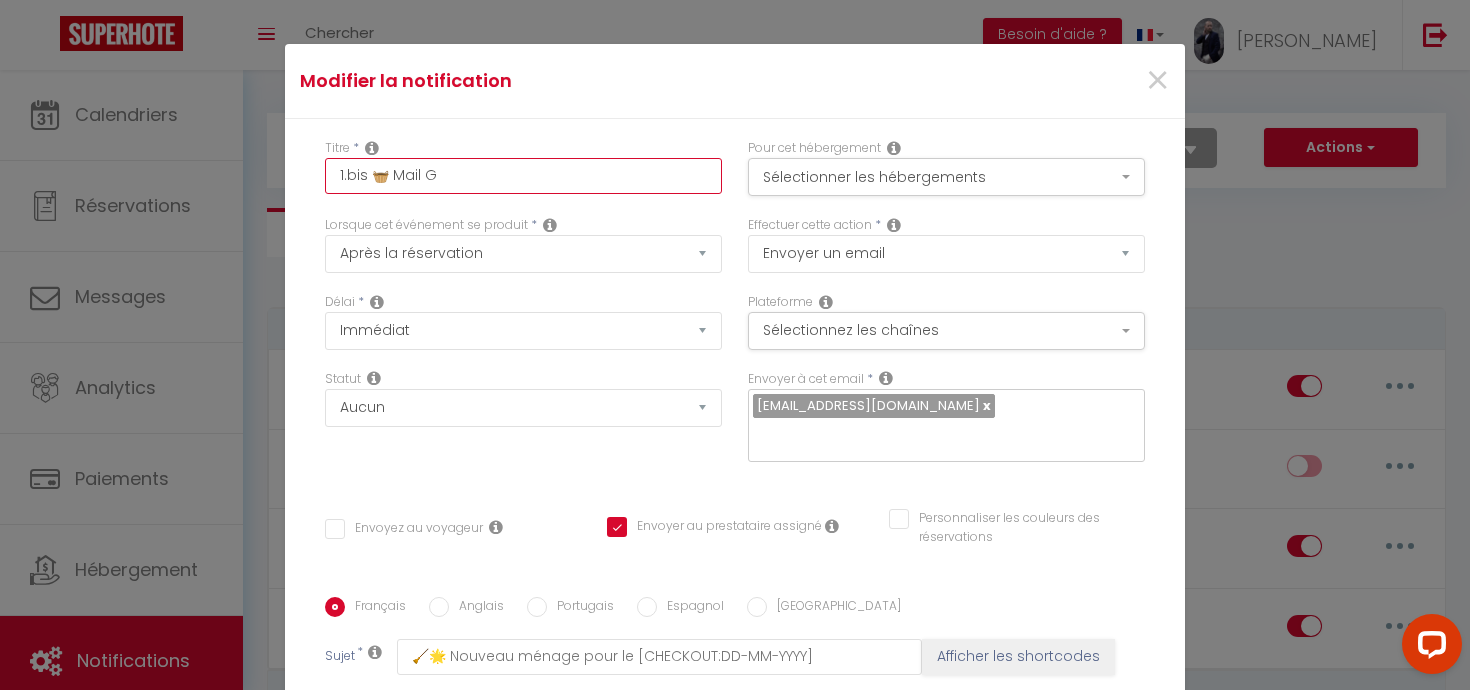 checkbox on "false" 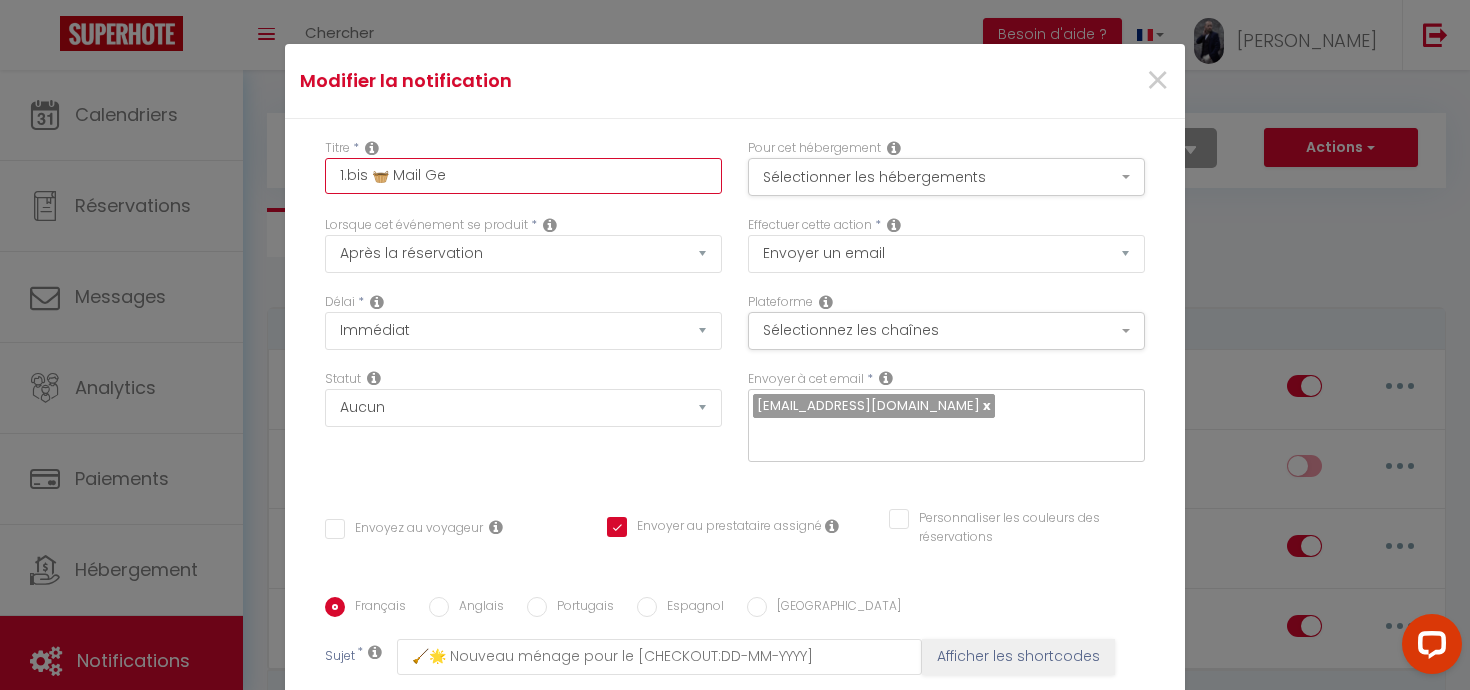 checkbox on "false" 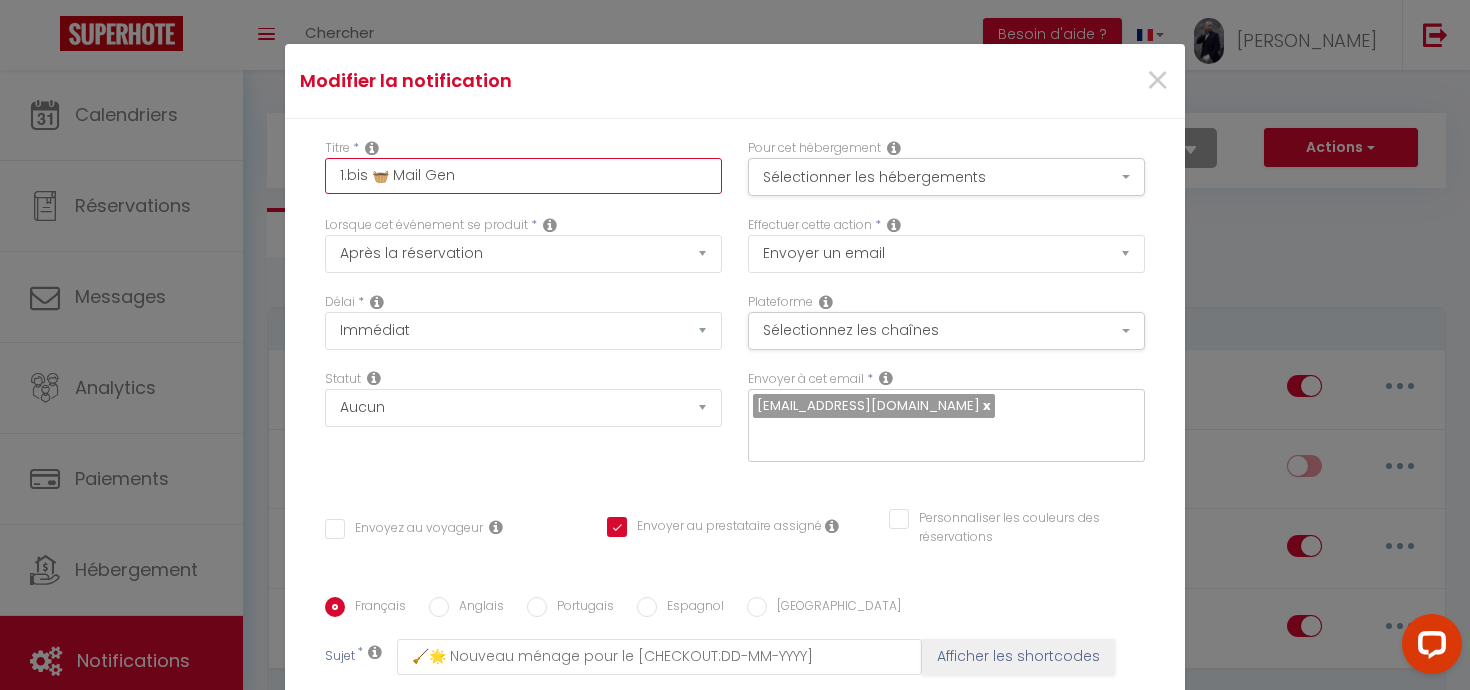 checkbox on "false" 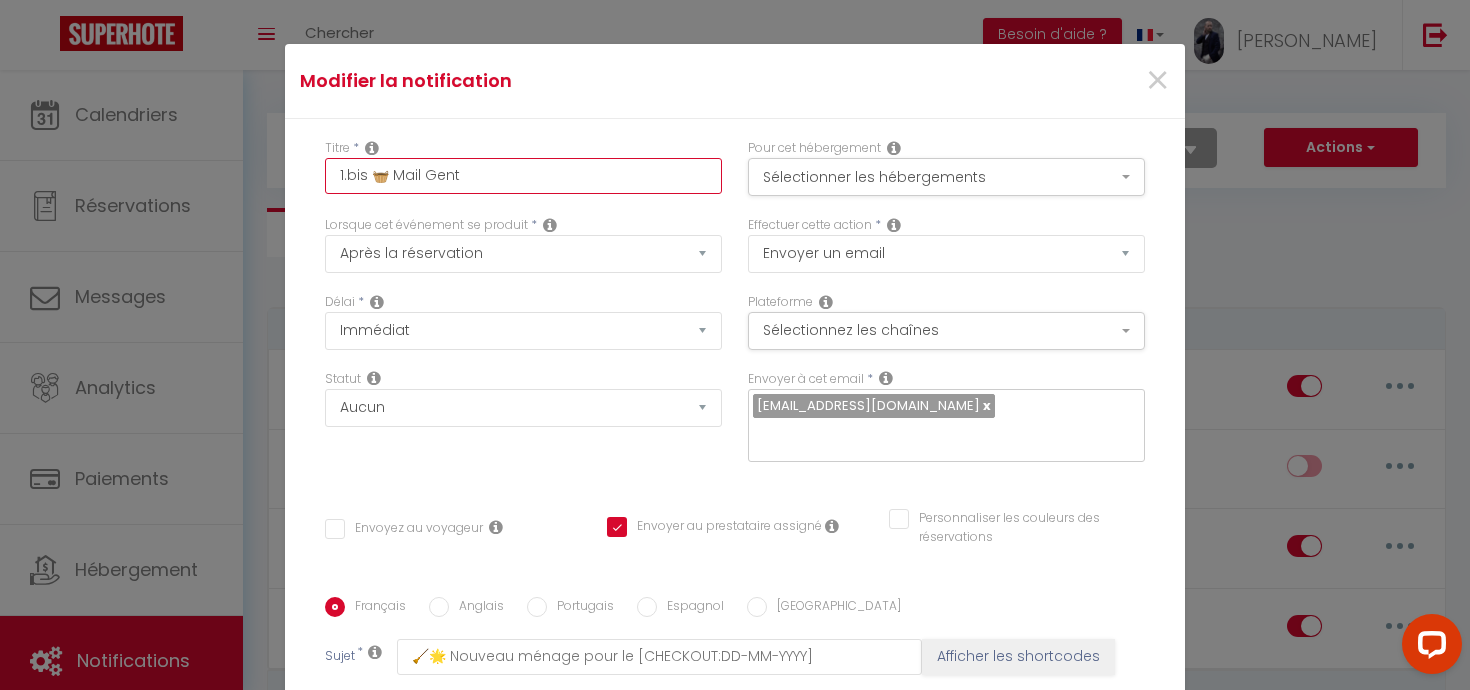 checkbox on "false" 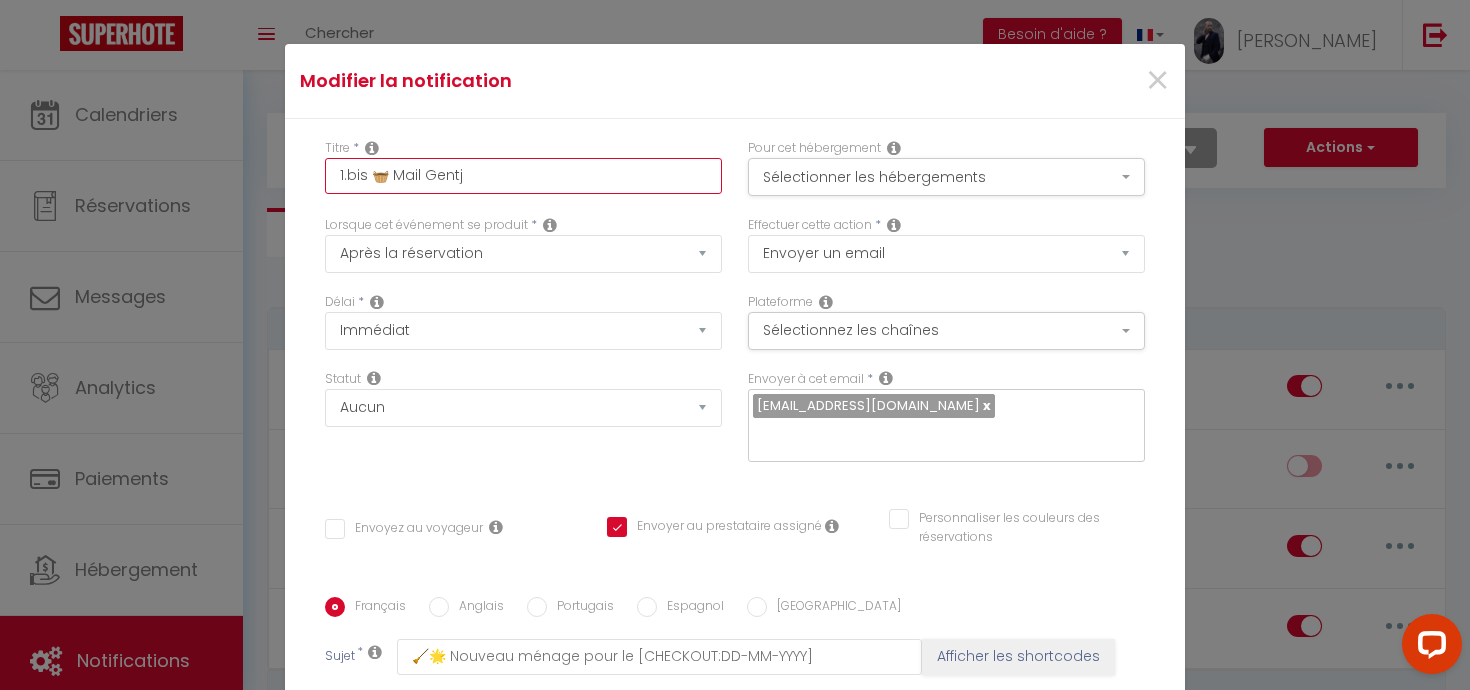checkbox on "false" 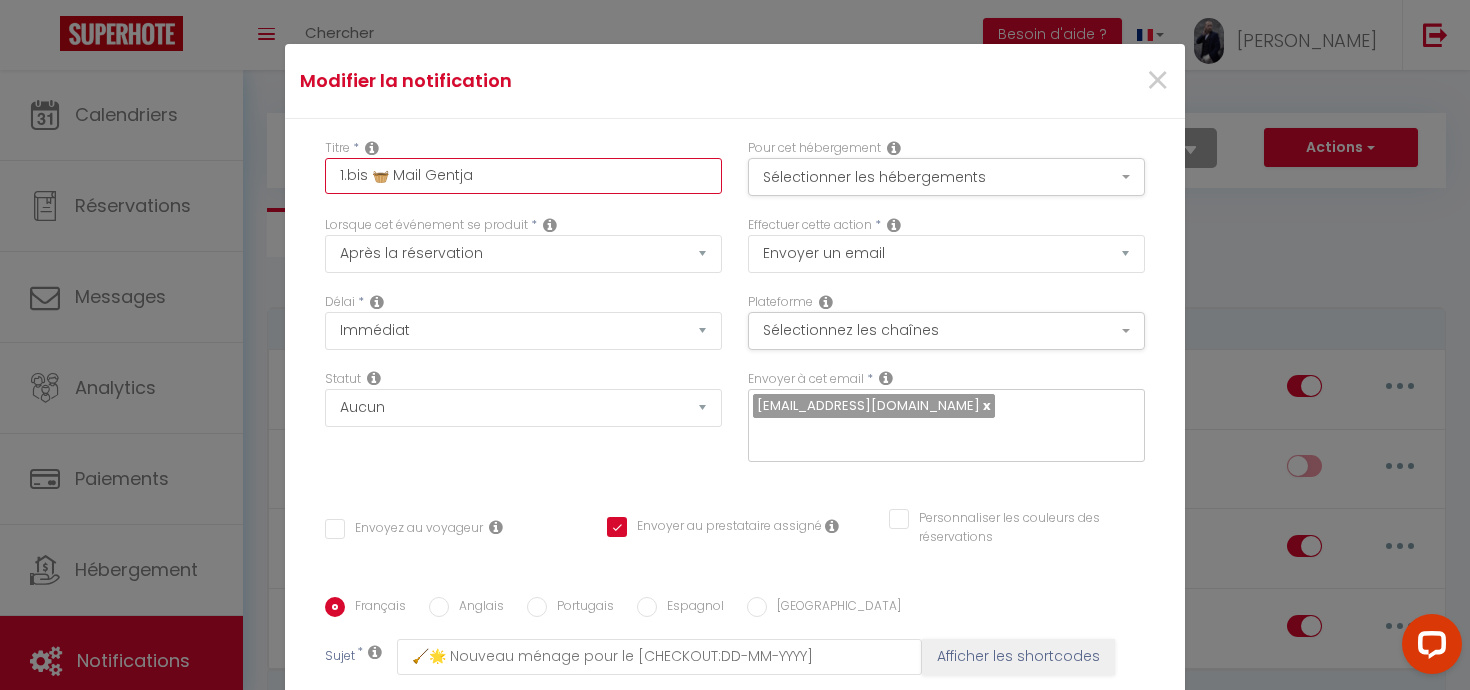 checkbox on "false" 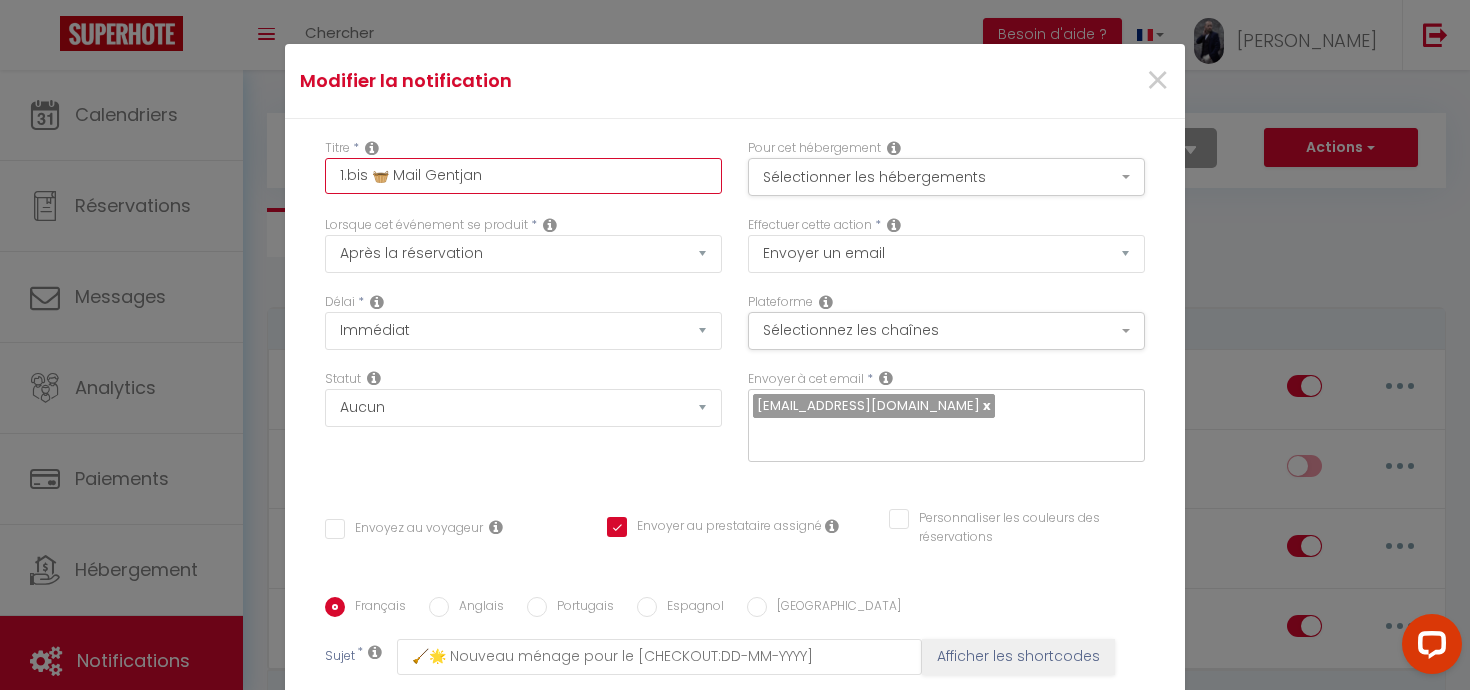 checkbox on "false" 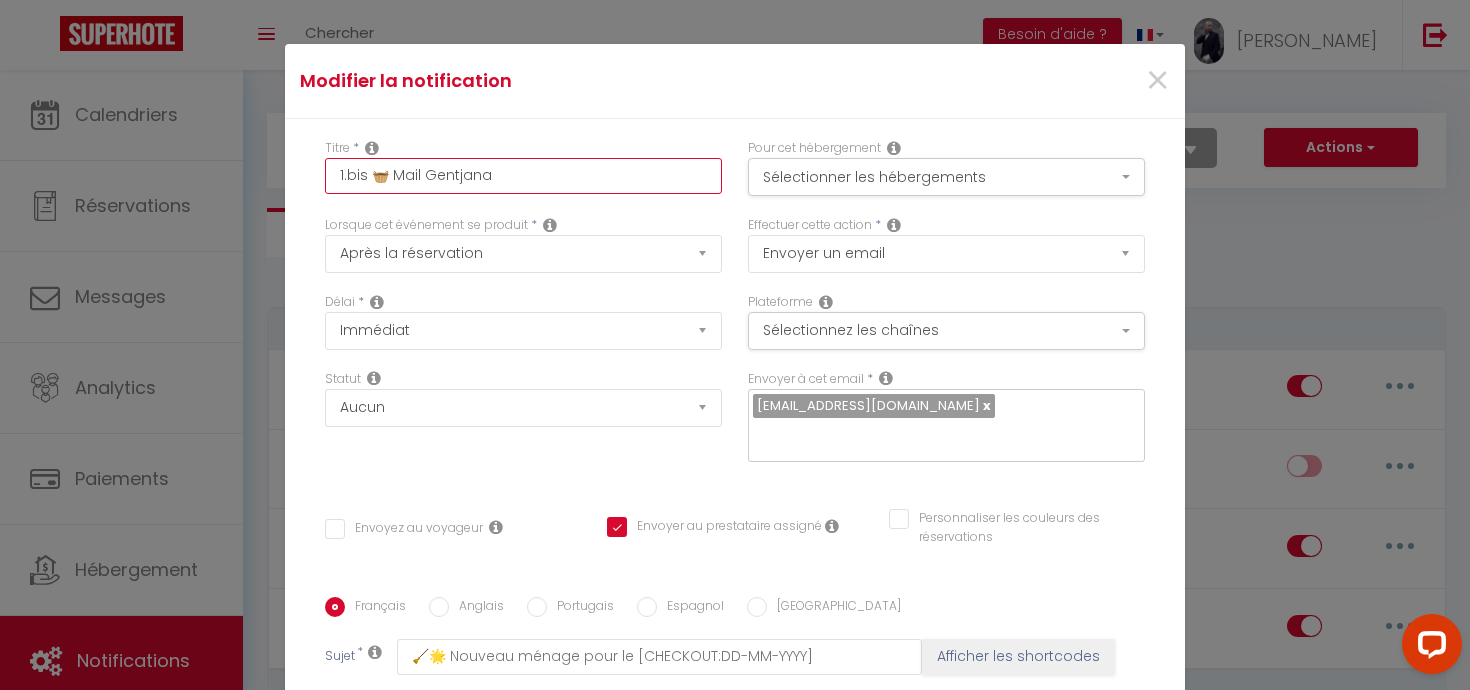 checkbox on "false" 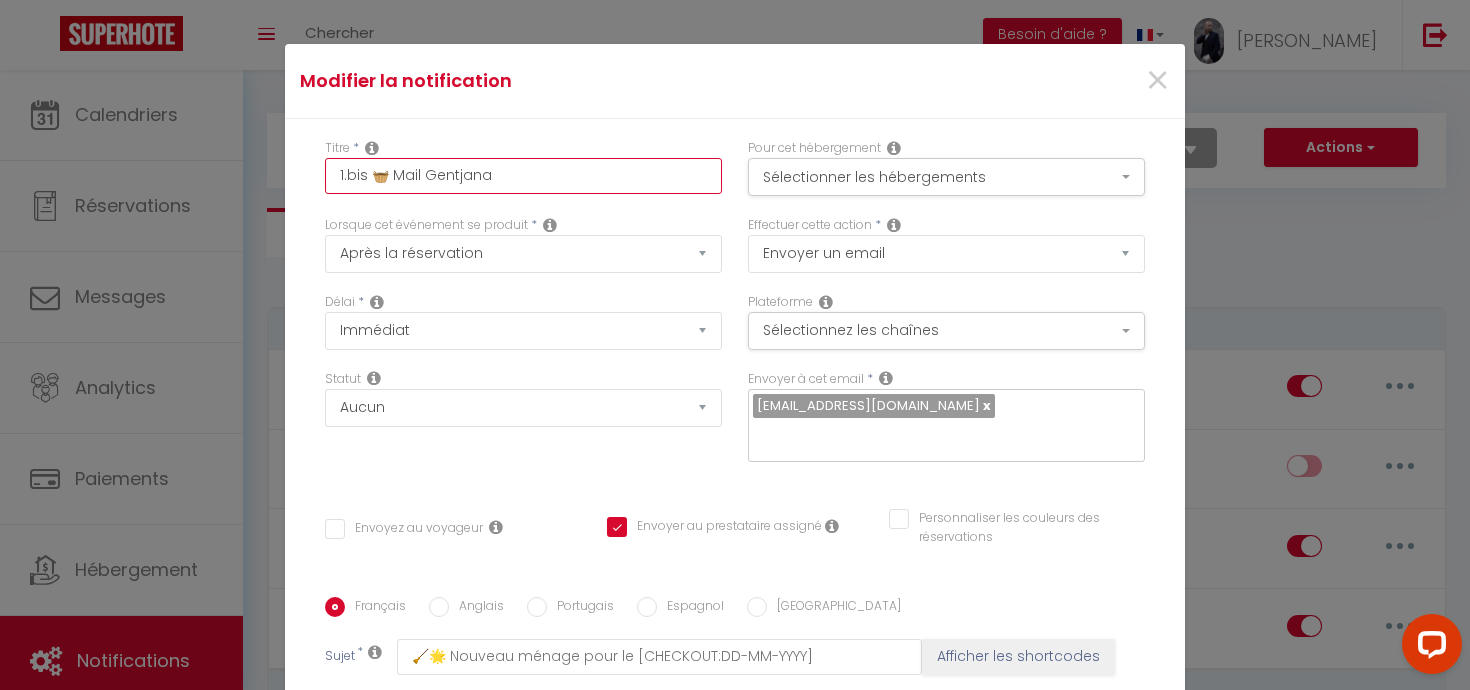 type on "1.bis 🧺 Mail Gentjana" 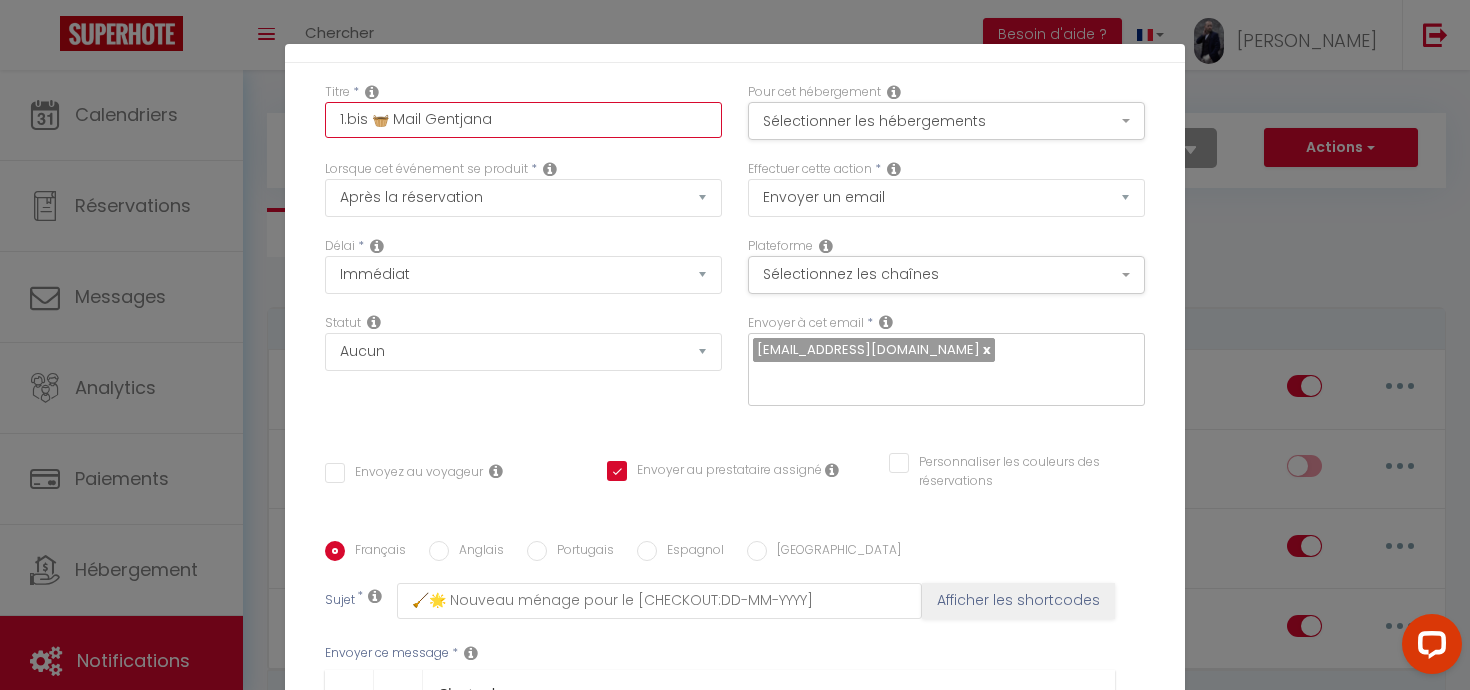 scroll, scrollTop: 375, scrollLeft: 0, axis: vertical 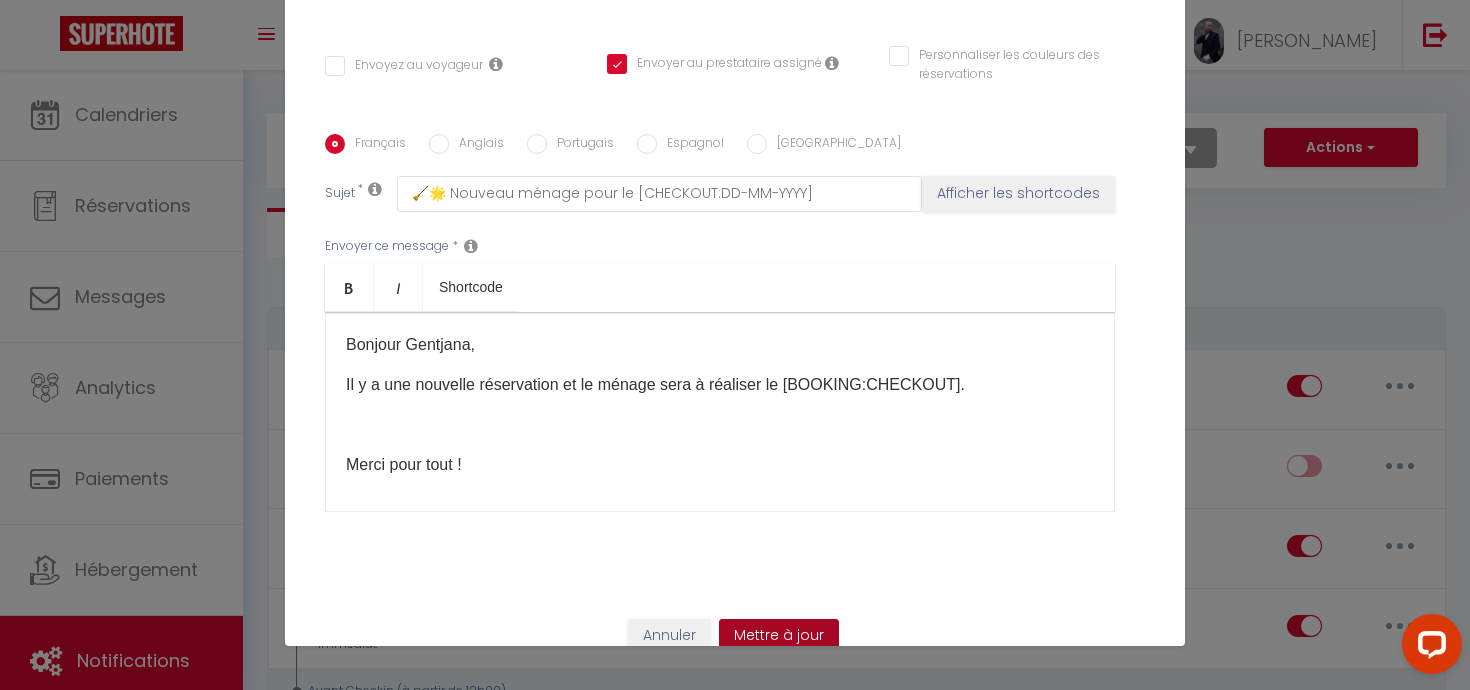click on "Mettre à jour" at bounding box center [779, 636] 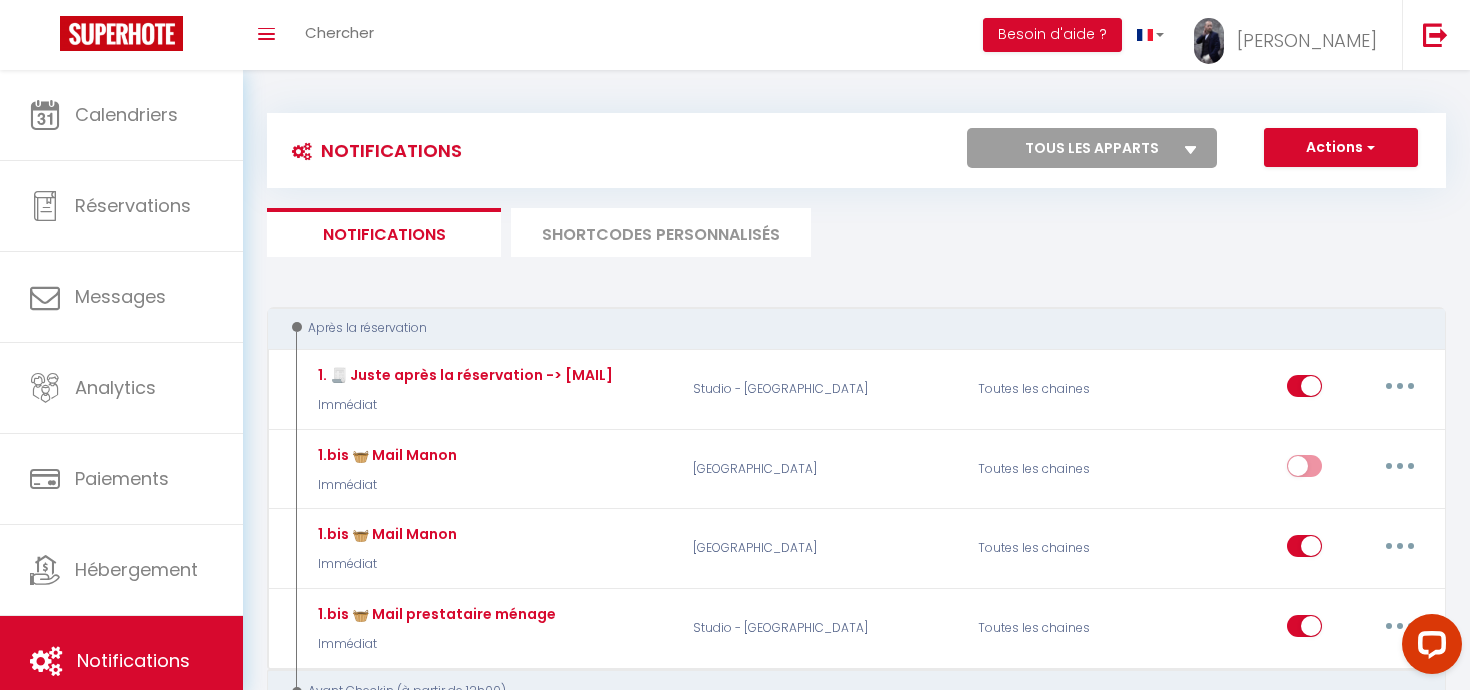 checkbox on "true" 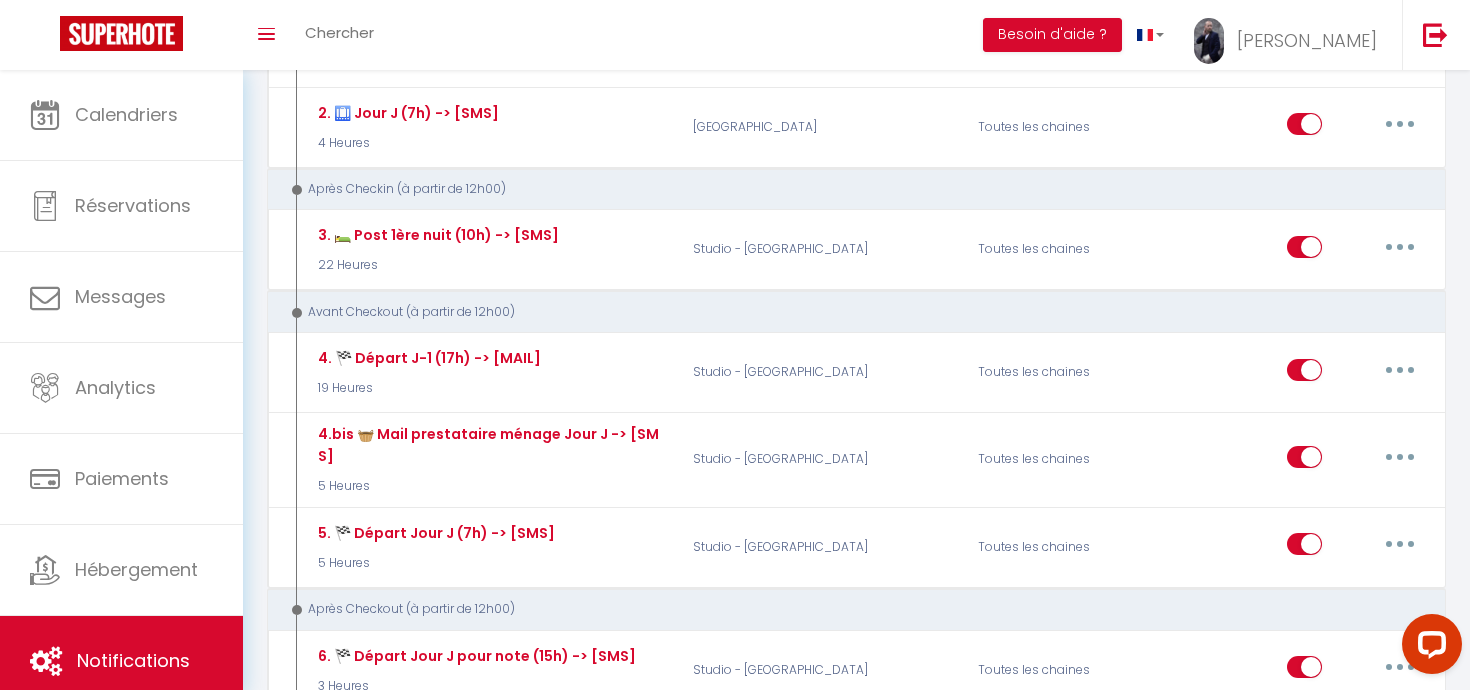 scroll, scrollTop: 706, scrollLeft: 0, axis: vertical 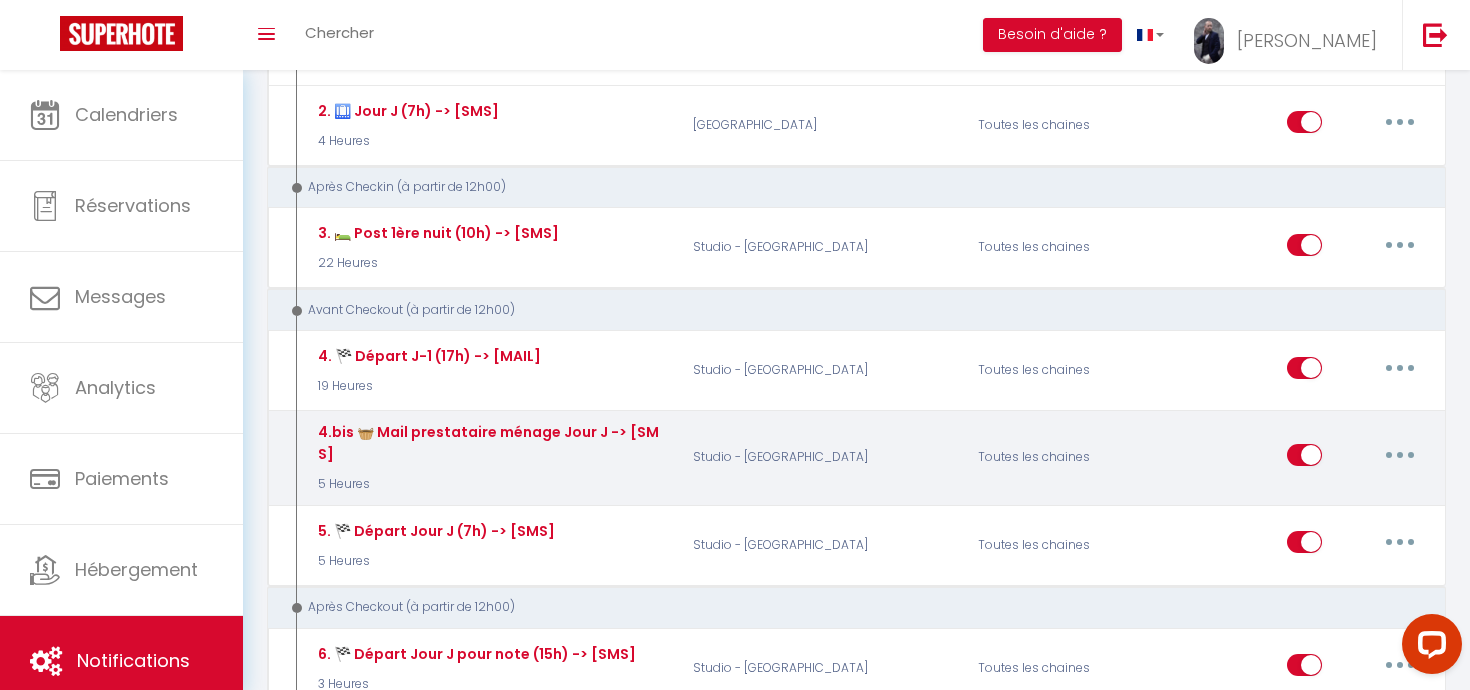 click at bounding box center (1400, 455) 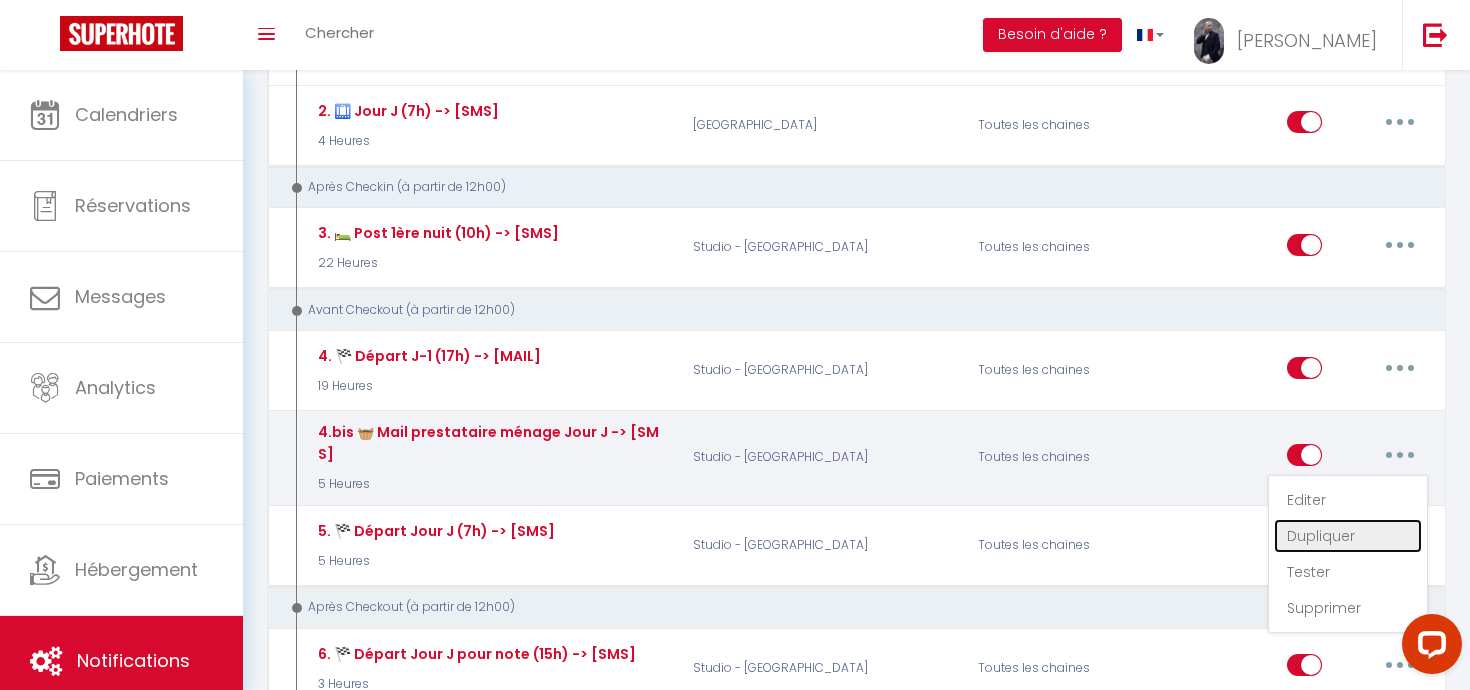 click on "Dupliquer" at bounding box center (1348, 536) 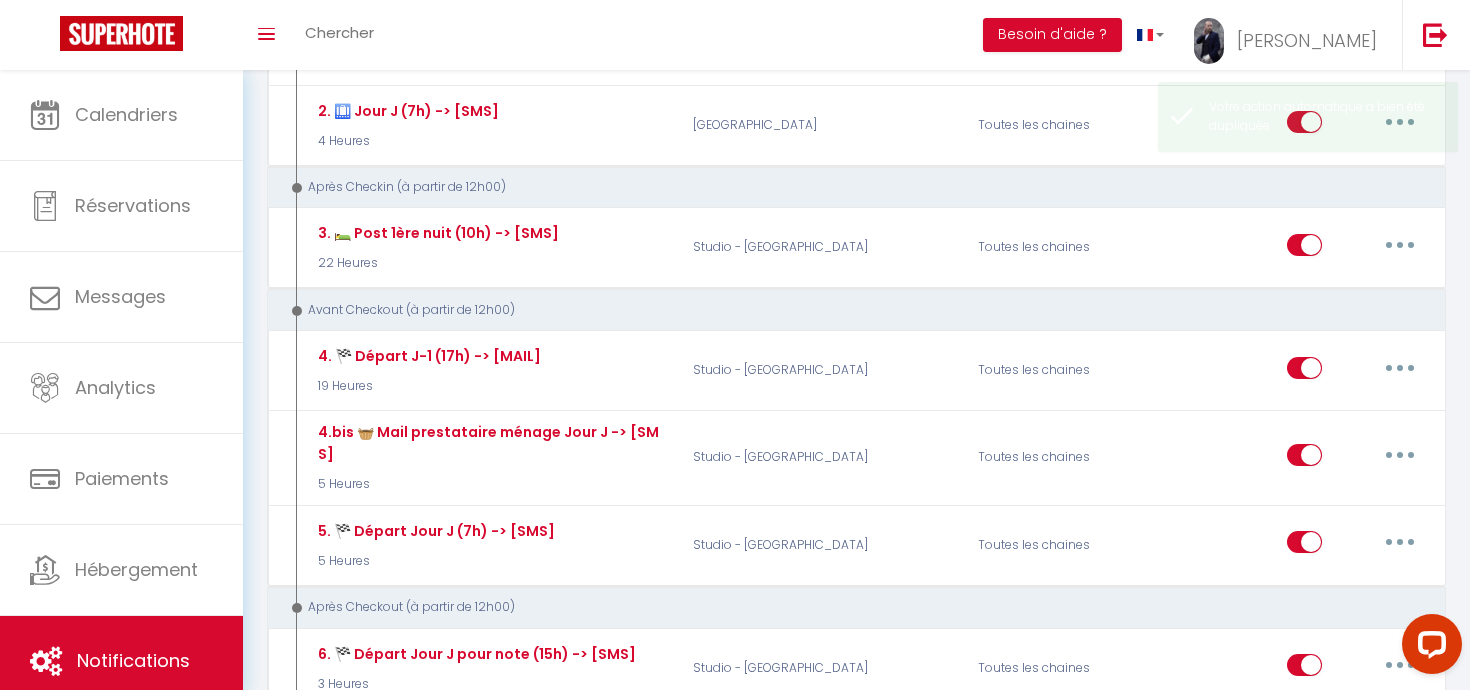 checkbox on "false" 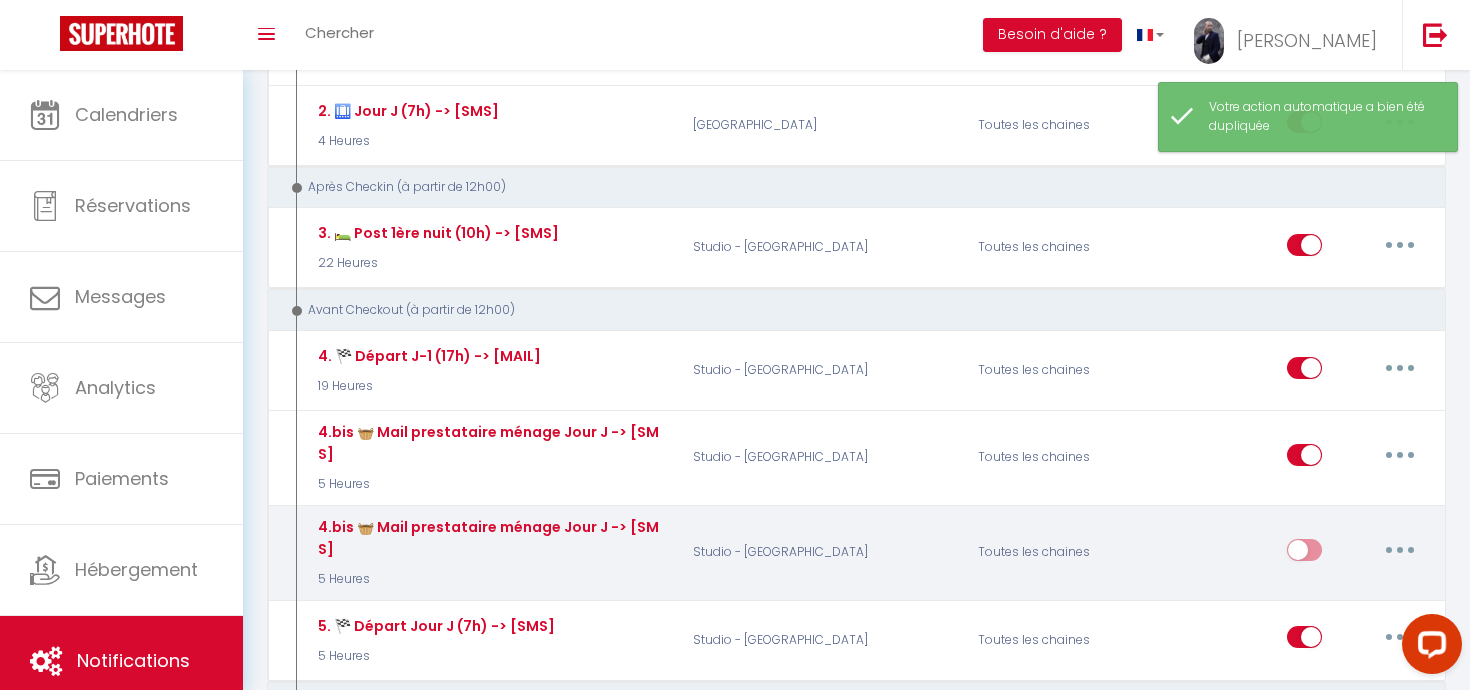 click at bounding box center (1400, 550) 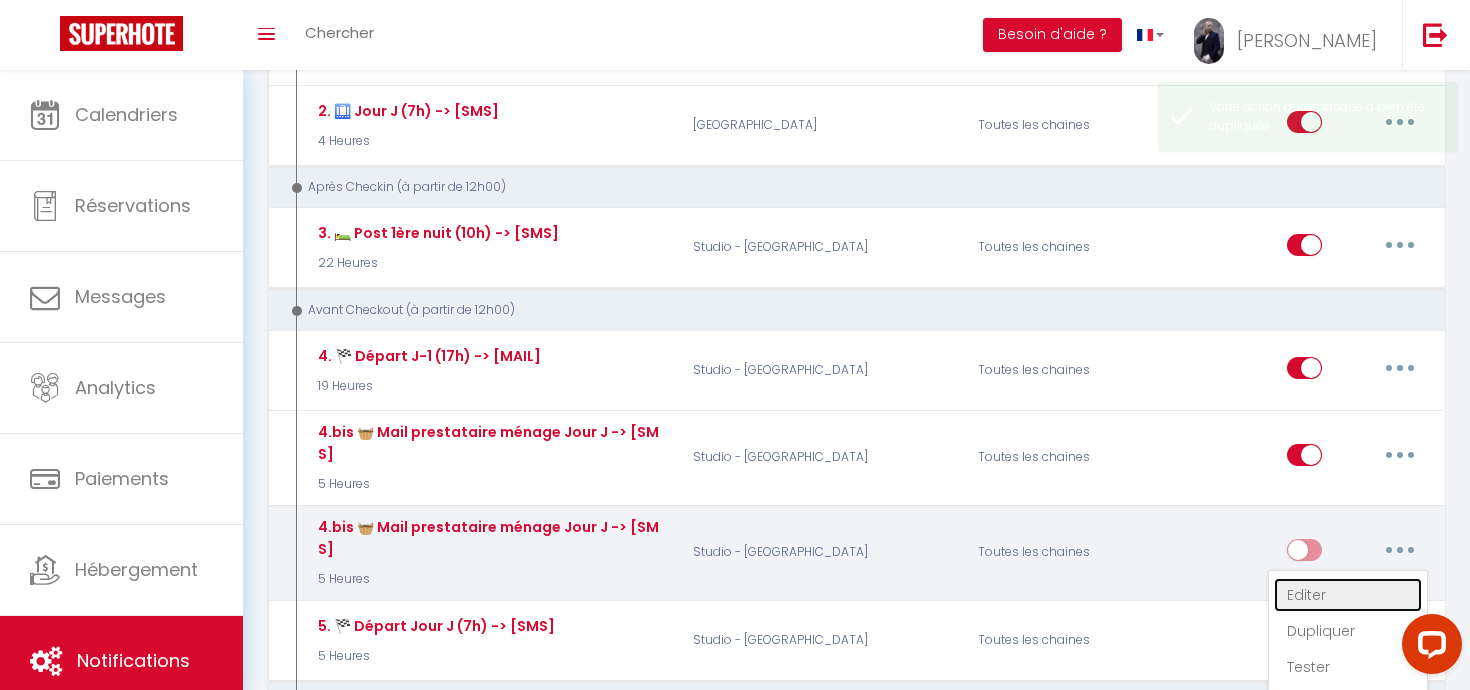 click on "Editer" at bounding box center (1348, 595) 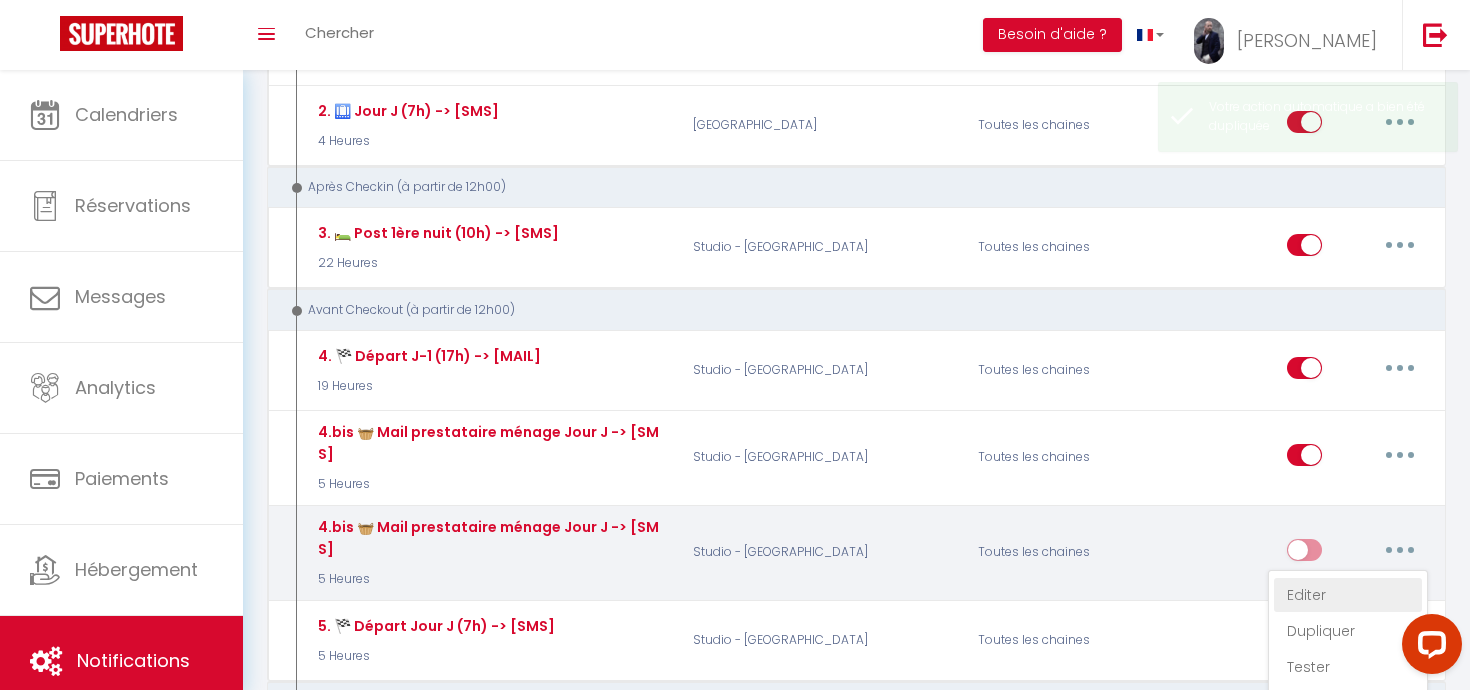 type on "4.bis 🧺 Mail prestataire ménage Jour J -> [SMS]" 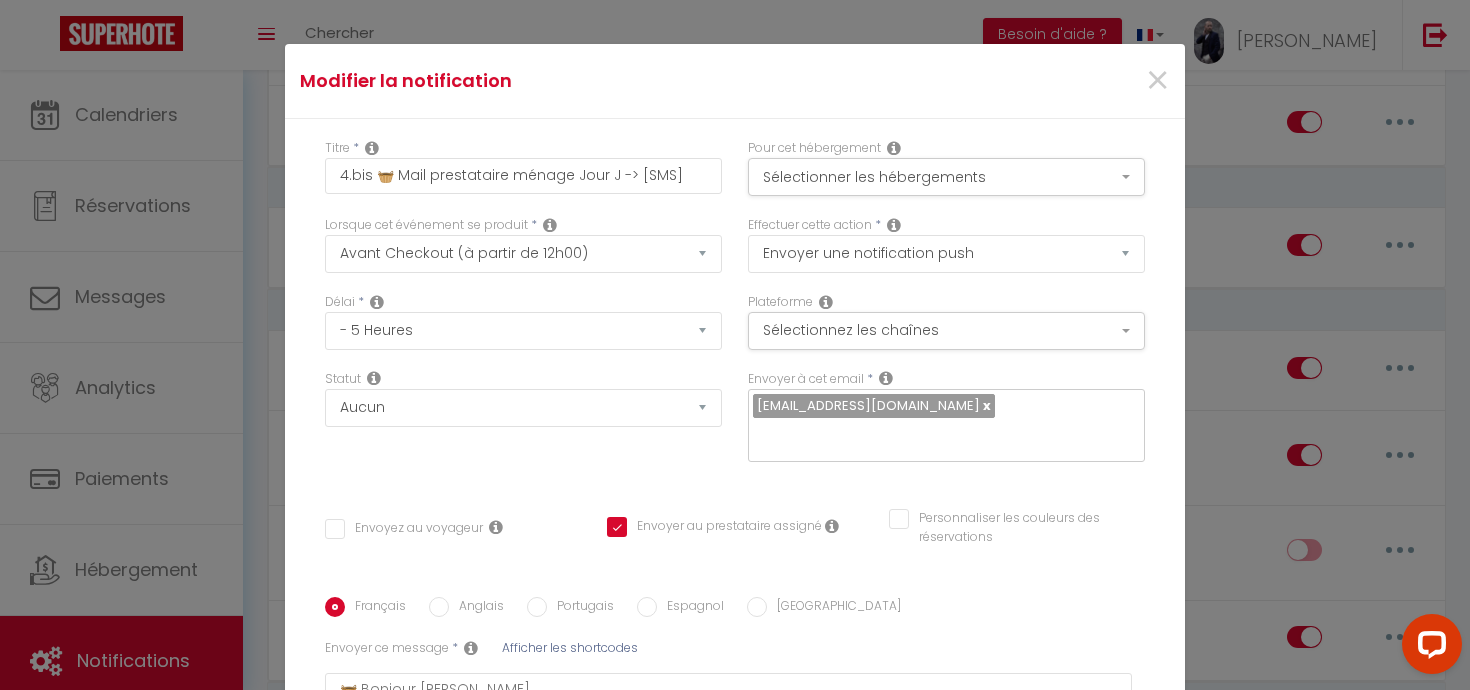 click at bounding box center (985, 405) 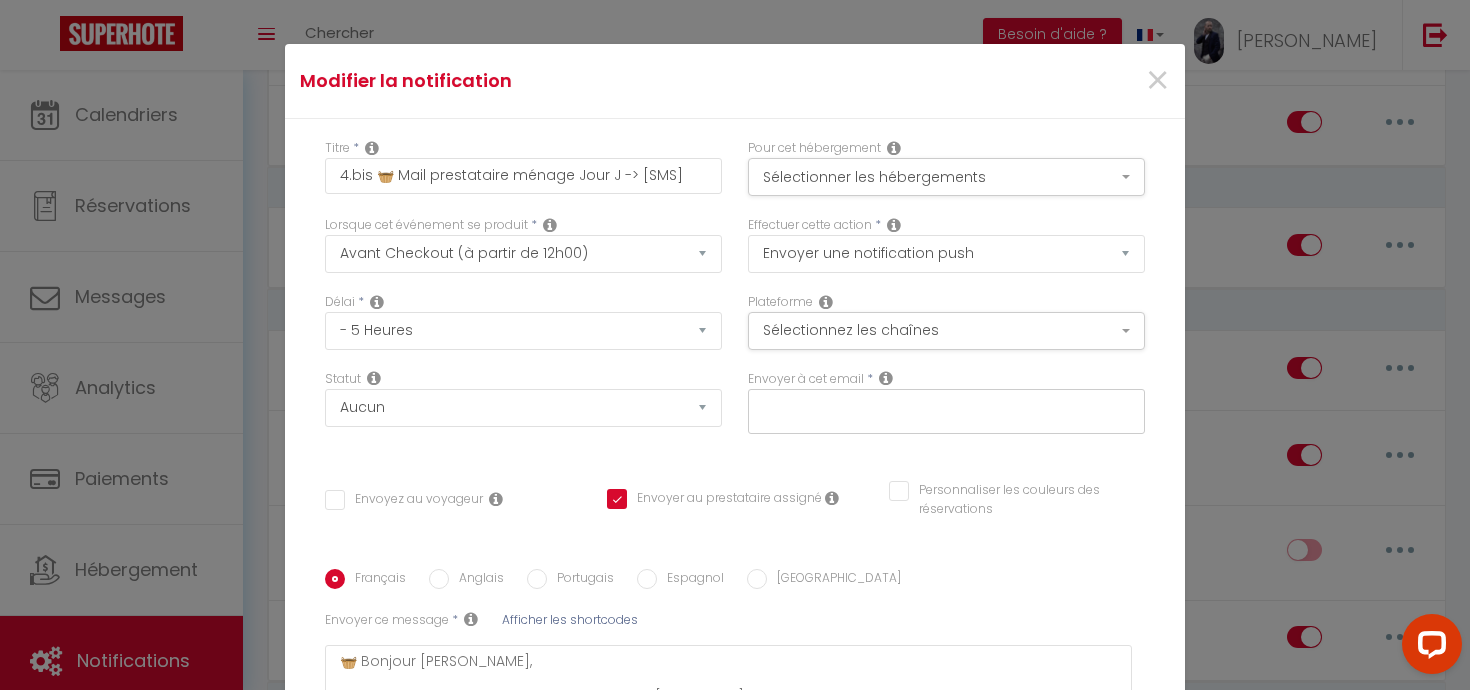 click at bounding box center [941, 408] 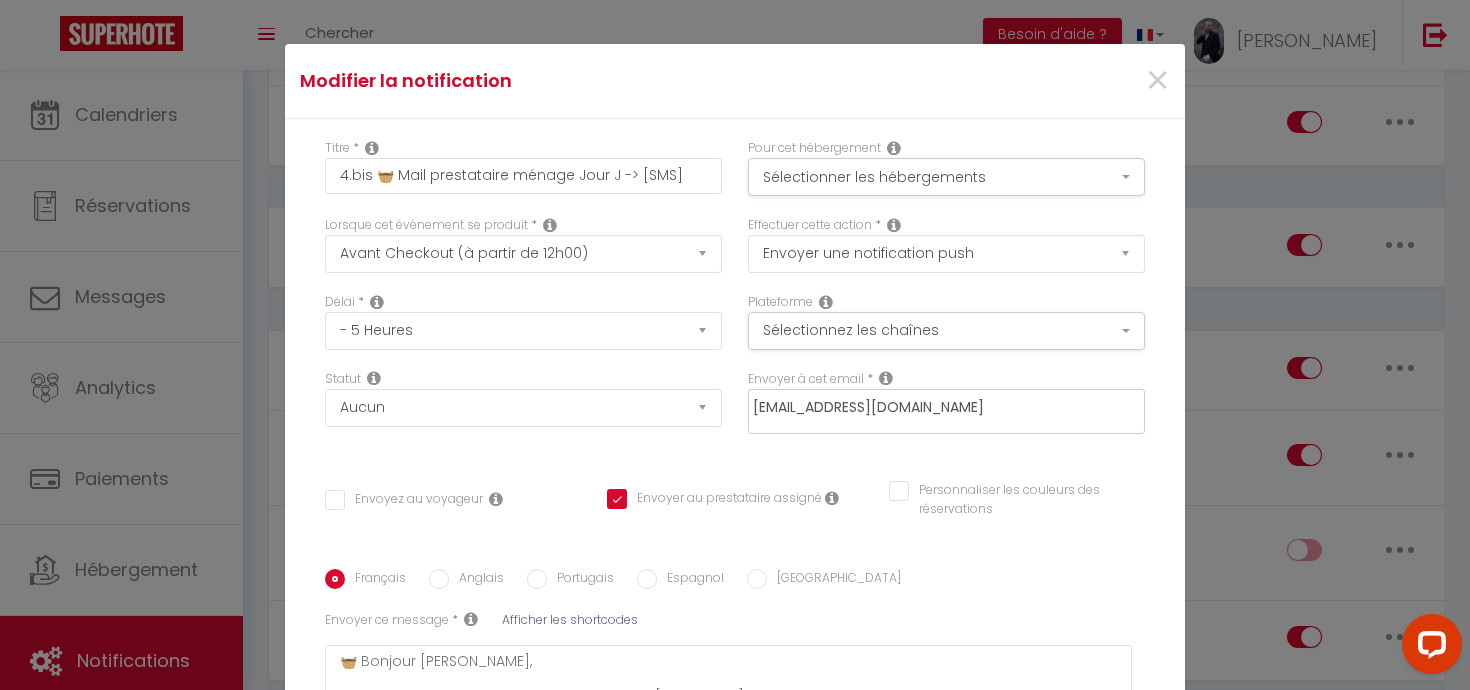 type on "[EMAIL_ADDRESS][DOMAIN_NAME]" 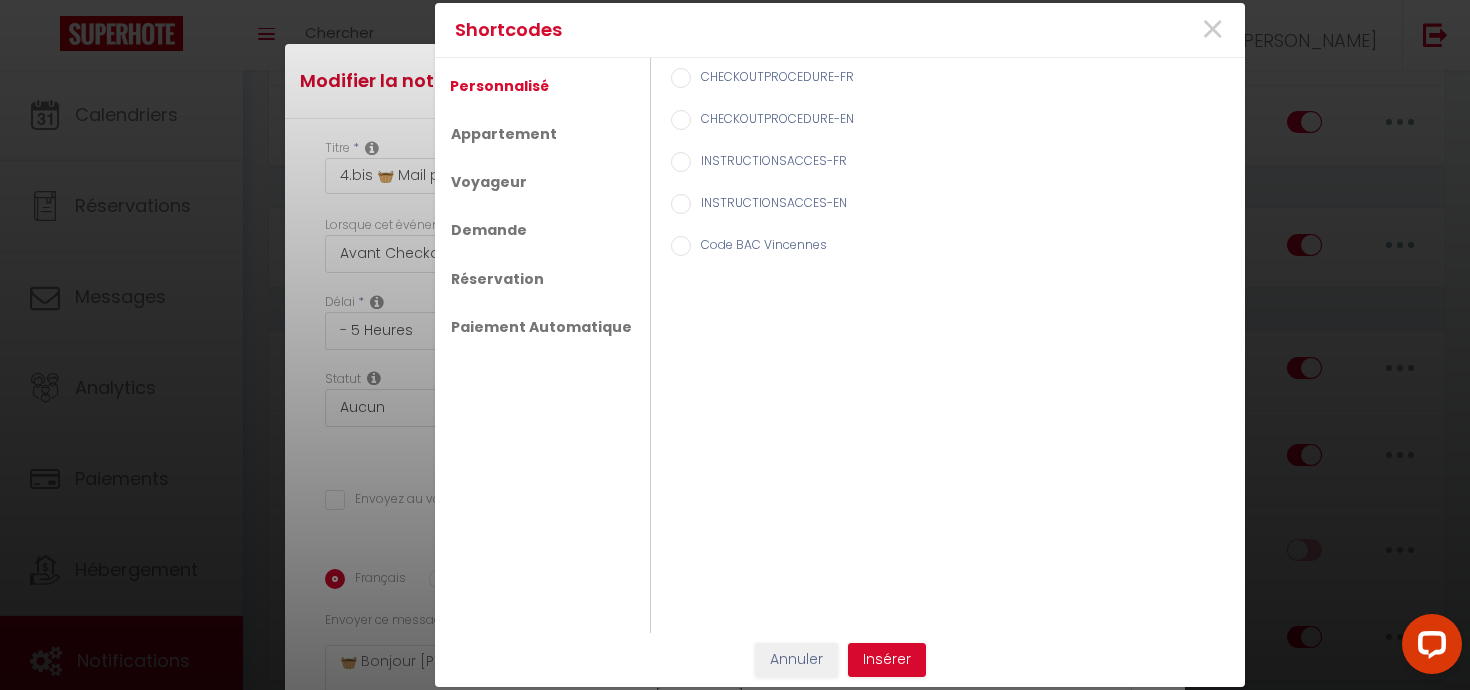 type 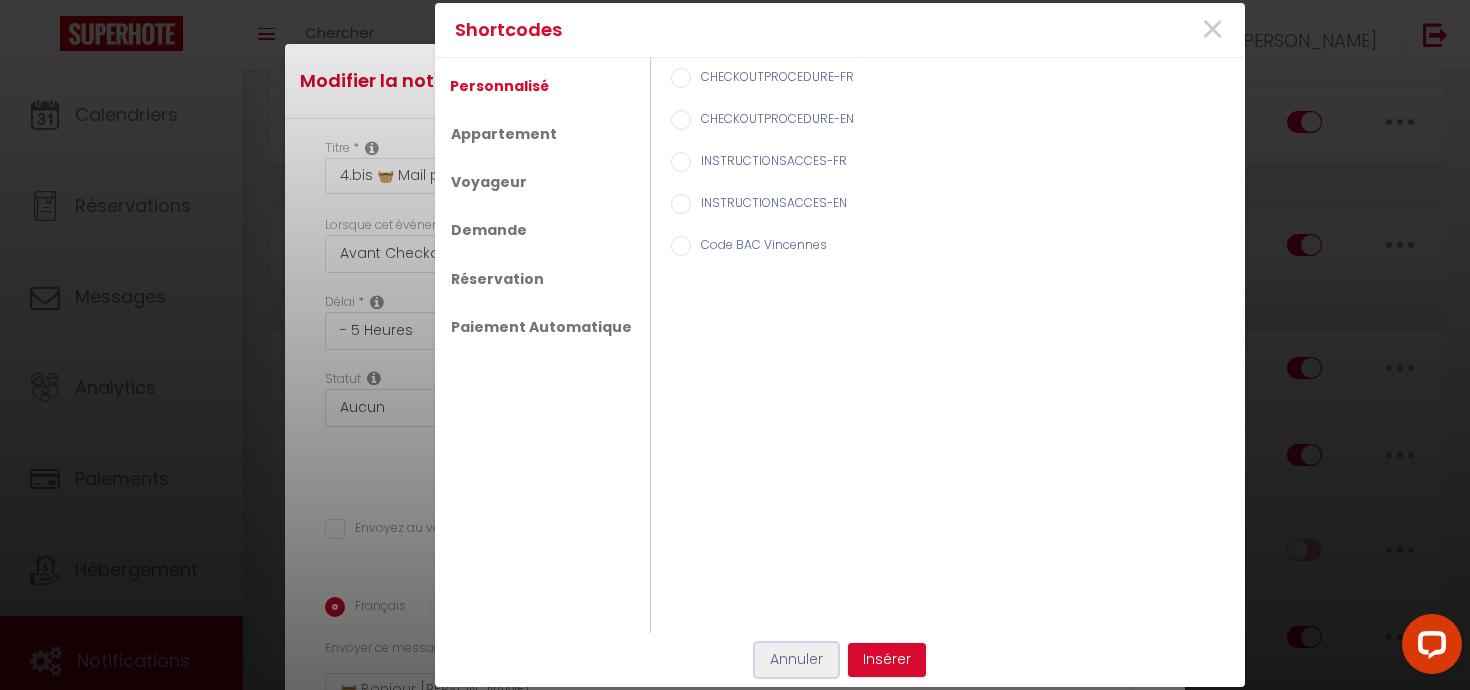 click on "Annuler" at bounding box center [796, 660] 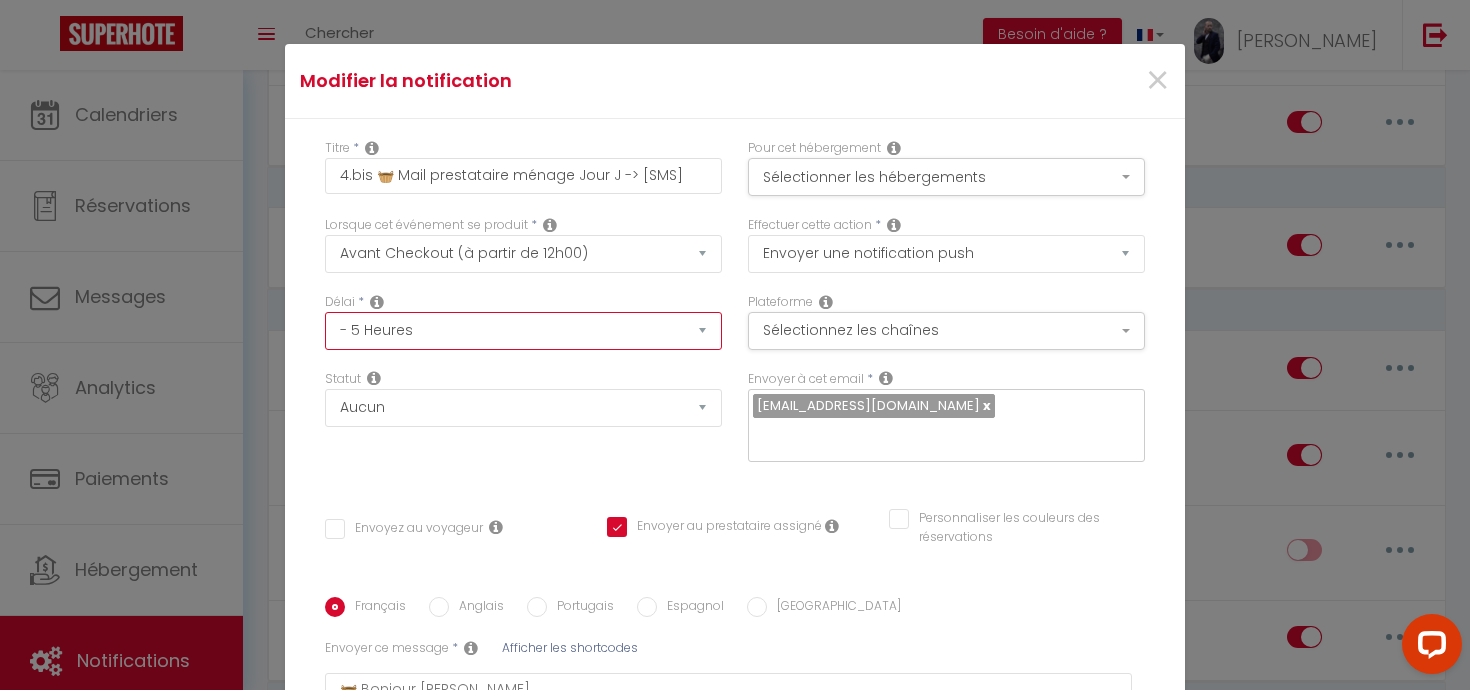 click on "Immédiat - 10 Minutes - 1 Heure - 2 Heures - 3 Heures - 4 Heures - 5 Heures - 6 Heures - 7 Heures - 8 Heures - 9 Heures - 10 Heures - 11 Heures - 12 Heures - 13 Heures - 14 Heures - 15 Heures - 16 Heures - 17 Heures - 18 Heures - 19 Heures - 20 Heures - 21 Heures - 22 Heures - 23 Heures   - 1 Jour - 2 Jours - 3 Jours - 4 Jours - 5 Jours - 6 Jours - 7 Jours - 8 Jours - 9 Jours - 10 Jours - 11 Jours - 12 Jours - 13 Jours - 14 Jours - 15 Jours - 16 Jours - 17 Jours - 18 Jours - 19 Jours - 20 Jours - 21 Jours - 22 Jours - 23 Jours - 24 Jours - 25 Jours - 26 Jours - 27 Jours - 28 Jours - 29 Jours - 30 Jours - 31 Jours - 32 Jours - 33 Jours - 34 Jours - 35 Jours - 36 Jours - 37 Jours - 38 Jours - 39 Jours - 40 Jours - 41 Jours - 42 Jours - 43 Jours - 44 Jours - 45 Jours - 46 Jours - 47 Jours - 48 Jours - 49 Jours - 50 Jours - 51 Jours - 52 Jours - 53 Jours - 54 Jours - 55 Jours - 56 Jours - 57 Jours - 58 Jours - 59 Jours - 60 Jours - 61 Jours - 62 Jours - 63 Jours - 64 Jours - 65 Jours - 66 Jours - 67 Jours" at bounding box center [523, 331] 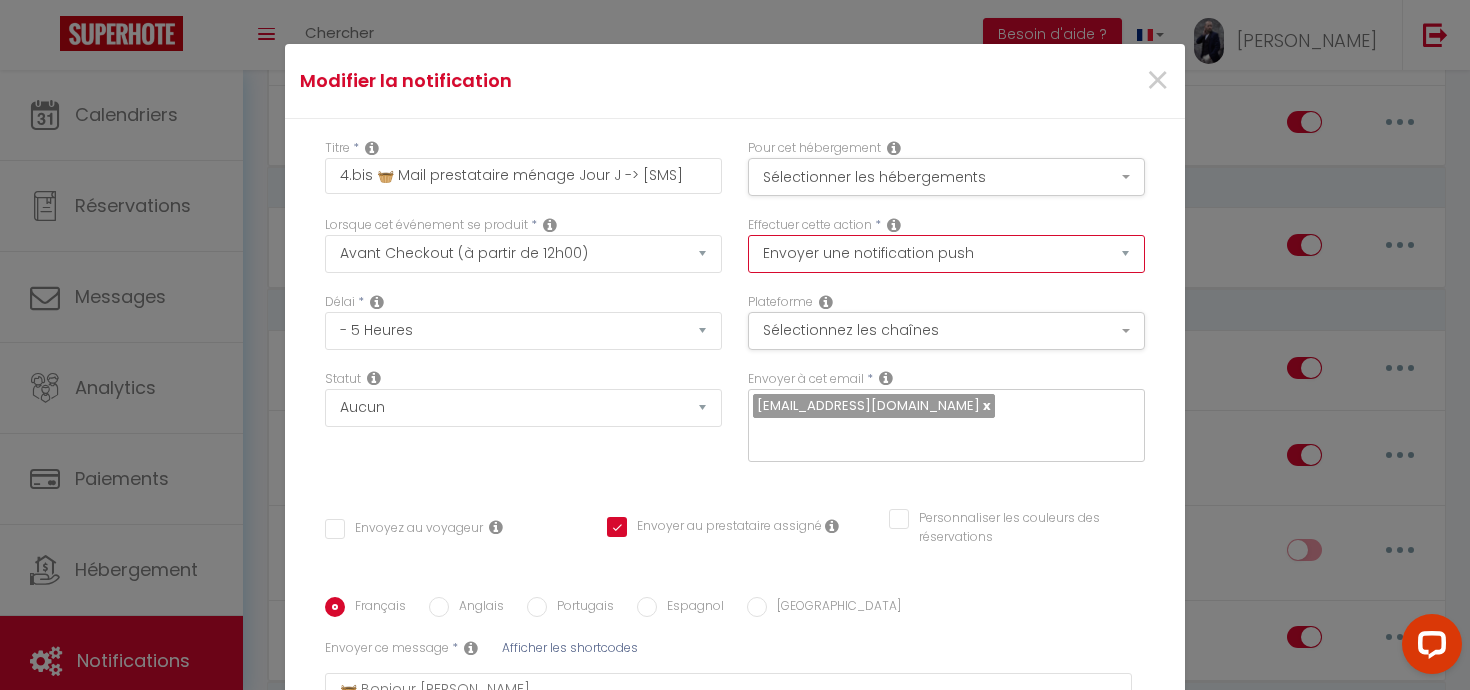 click on "Envoyer un email   Envoyer un SMS   Envoyer une notification push" at bounding box center (946, 254) 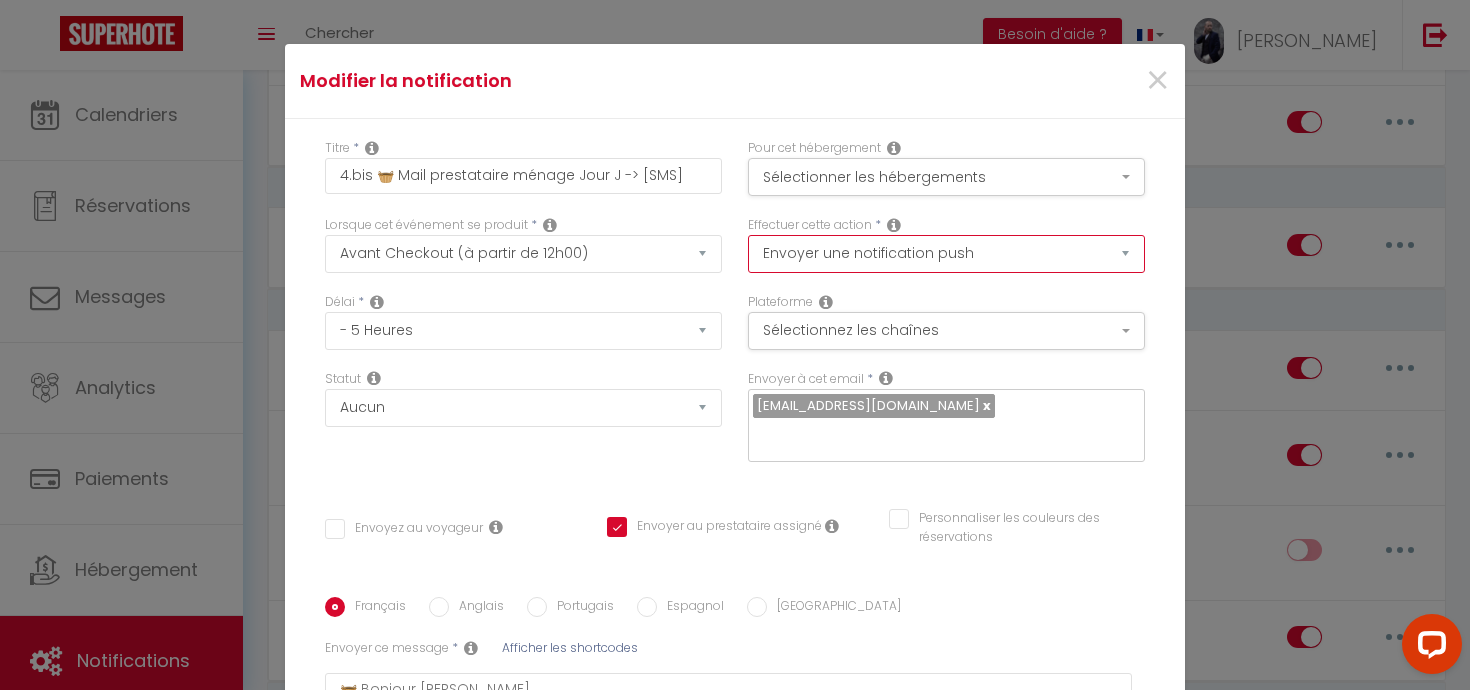 select on "email" 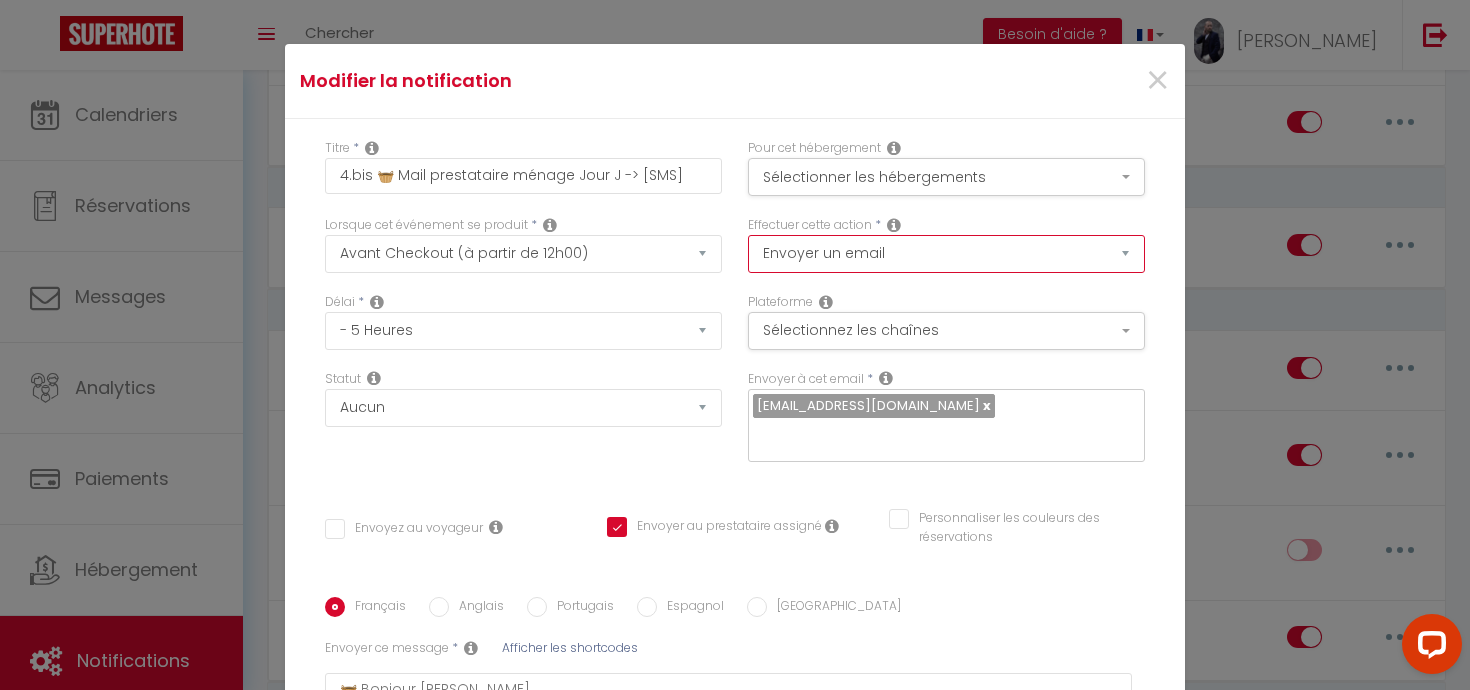 checkbox on "false" 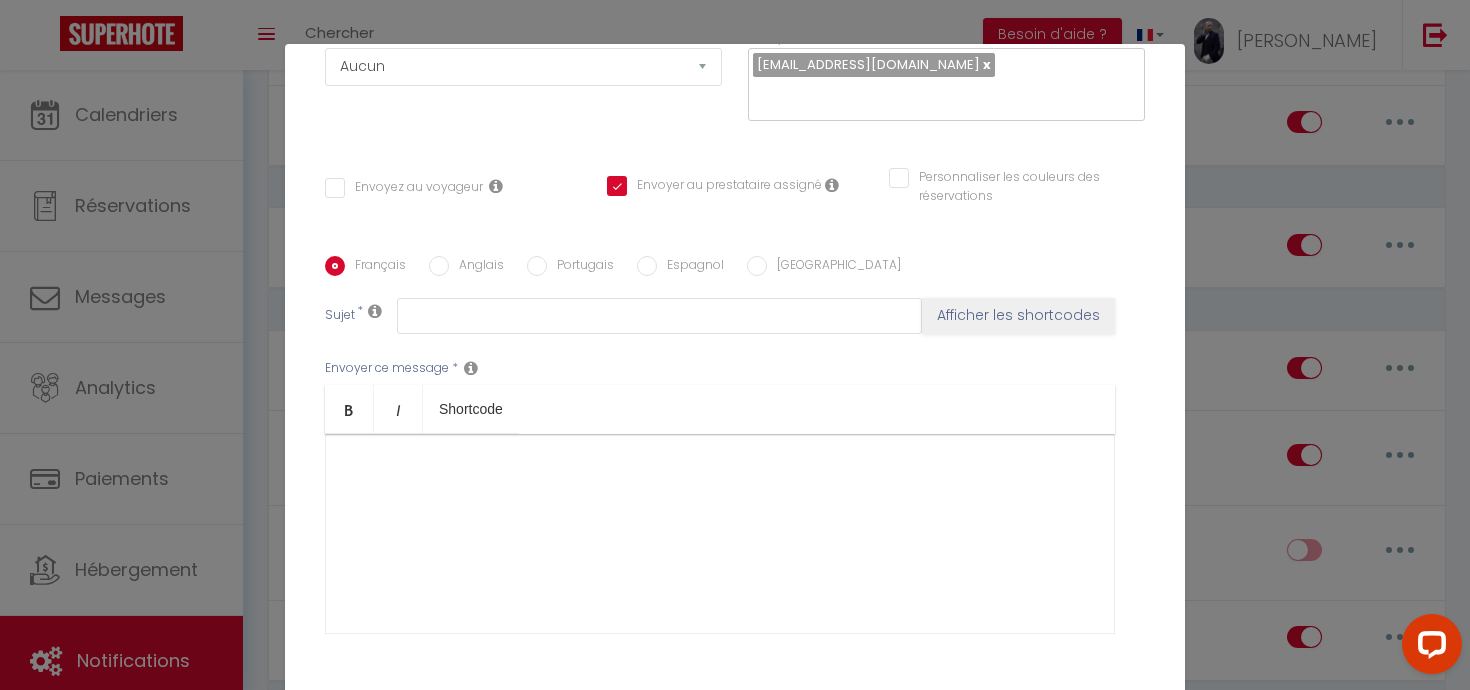 scroll, scrollTop: 375, scrollLeft: 0, axis: vertical 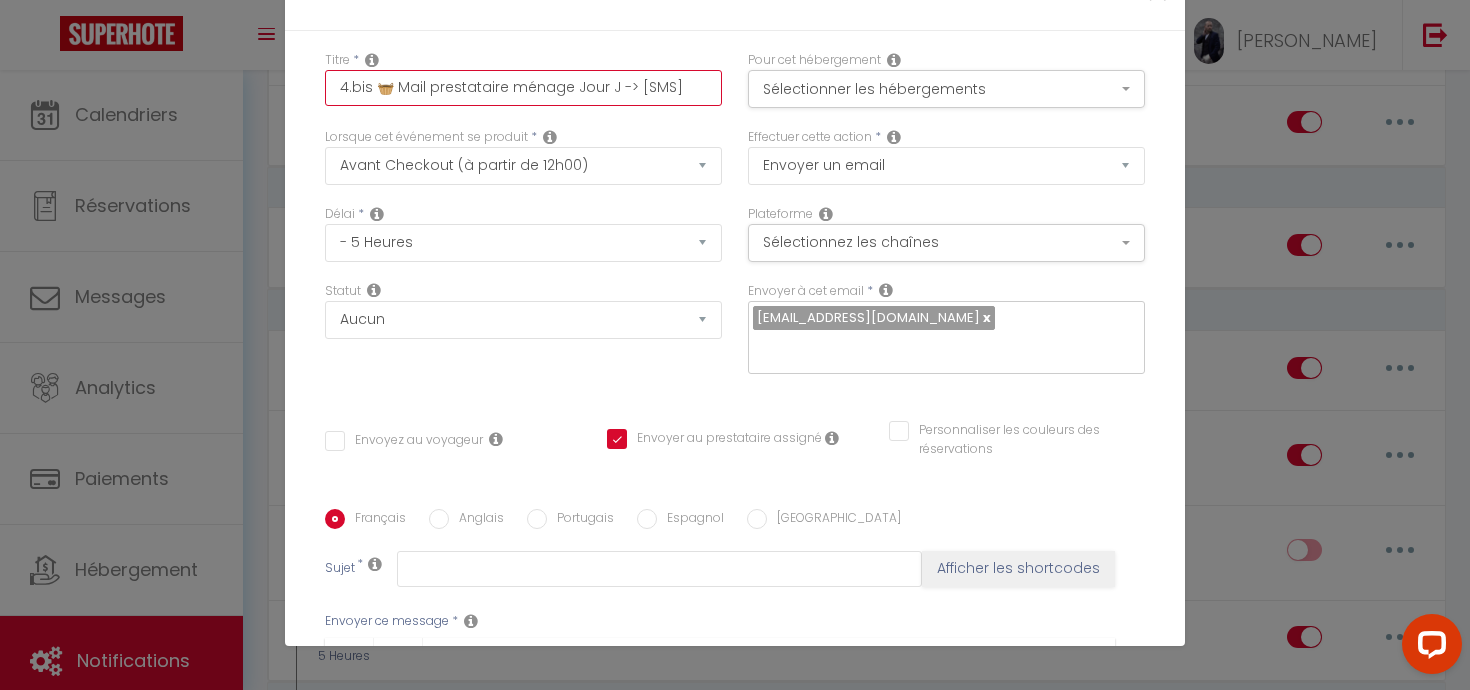 click on "4.bis 🧺 Mail prestataire ménage Jour J -> [SMS]" at bounding box center (523, 88) 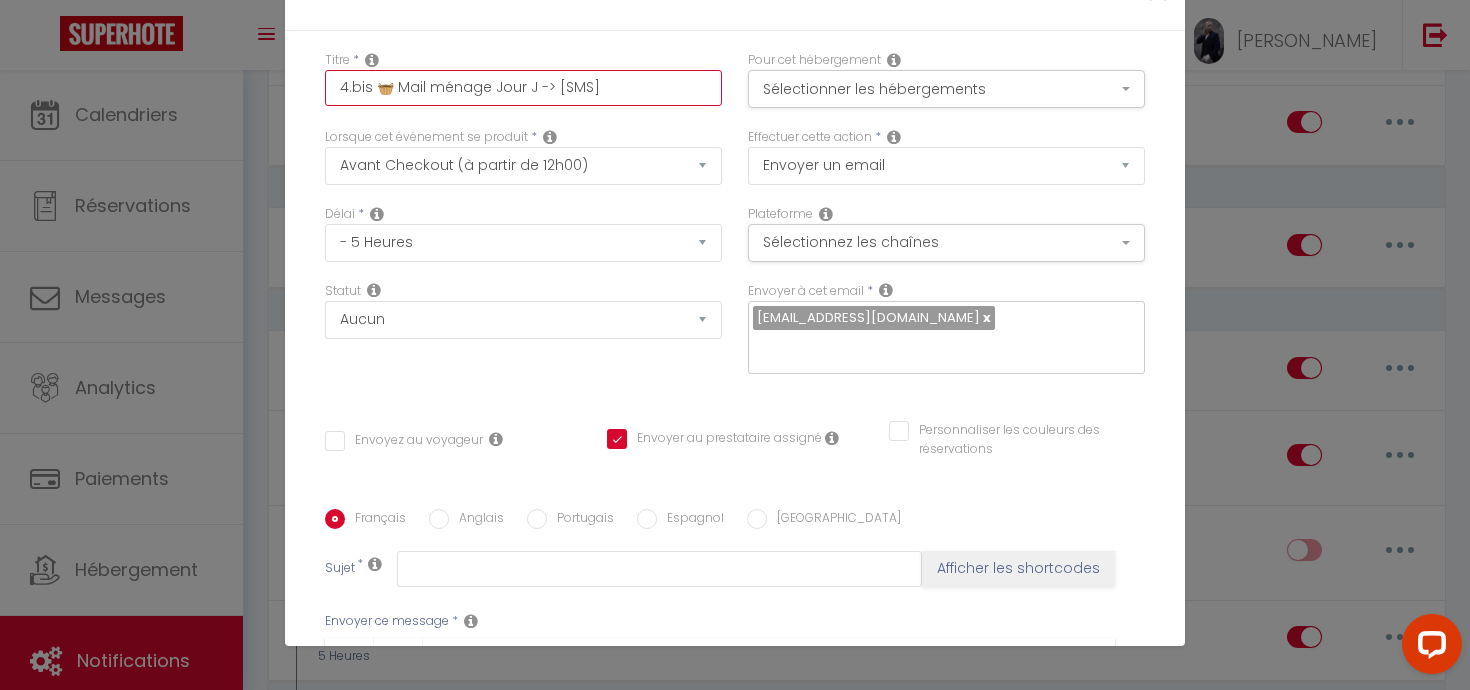 checkbox on "false" 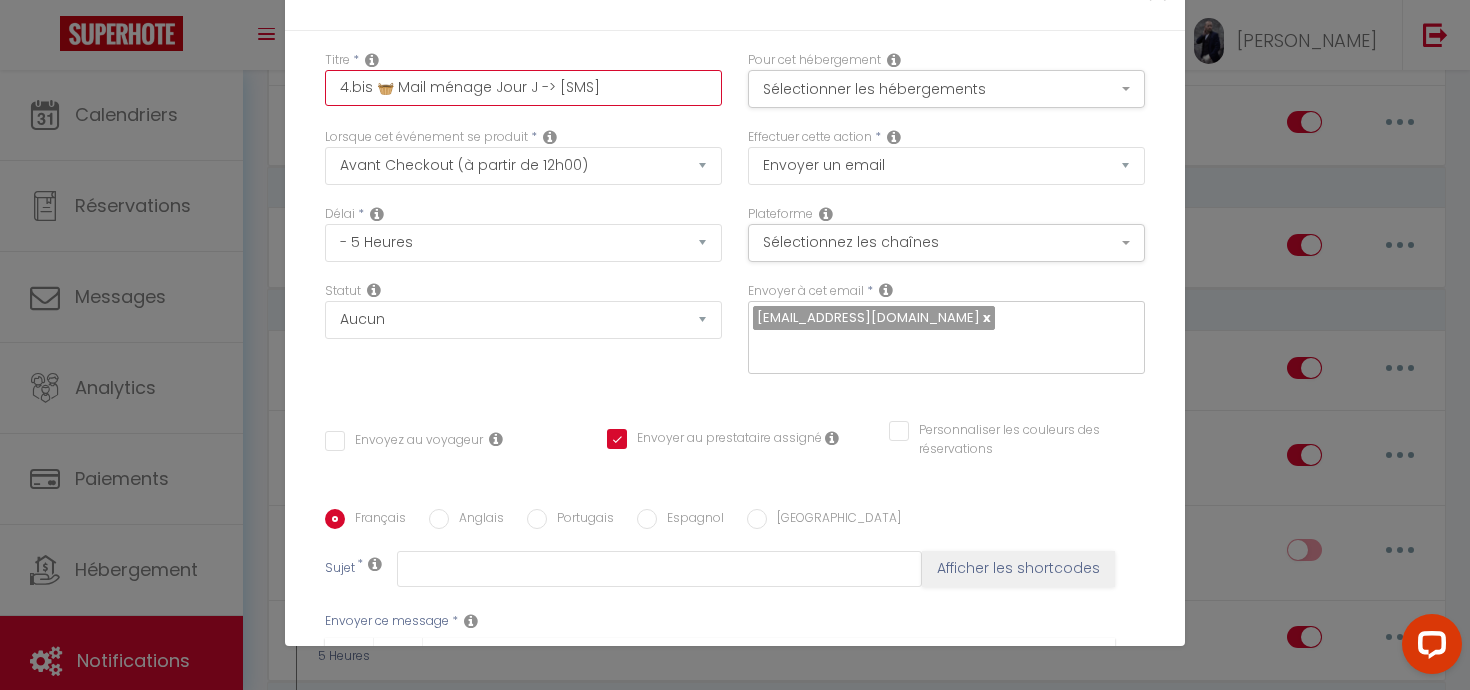 type on "4.bis 🧺 Mail ménage MJour J -> [SMS]" 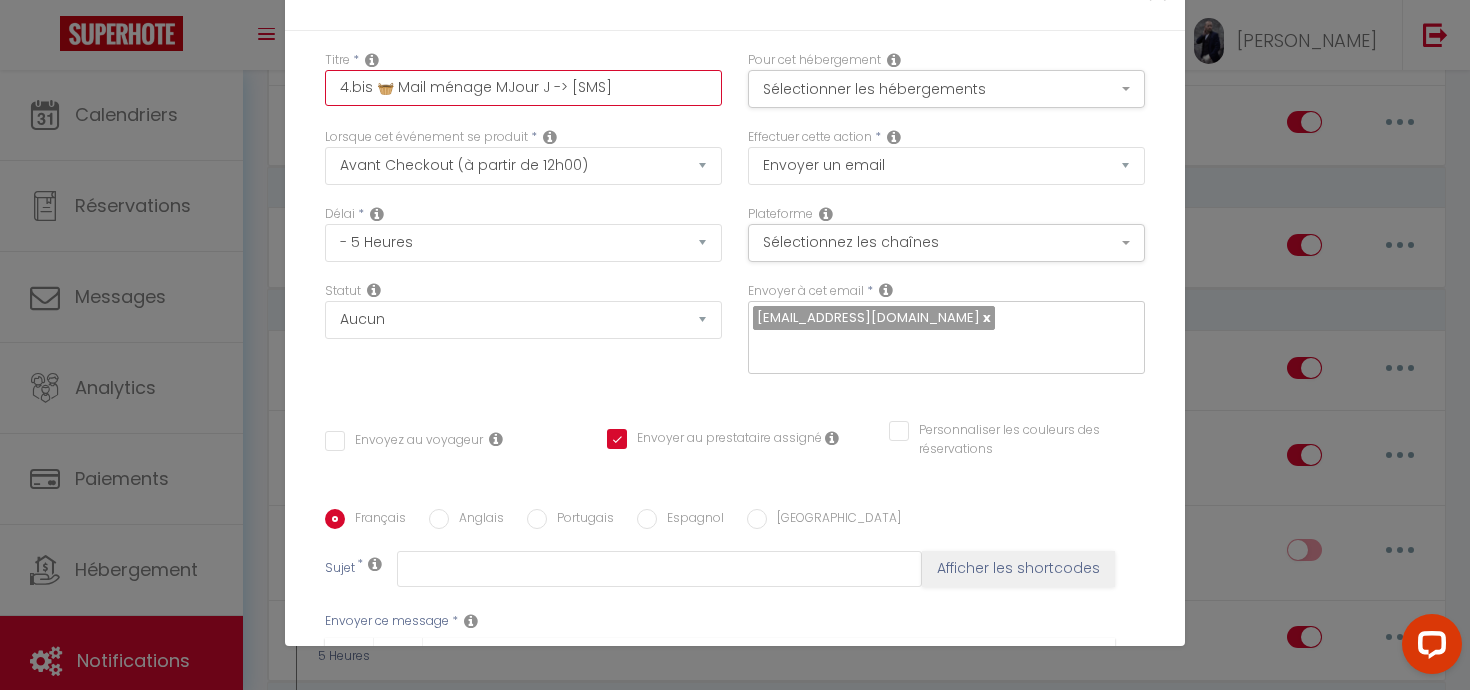 checkbox on "false" 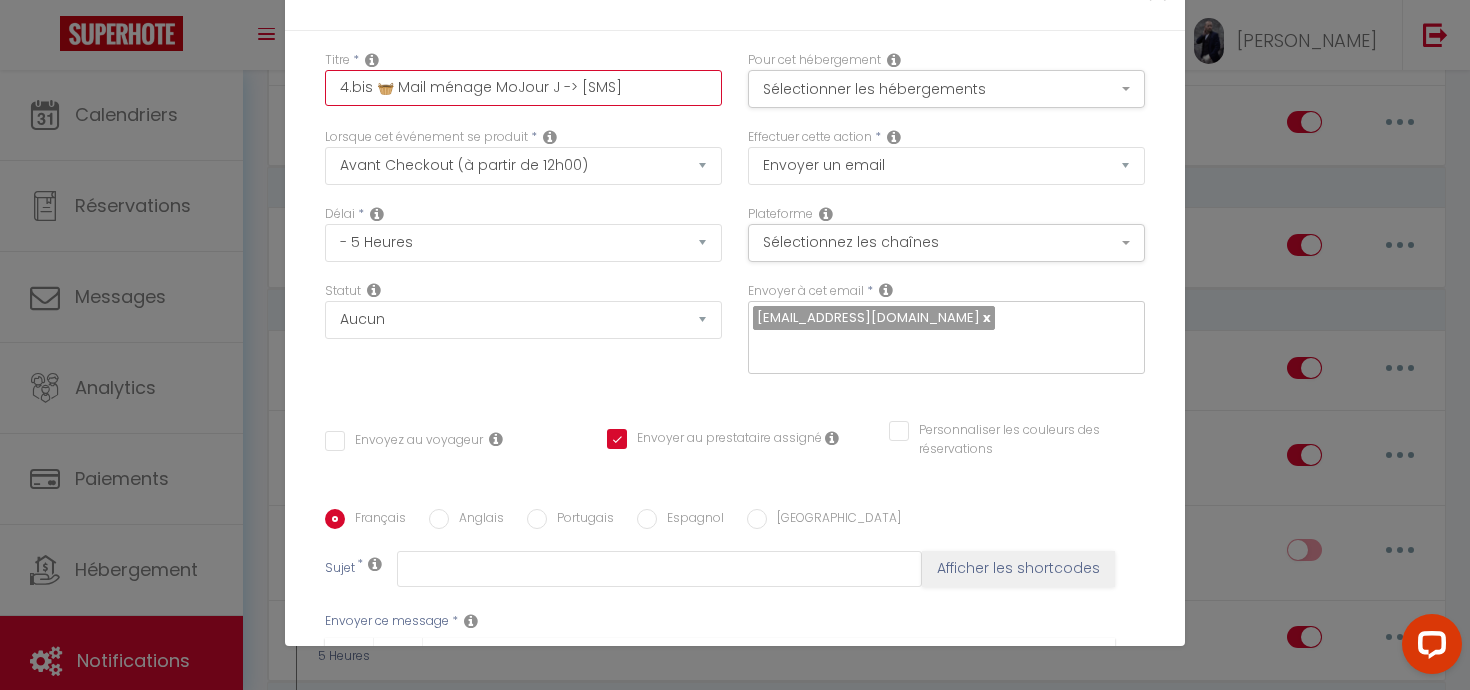 checkbox on "false" 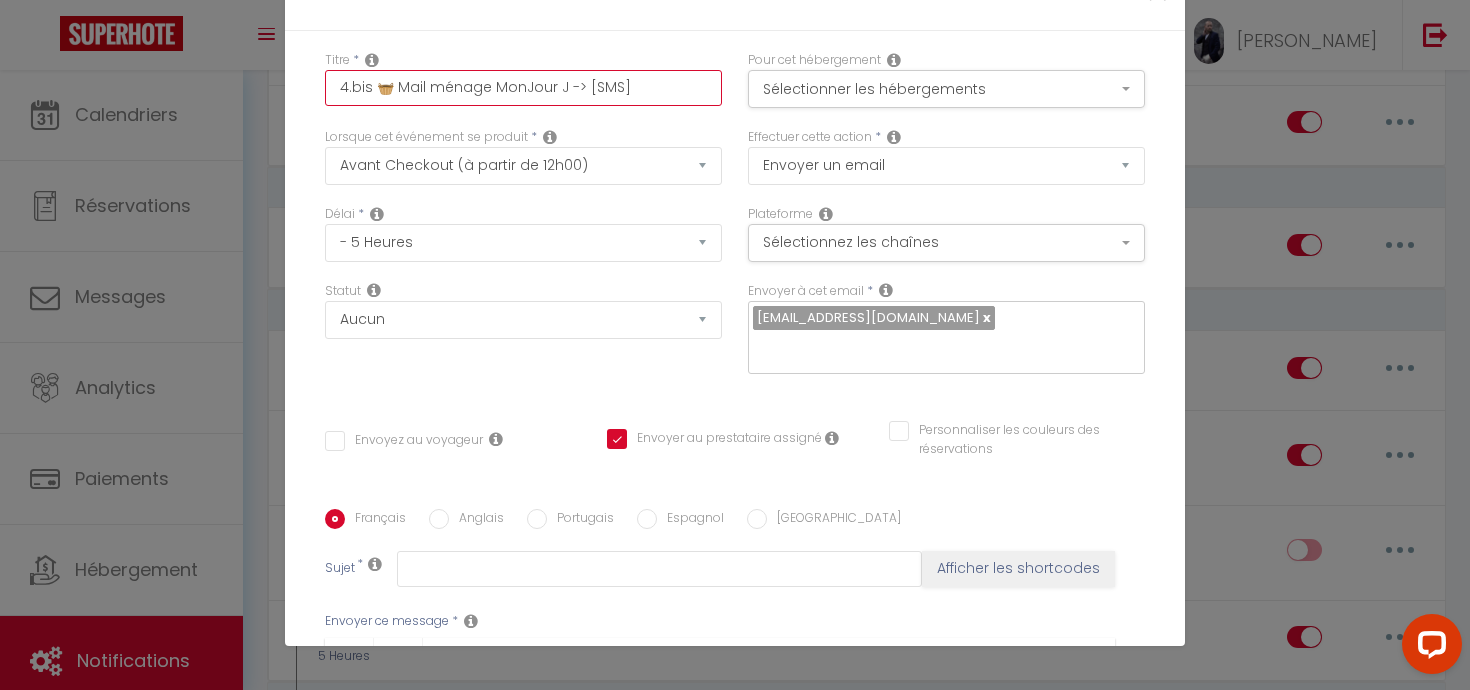 checkbox on "false" 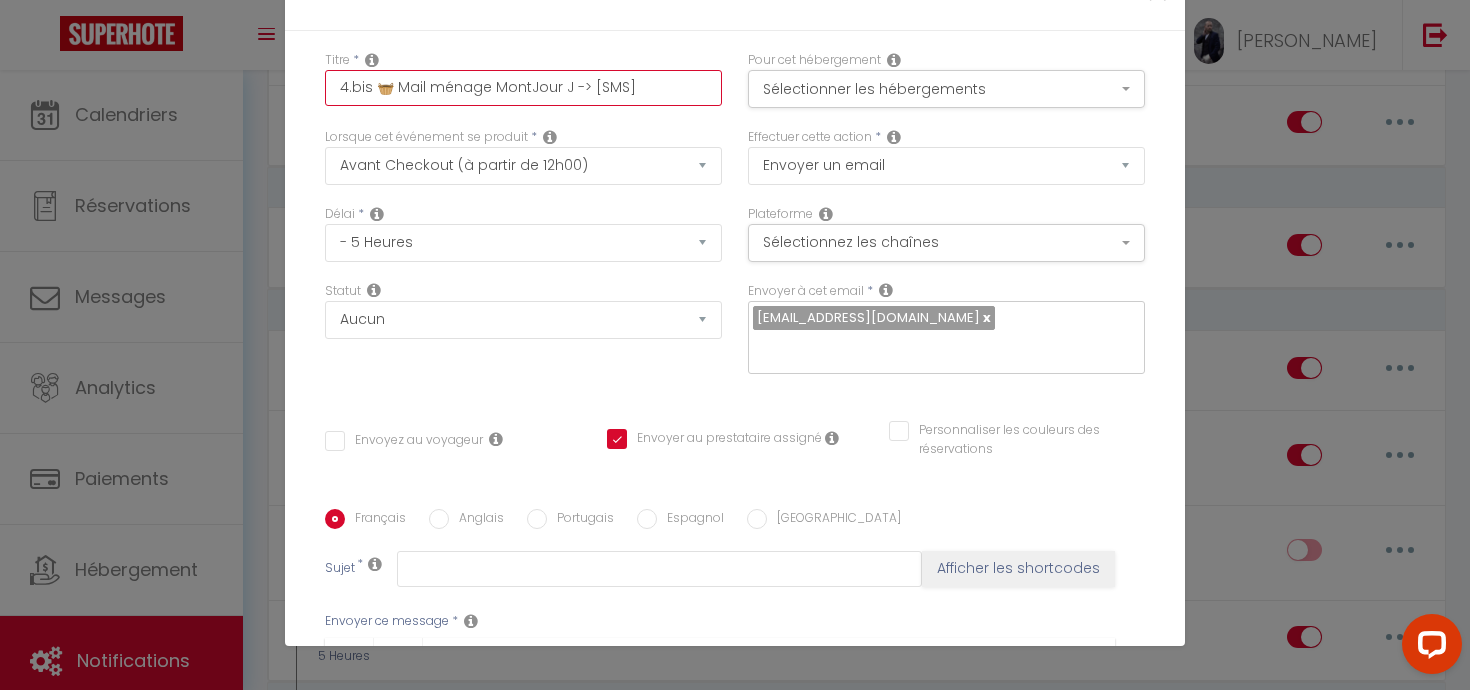 checkbox on "false" 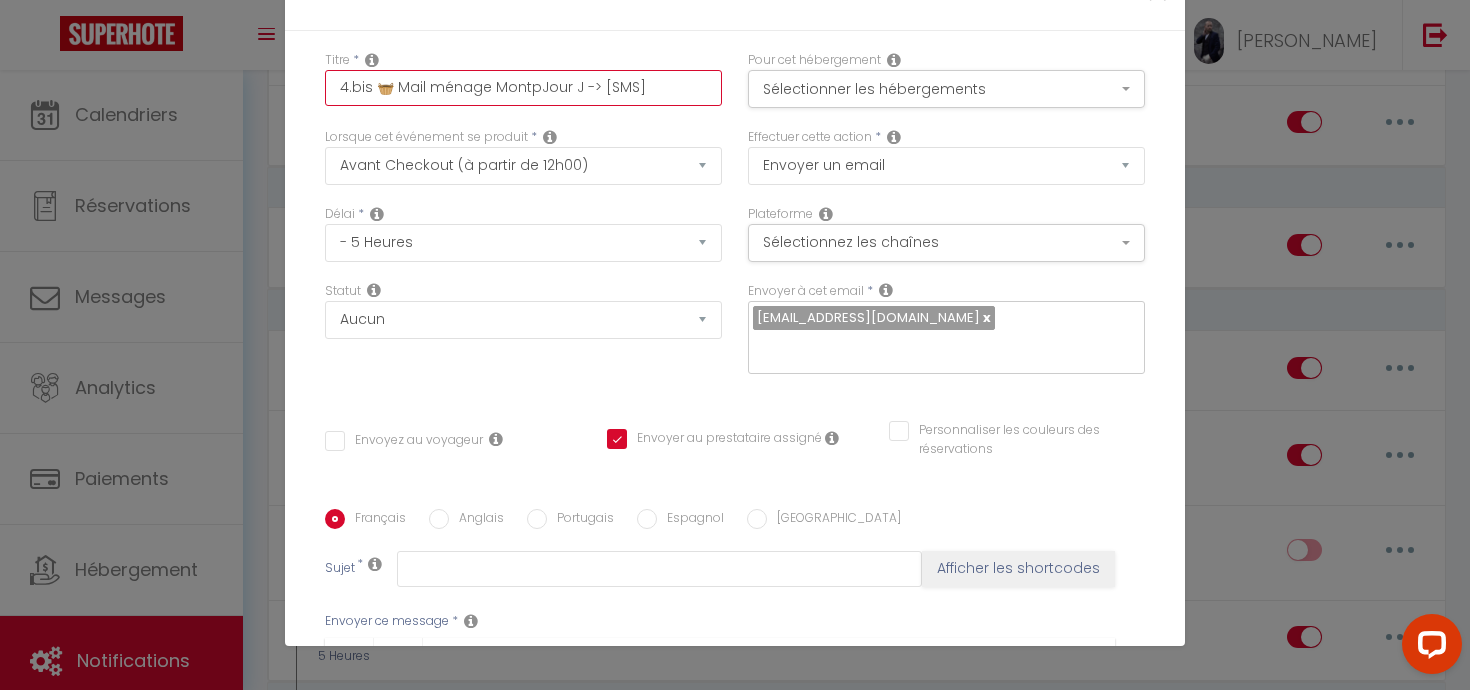 checkbox on "false" 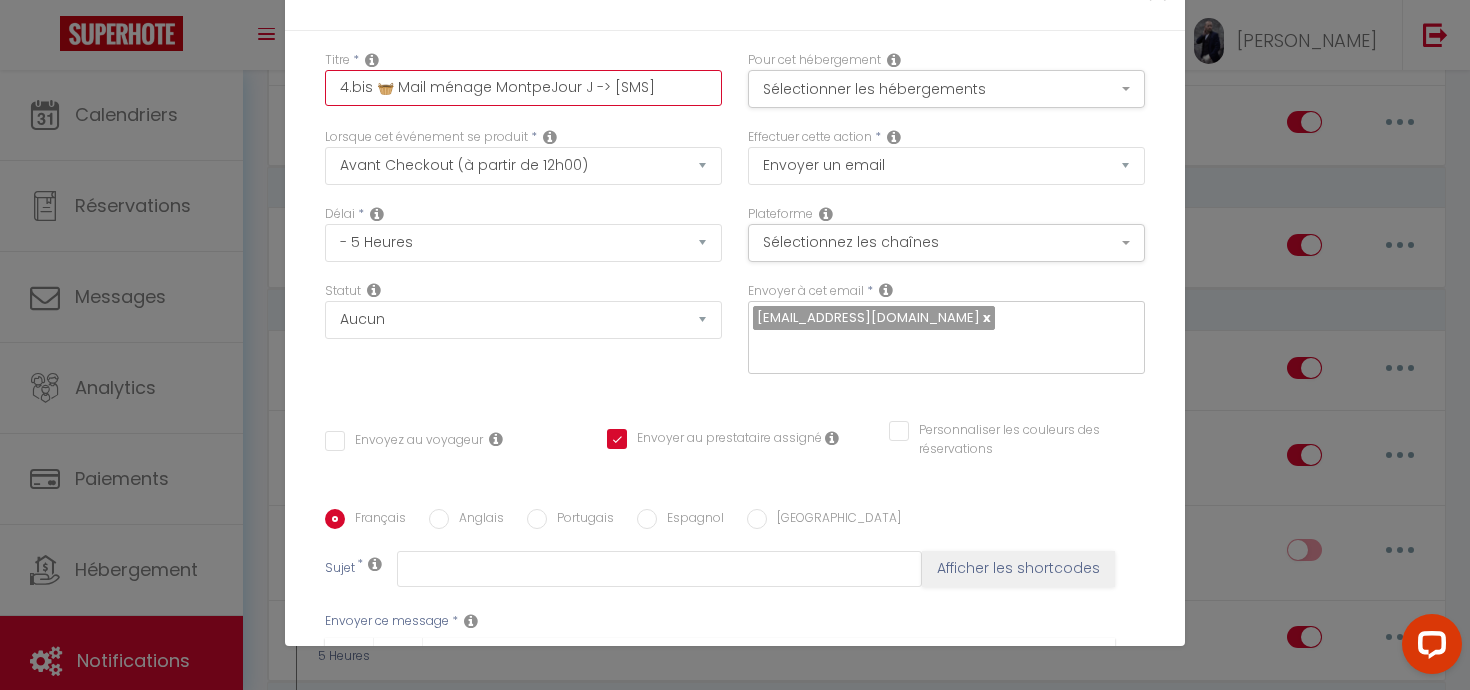 checkbox on "false" 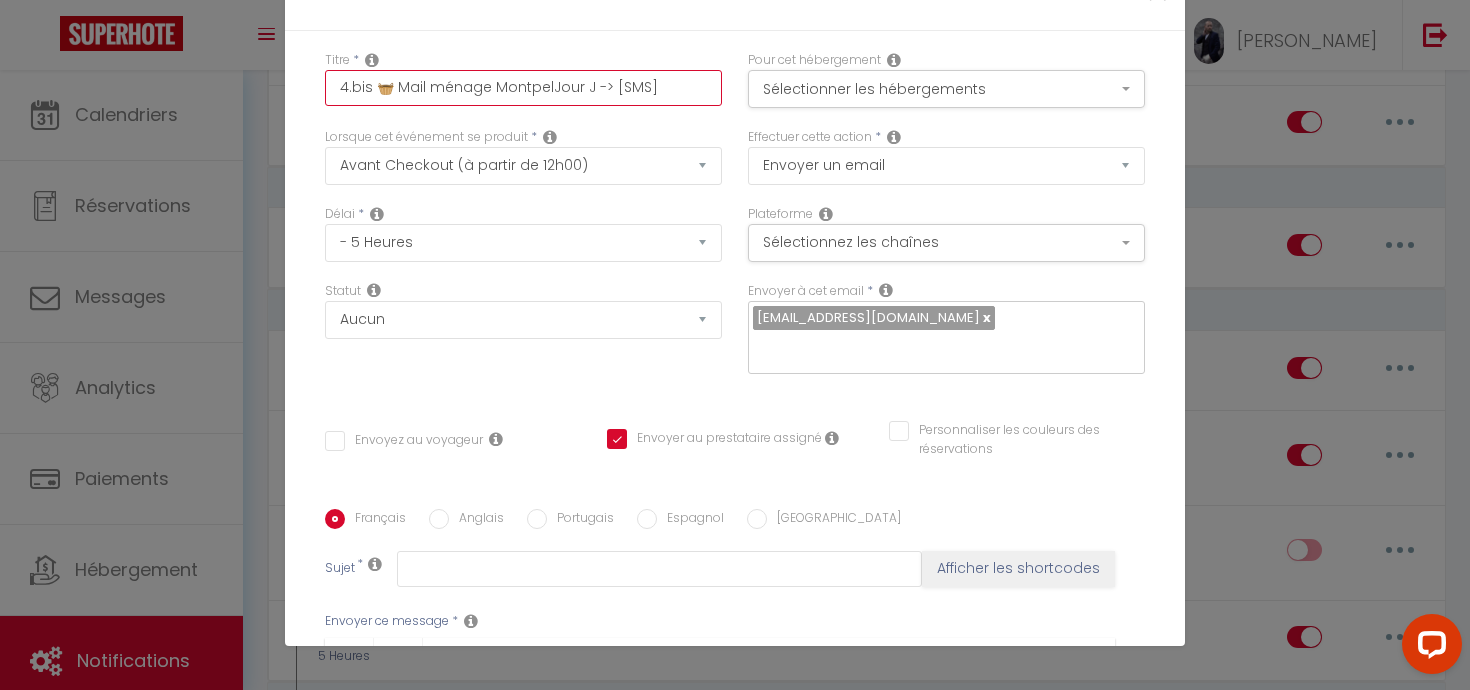 checkbox on "false" 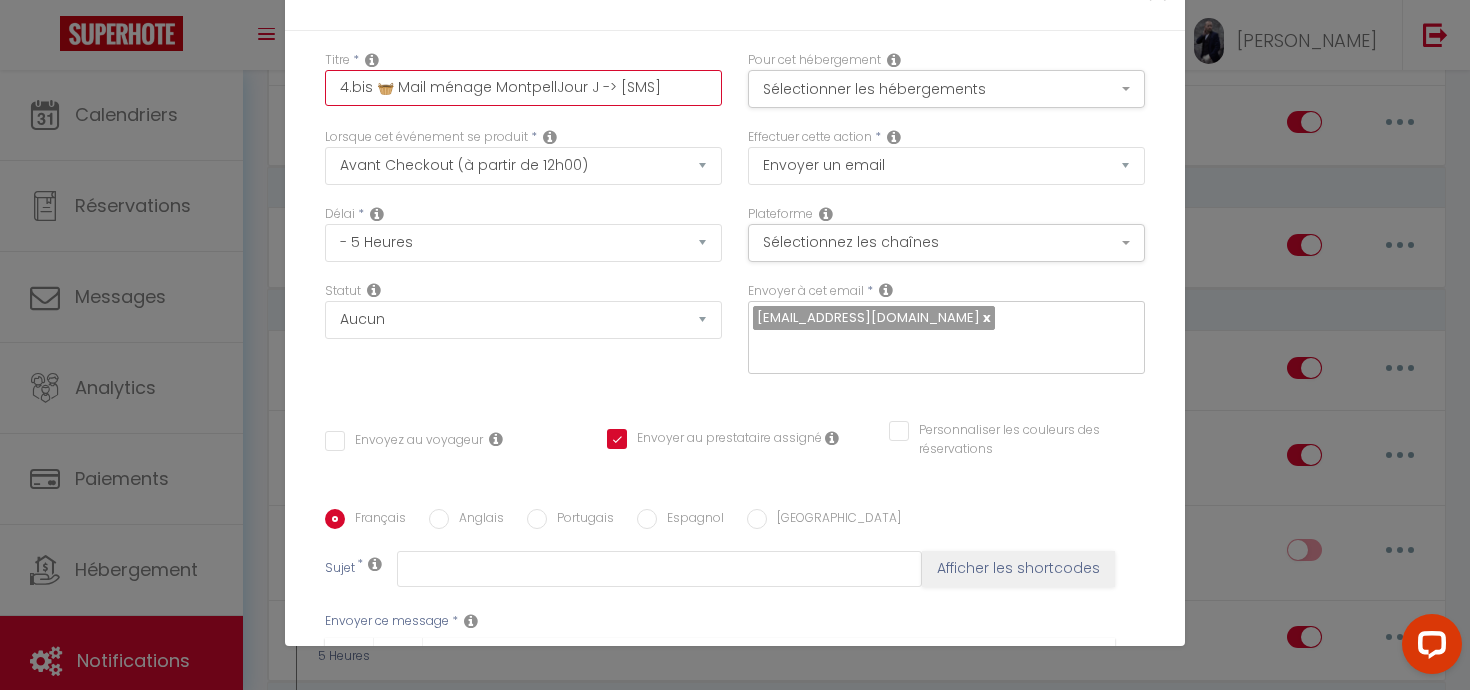 checkbox on "false" 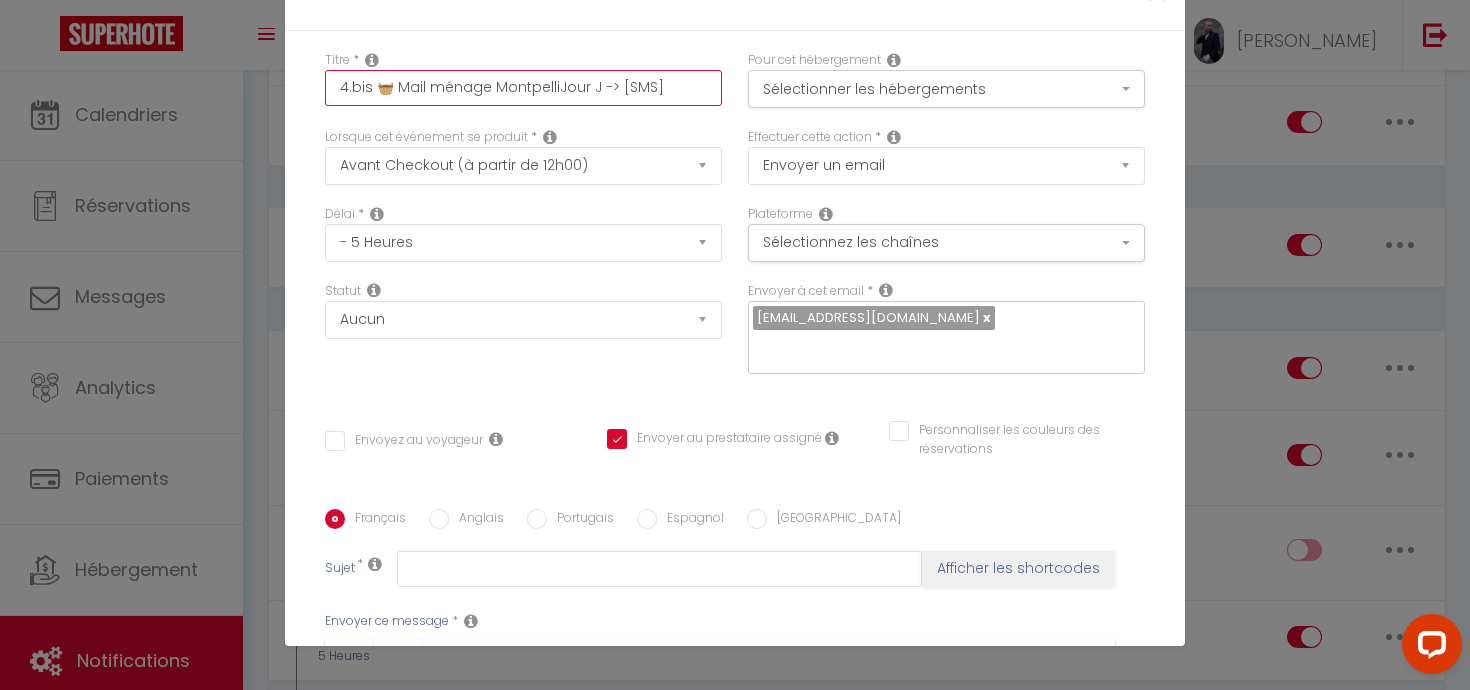 checkbox on "false" 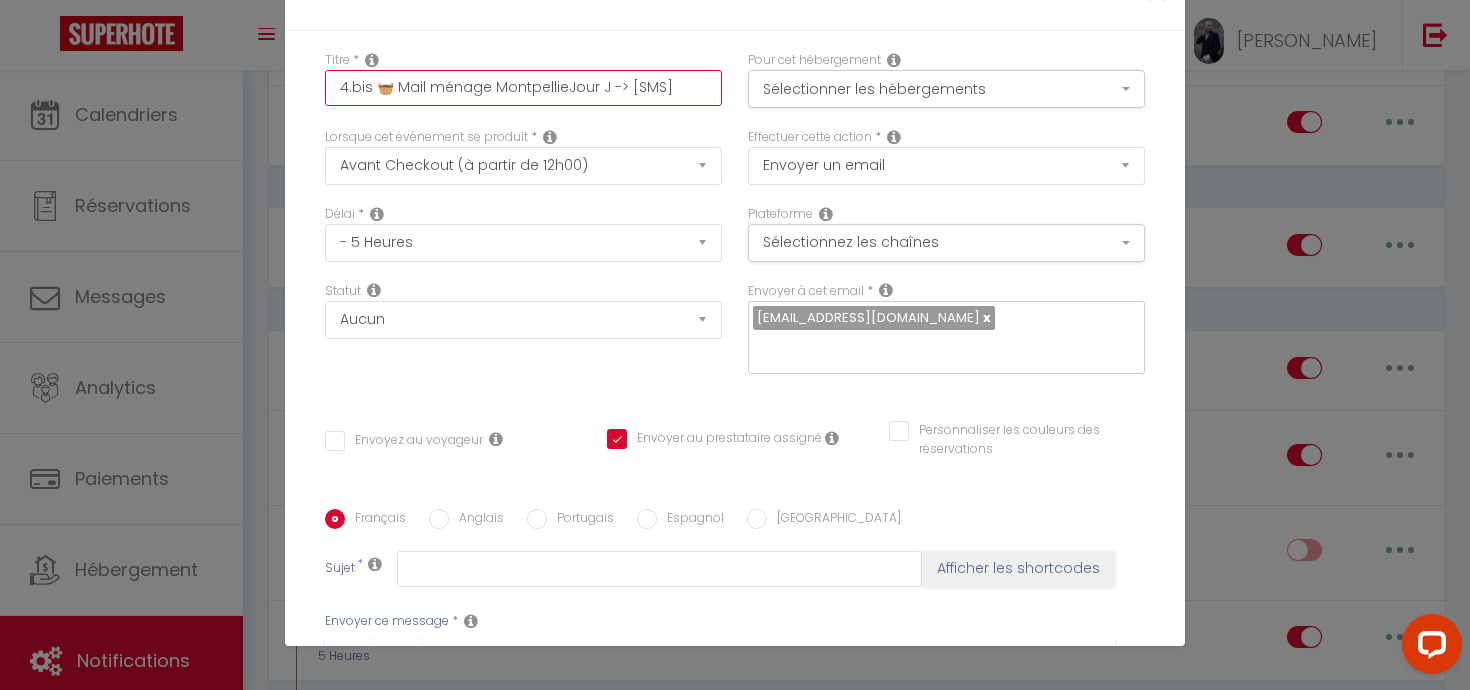 checkbox on "false" 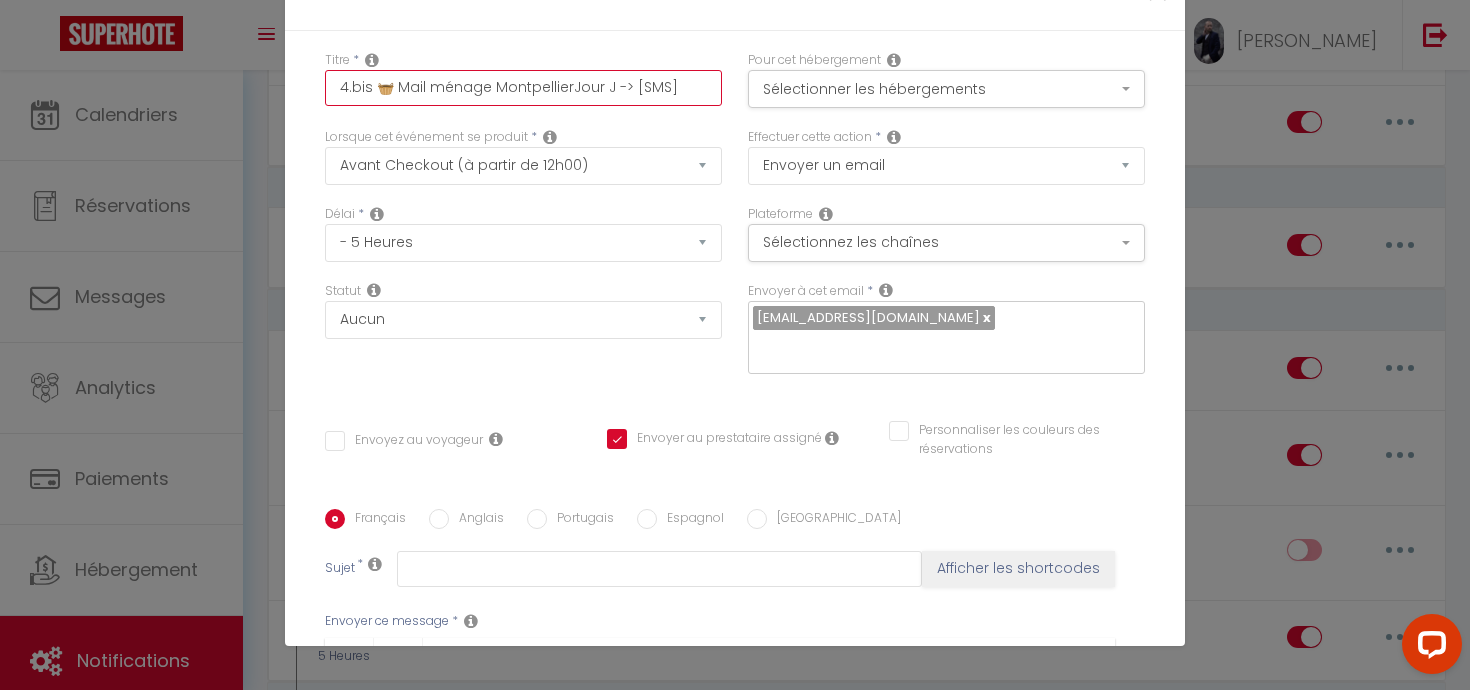 checkbox on "false" 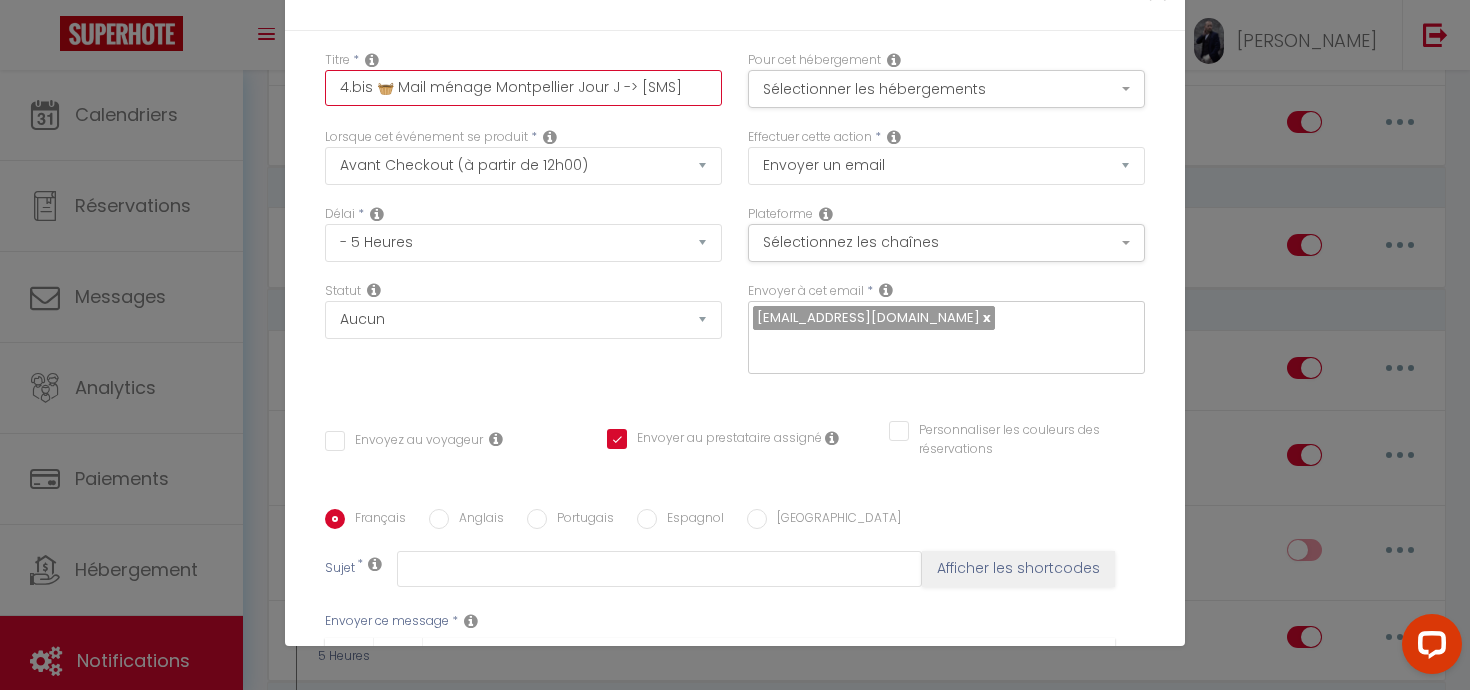 checkbox on "false" 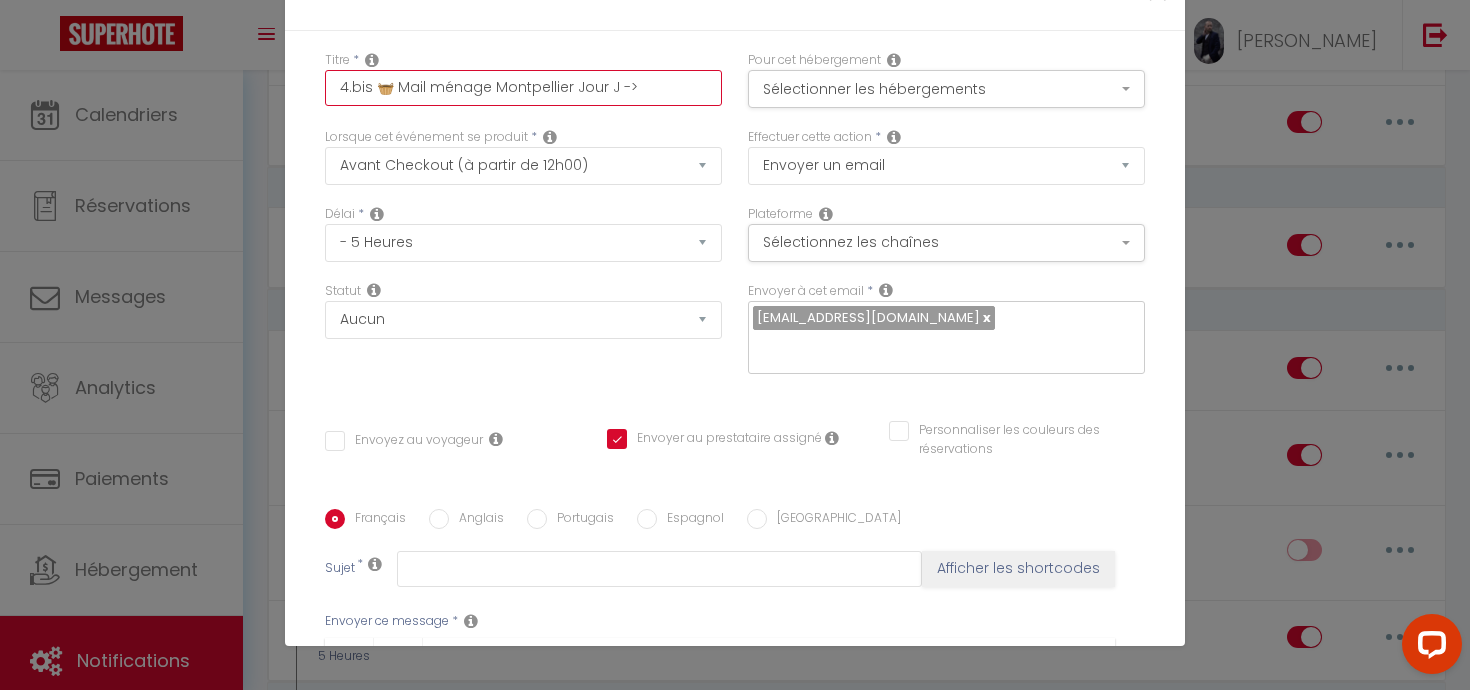checkbox on "false" 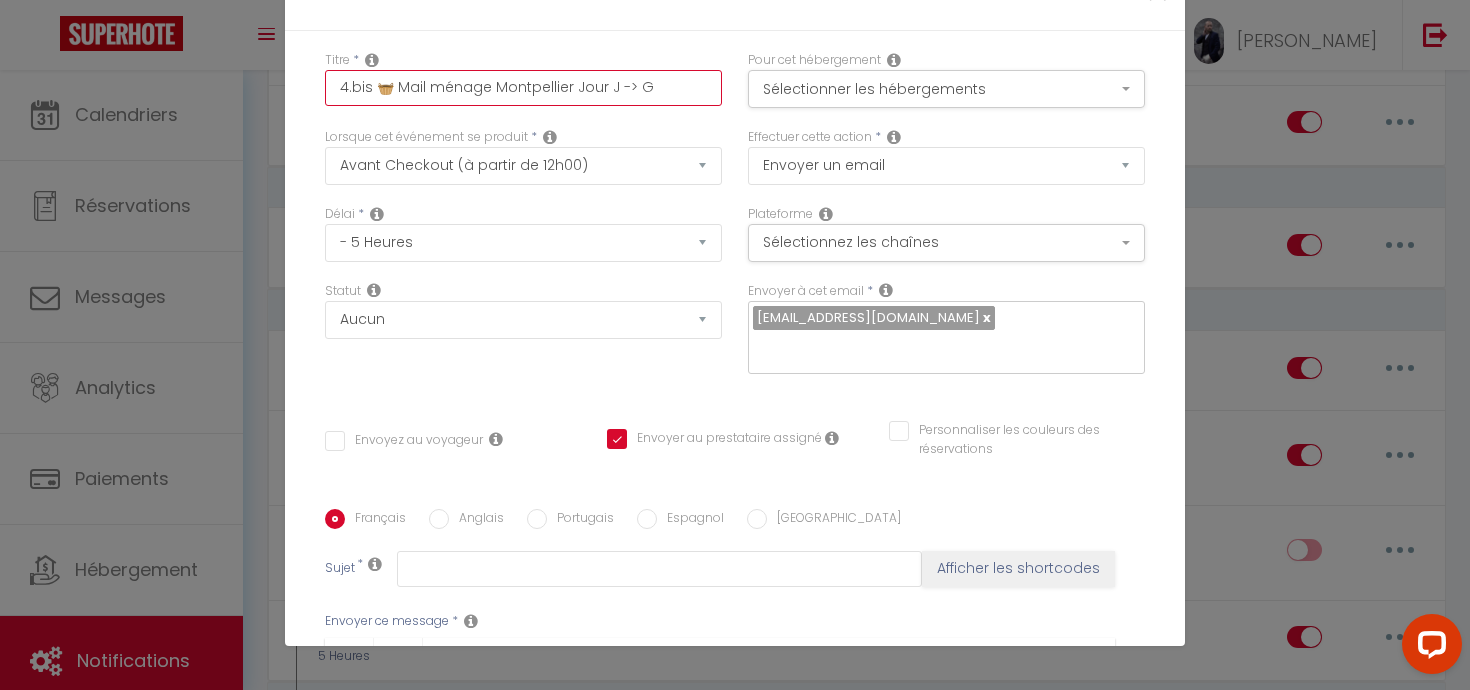 checkbox on "false" 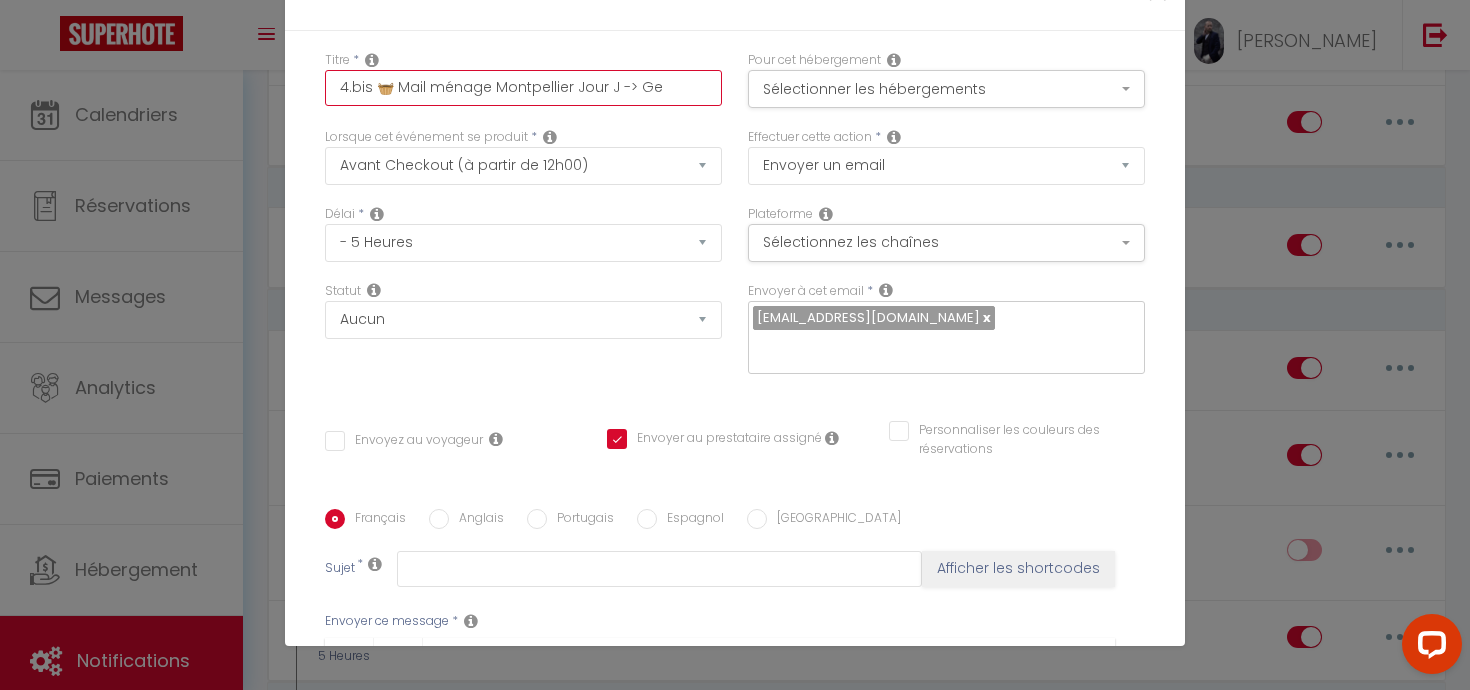 checkbox on "false" 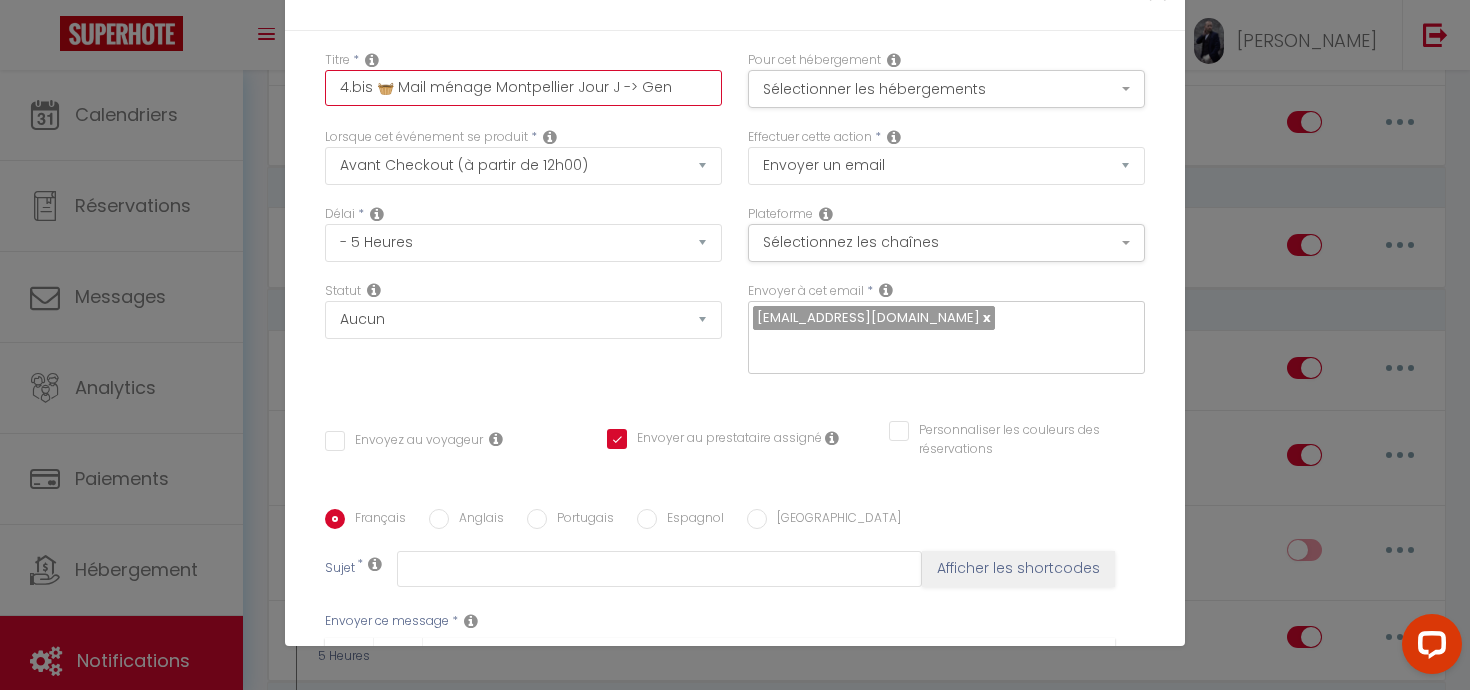 checkbox on "false" 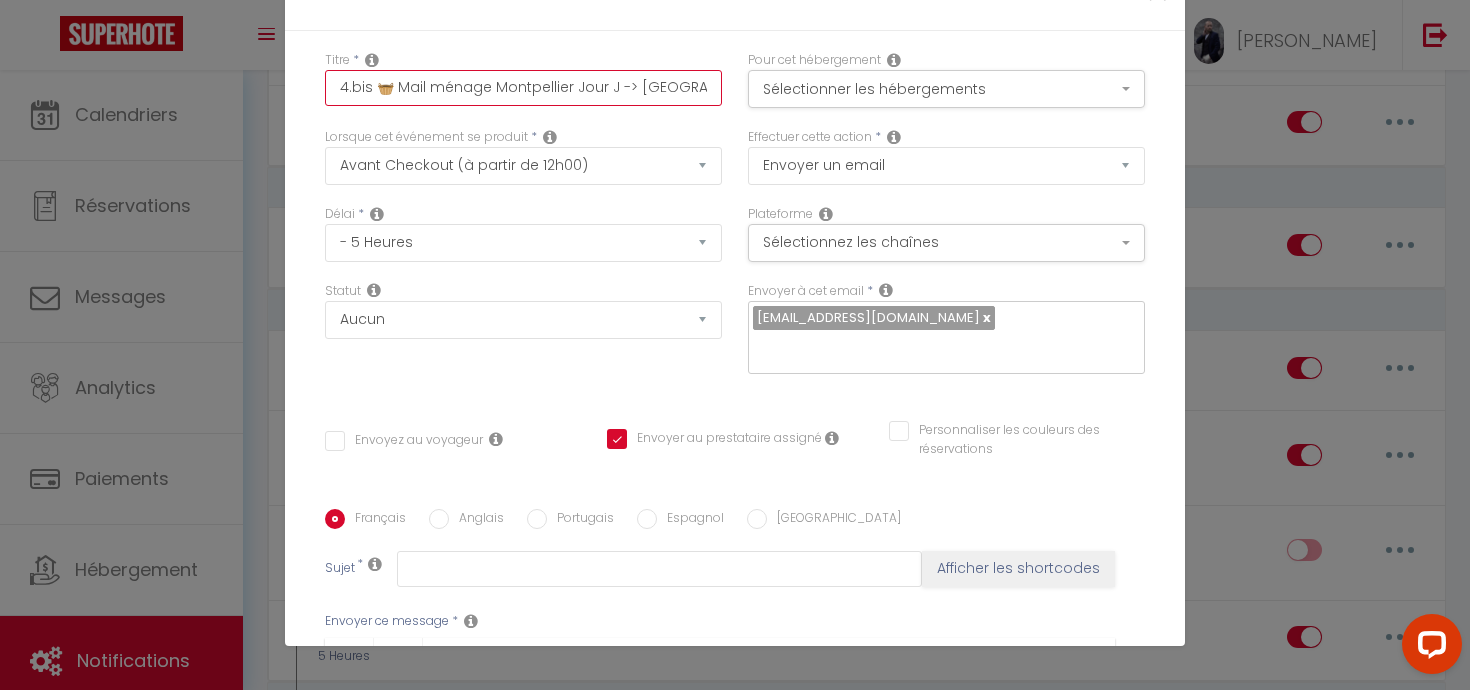 checkbox on "false" 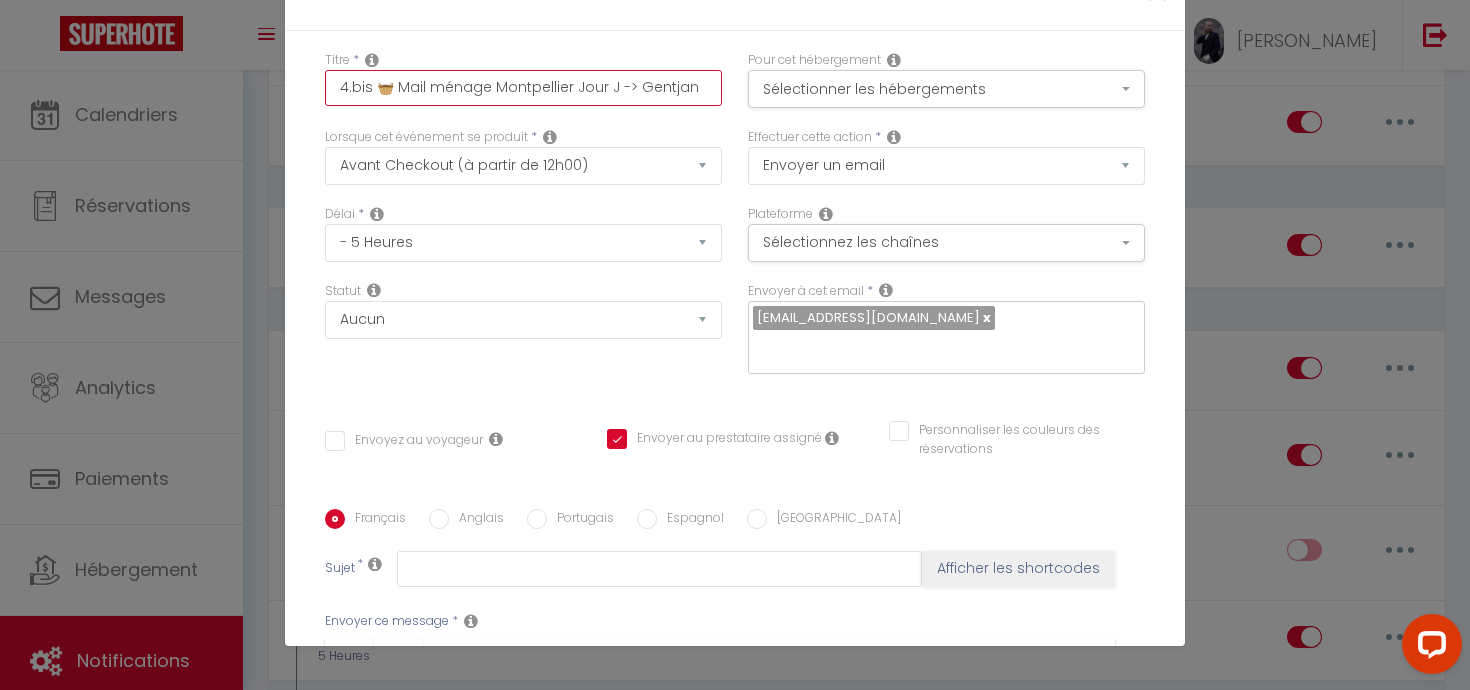 checkbox on "false" 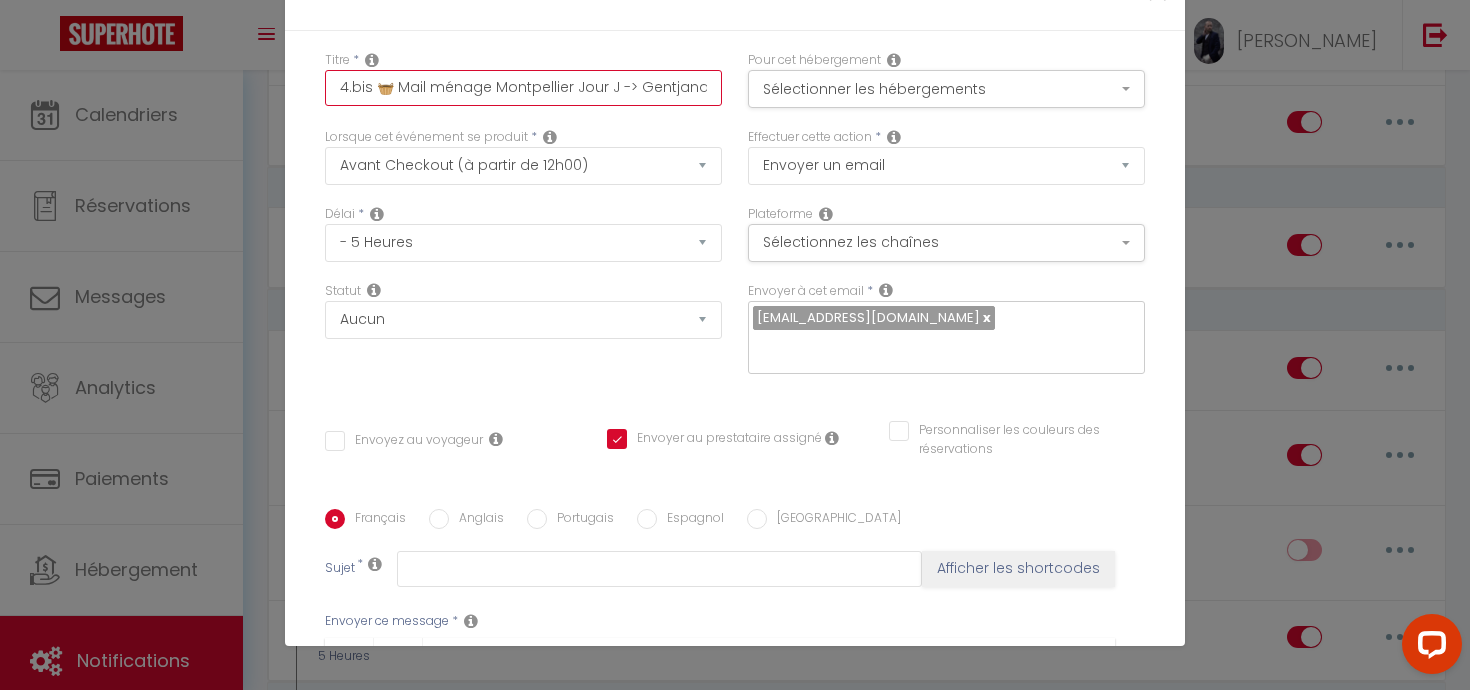 checkbox on "false" 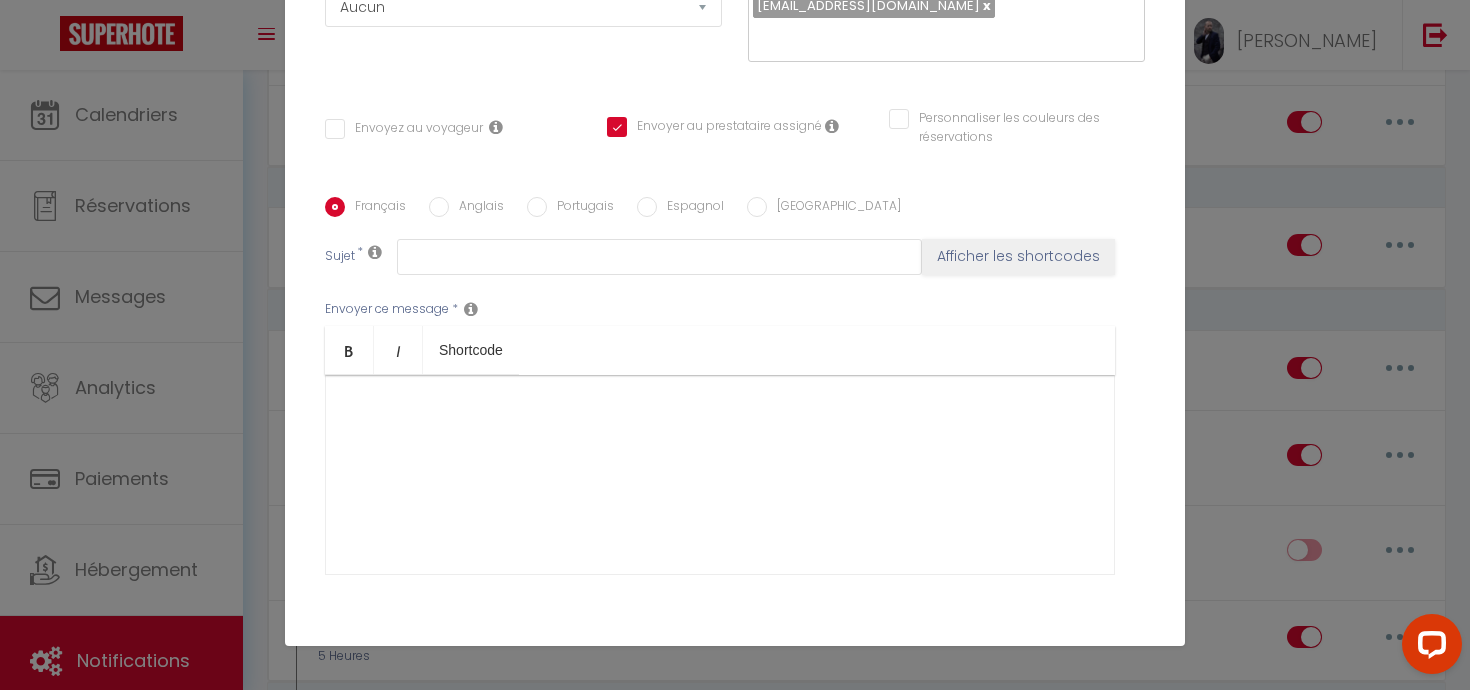 scroll, scrollTop: 375, scrollLeft: 0, axis: vertical 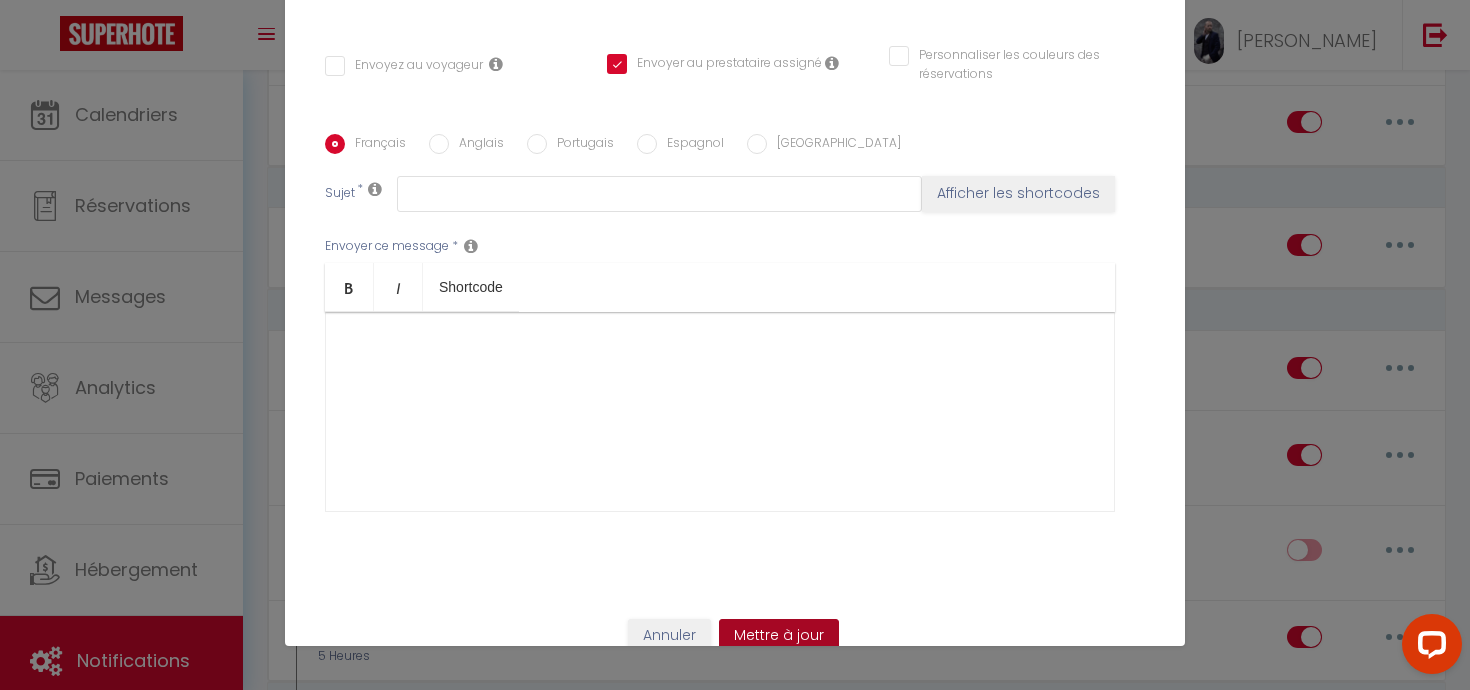 type on "4.bis 🧺 Mail ménage Montpellier Jour J -> Gentjana" 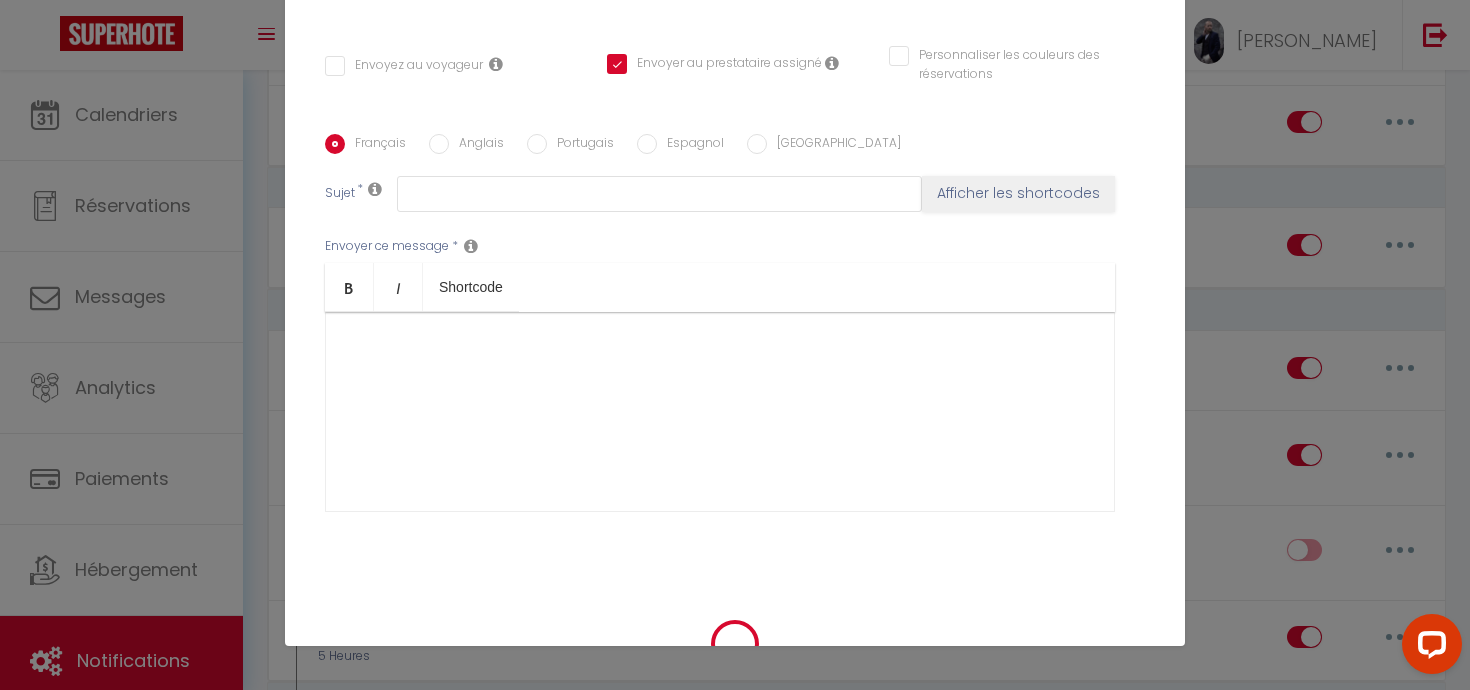 checkbox on "false" 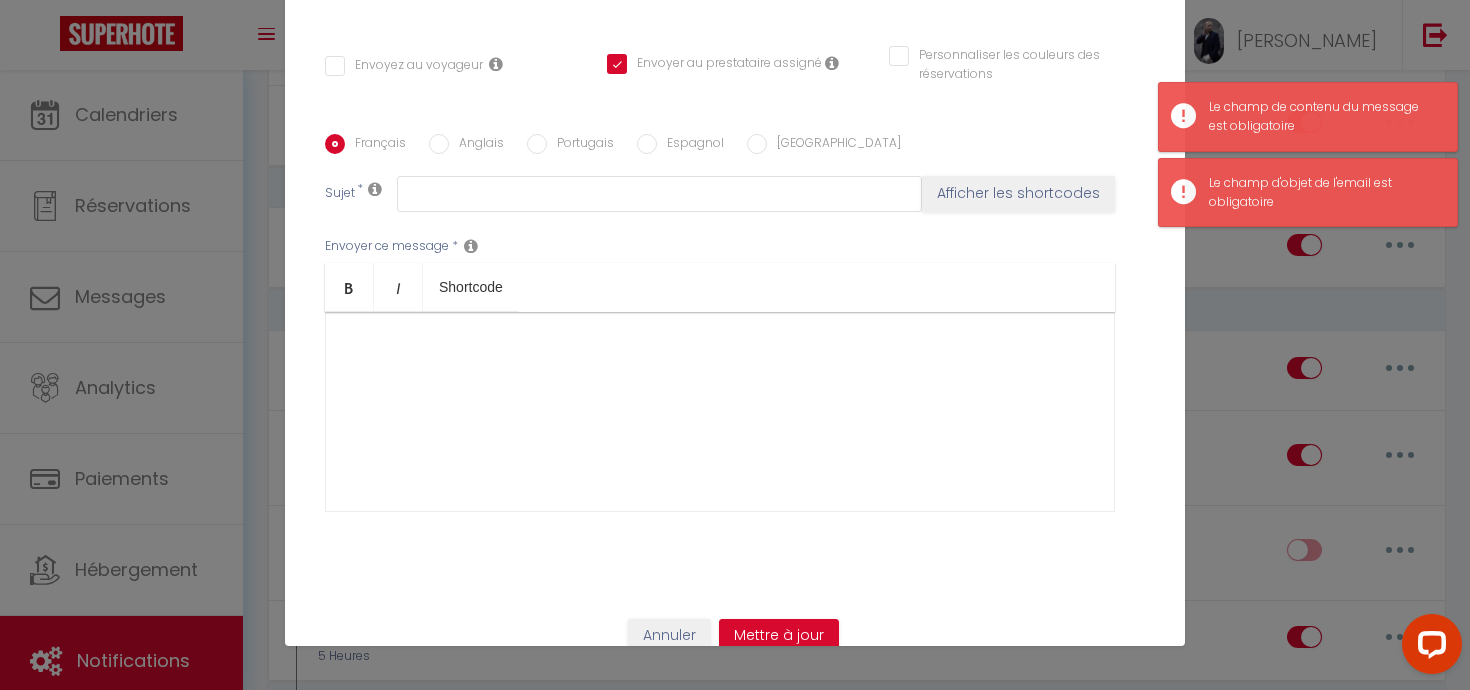 click at bounding box center [720, 412] 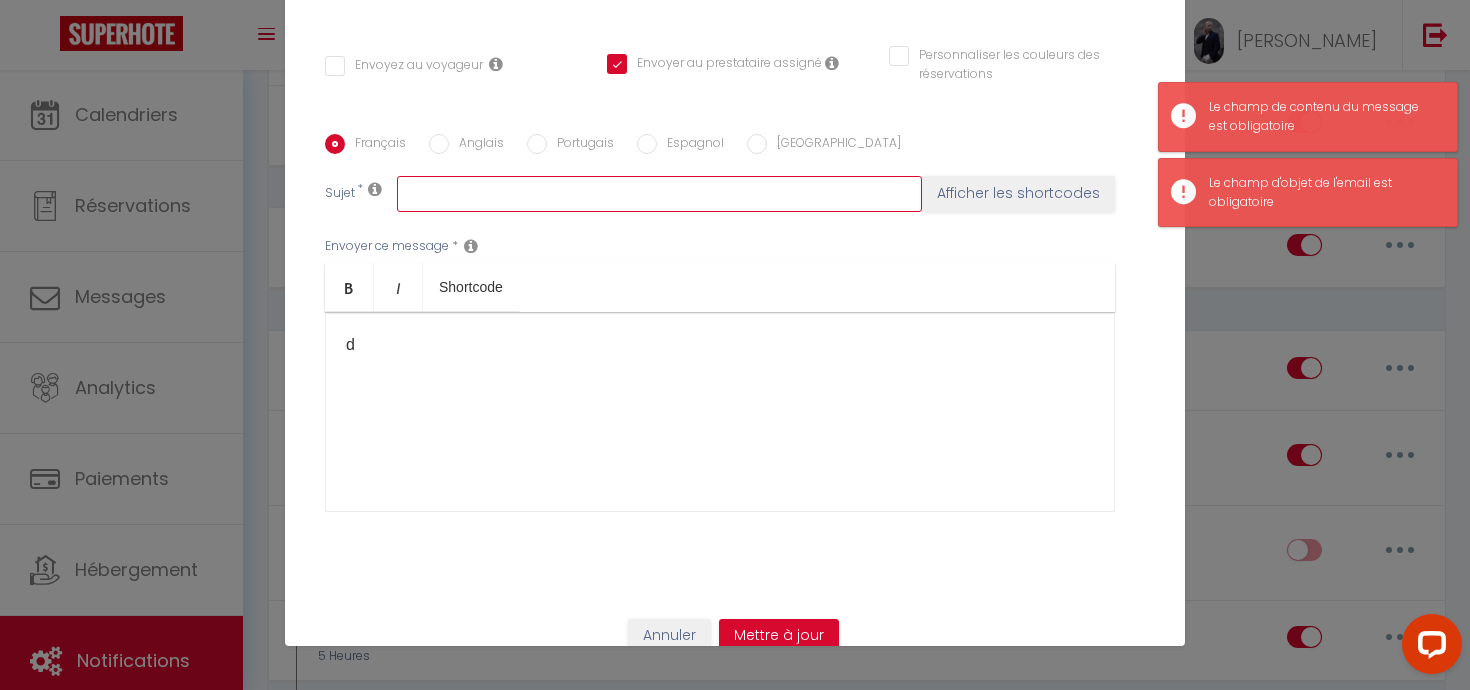 click at bounding box center (659, 194) 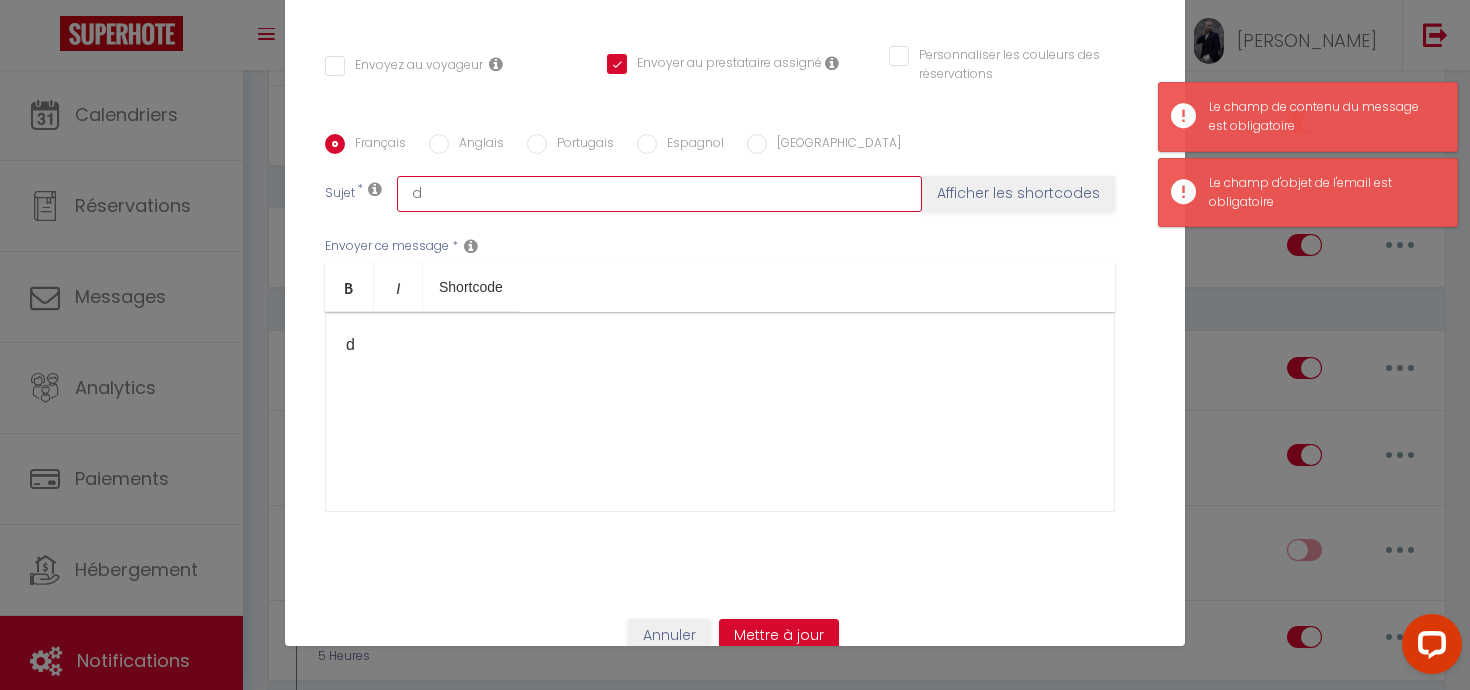 checkbox on "false" 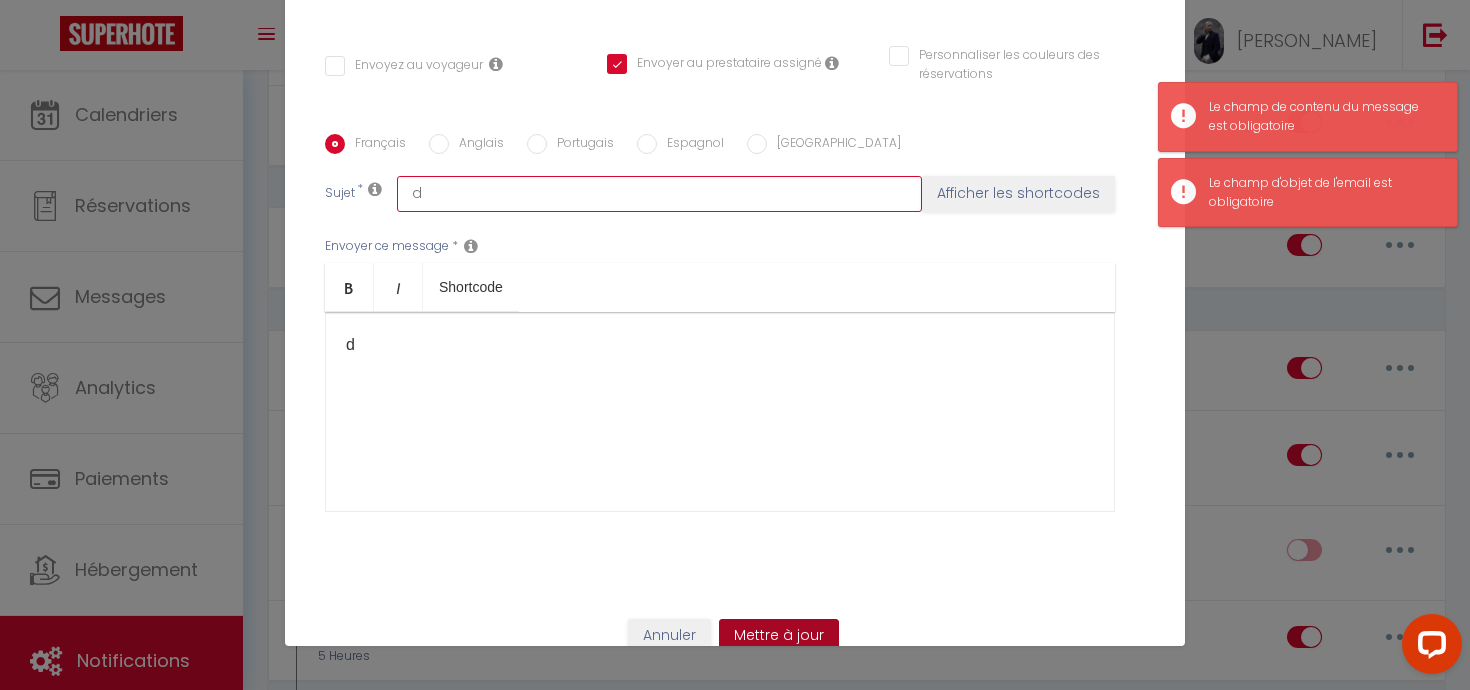 type on "d" 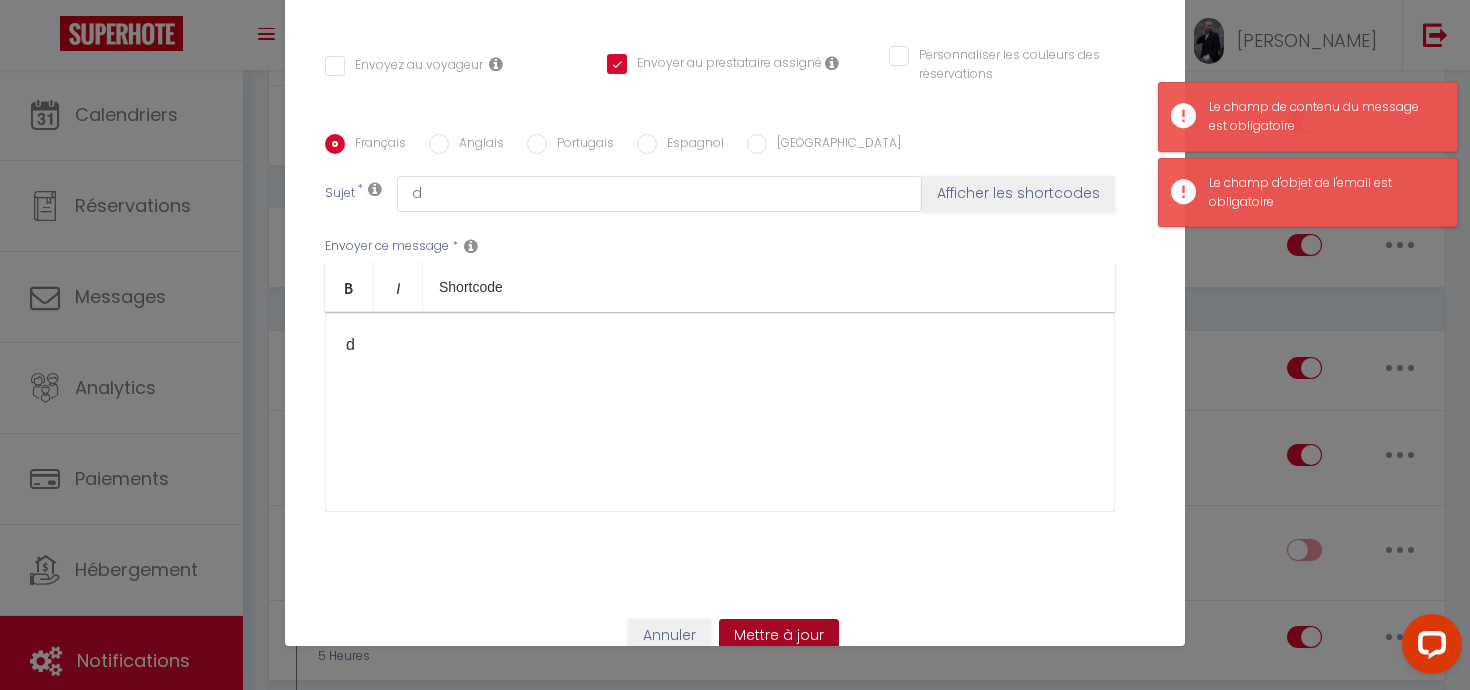 click on "Mettre à jour" at bounding box center (779, 636) 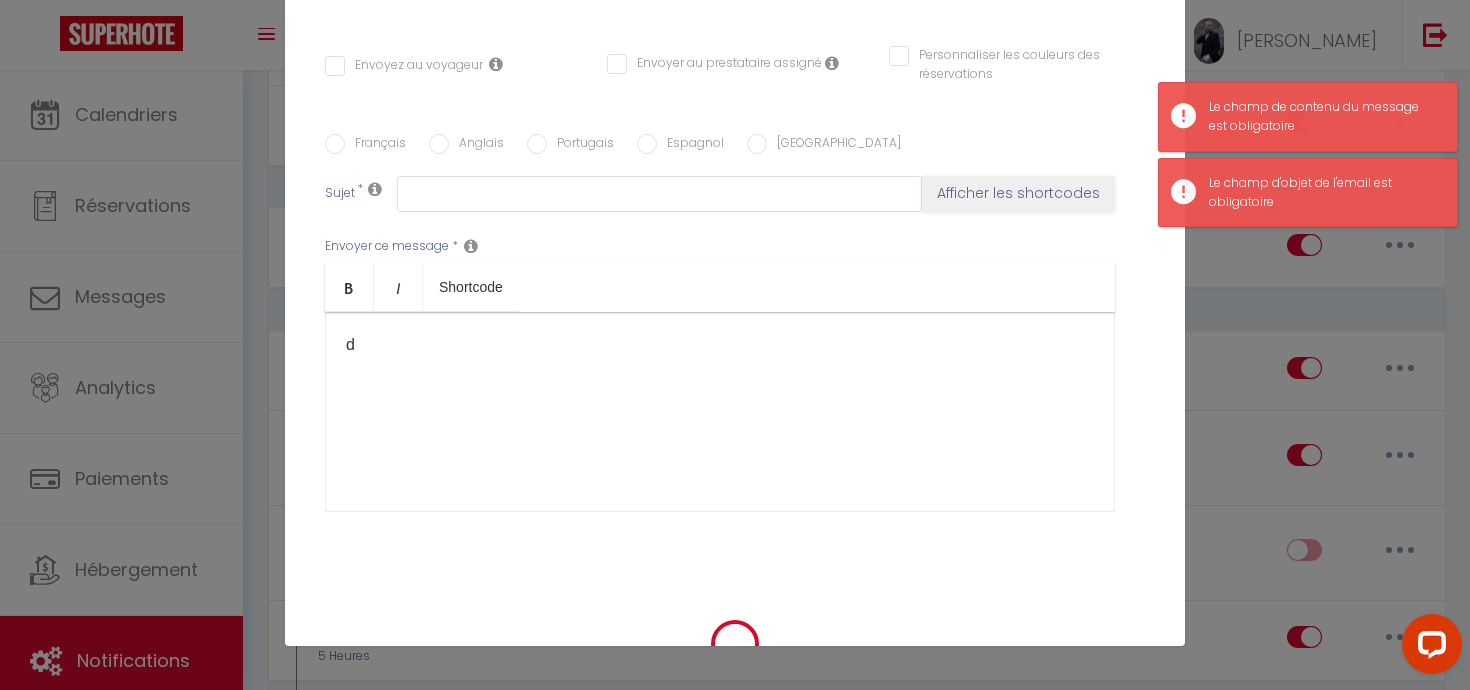 checkbox on "false" 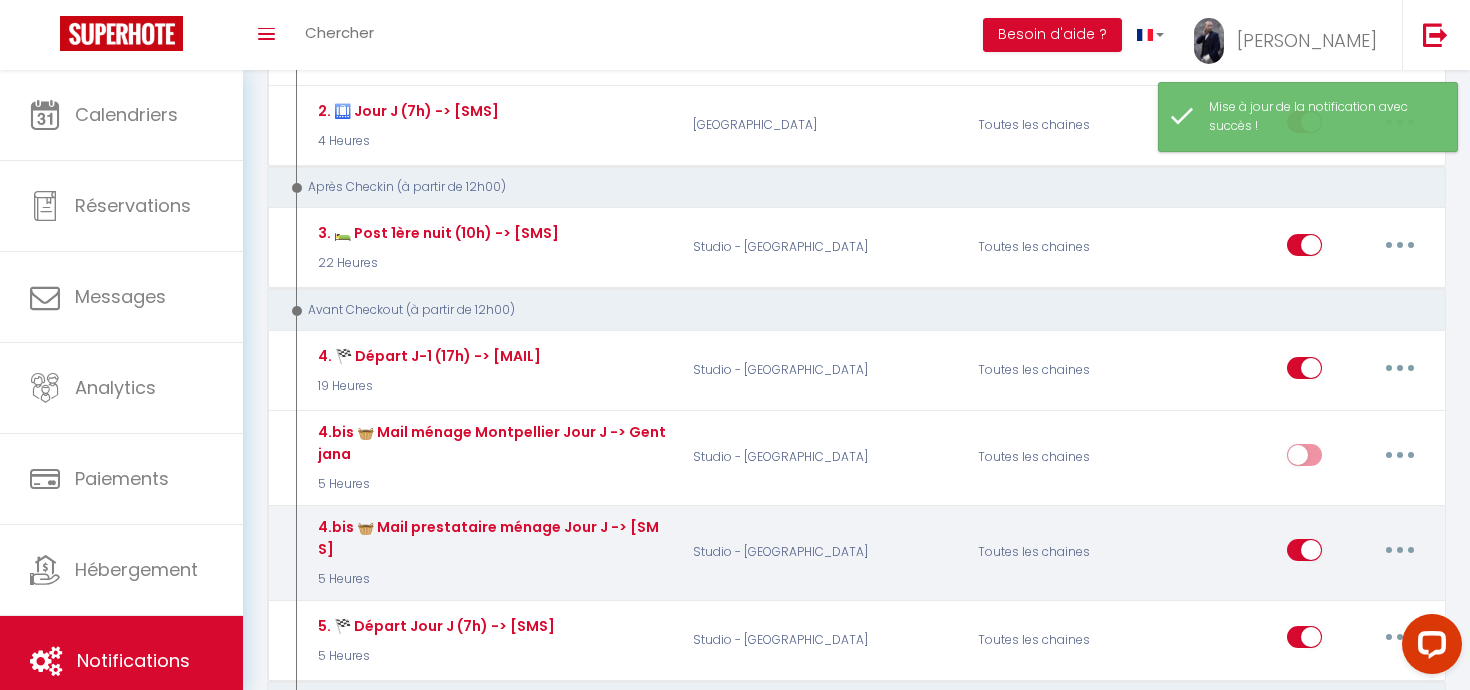 click at bounding box center [1400, 550] 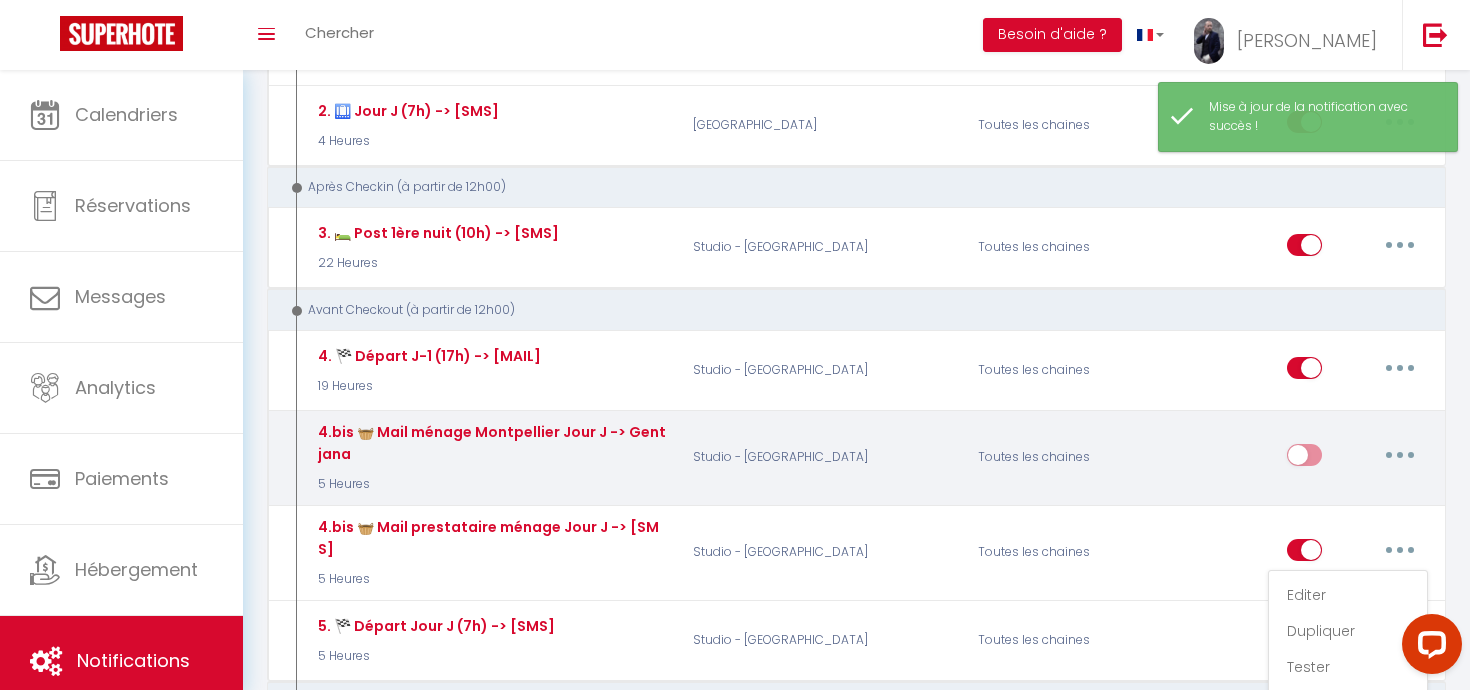 scroll, scrollTop: 713, scrollLeft: 0, axis: vertical 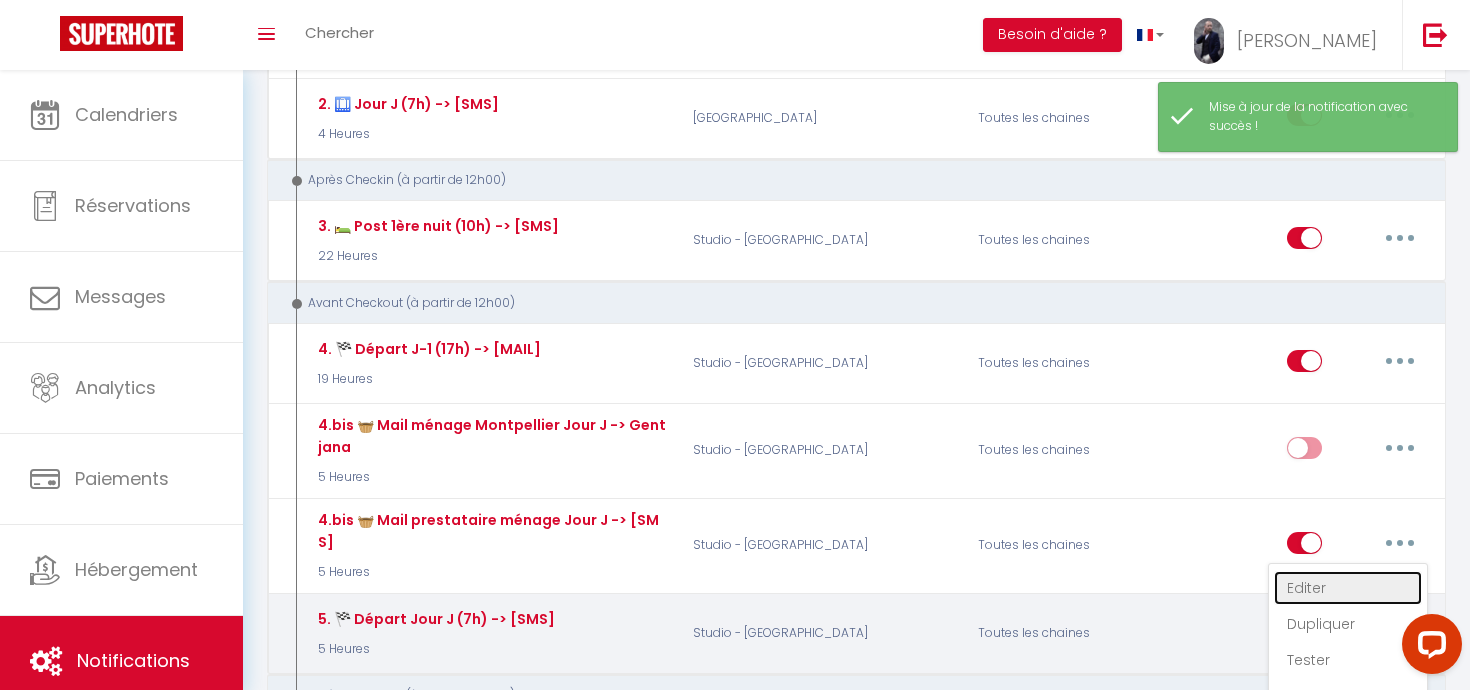 click on "Editer" at bounding box center (1348, 588) 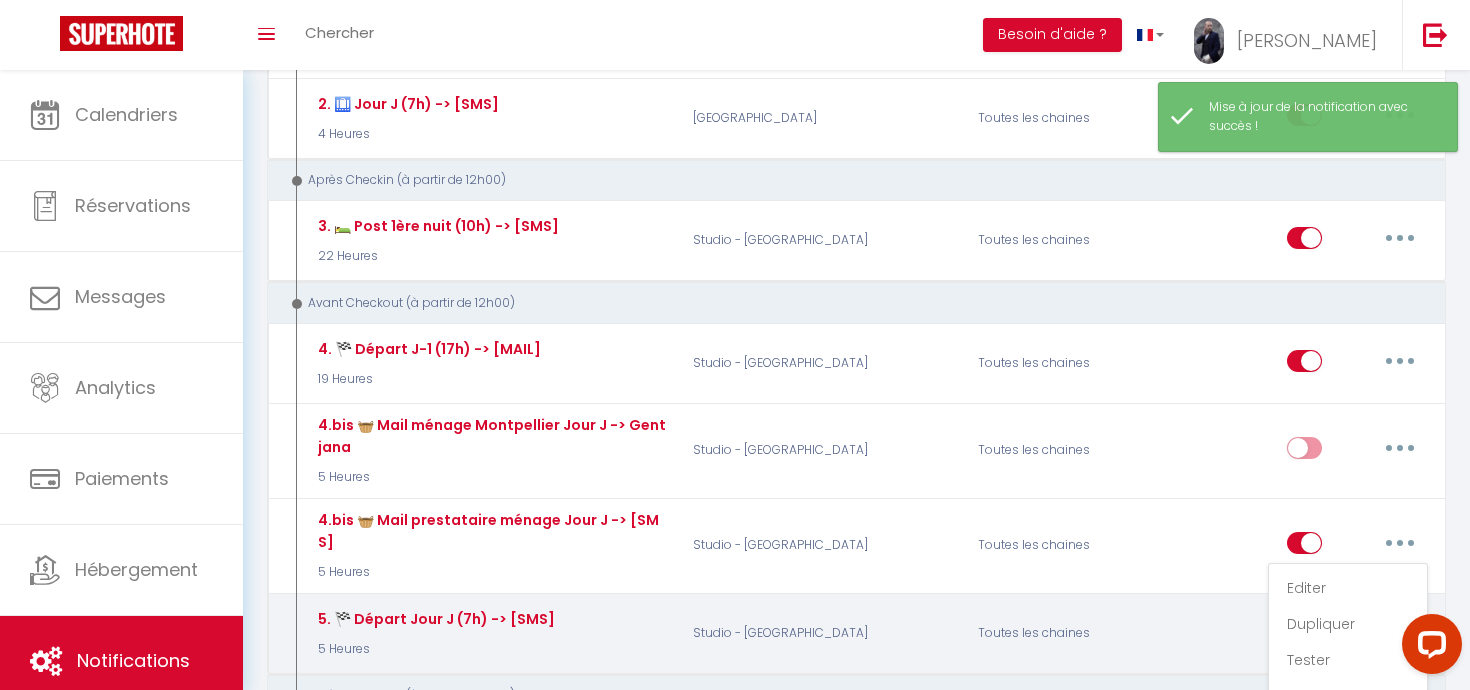 type on "4.bis 🧺 Mail prestataire ménage Jour J -> [SMS]" 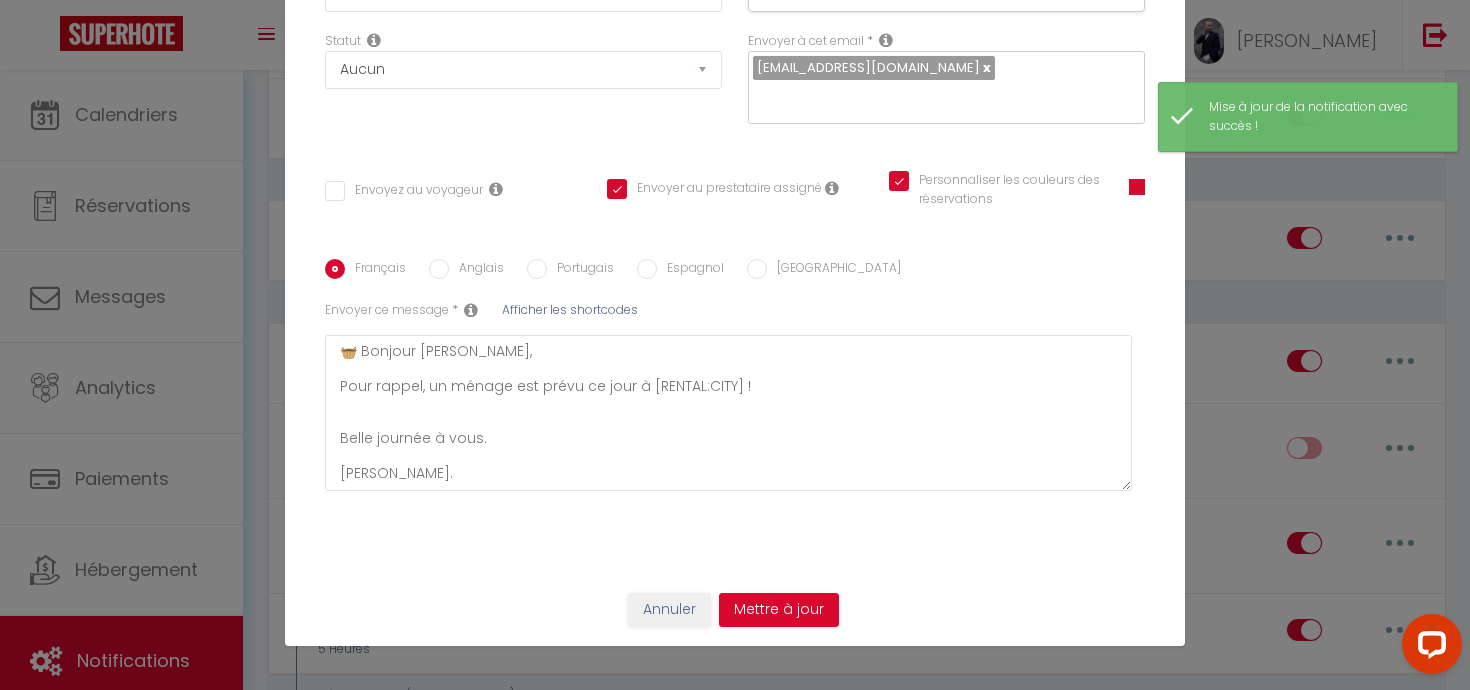 scroll, scrollTop: 224, scrollLeft: 0, axis: vertical 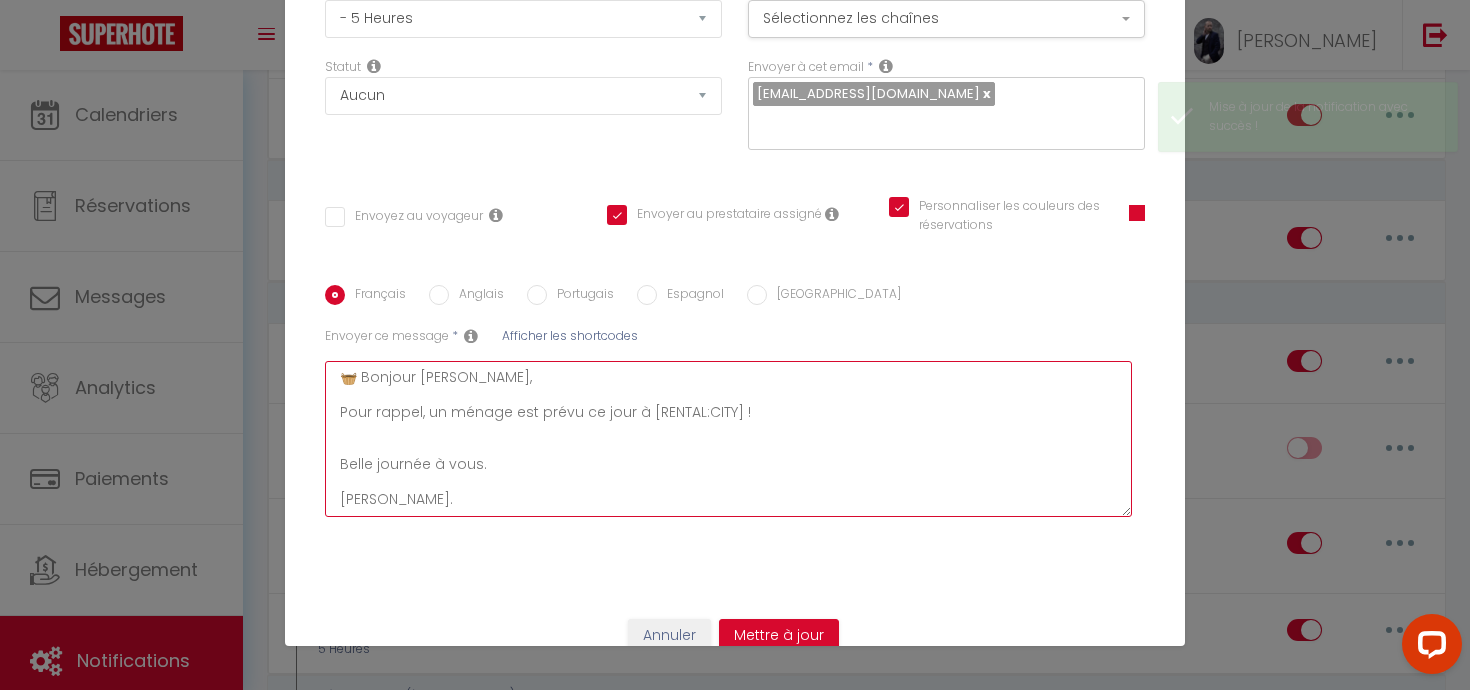 click on "🧺 Bonjour [PERSON_NAME],
Pour rappel, un ménage est prévu ce jour à [RENTAL:CITY] !
Belle journée à vous.
[PERSON_NAME]." at bounding box center [728, 439] 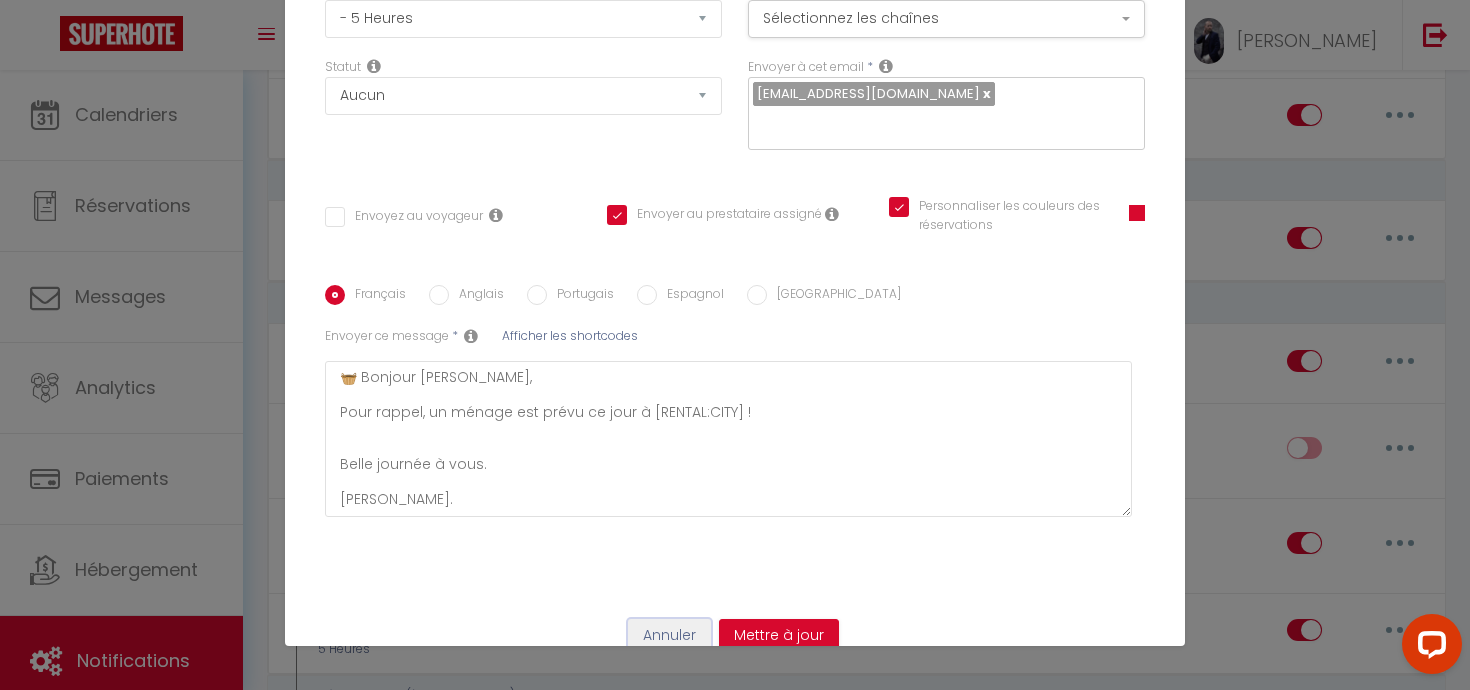 click on "Annuler" at bounding box center [669, 636] 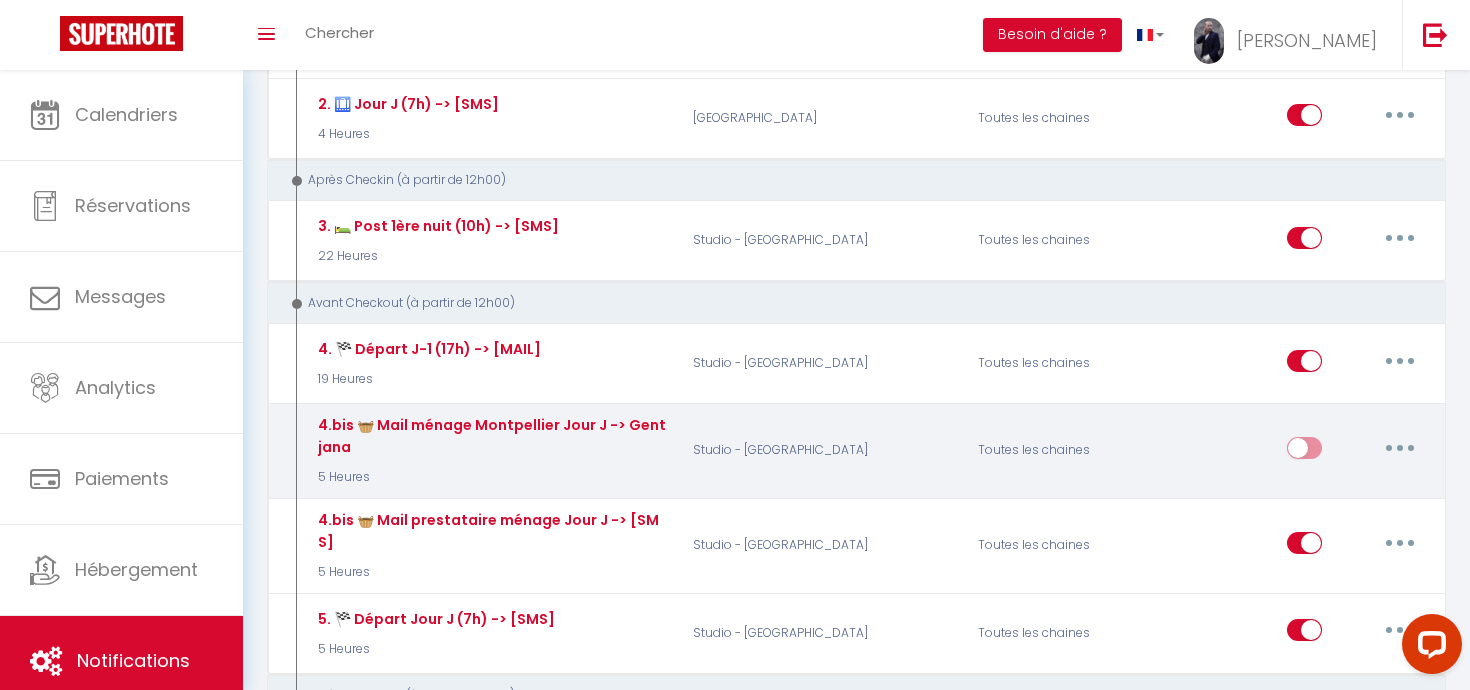 click at bounding box center (1400, 448) 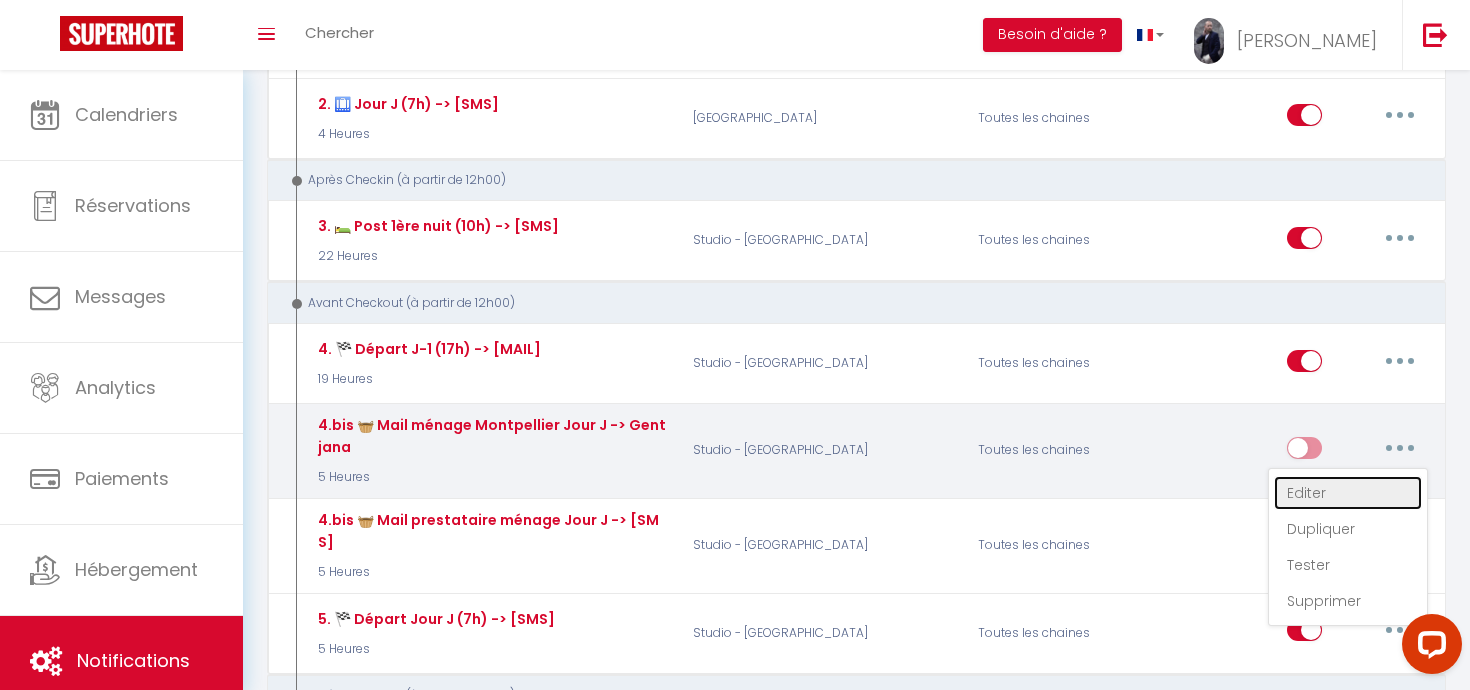 click on "Editer" at bounding box center [1348, 493] 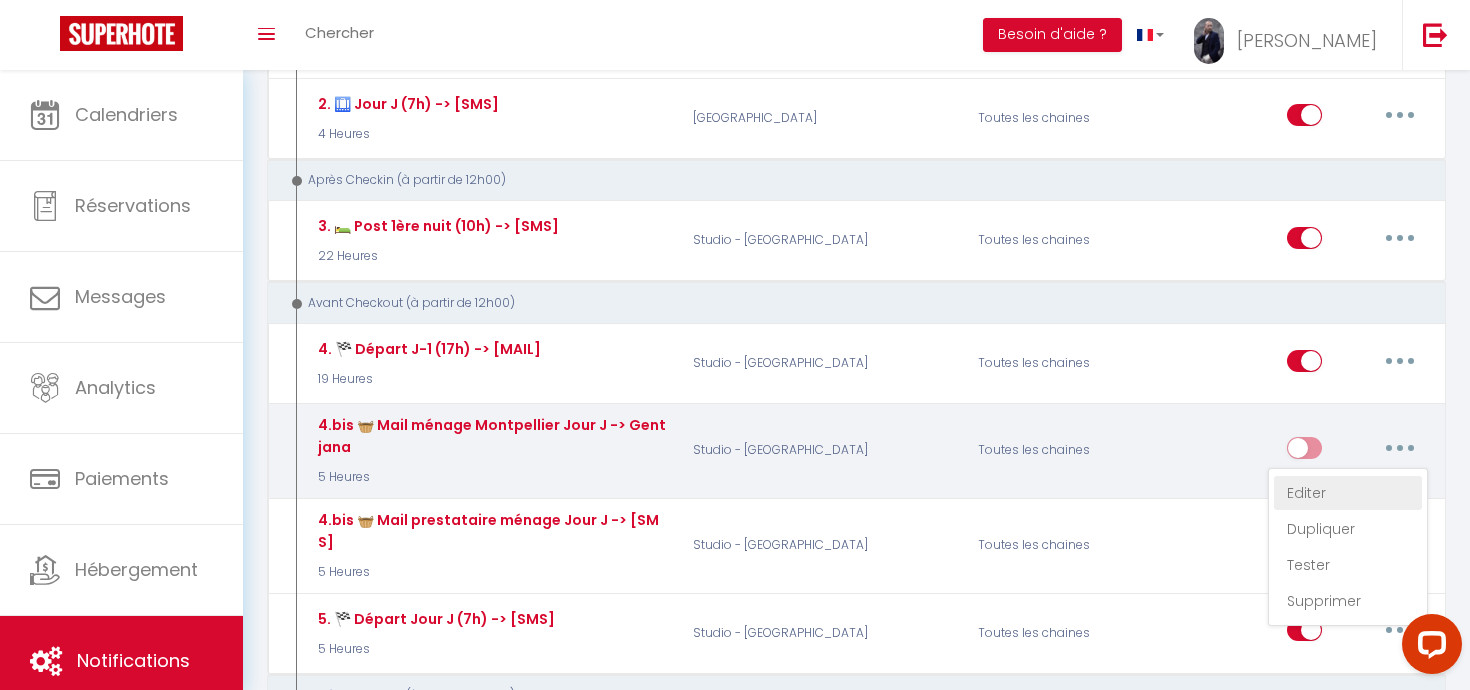 type on "4.bis 🧺 Mail ménage Montpellier Jour J -> Gentjana" 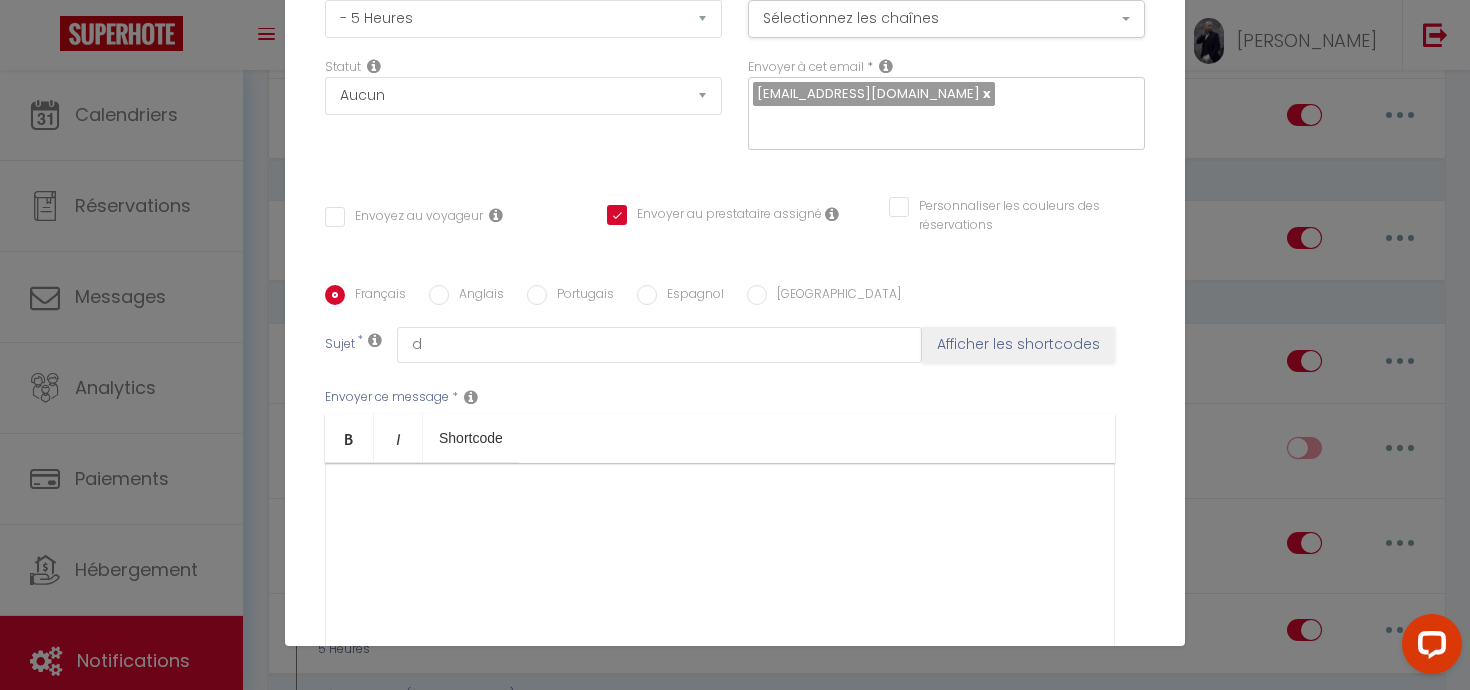 click on "​" at bounding box center (720, 496) 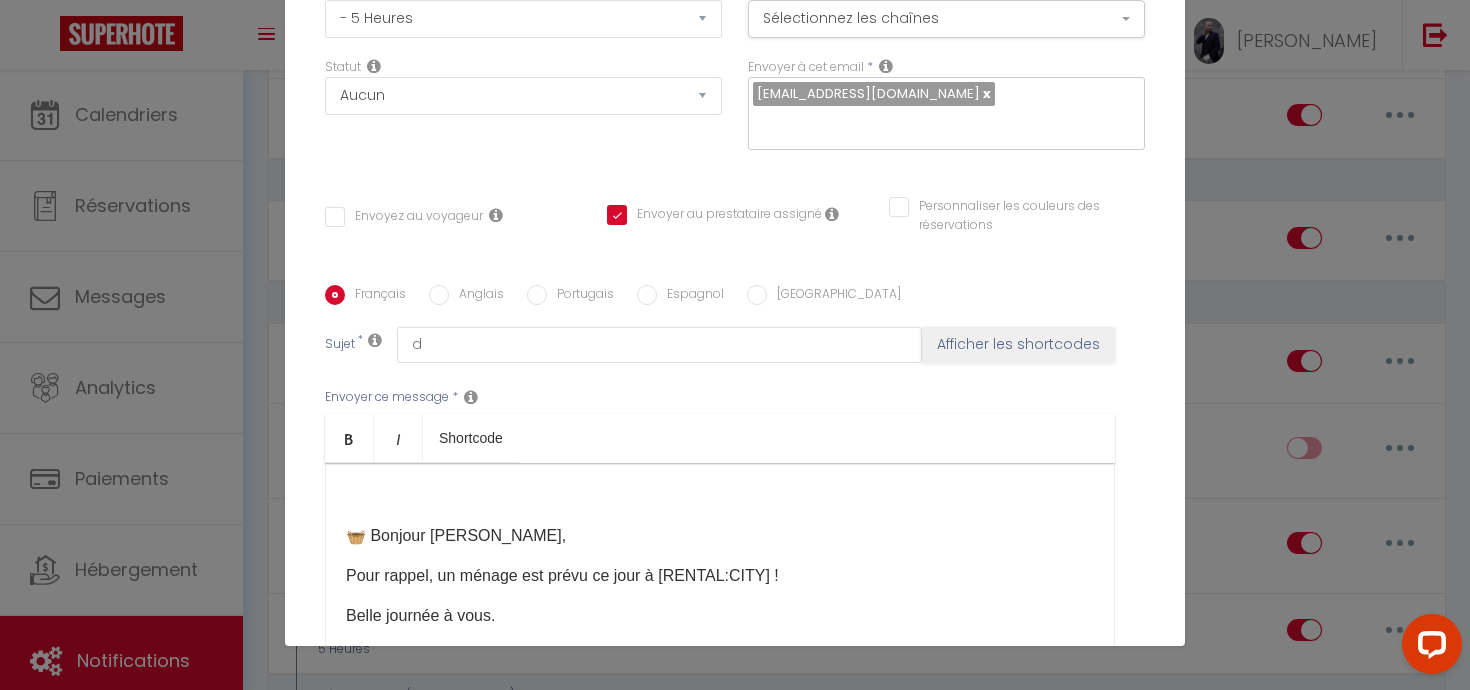 scroll, scrollTop: 46, scrollLeft: 0, axis: vertical 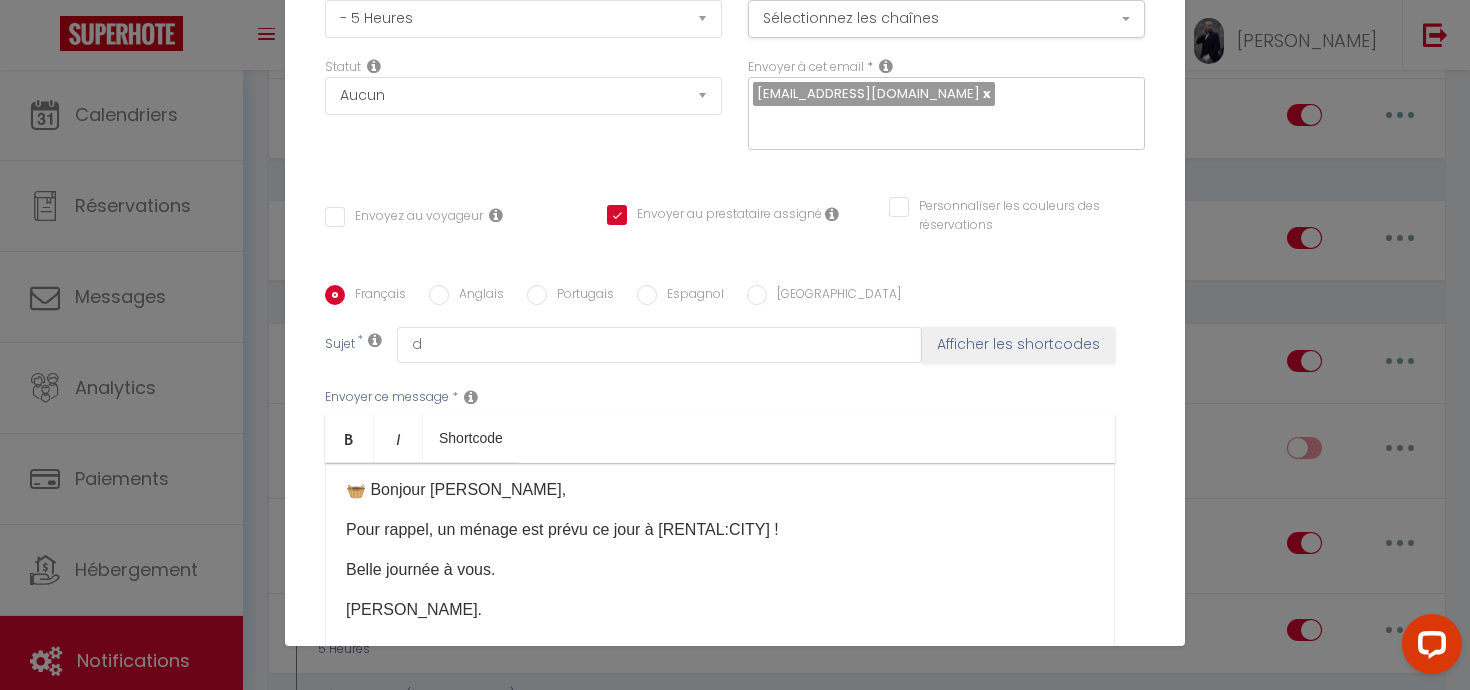 click on "🧺 Bonjour [PERSON_NAME]," at bounding box center (720, 490) 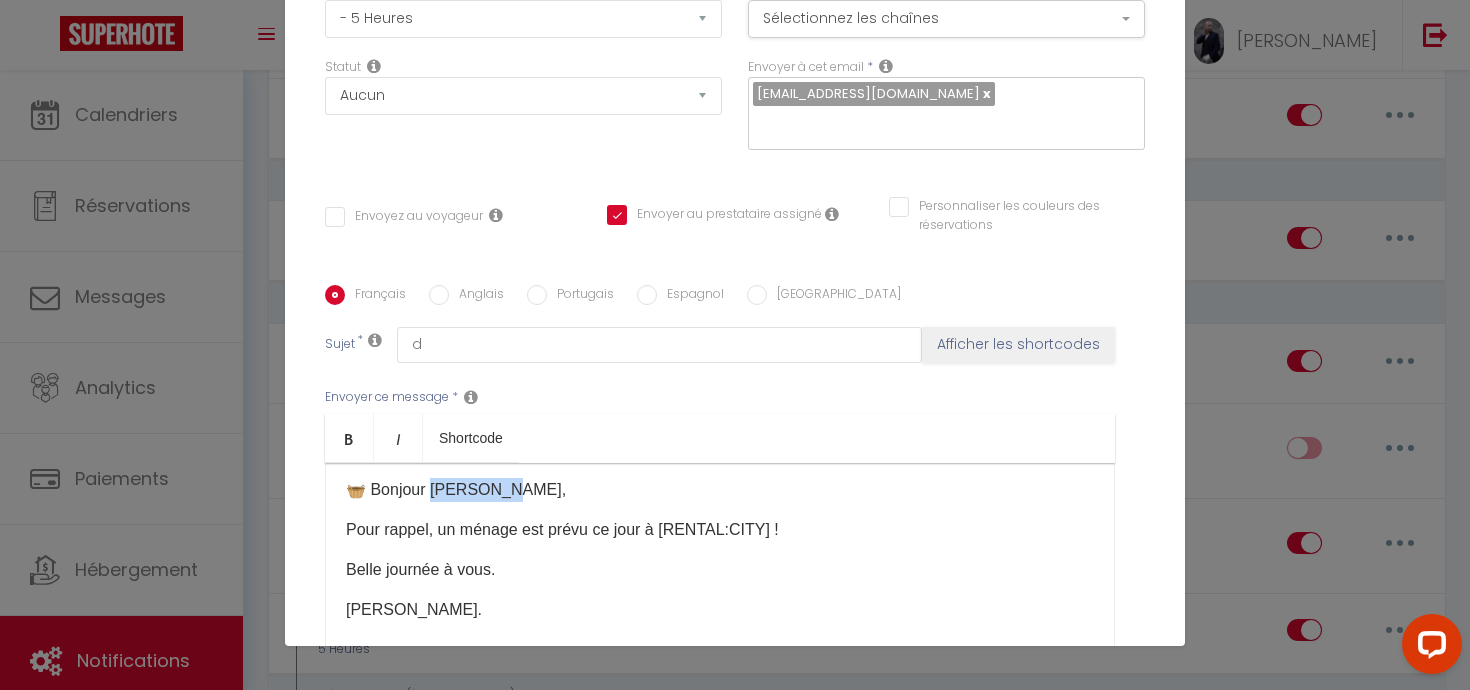 click on "🧺 Bonjour [PERSON_NAME]," at bounding box center (720, 490) 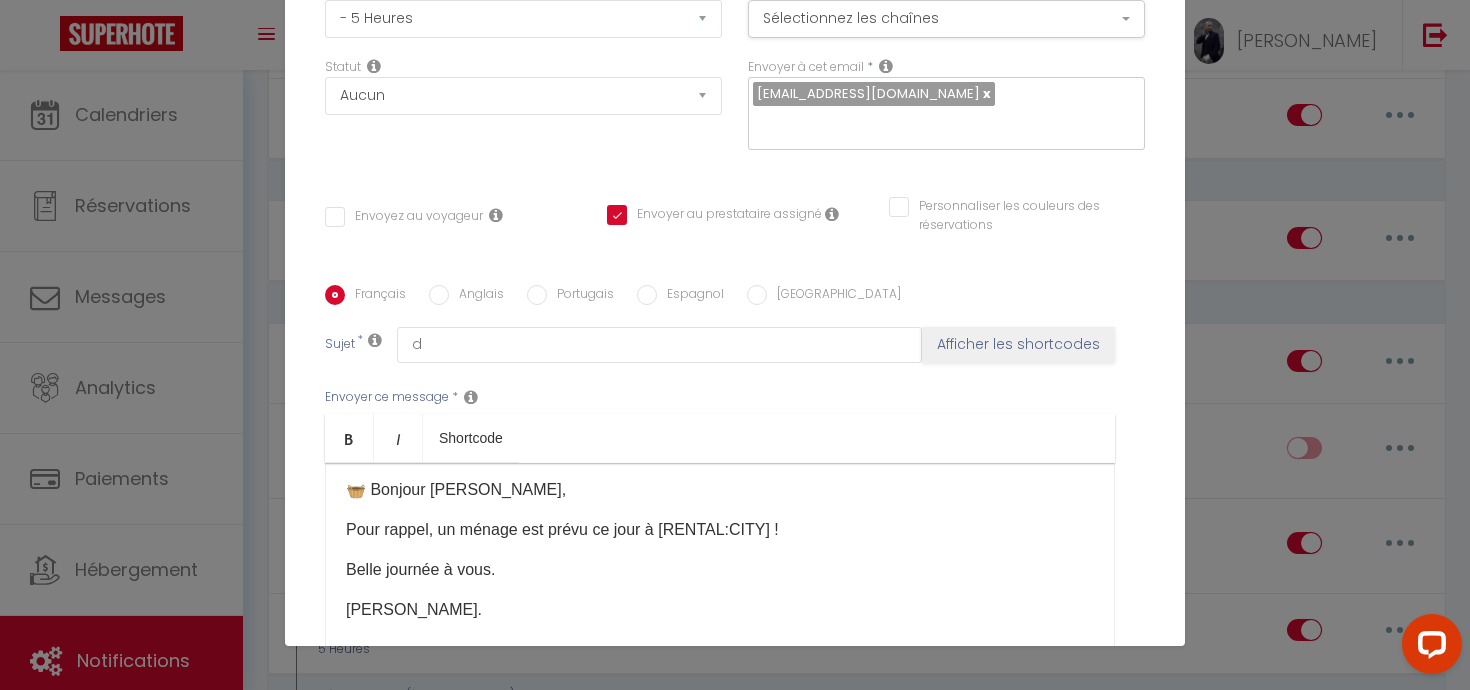 scroll, scrollTop: 0, scrollLeft: 0, axis: both 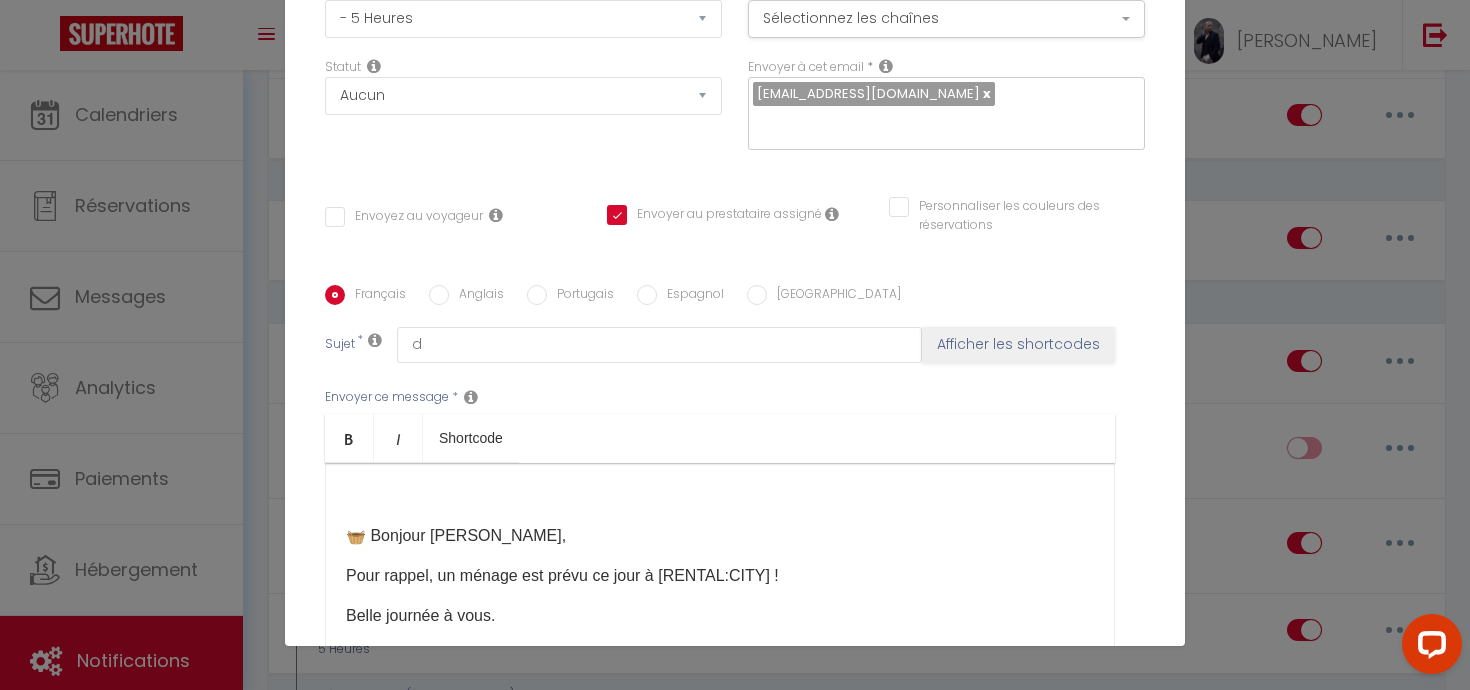 click on "🧺 Bonjour [PERSON_NAME]," at bounding box center (720, 536) 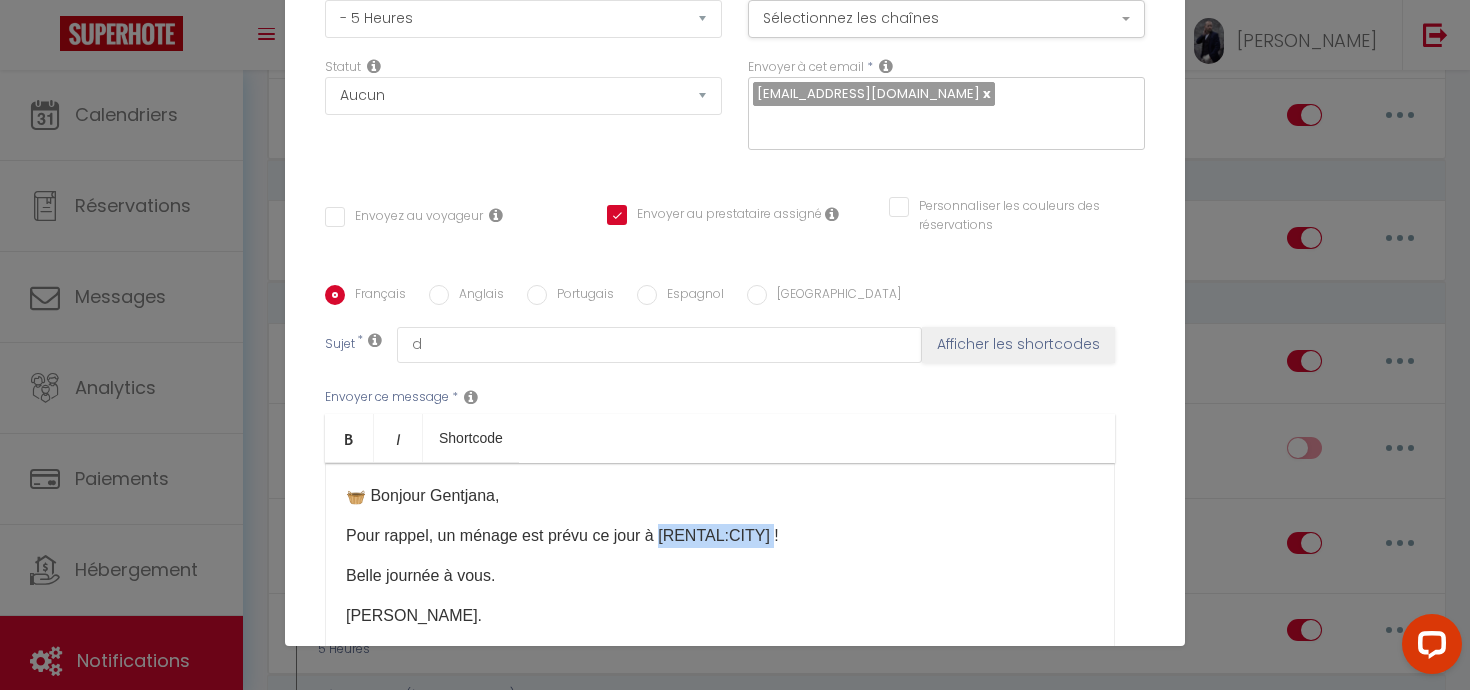 drag, startPoint x: 769, startPoint y: 515, endPoint x: 666, endPoint y: 510, distance: 103.121284 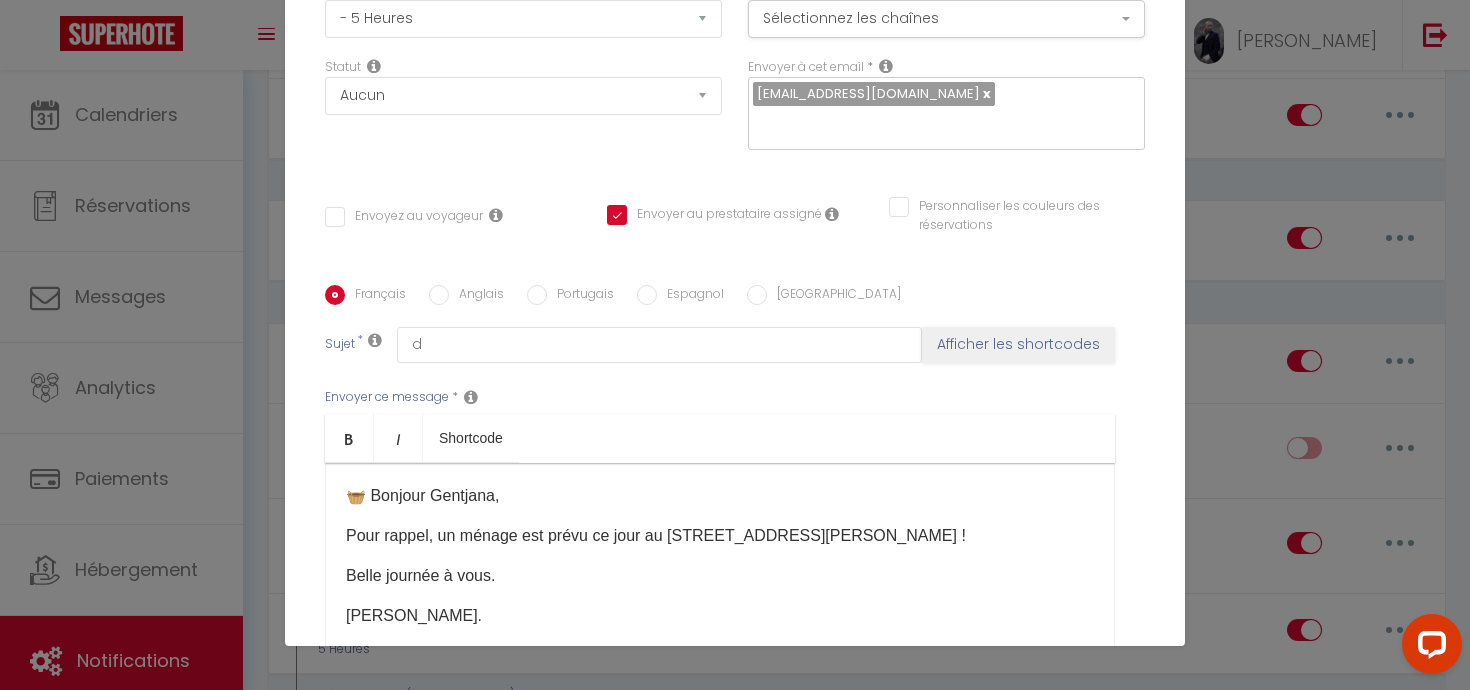 scroll, scrollTop: 6, scrollLeft: 0, axis: vertical 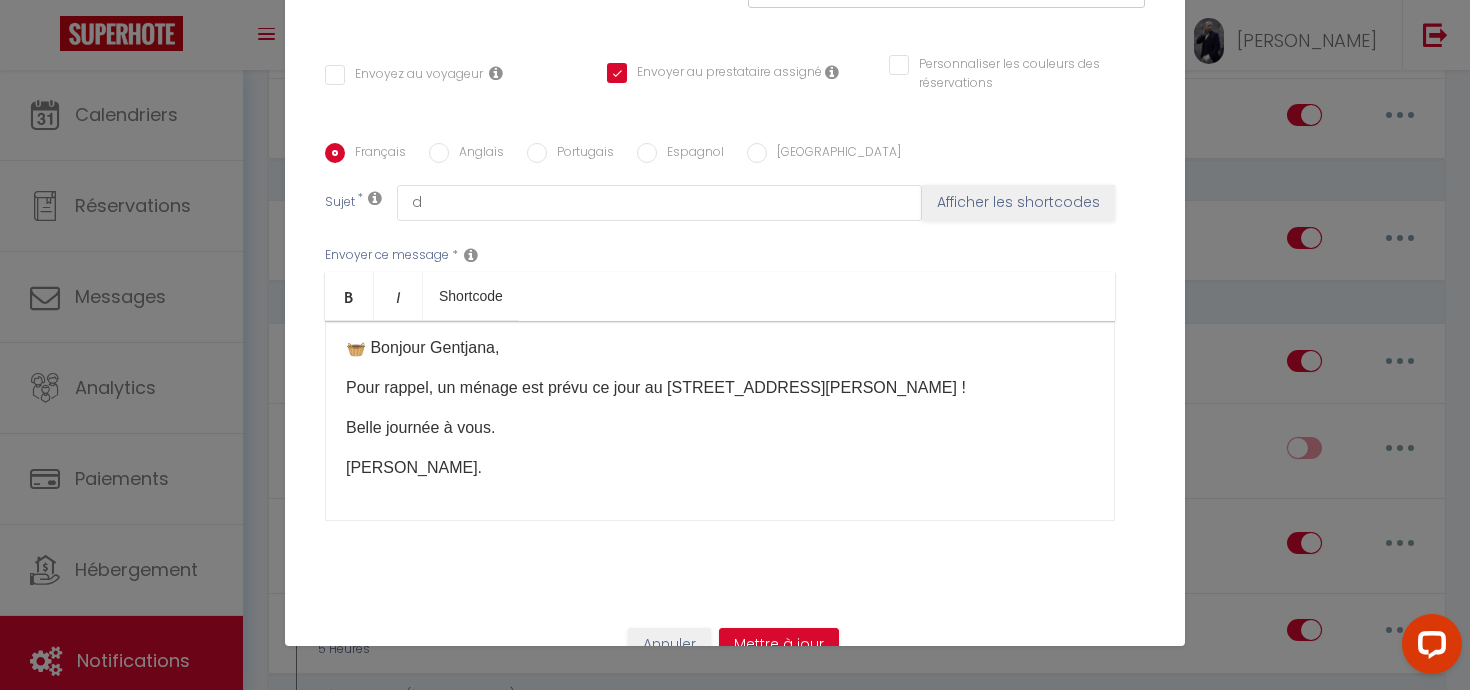 click on "Pour rappel, un ménage est prévu ce jour au [STREET_ADDRESS][PERSON_NAME] !" at bounding box center (720, 388) 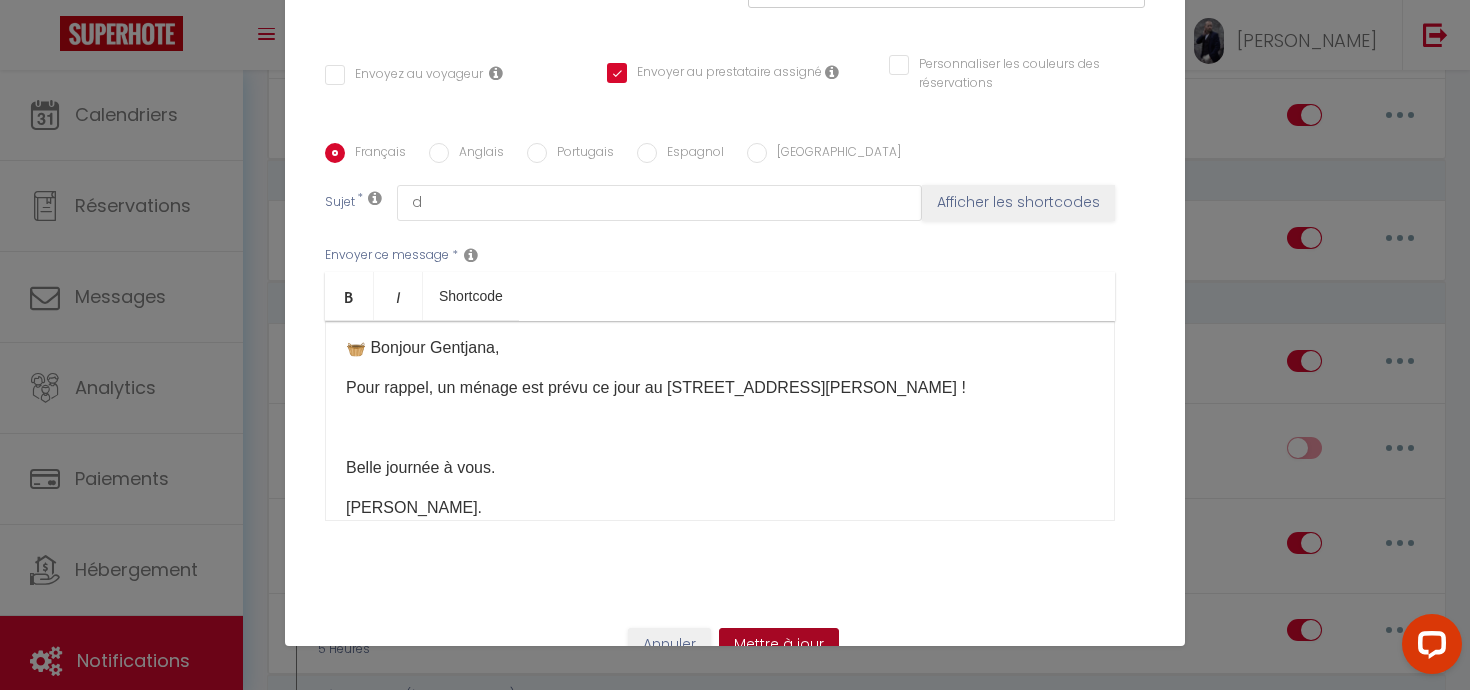 click on "Mettre à jour" at bounding box center [779, 645] 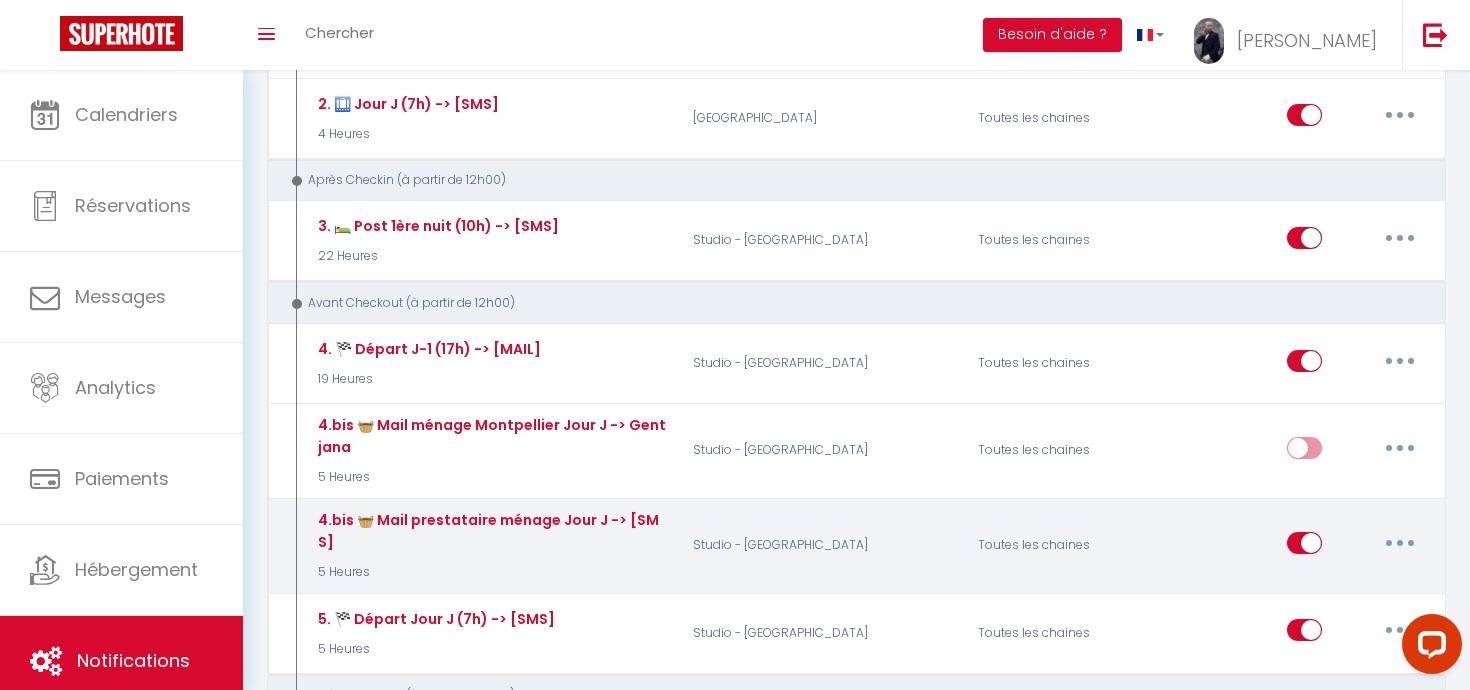 click at bounding box center [1400, 543] 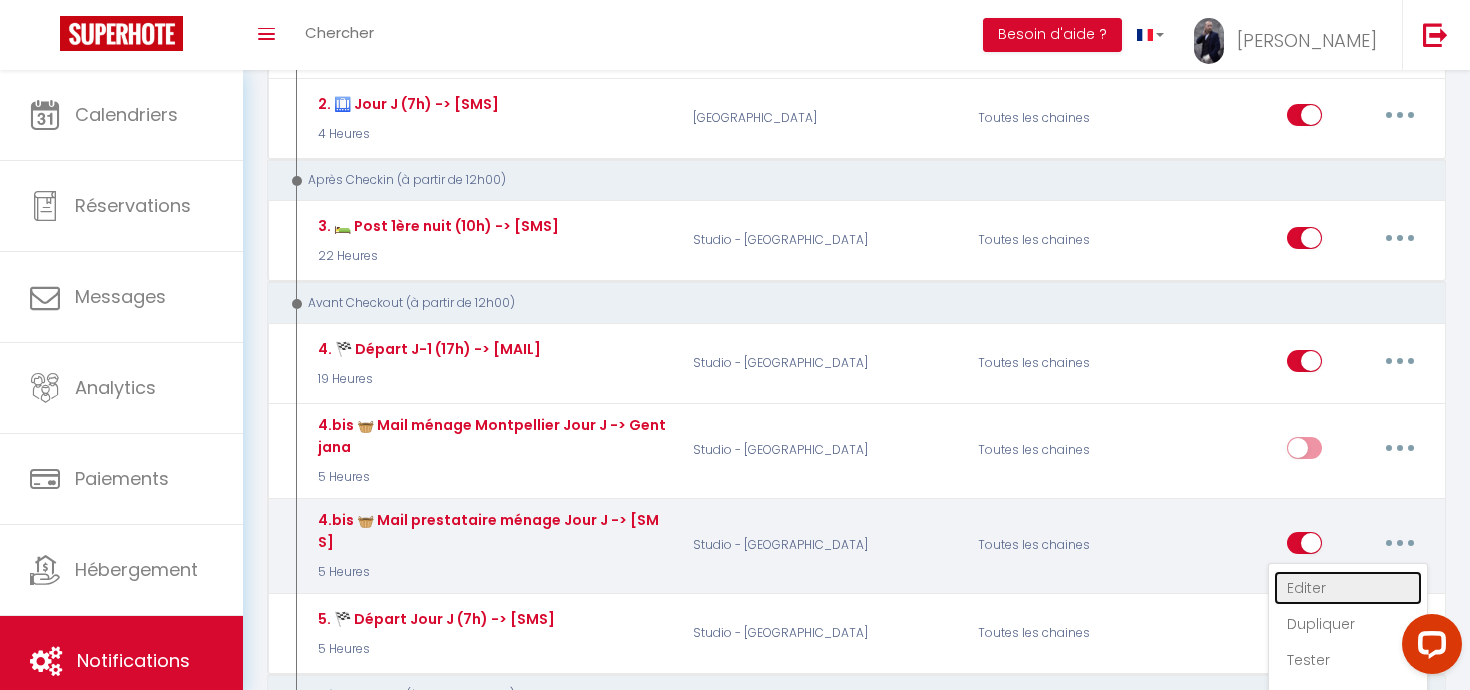 click on "Editer" at bounding box center (1348, 588) 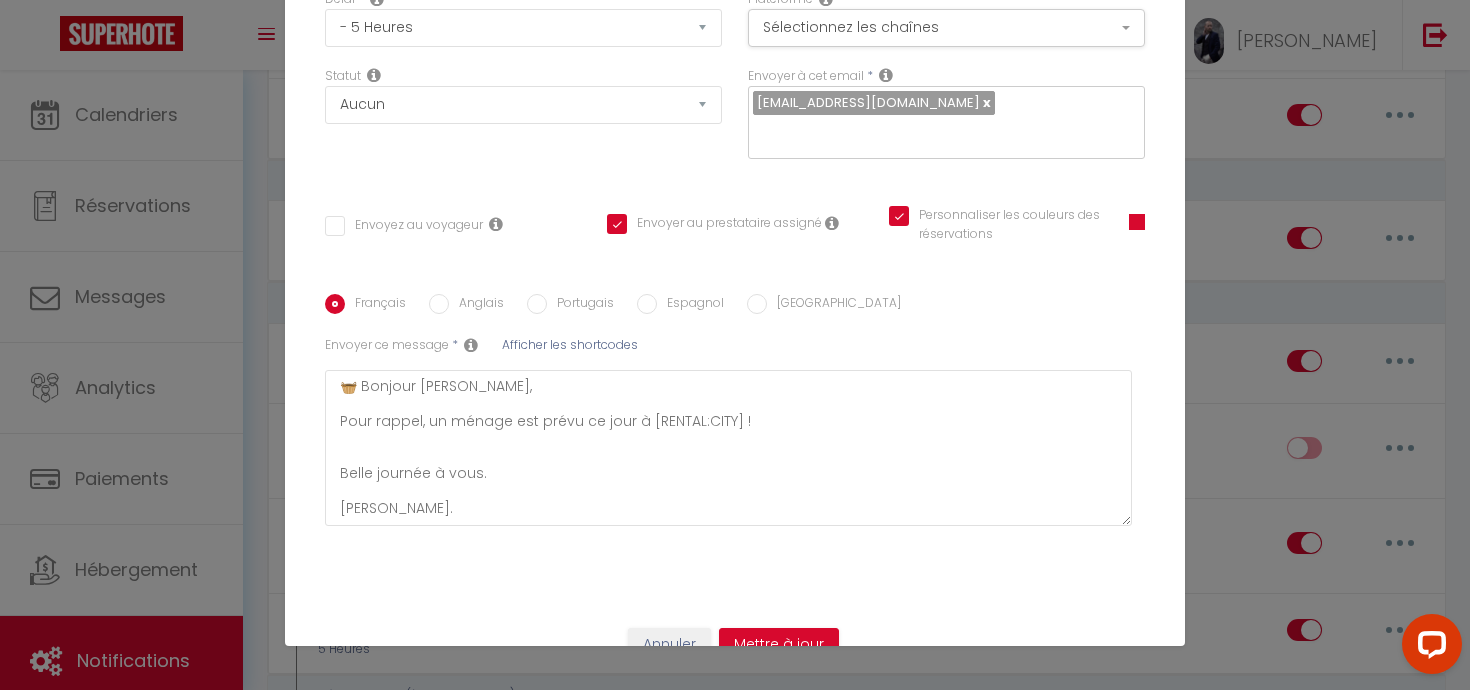 scroll, scrollTop: 224, scrollLeft: 0, axis: vertical 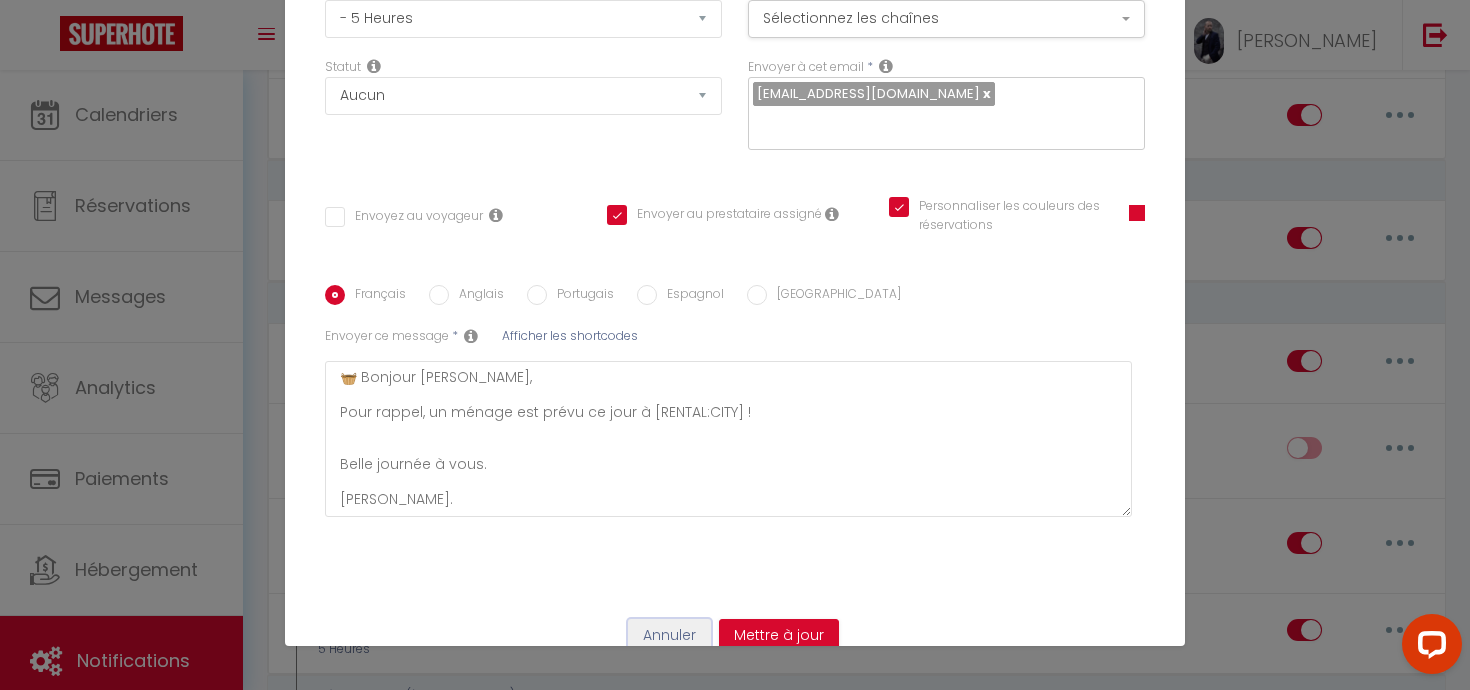 click on "Annuler" at bounding box center (669, 636) 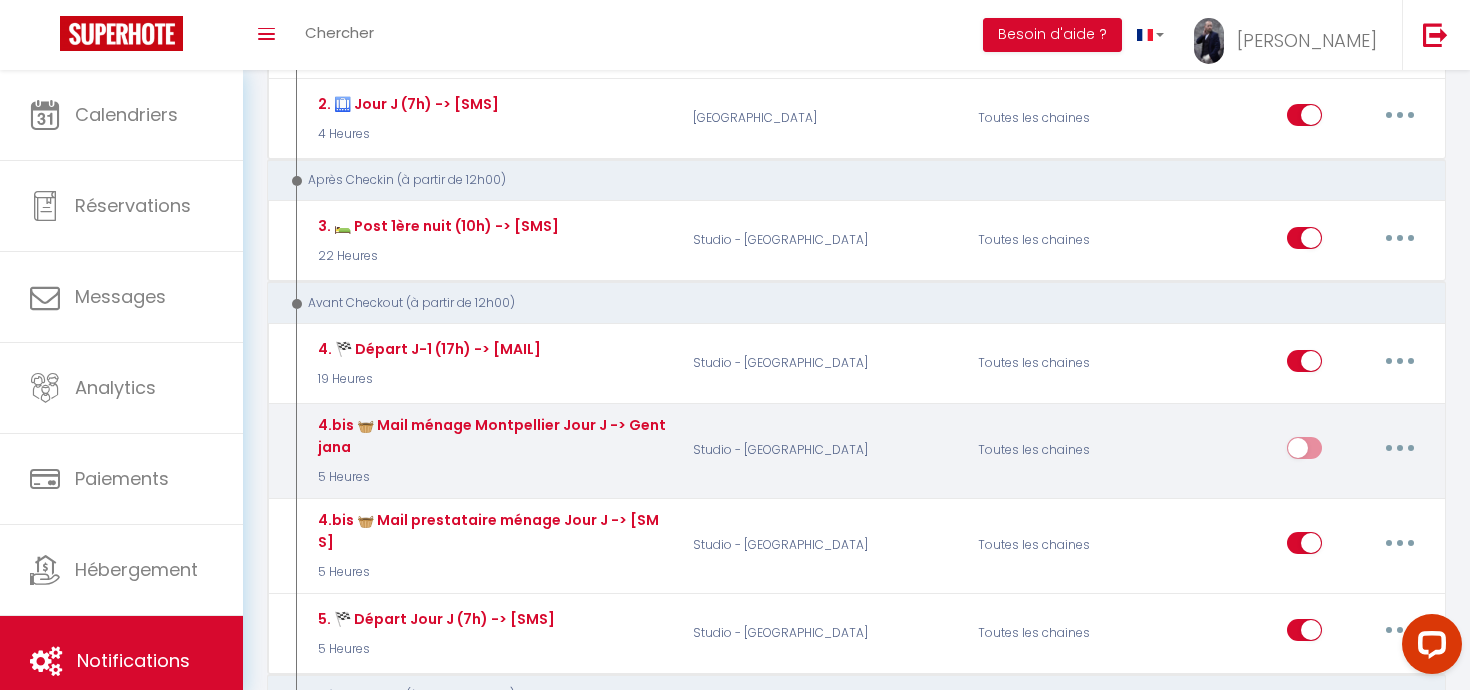 click at bounding box center (1400, 448) 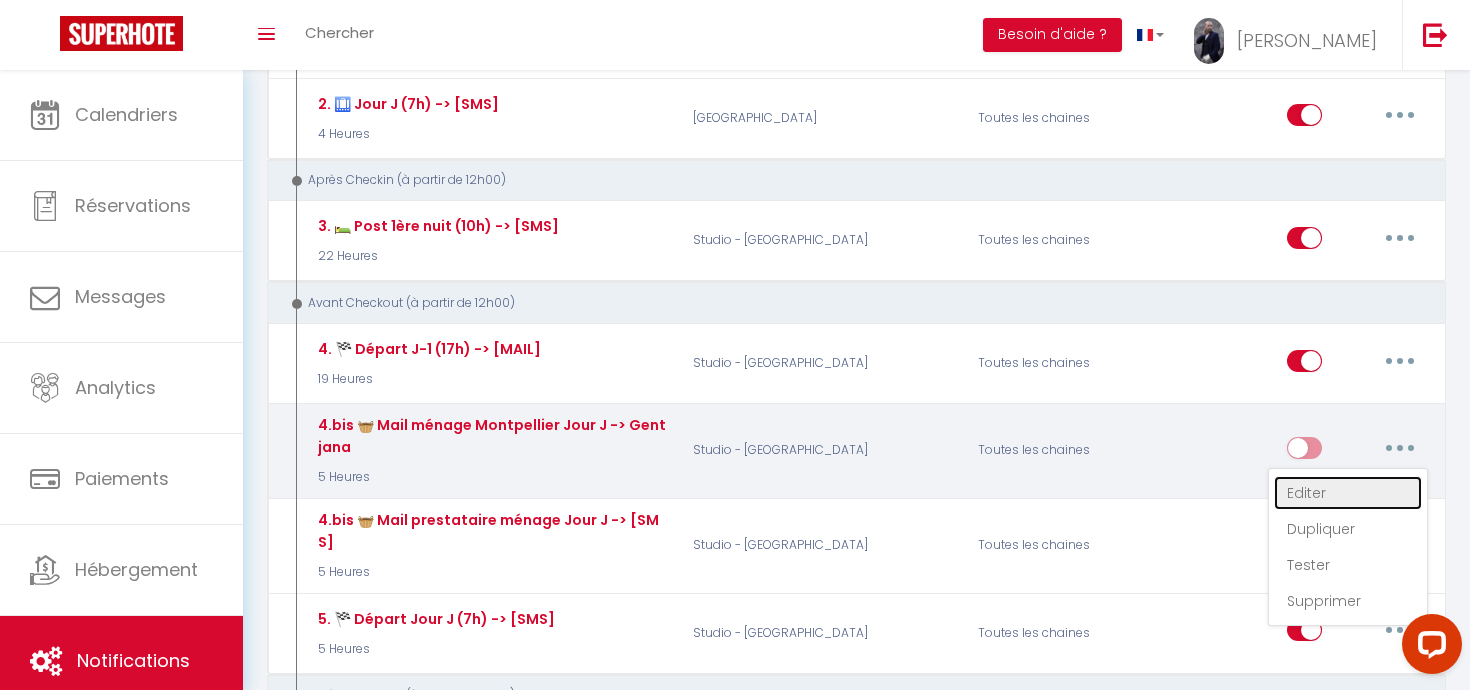 click on "Editer" at bounding box center (1348, 493) 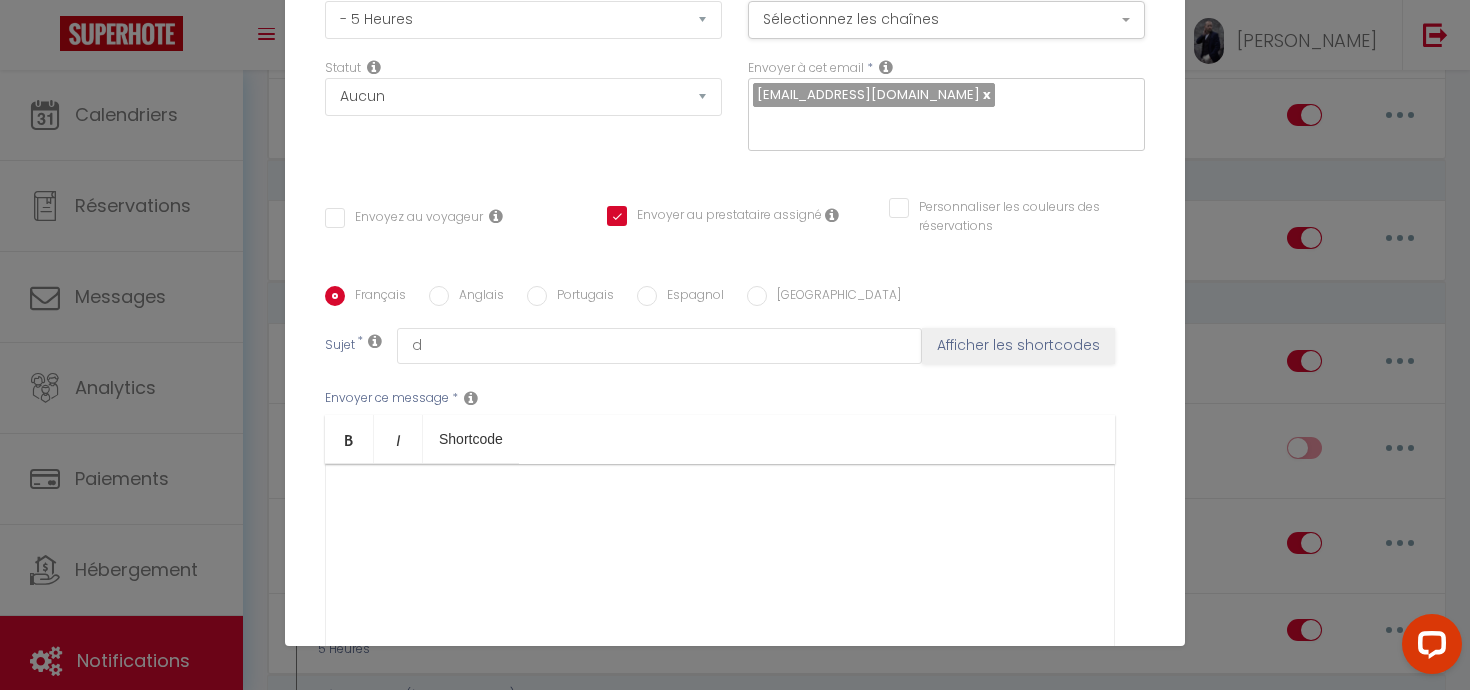scroll, scrollTop: 375, scrollLeft: 0, axis: vertical 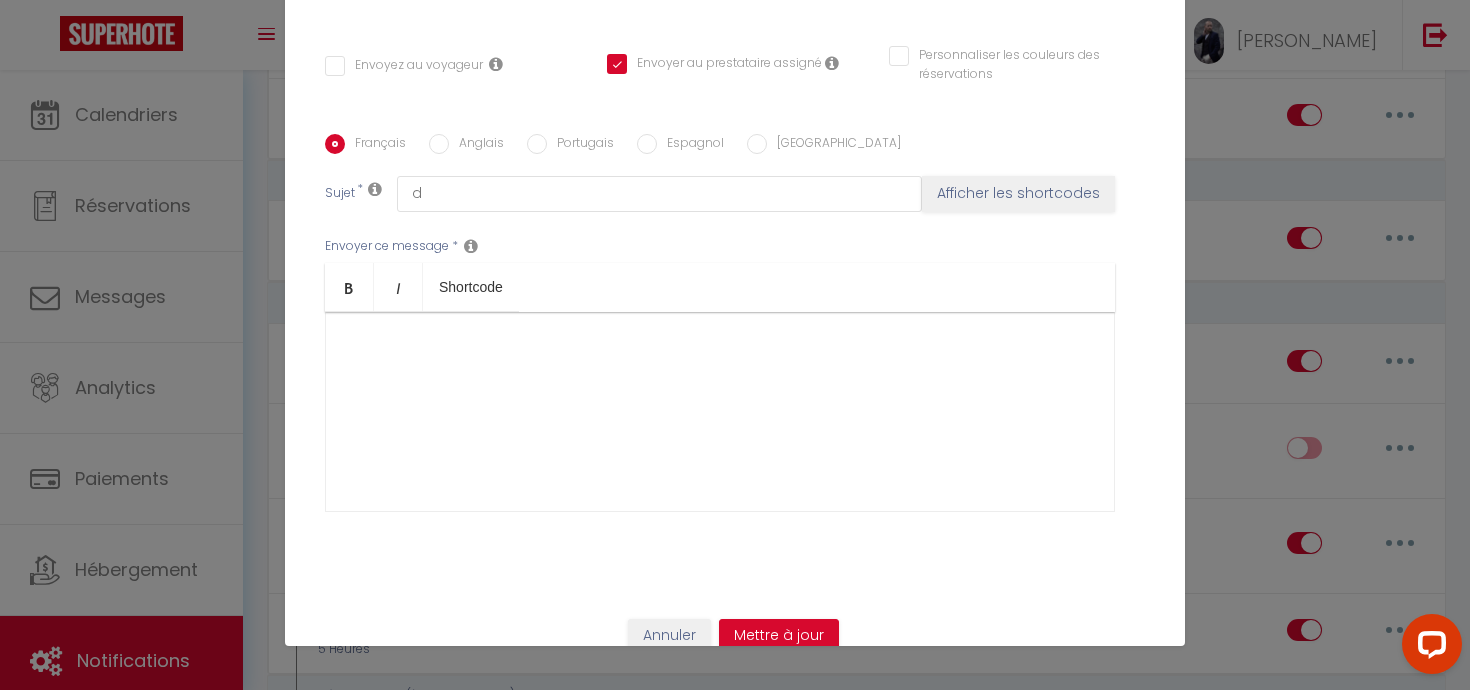 click on "​" at bounding box center (720, 412) 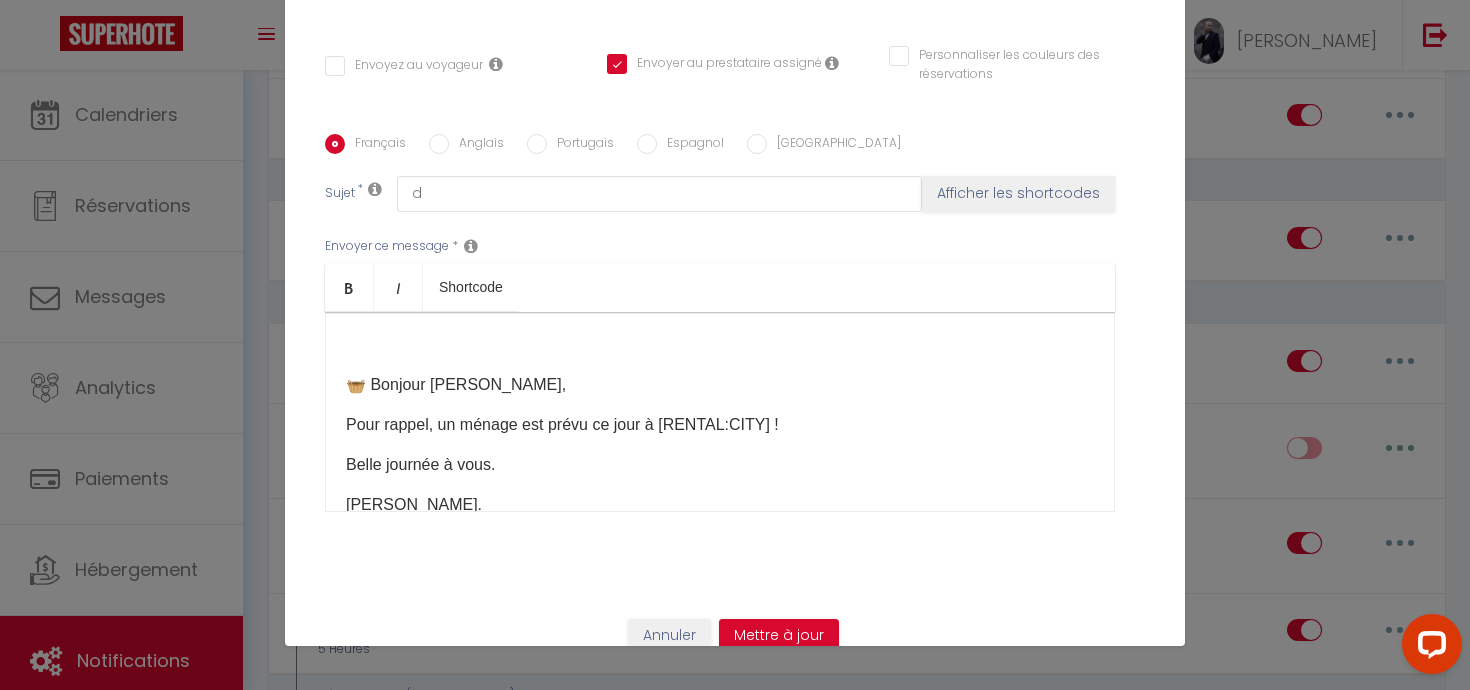 click on "​ 🧺 Bonjour [PERSON_NAME],
Pour rappel, un ménage est prévu ce jour à [RENTAL:CITY] !
Belle journée à vous.
[PERSON_NAME]." at bounding box center [720, 412] 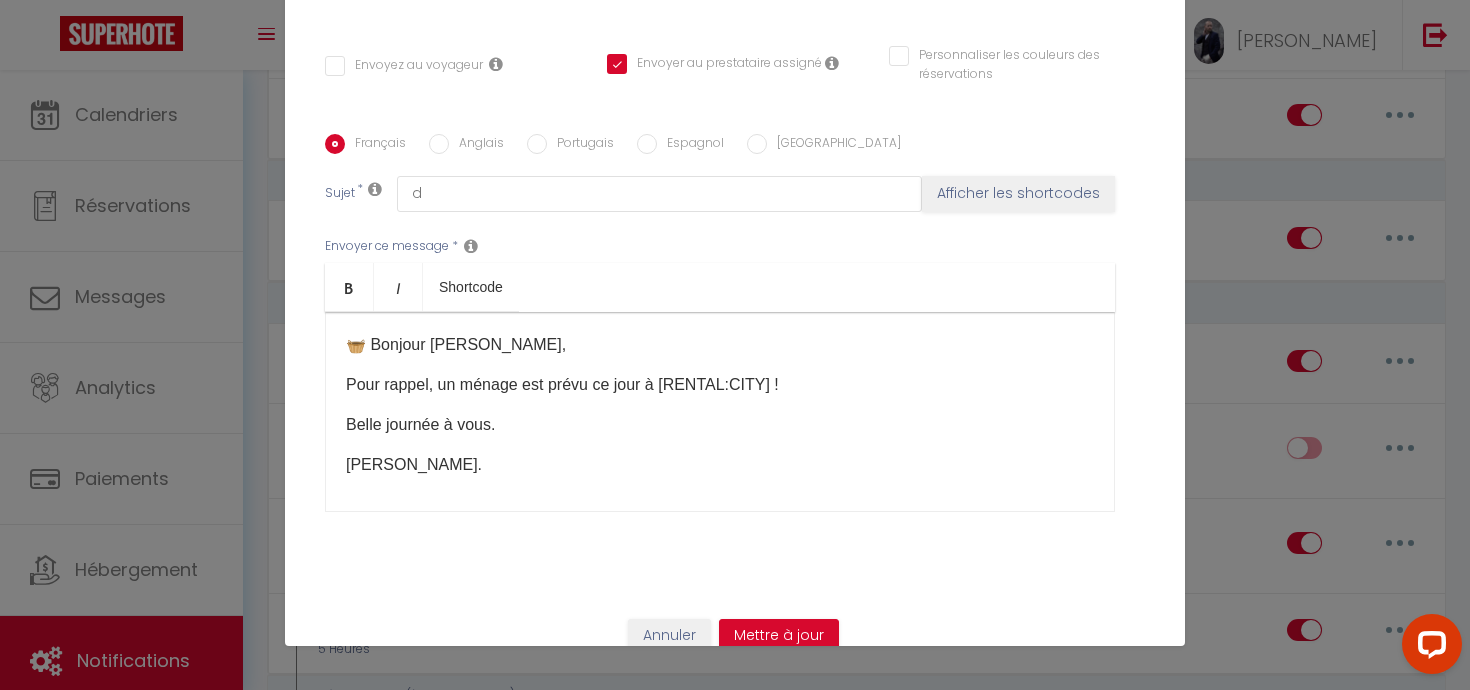 click on "​🧺 Bonjour [PERSON_NAME]," at bounding box center (720, 345) 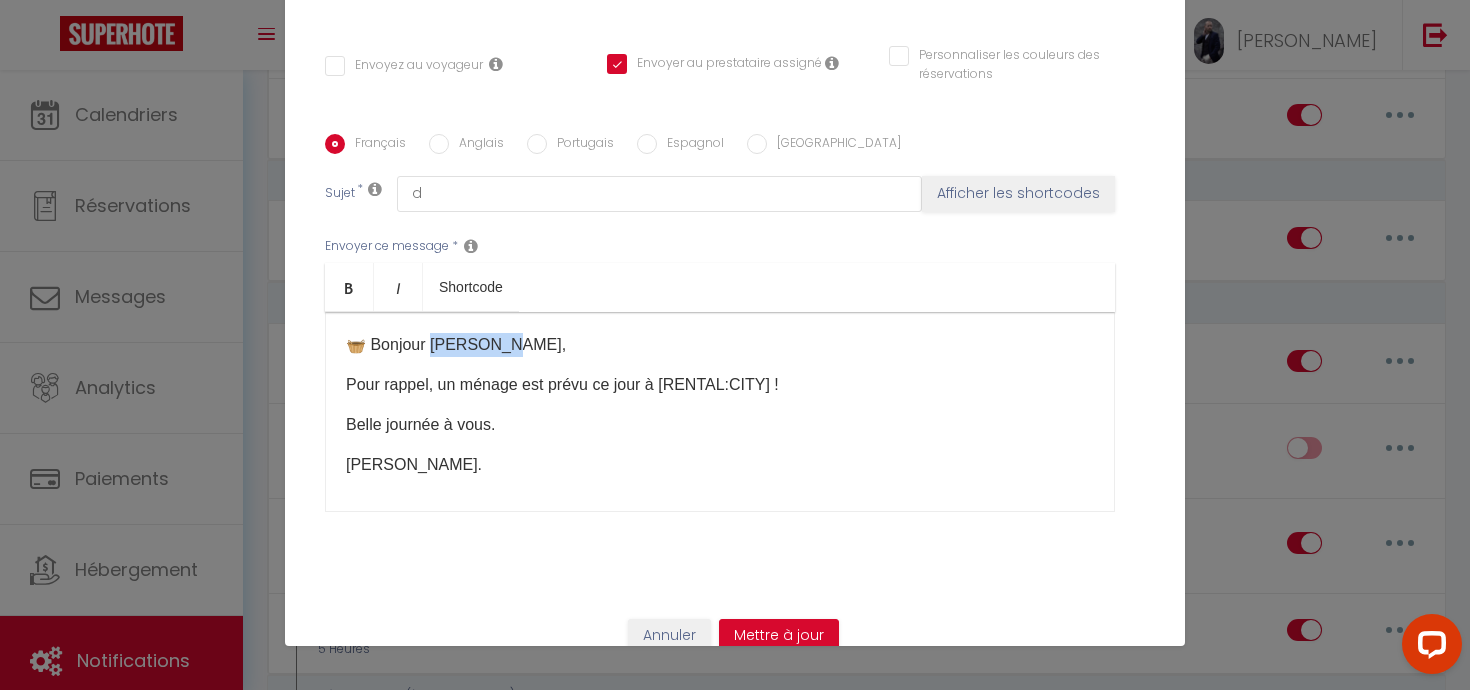 click on "​🧺 Bonjour [PERSON_NAME]," at bounding box center (720, 345) 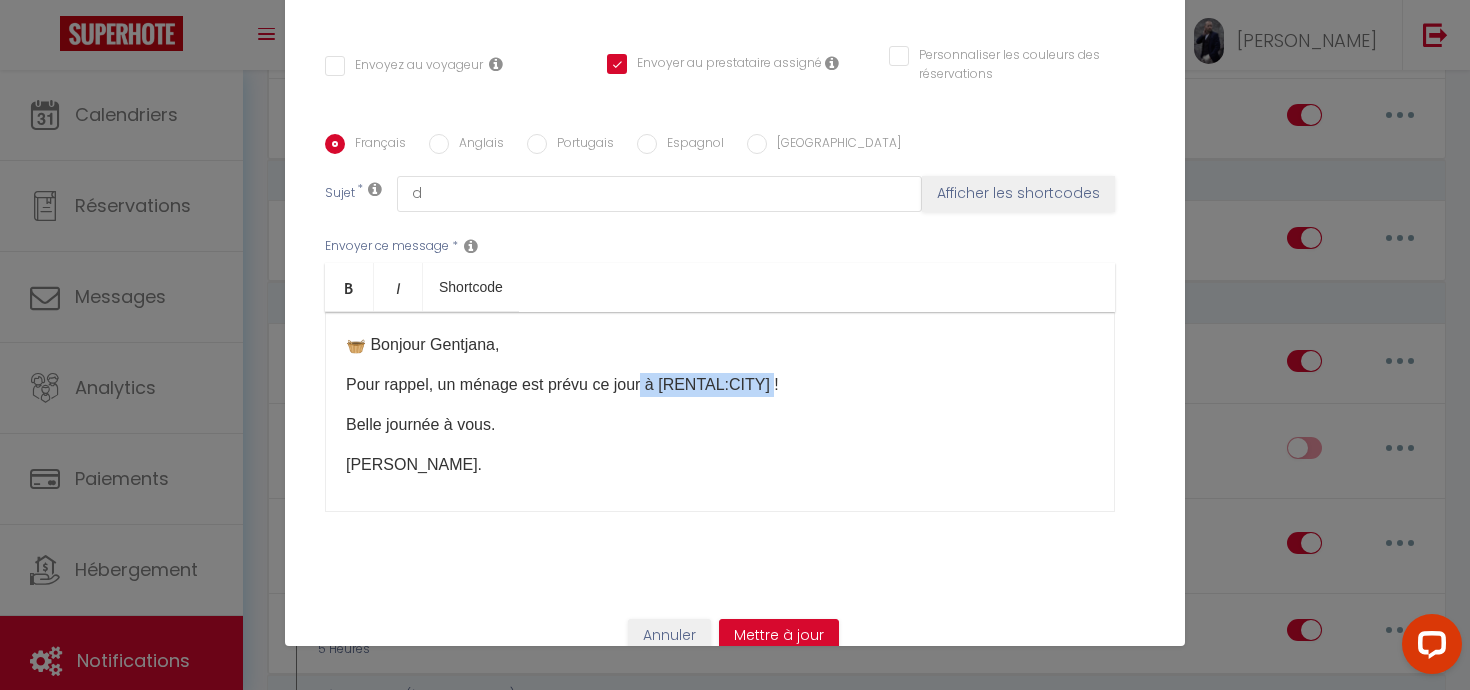drag, startPoint x: 771, startPoint y: 354, endPoint x: 646, endPoint y: 355, distance: 125.004 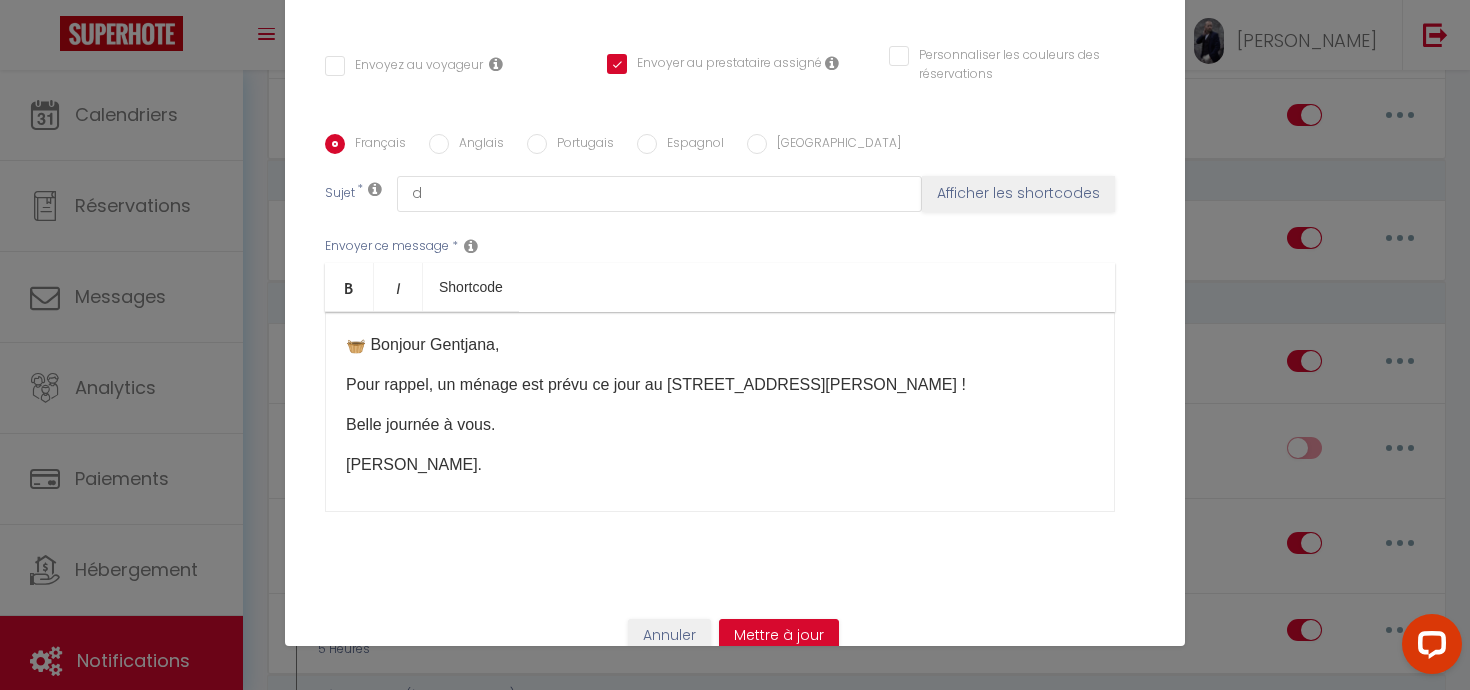 click on "Pour rappel, un ménage est prévu ce jour au [STREET_ADDRESS][PERSON_NAME] !" at bounding box center (720, 385) 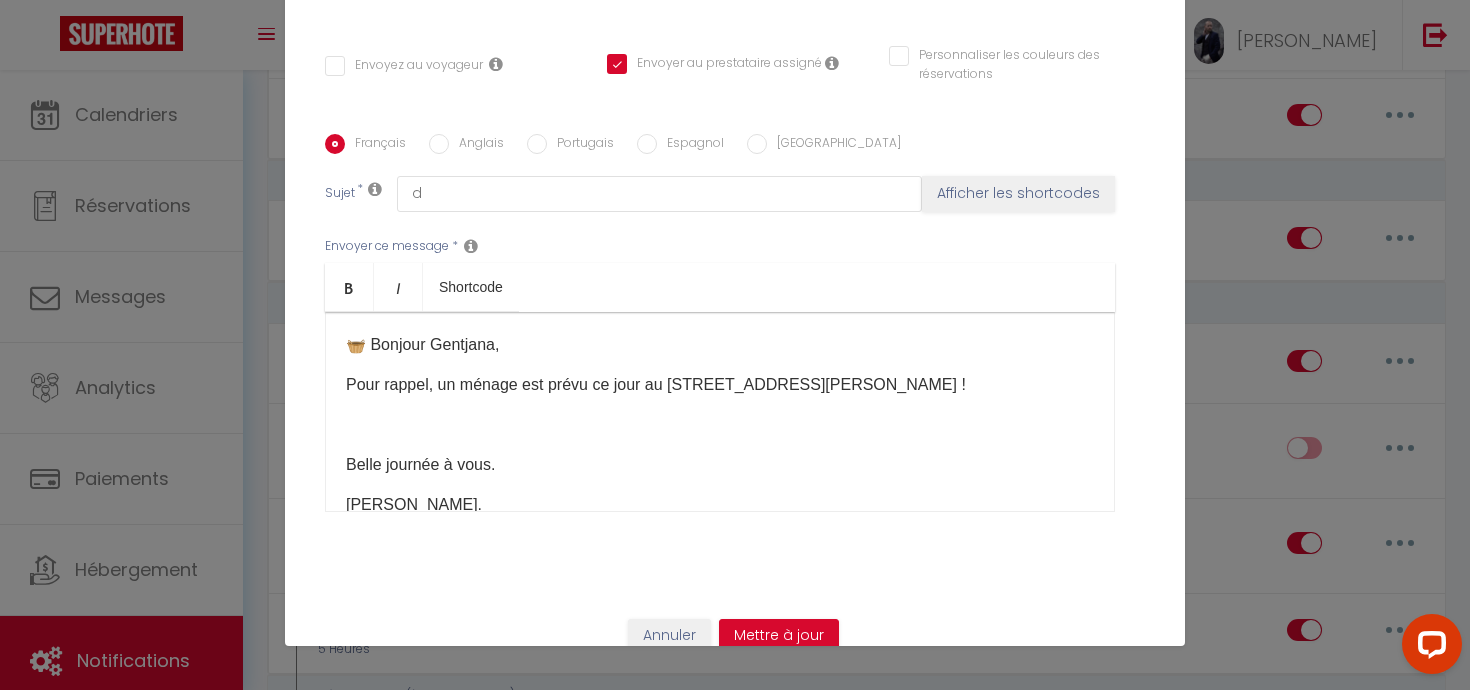 click on "[PERSON_NAME]." at bounding box center (720, 505) 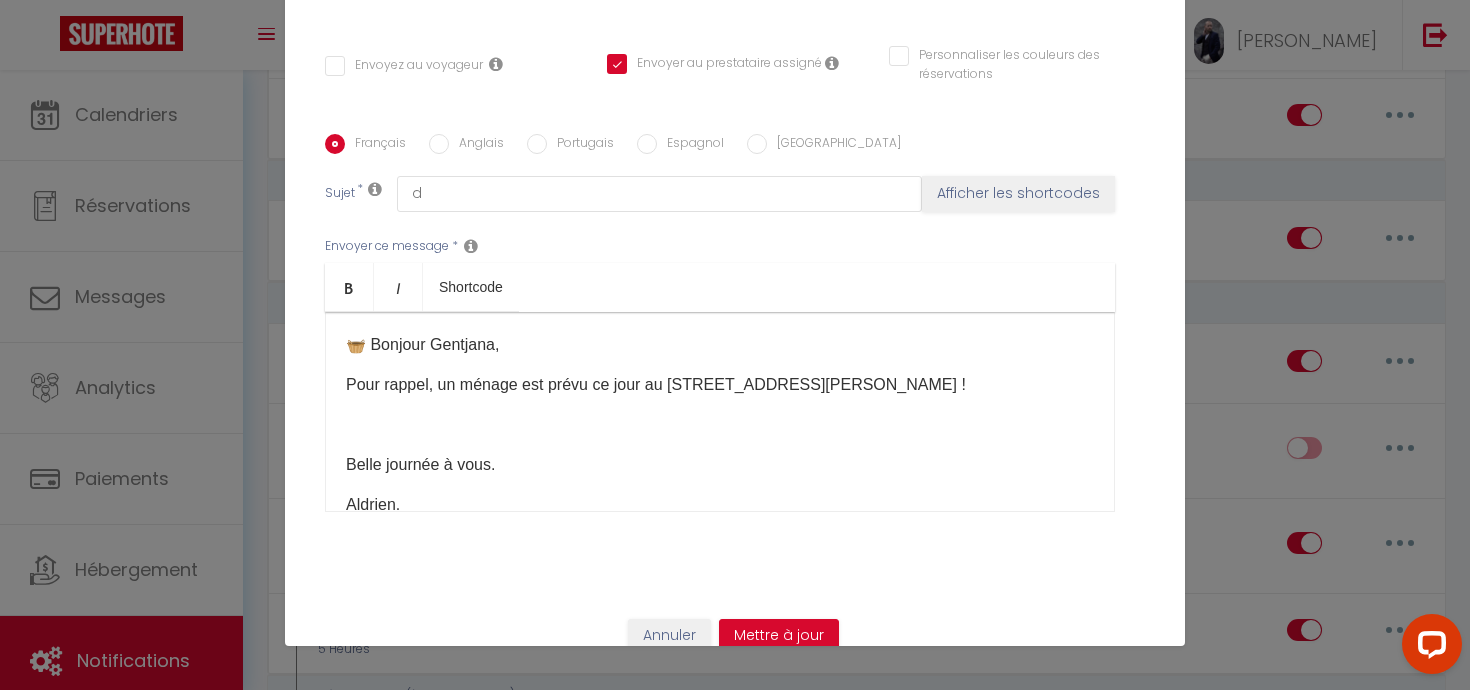 scroll, scrollTop: 3, scrollLeft: 0, axis: vertical 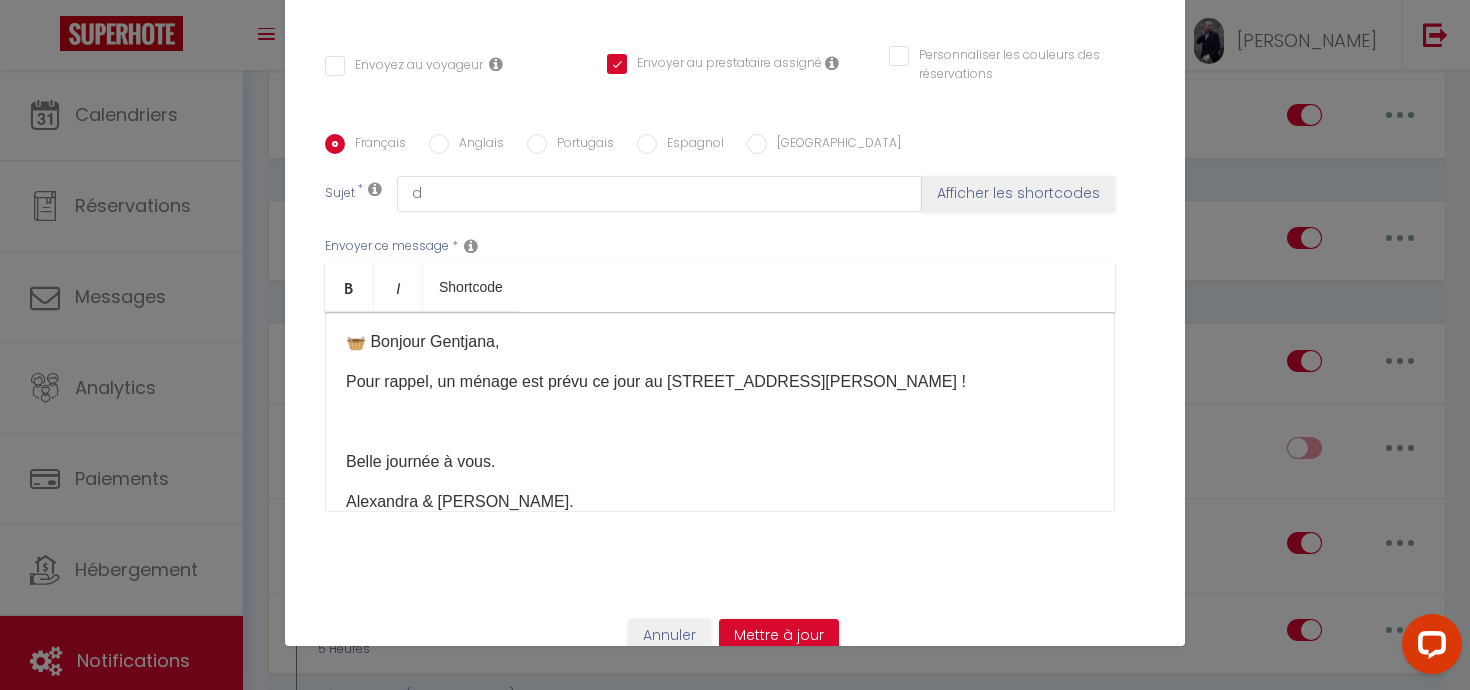 click on "Alexandra & [PERSON_NAME]." at bounding box center [720, 502] 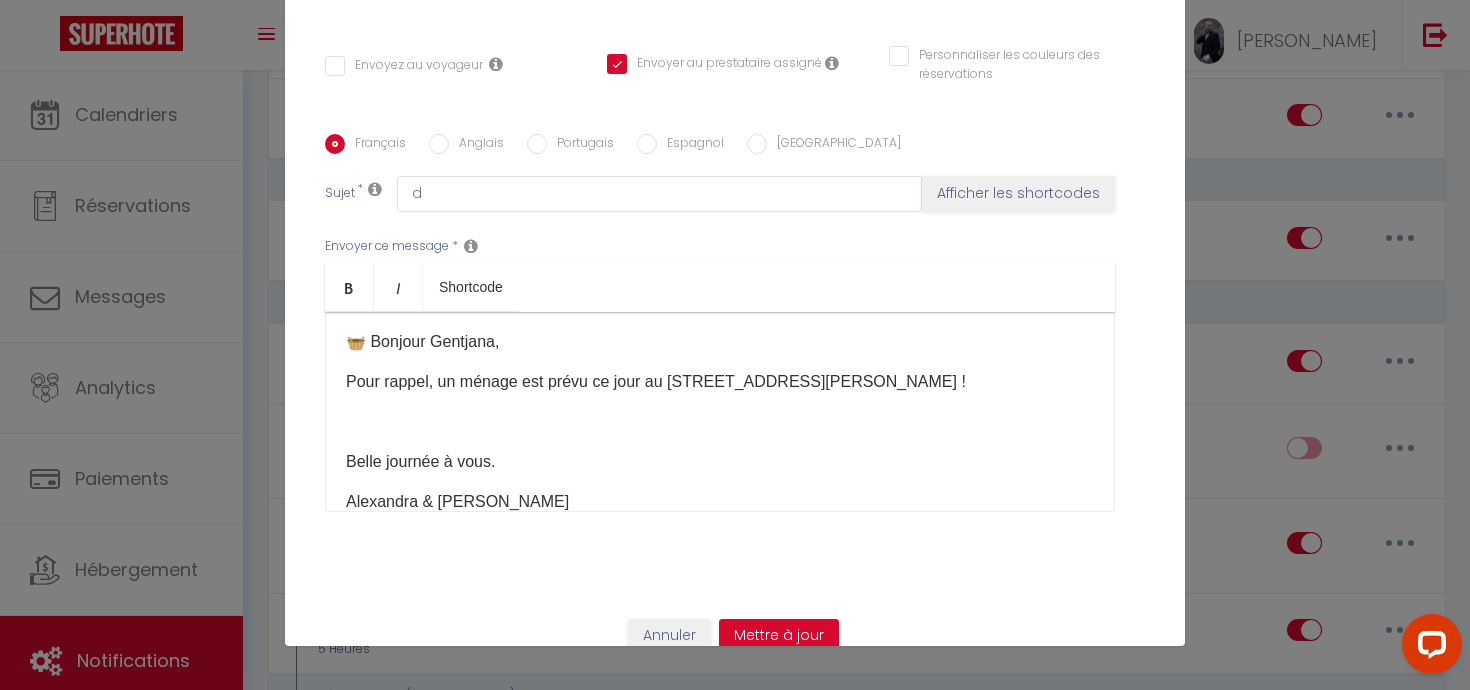 click on "​🧺 Bonjour Gentjana,
Pour rappel, un ménage est prévu ce jour au [STREET_ADDRESS][PERSON_NAME] !
Belle journée à vous.
Alexandra & [PERSON_NAME]" at bounding box center [720, 412] 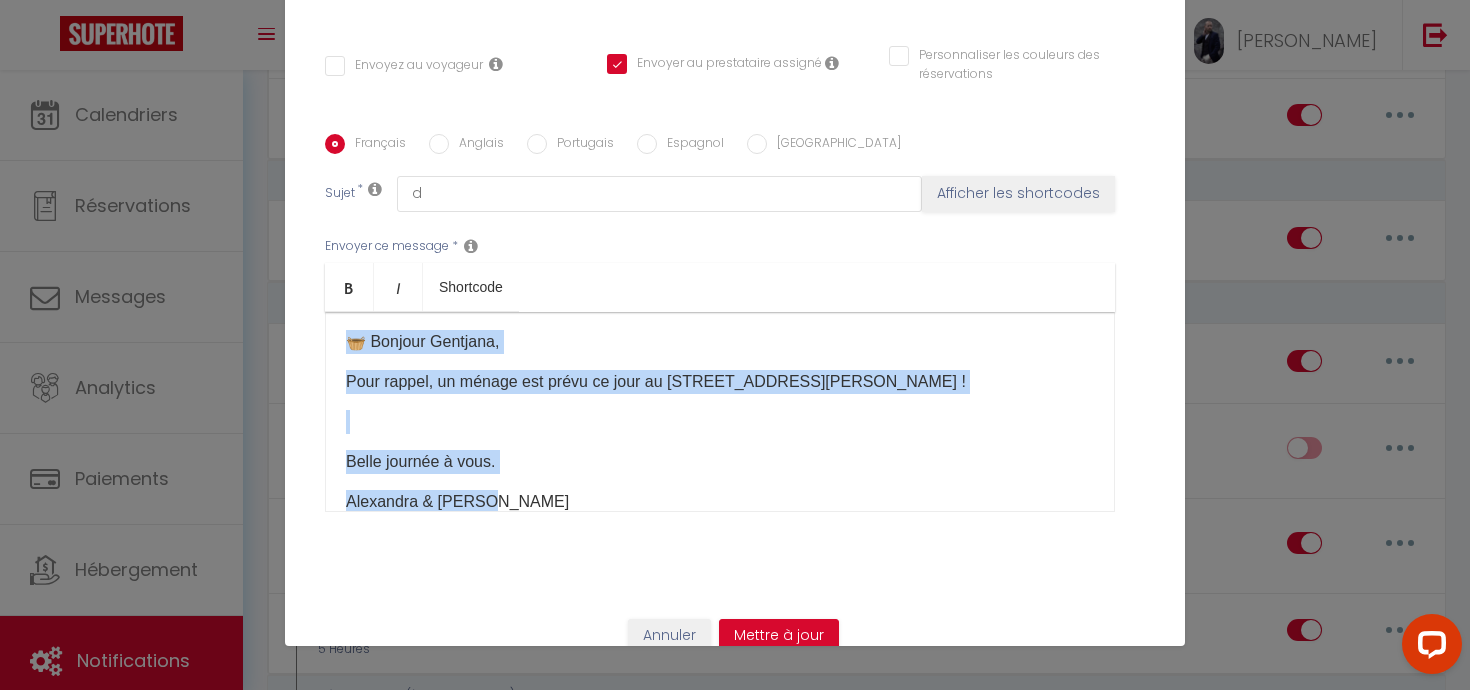 copy on "​🧺 Bonjour Gentjana,
Pour rappel, un ménage est prévu ce jour au [STREET_ADDRESS][PERSON_NAME] !
Belle journée à vous.
Alexandra & [PERSON_NAME]" 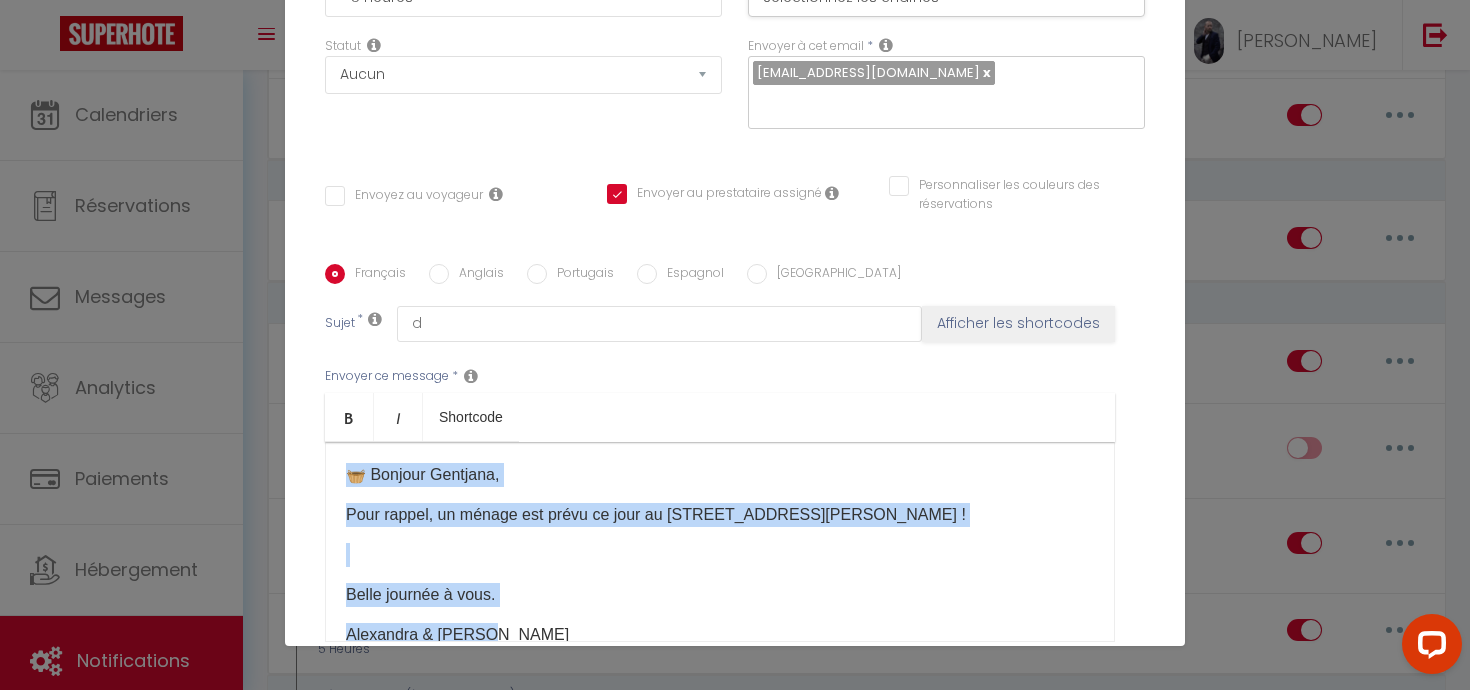 scroll, scrollTop: 227, scrollLeft: 0, axis: vertical 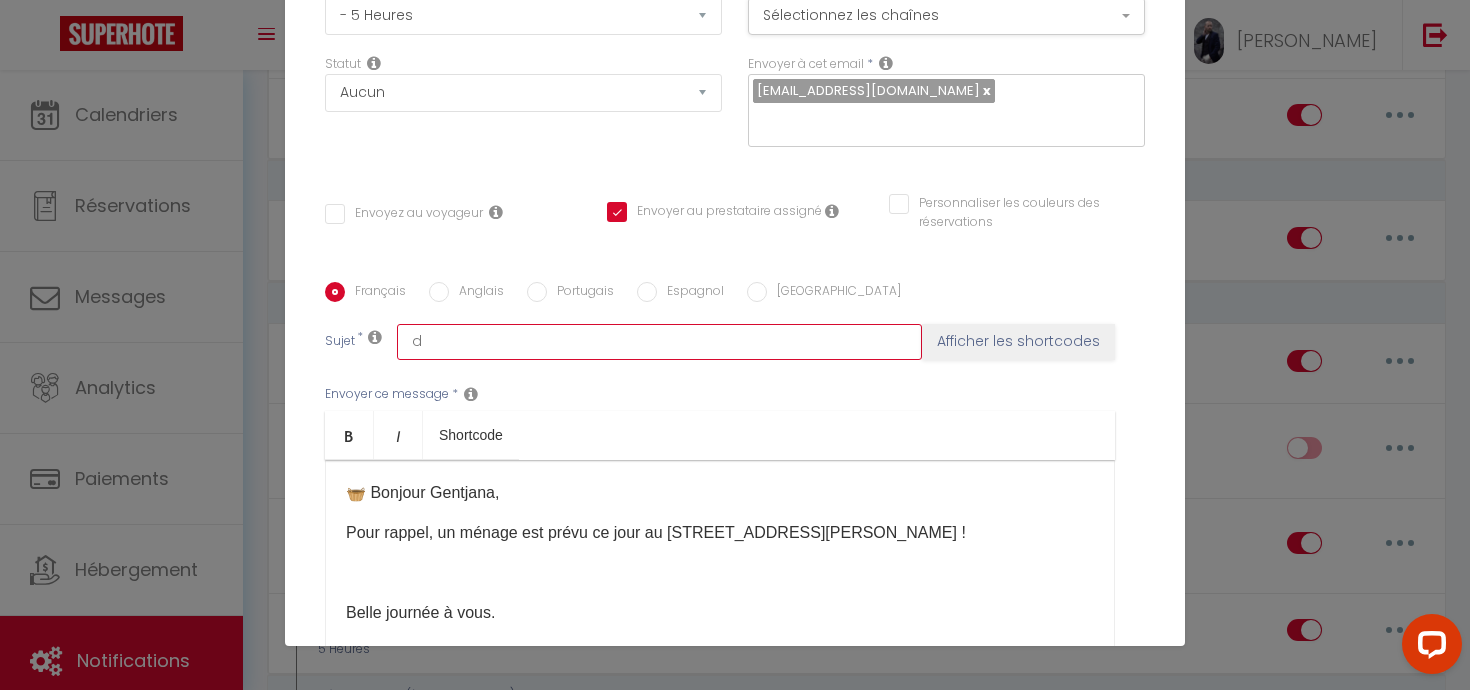 click on "d" at bounding box center (659, 342) 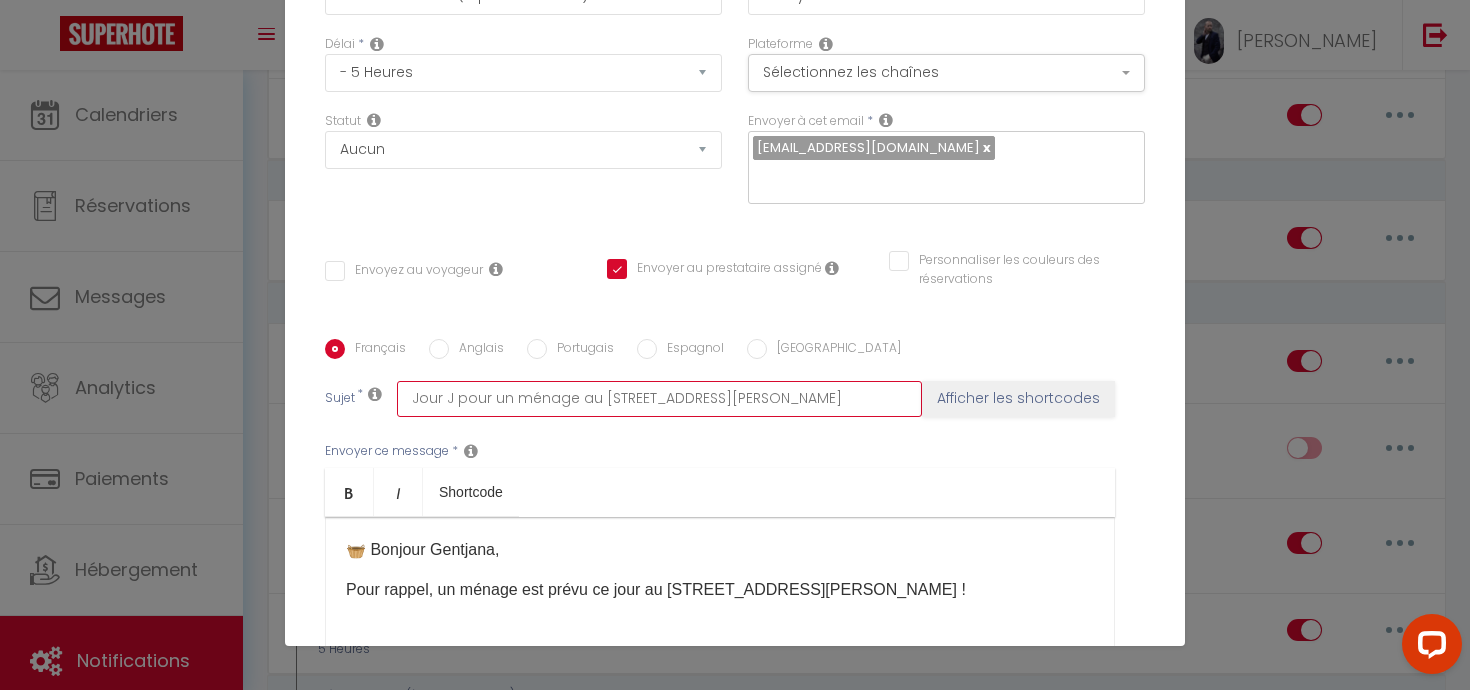 scroll, scrollTop: 0, scrollLeft: 0, axis: both 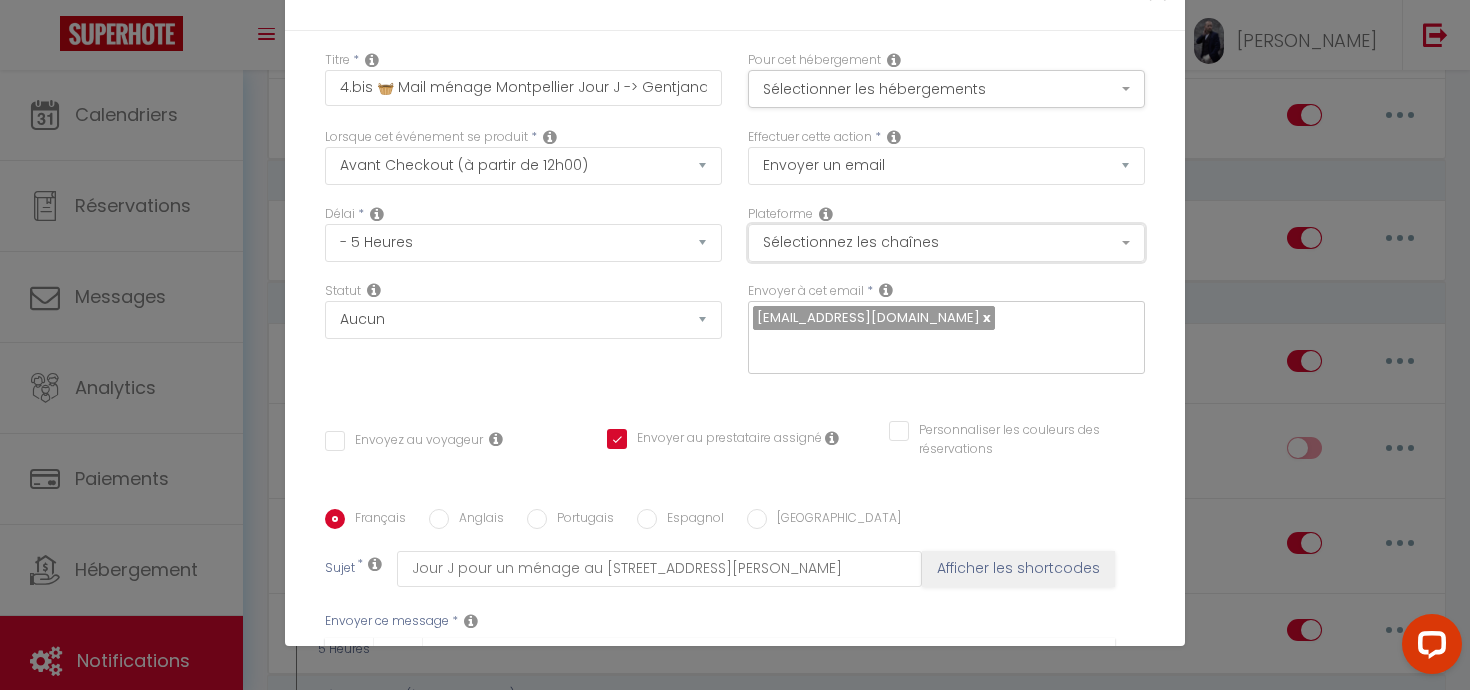click on "Sélectionnez les chaînes" at bounding box center (946, 243) 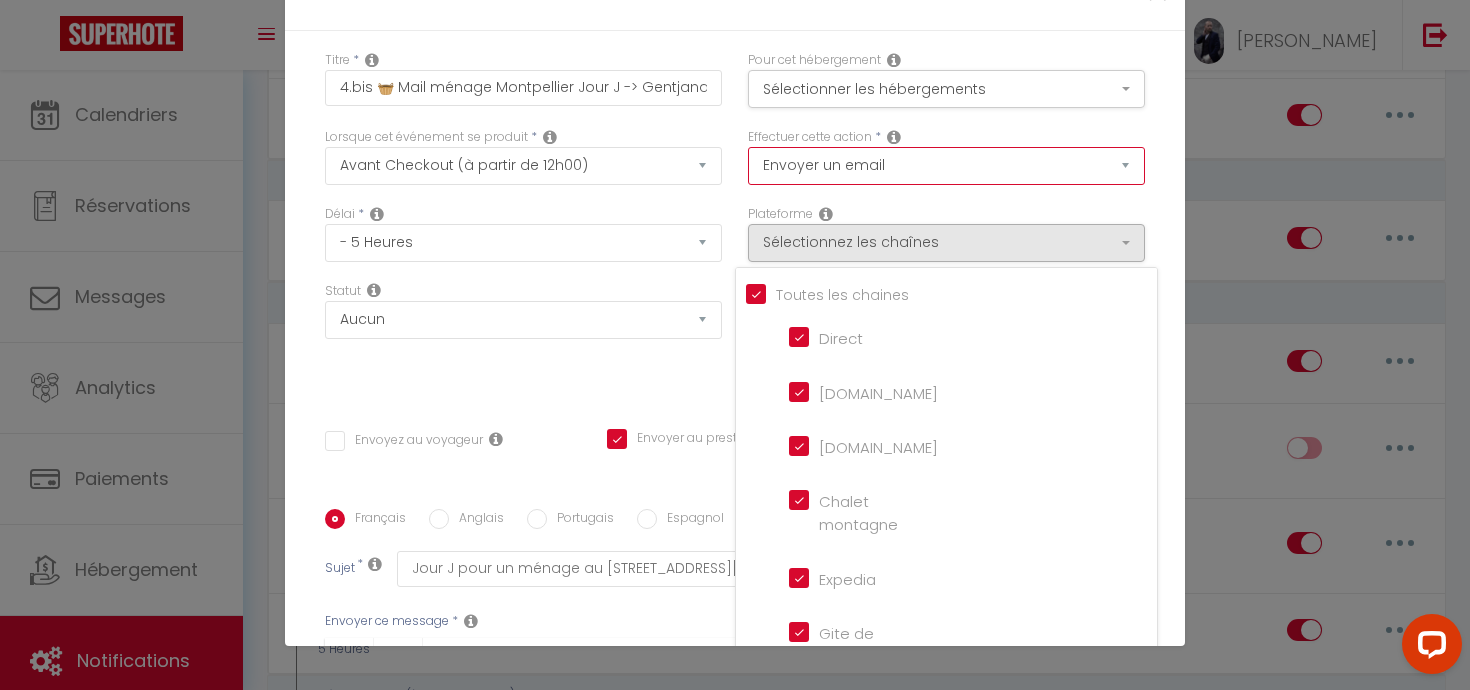 click on "Envoyer un email   Envoyer un SMS   Envoyer une notification push" at bounding box center [946, 166] 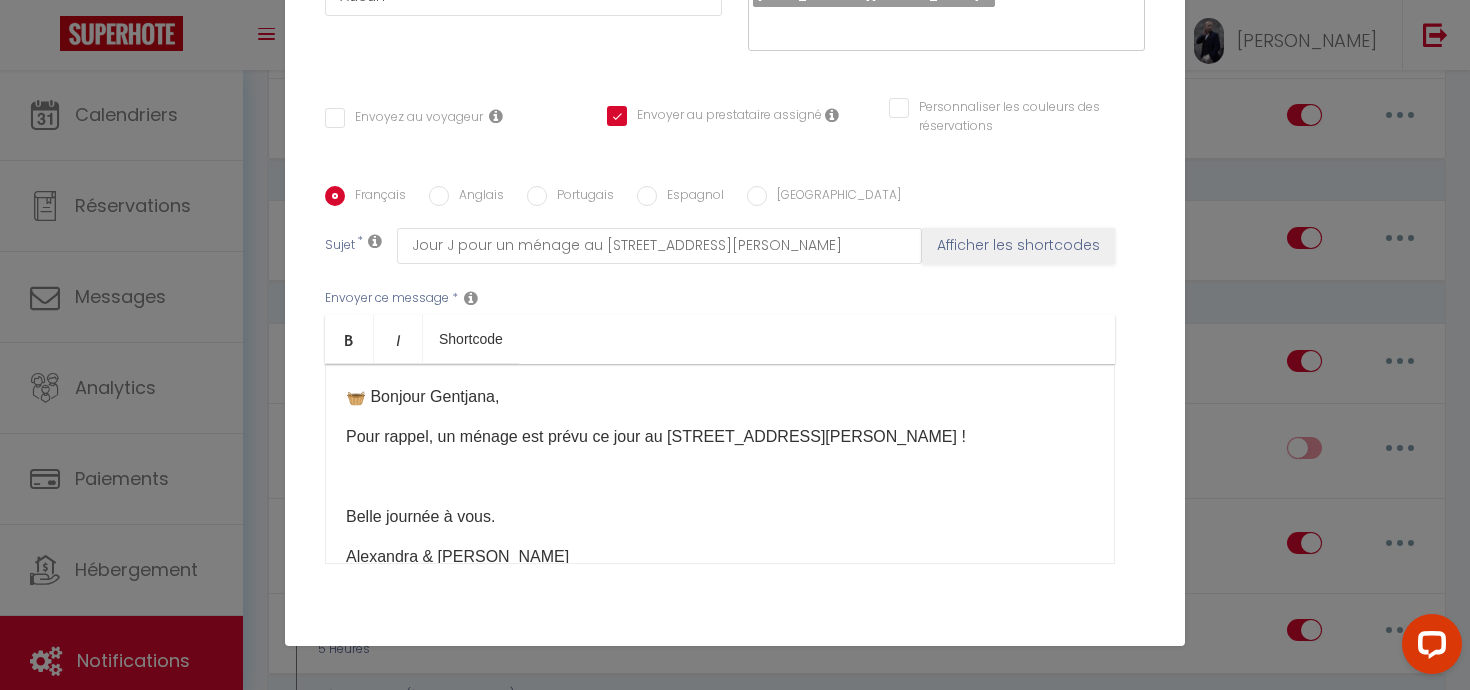 scroll, scrollTop: 375, scrollLeft: 0, axis: vertical 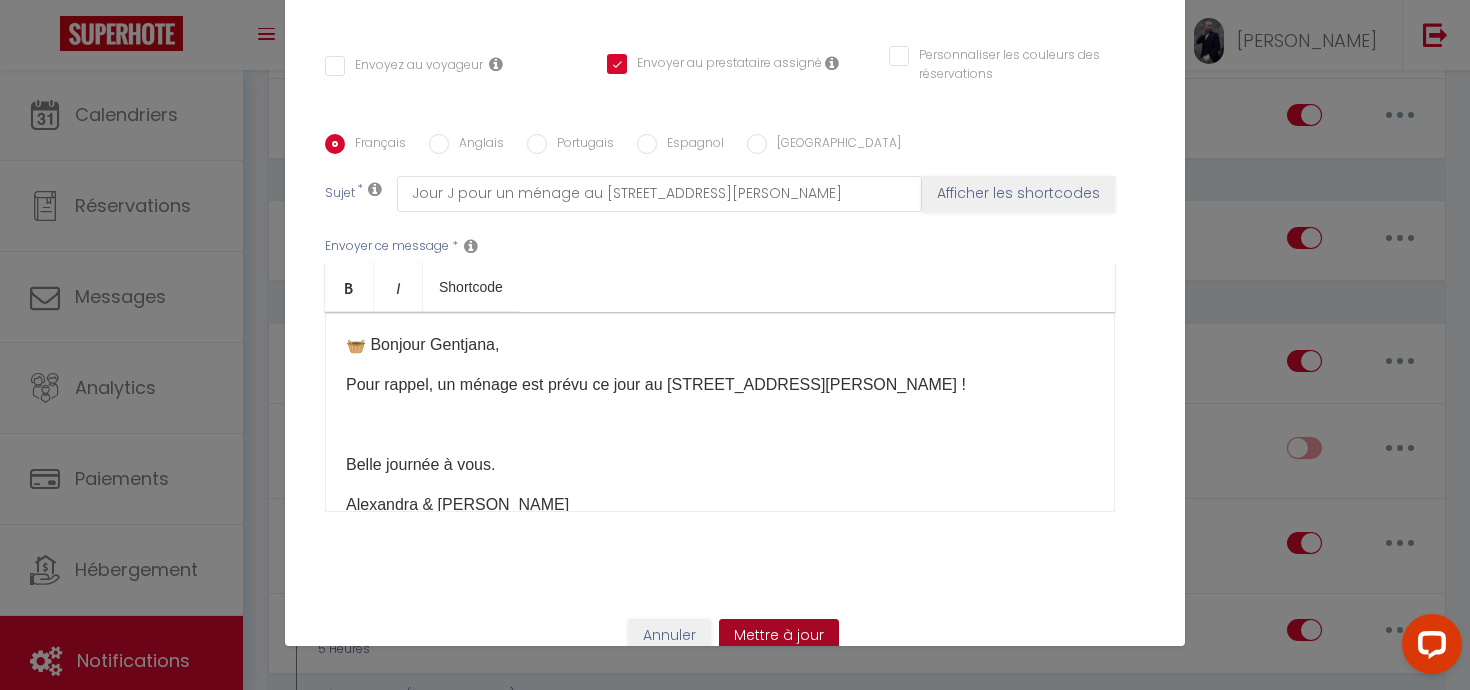 click on "Mettre à jour" at bounding box center (779, 636) 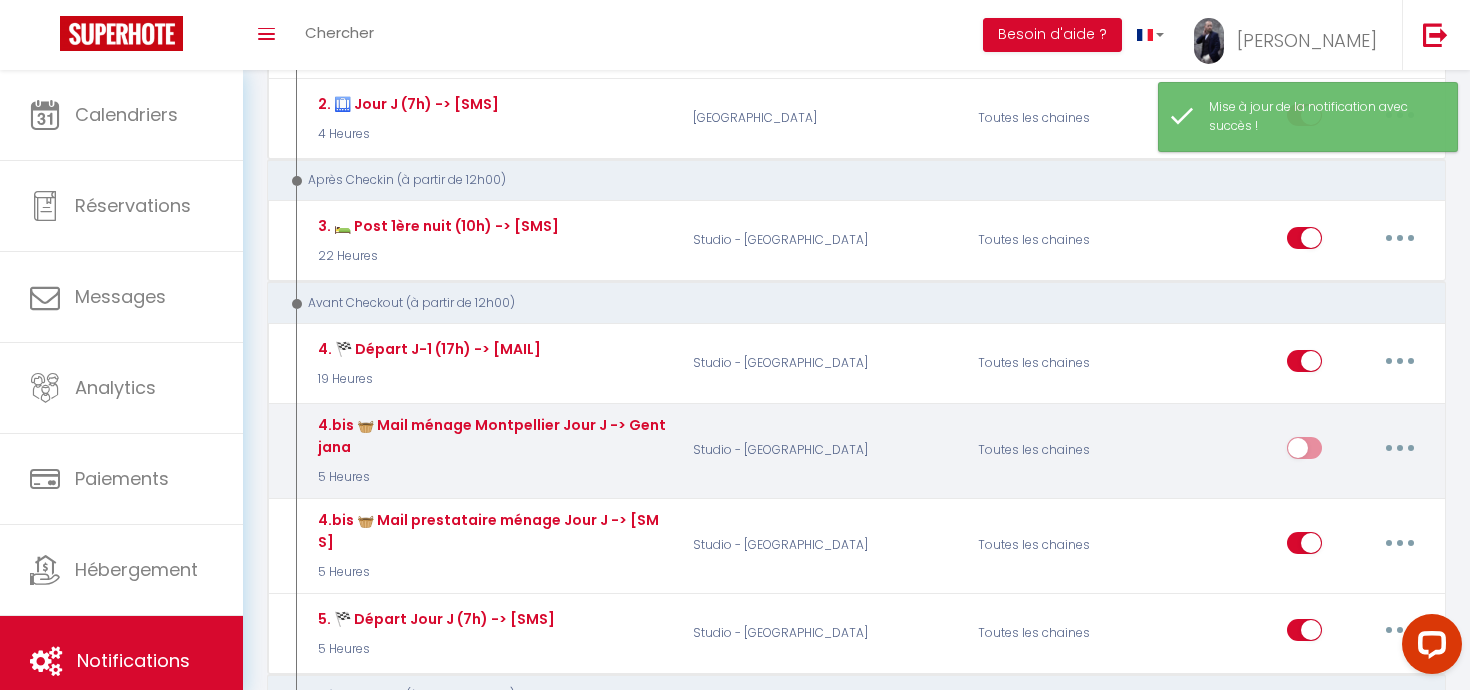 click at bounding box center (1304, 452) 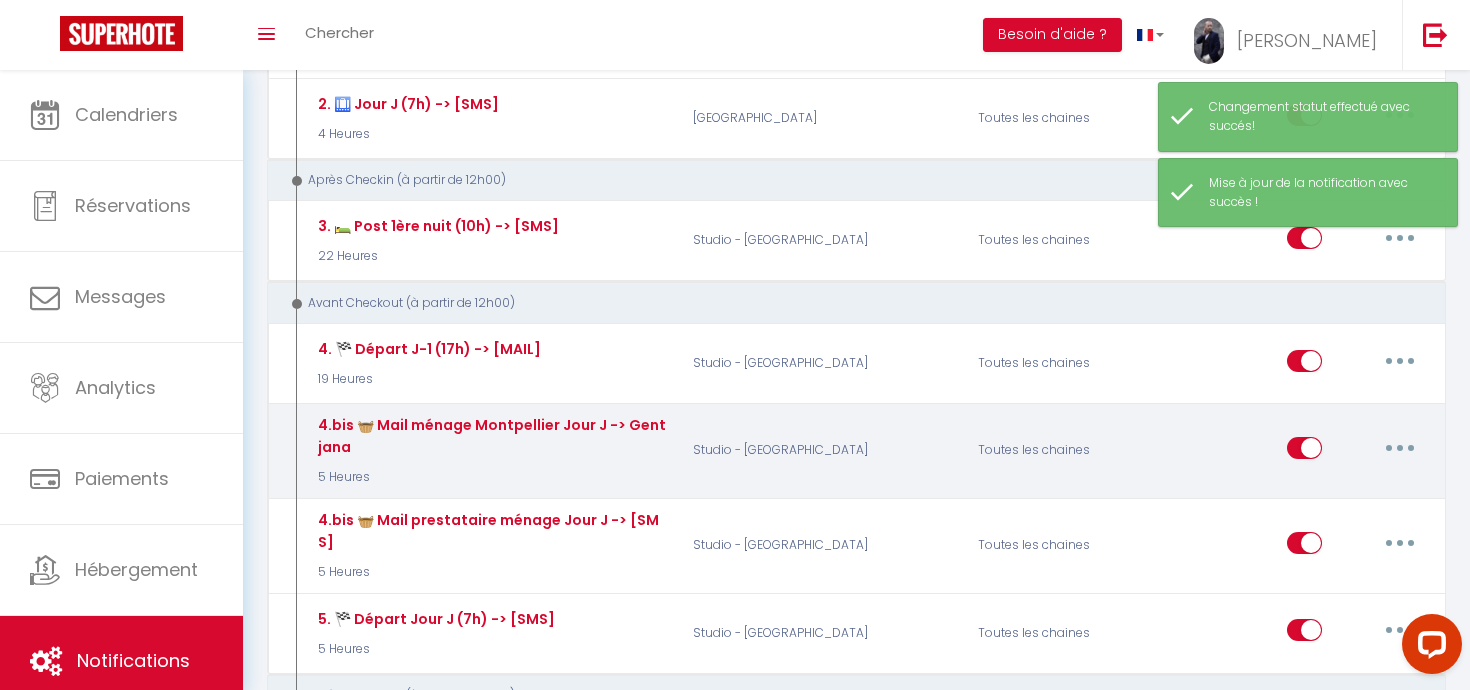 click at bounding box center [1400, 448] 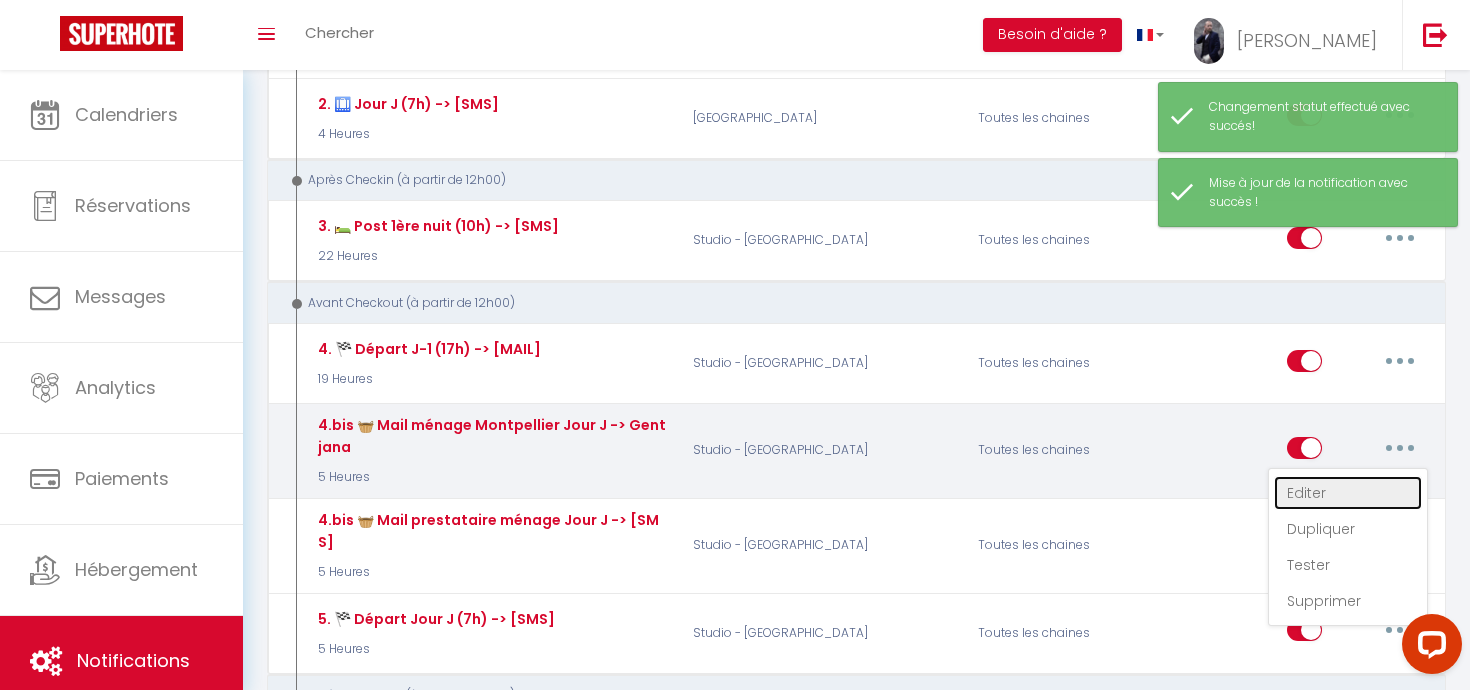 click on "Editer" at bounding box center [1348, 493] 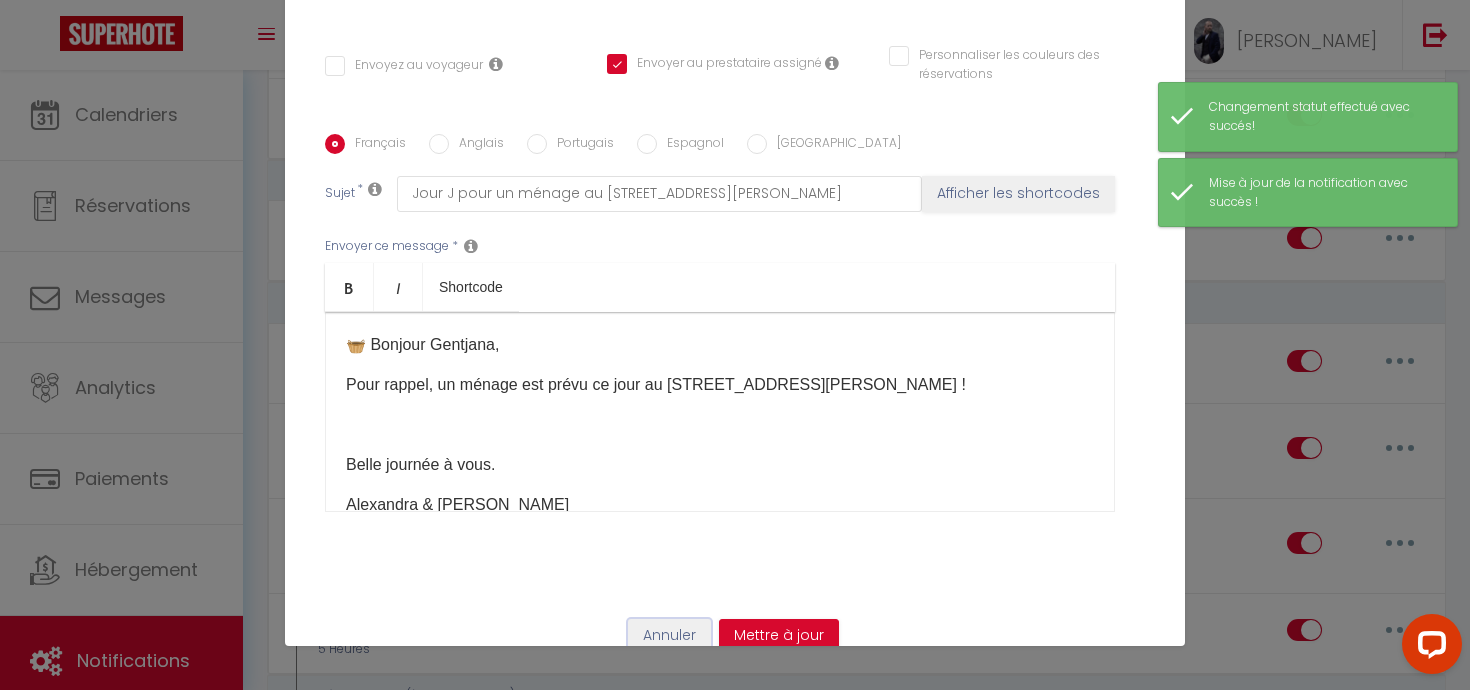 click on "Annuler" at bounding box center [669, 636] 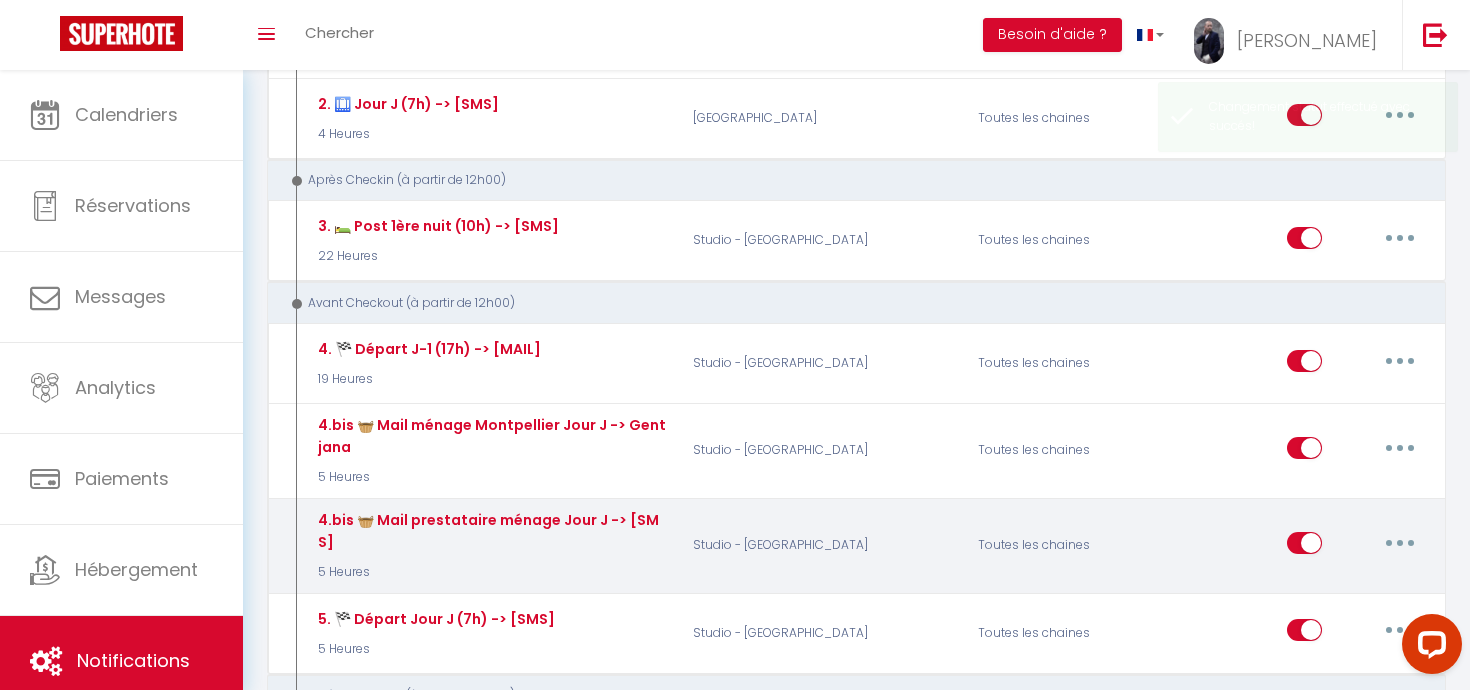 click at bounding box center (1400, 543) 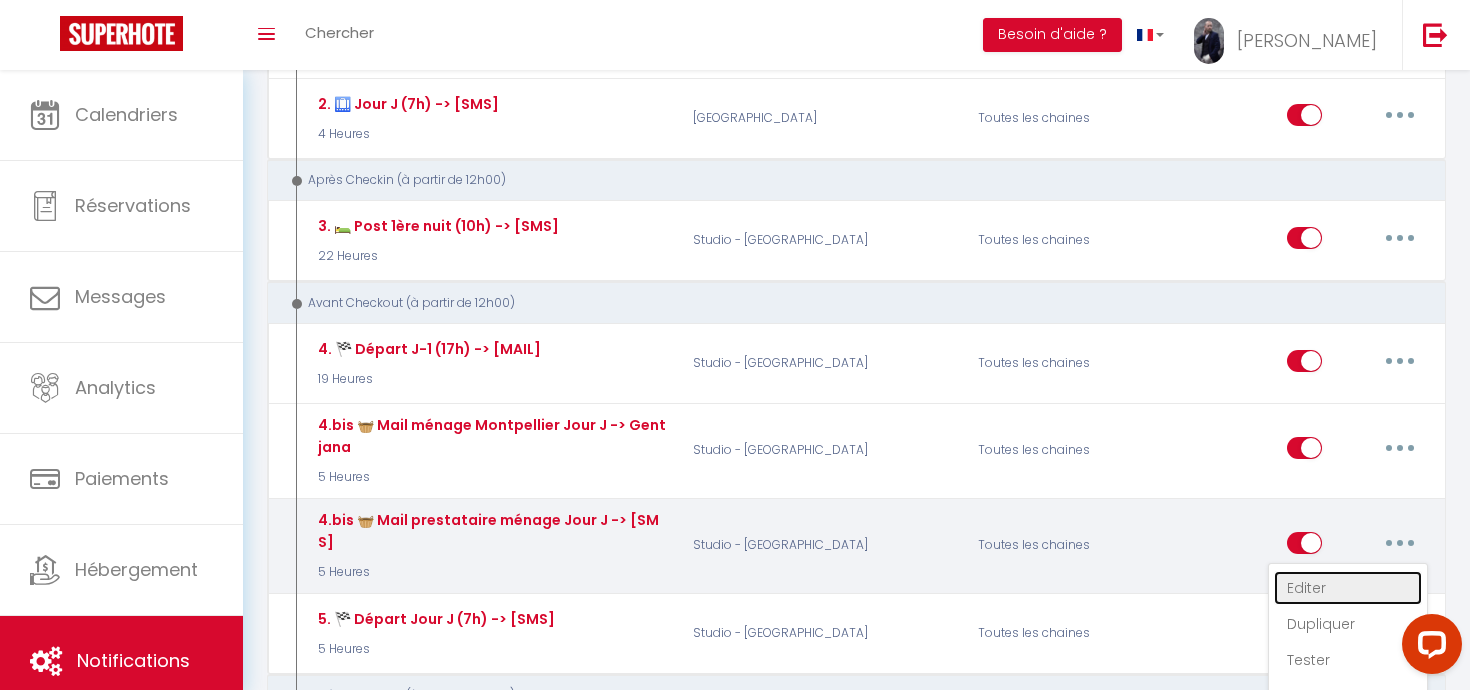 click on "Editer" at bounding box center (1348, 588) 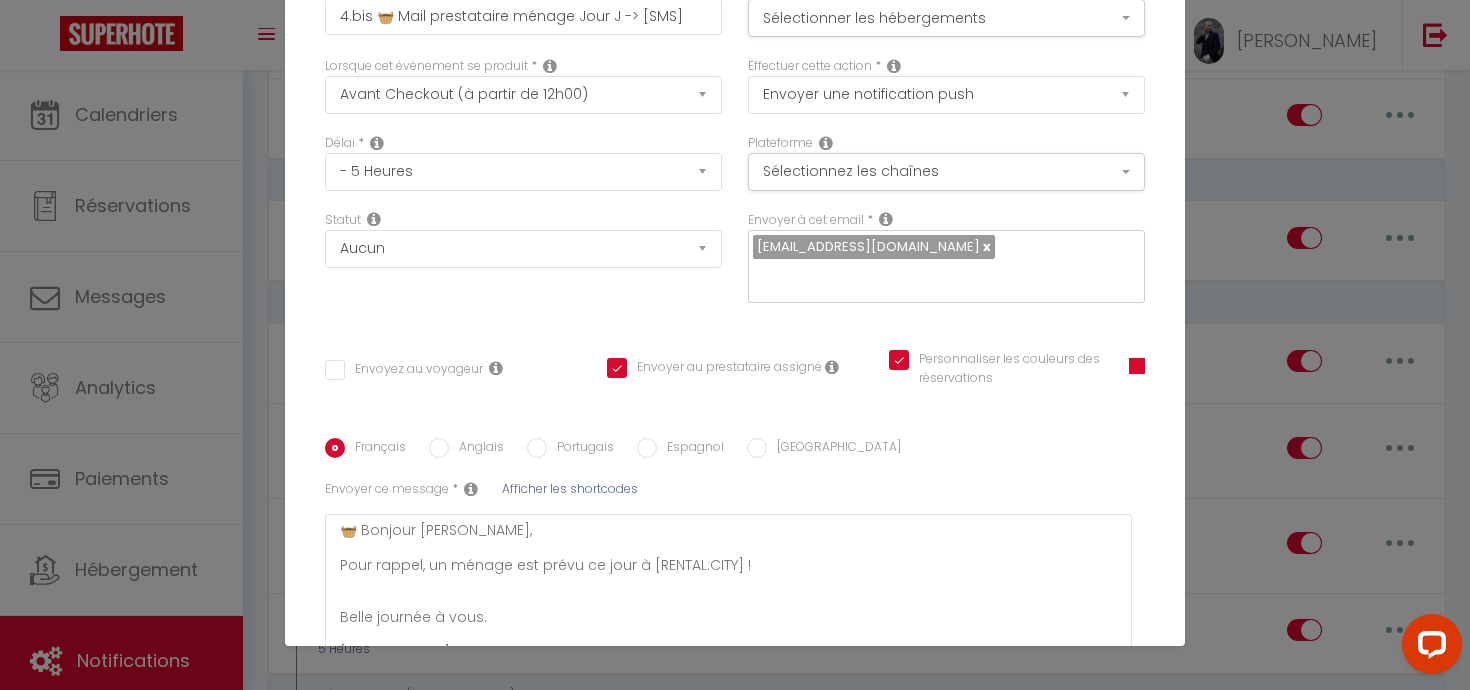 scroll, scrollTop: 0, scrollLeft: 0, axis: both 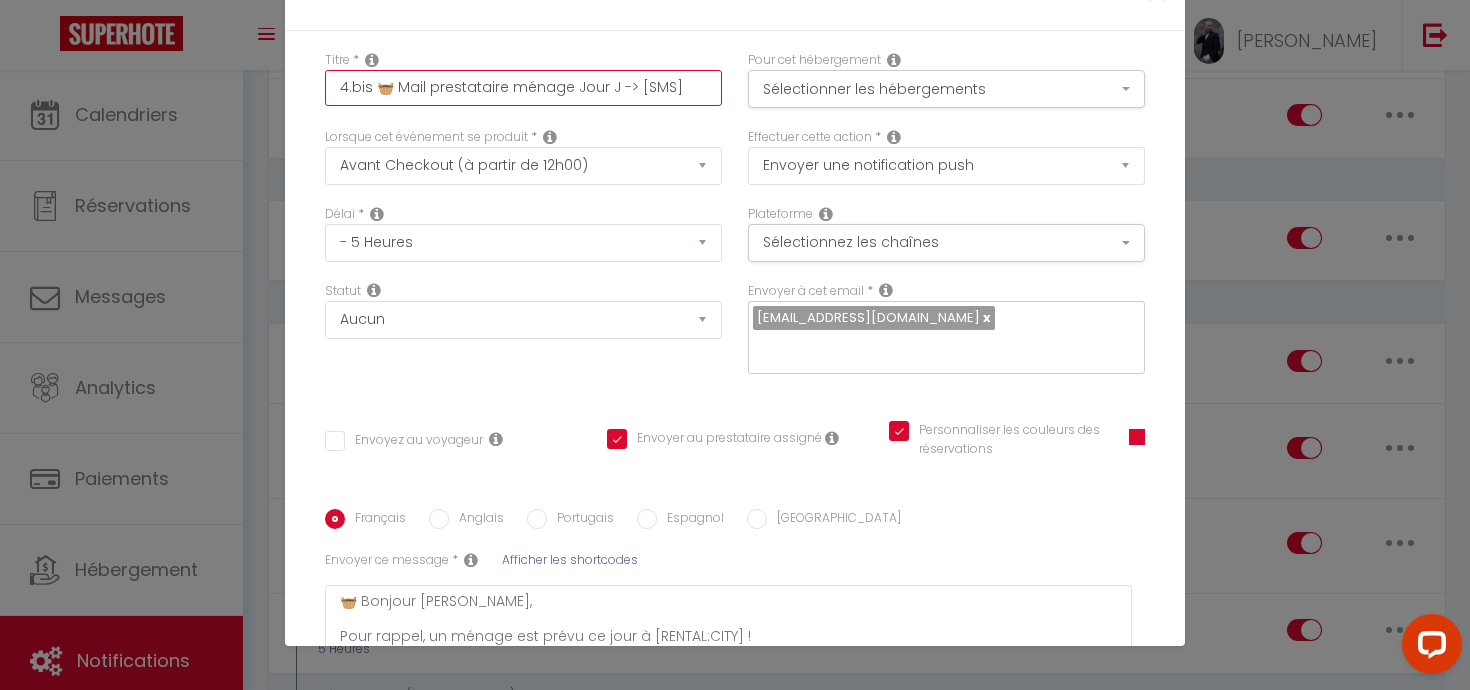 drag, startPoint x: 515, startPoint y: 85, endPoint x: 397, endPoint y: 85, distance: 118 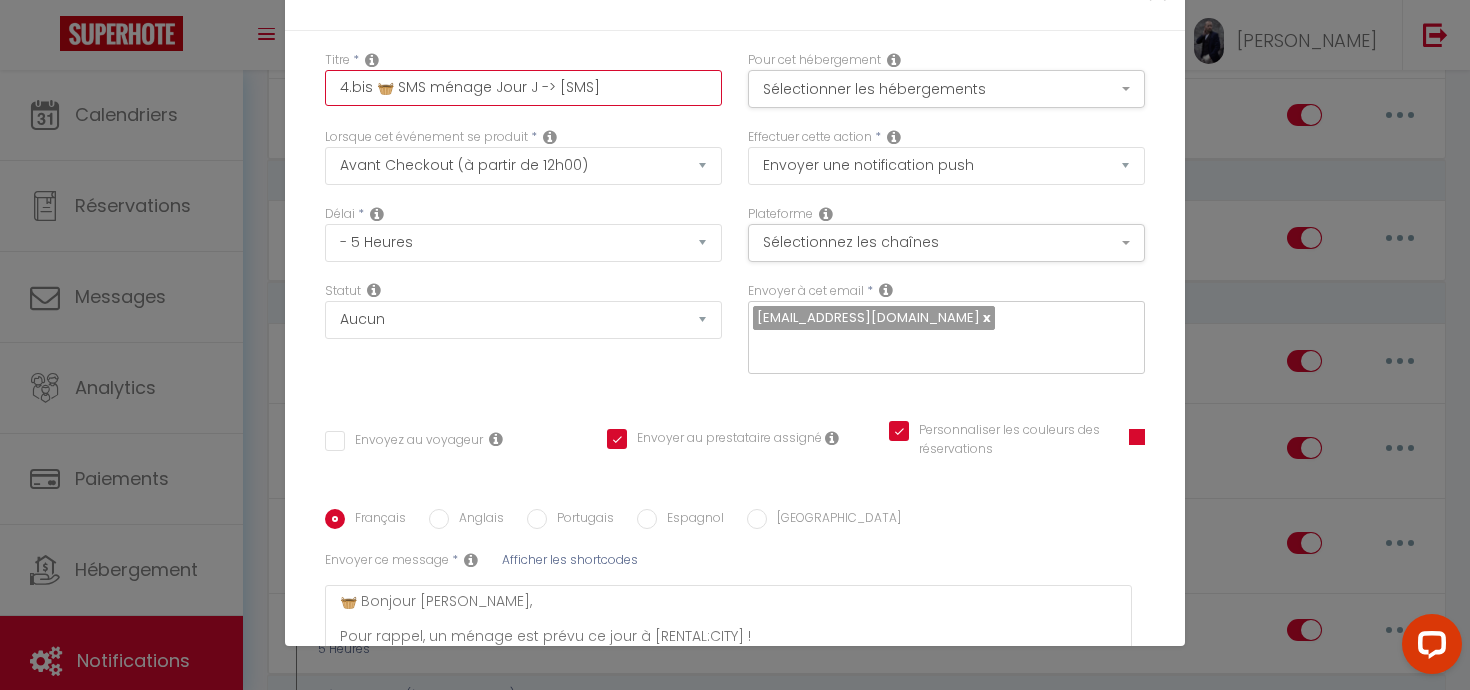 click on "4.bis 🧺 SMS ménage Jour J -> [SMS]" at bounding box center [523, 88] 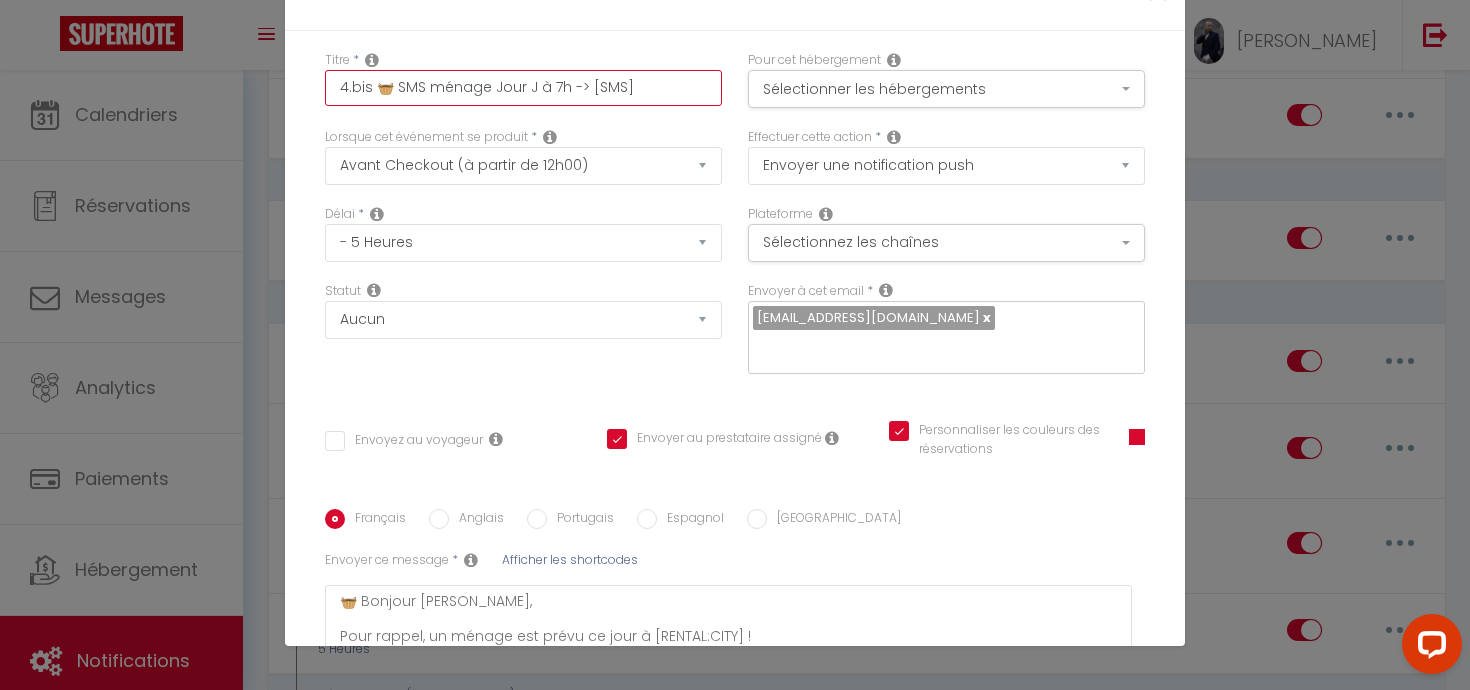 scroll, scrollTop: 224, scrollLeft: 0, axis: vertical 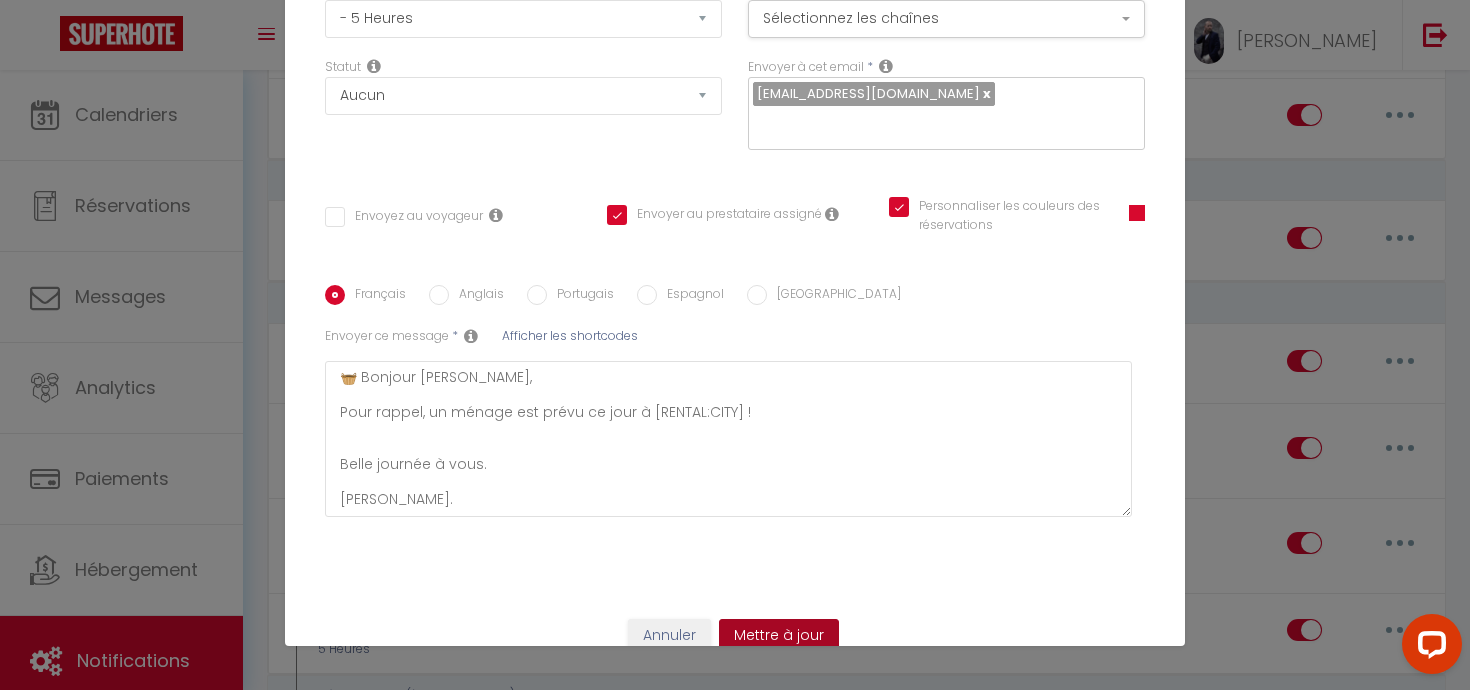 click on "Mettre à jour" at bounding box center (779, 636) 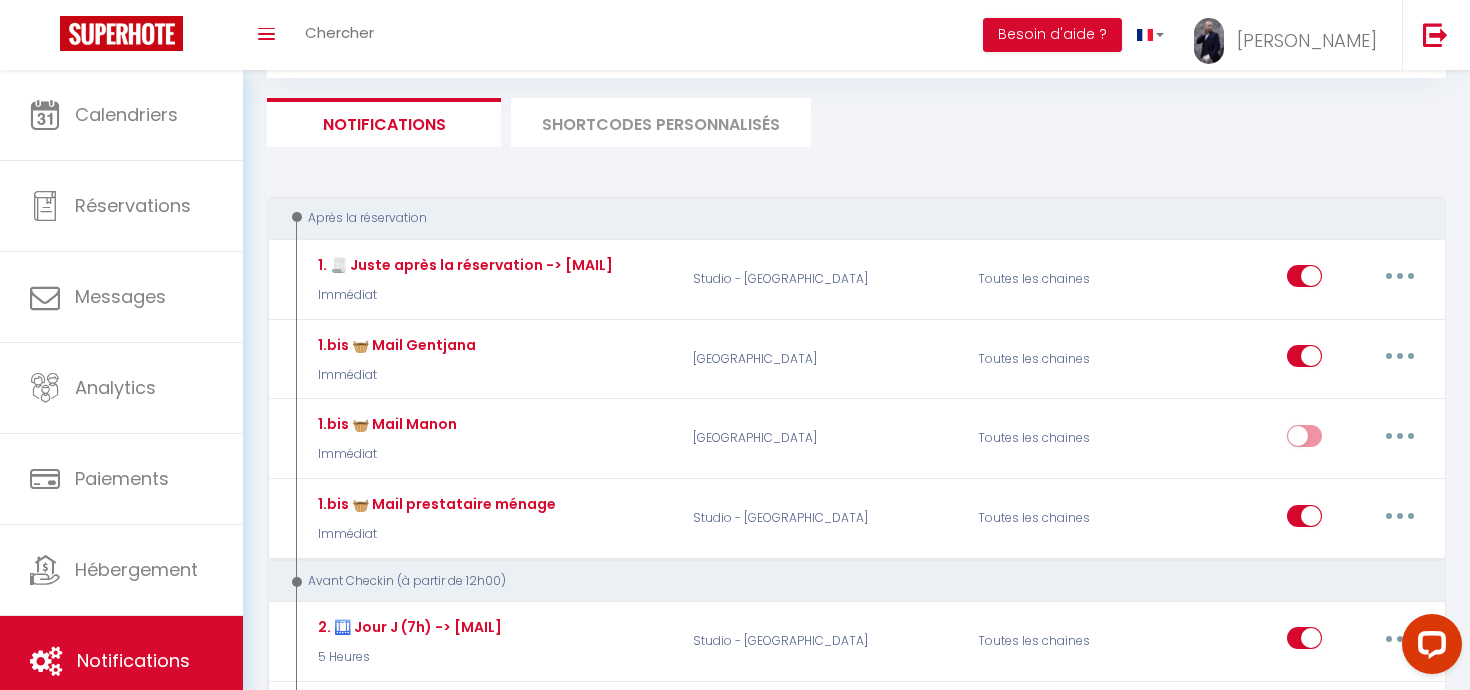 scroll, scrollTop: 32, scrollLeft: 0, axis: vertical 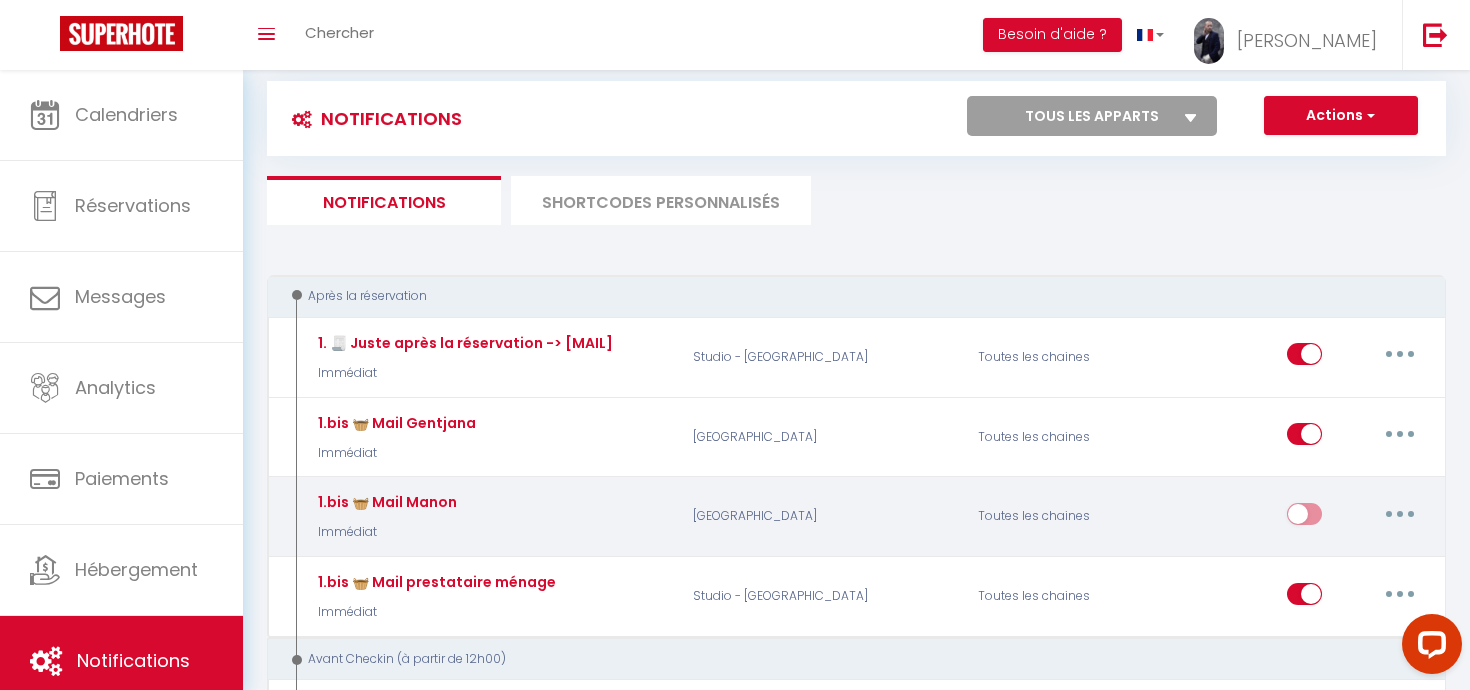 click at bounding box center [1304, 518] 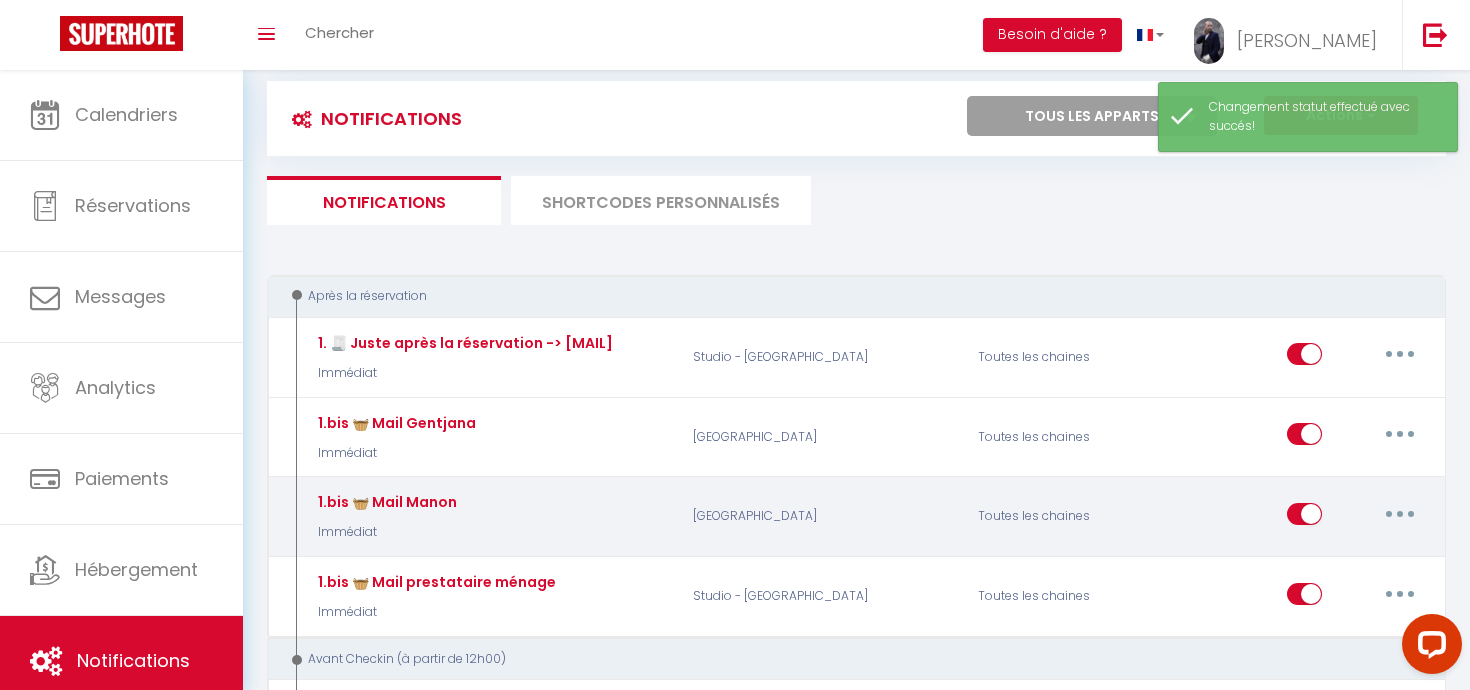 click at bounding box center [1304, 518] 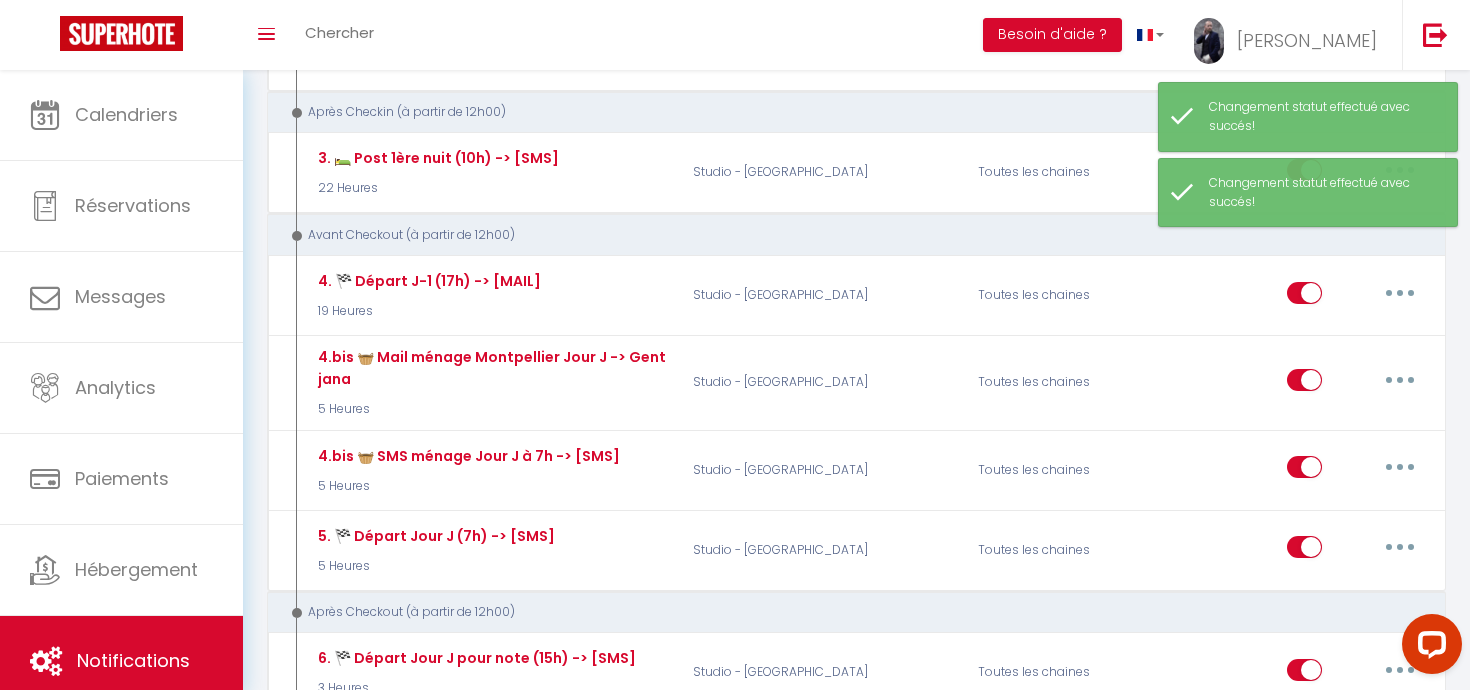 scroll, scrollTop: 787, scrollLeft: 0, axis: vertical 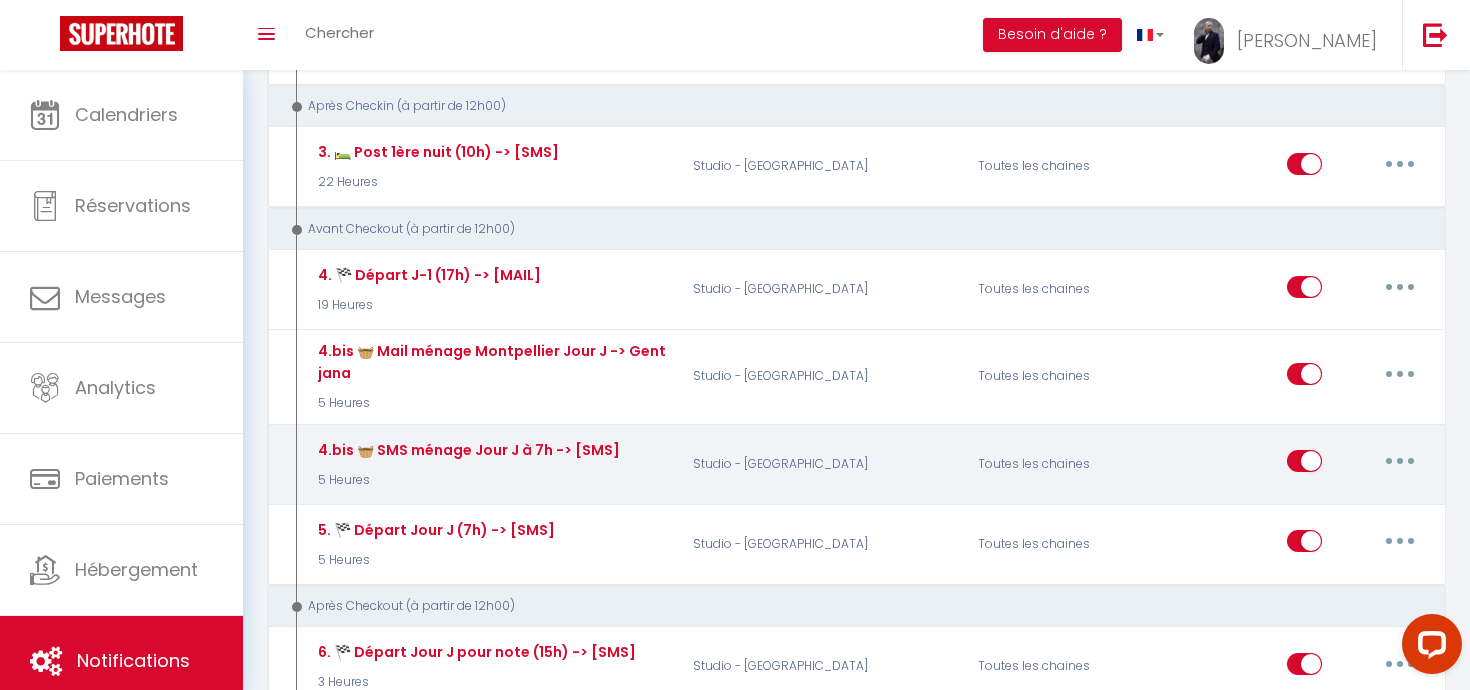 click at bounding box center (1400, 461) 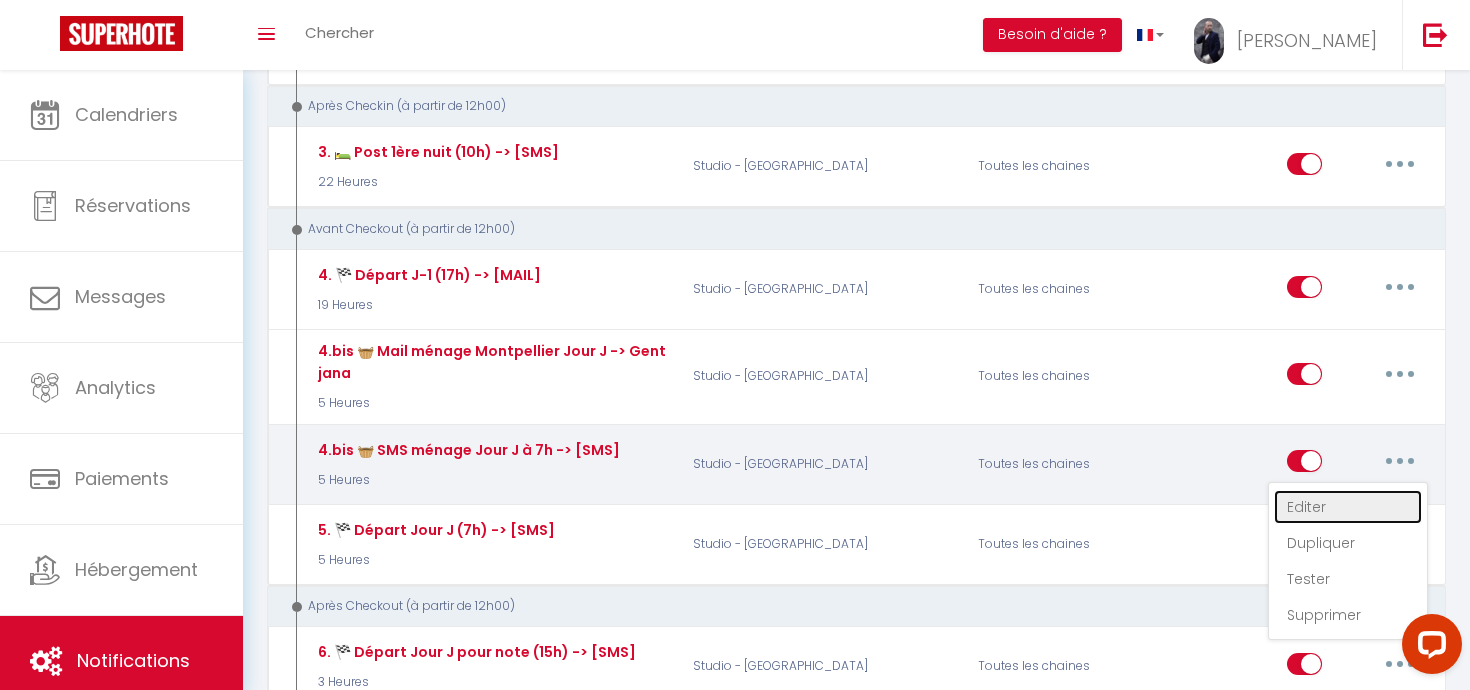 click on "Editer" at bounding box center (1348, 507) 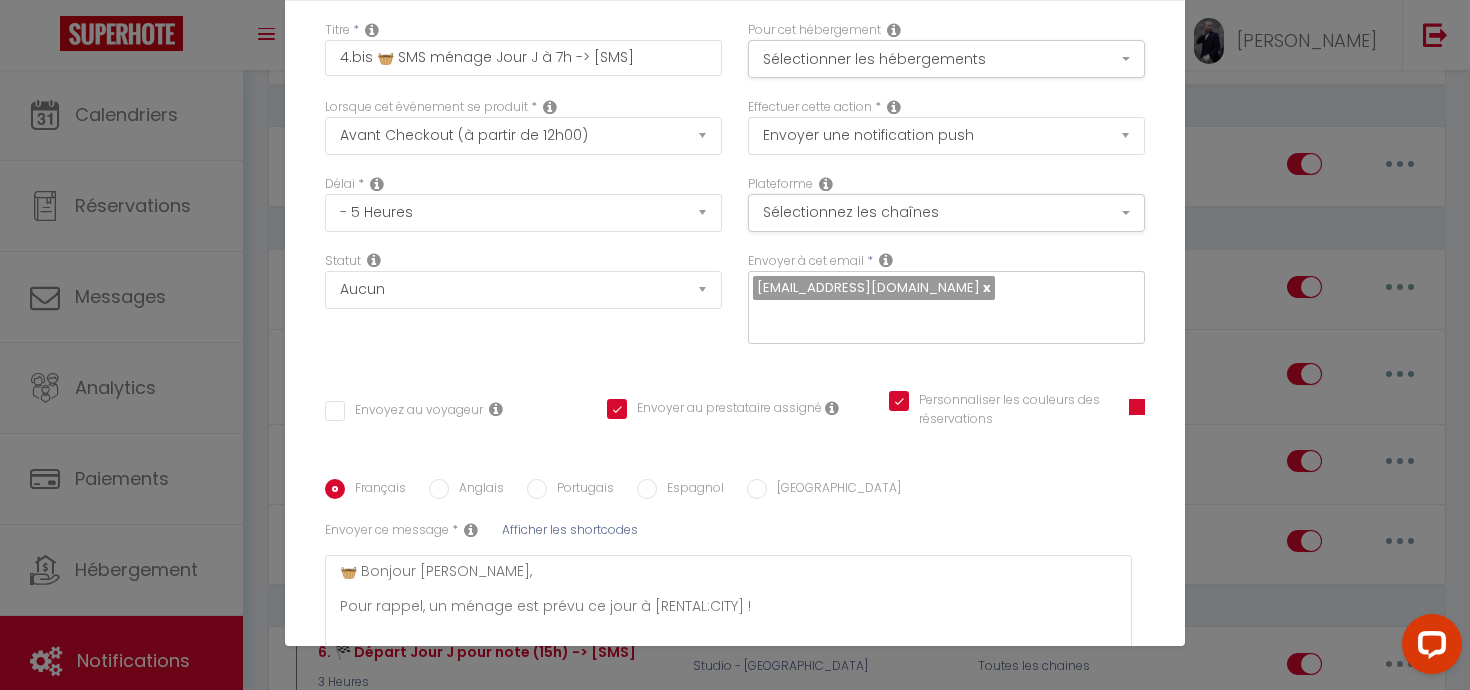 scroll, scrollTop: 0, scrollLeft: 0, axis: both 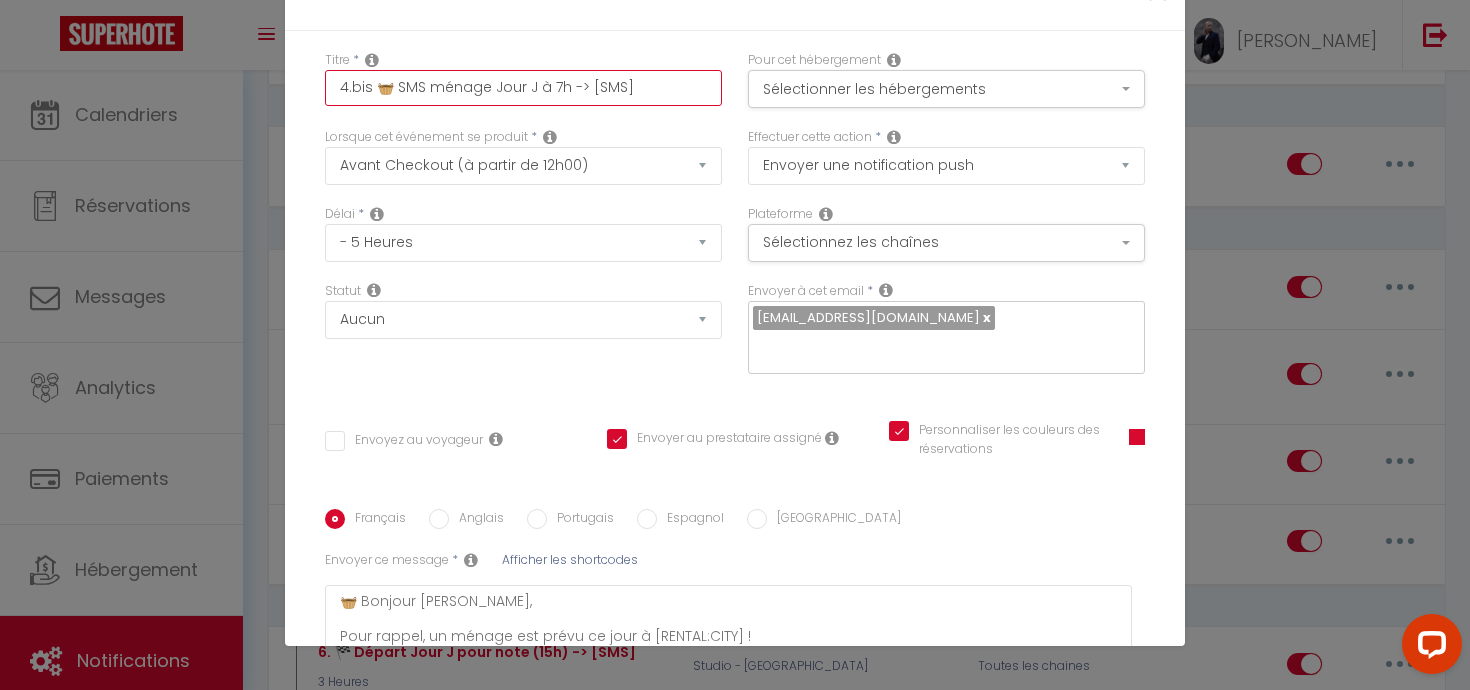 click on "4.bis 🧺 SMS ménage Jour J à 7h -> [SMS]" at bounding box center [523, 88] 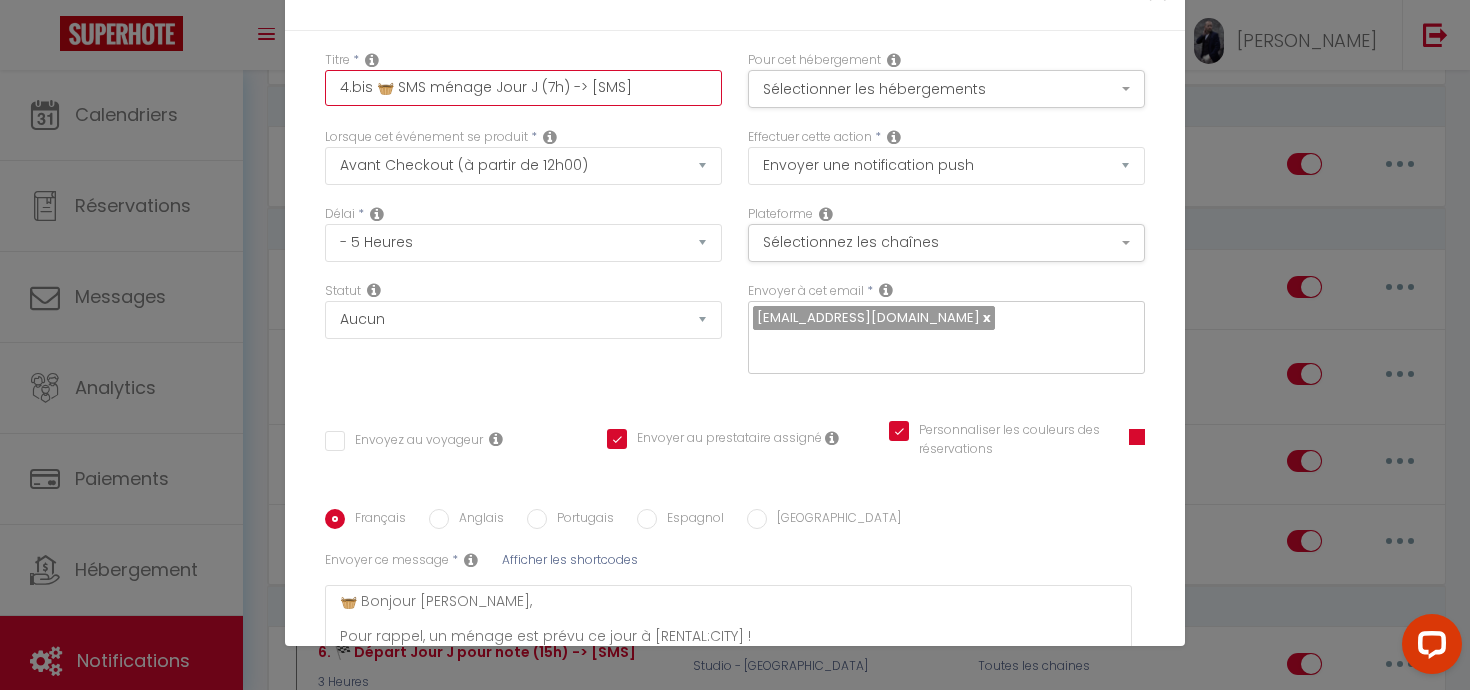 scroll, scrollTop: 224, scrollLeft: 0, axis: vertical 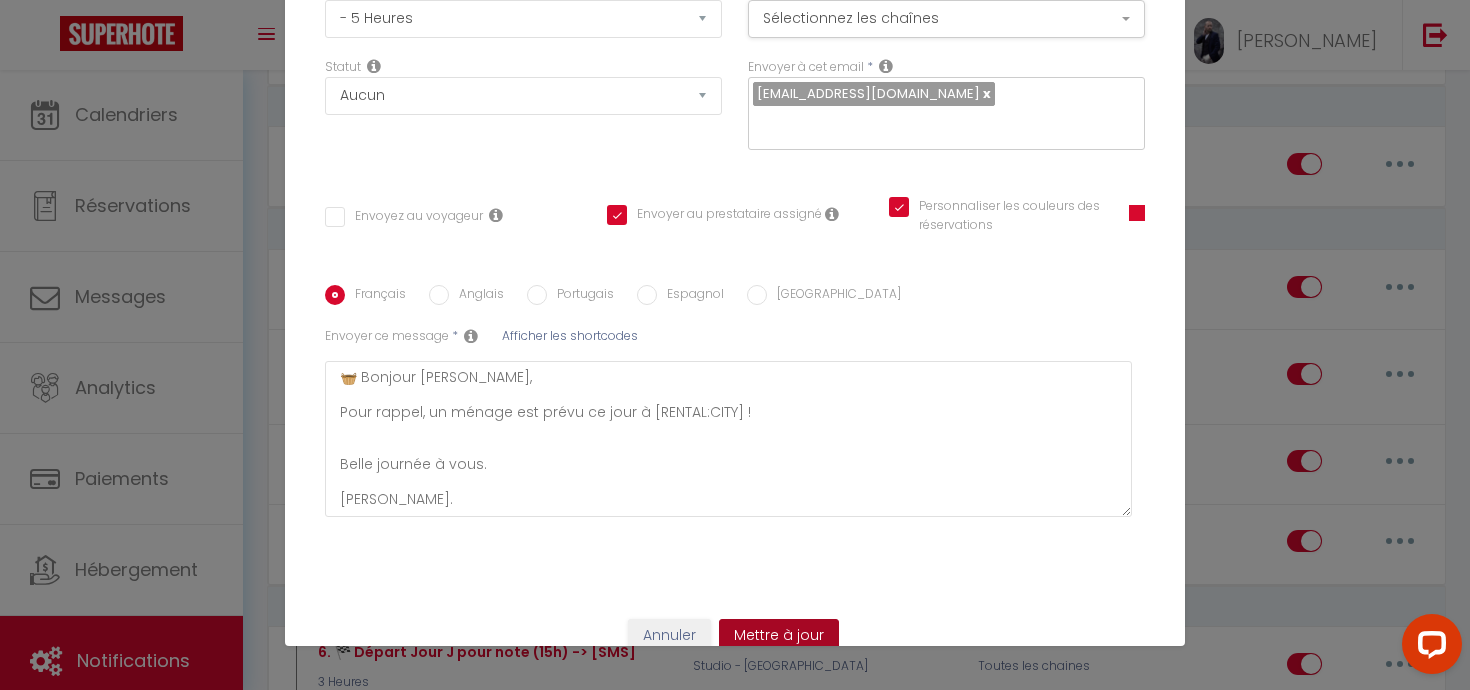 click on "Mettre à jour" at bounding box center (779, 636) 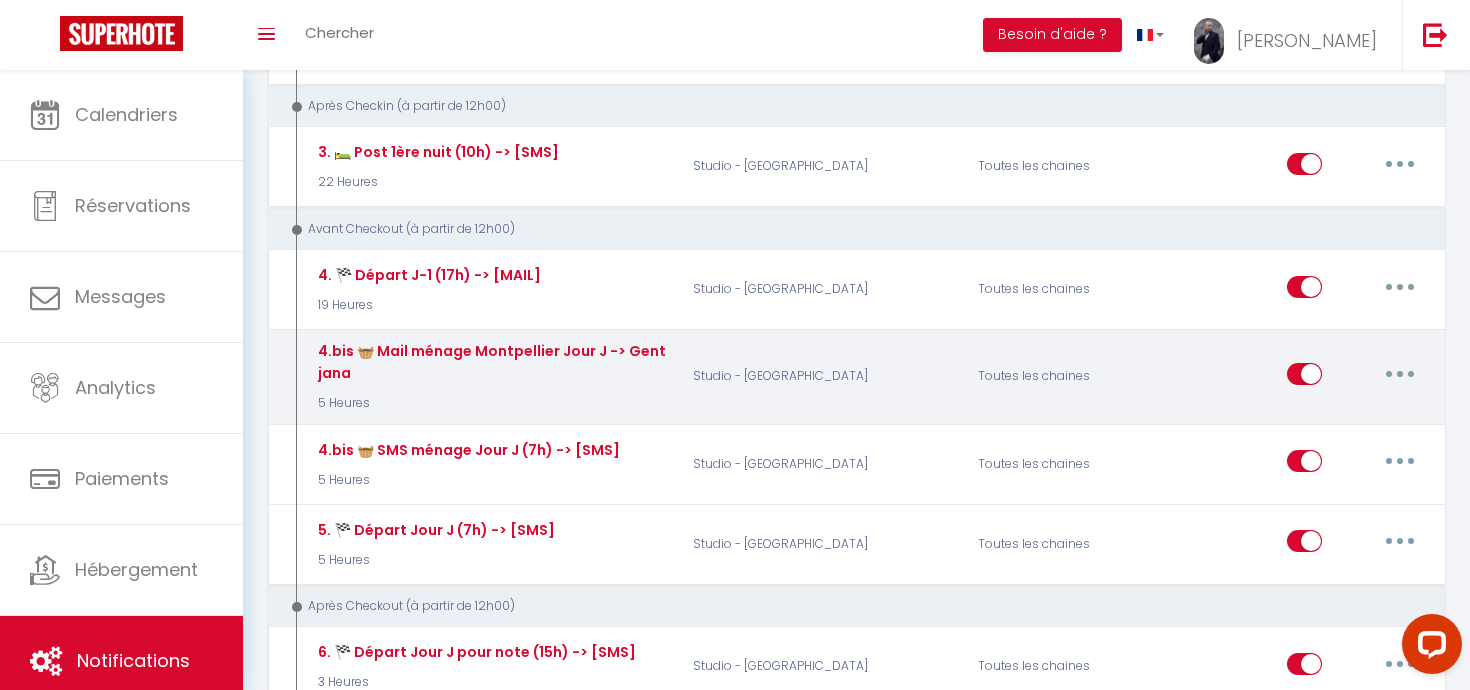 click at bounding box center (1400, 374) 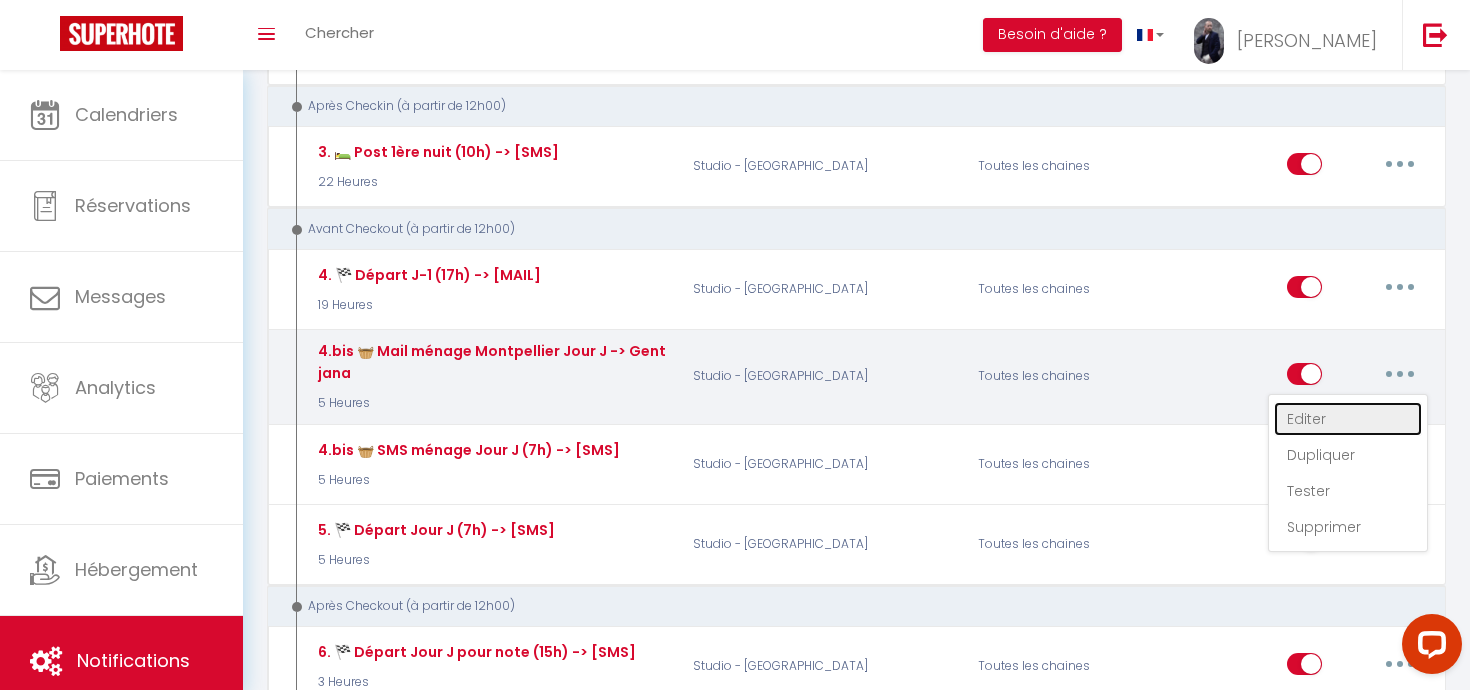 click on "Editer" at bounding box center (1348, 419) 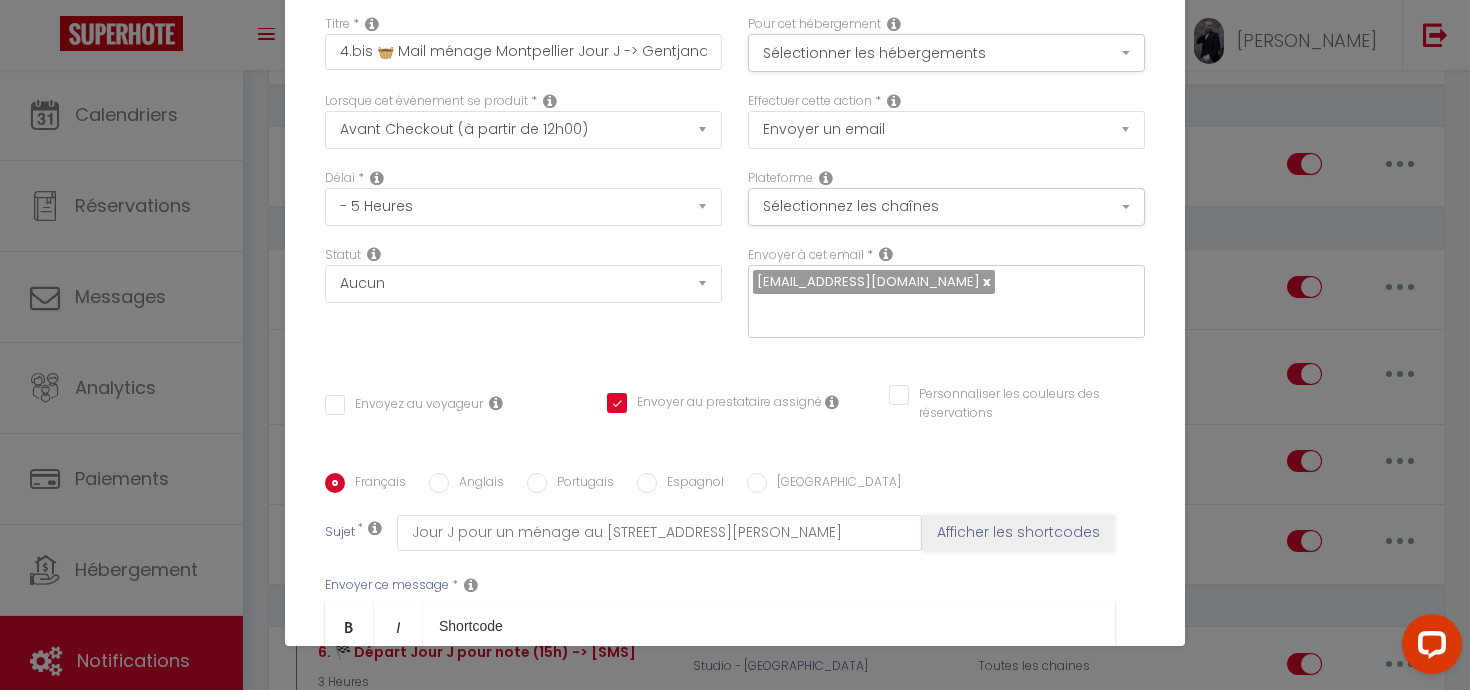 scroll, scrollTop: 0, scrollLeft: 0, axis: both 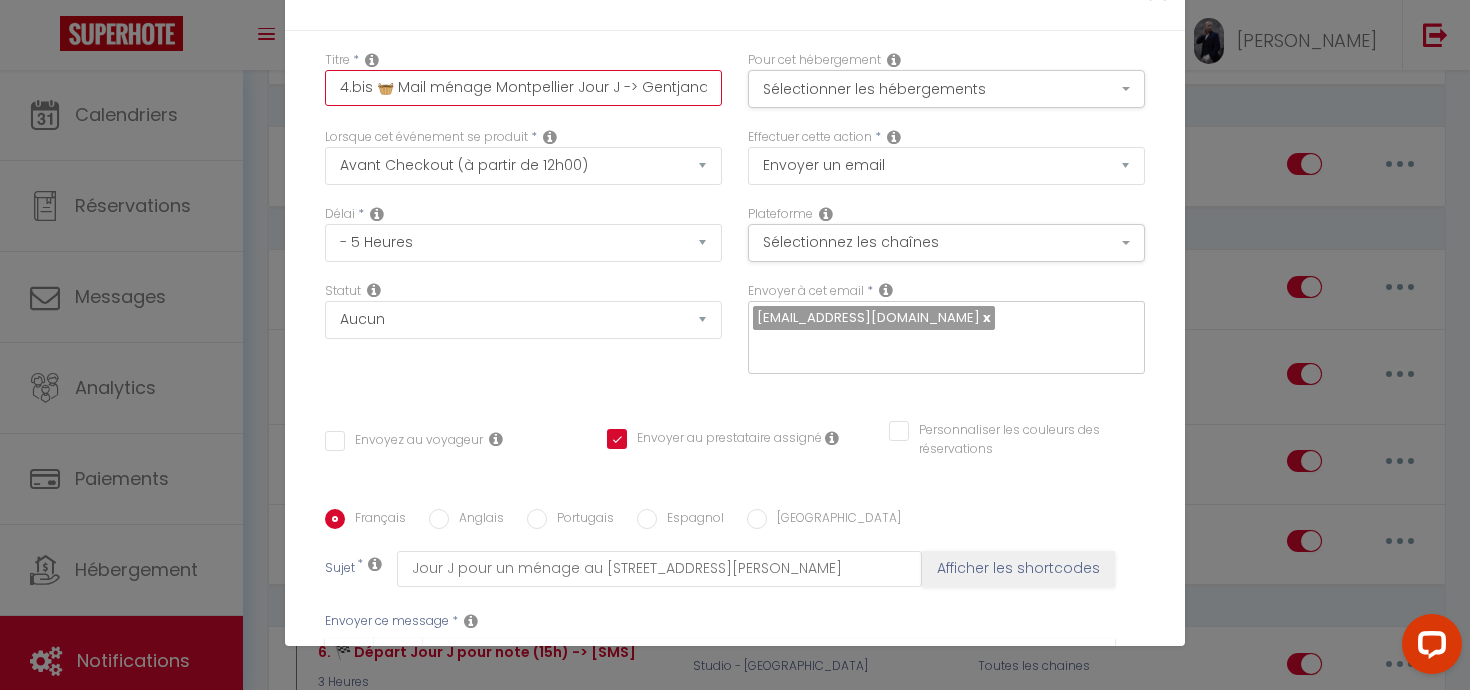 click on "4.bis 🧺 Mail ménage Montpellier Jour J -> Gentjana" at bounding box center (523, 88) 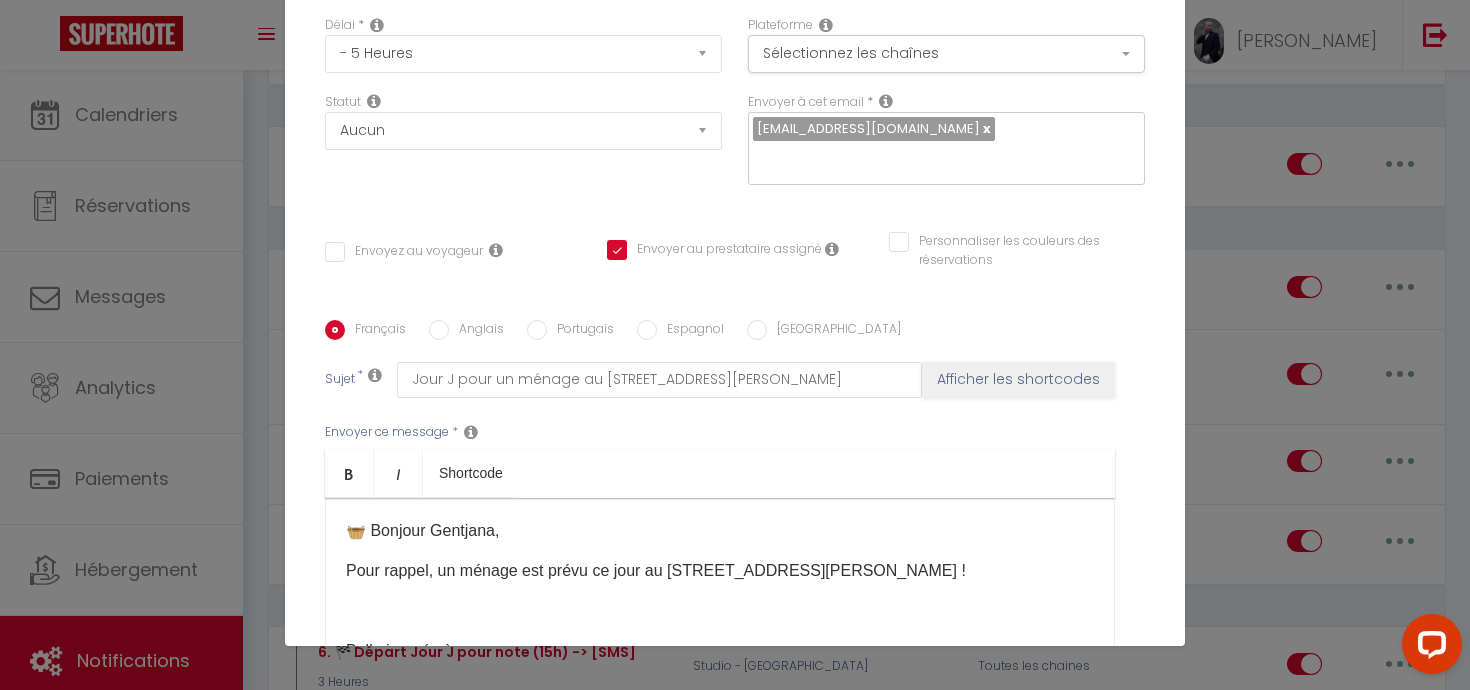 scroll, scrollTop: 375, scrollLeft: 0, axis: vertical 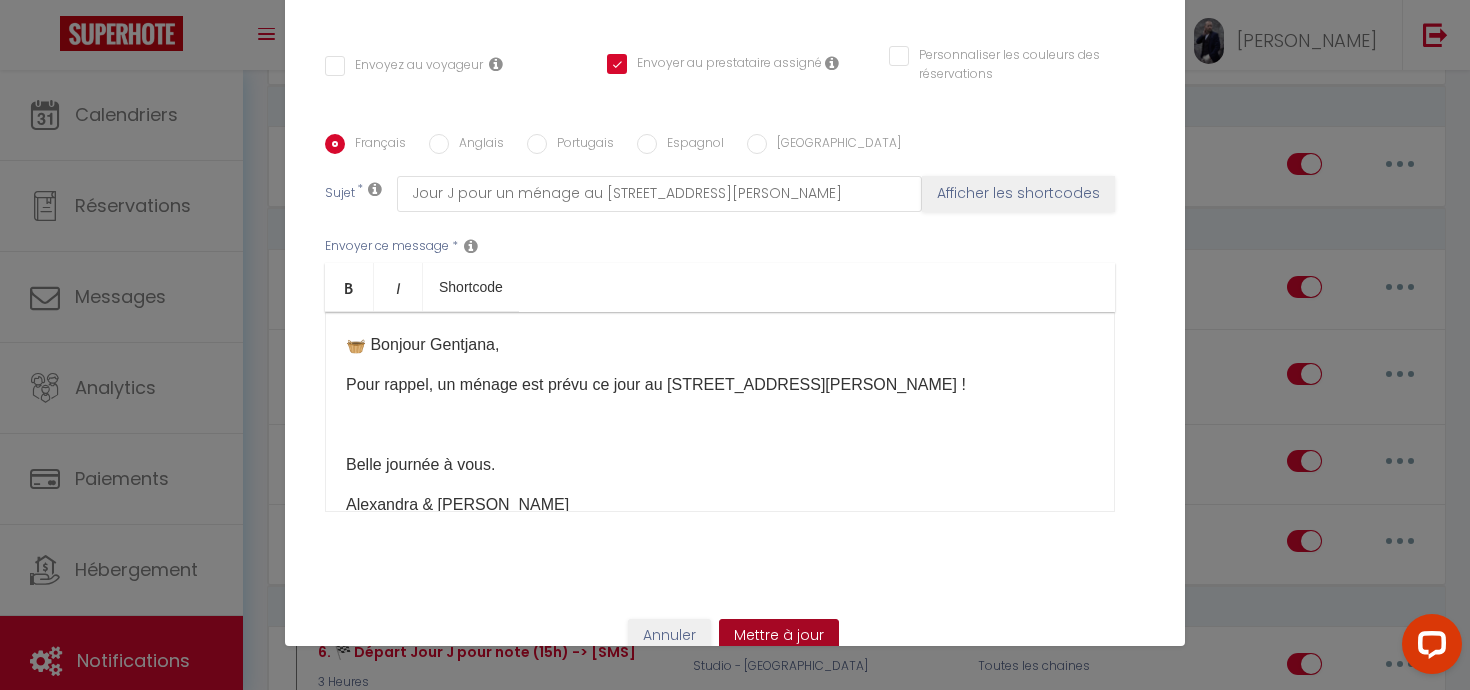 click on "Mettre à jour" at bounding box center [779, 636] 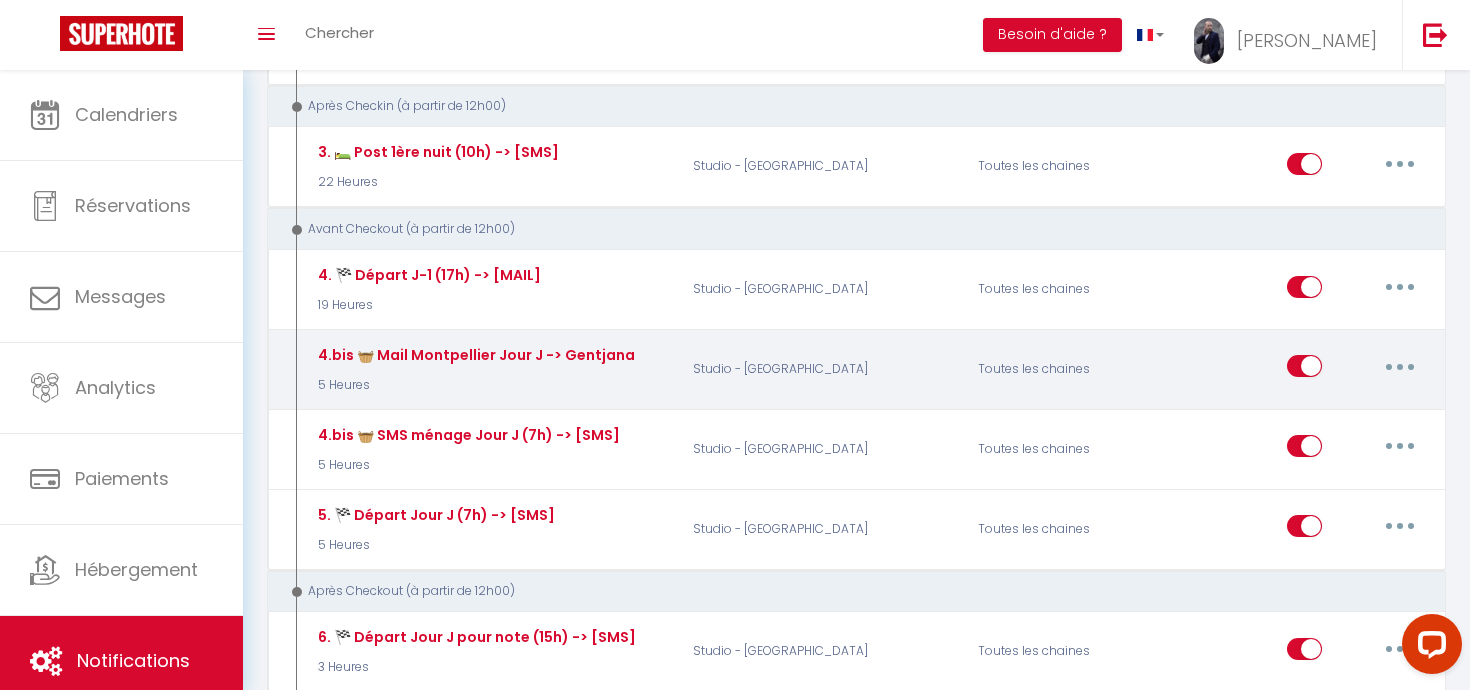 click at bounding box center [1400, 366] 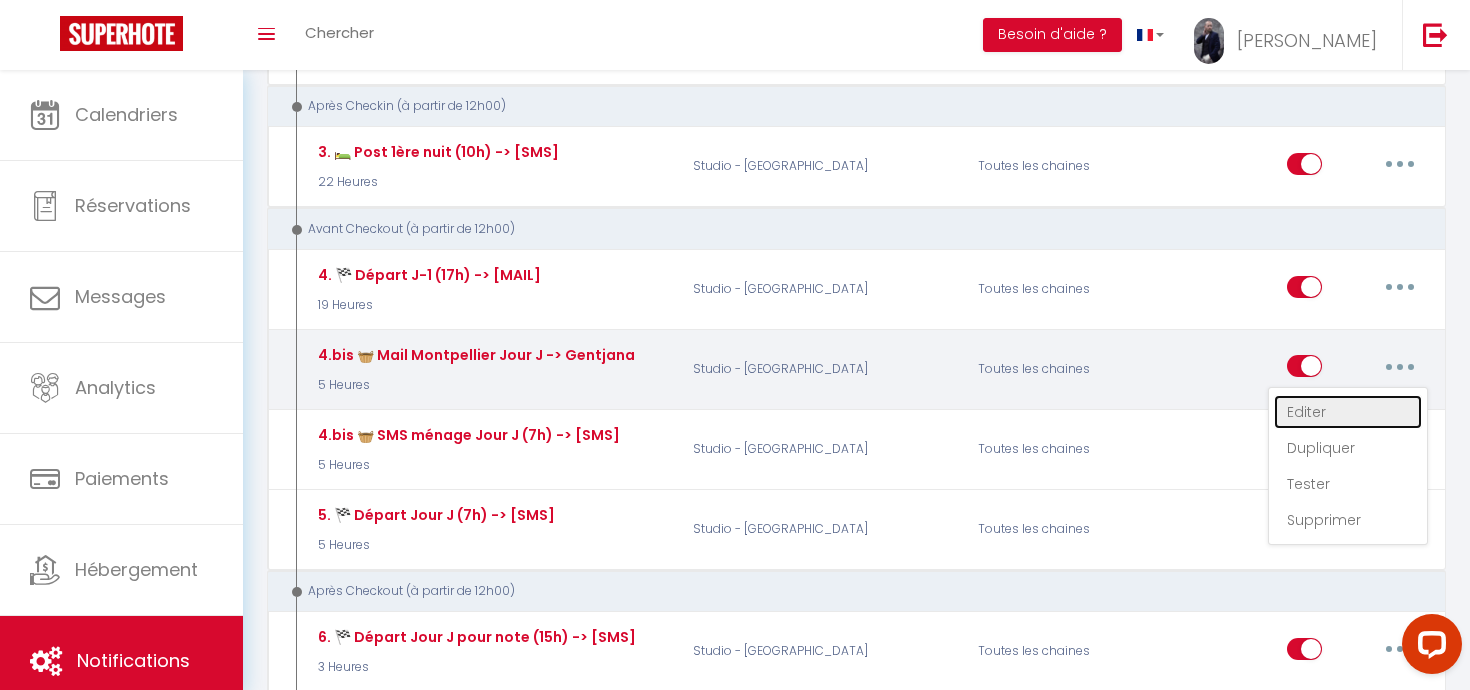 click on "Editer" at bounding box center [1348, 412] 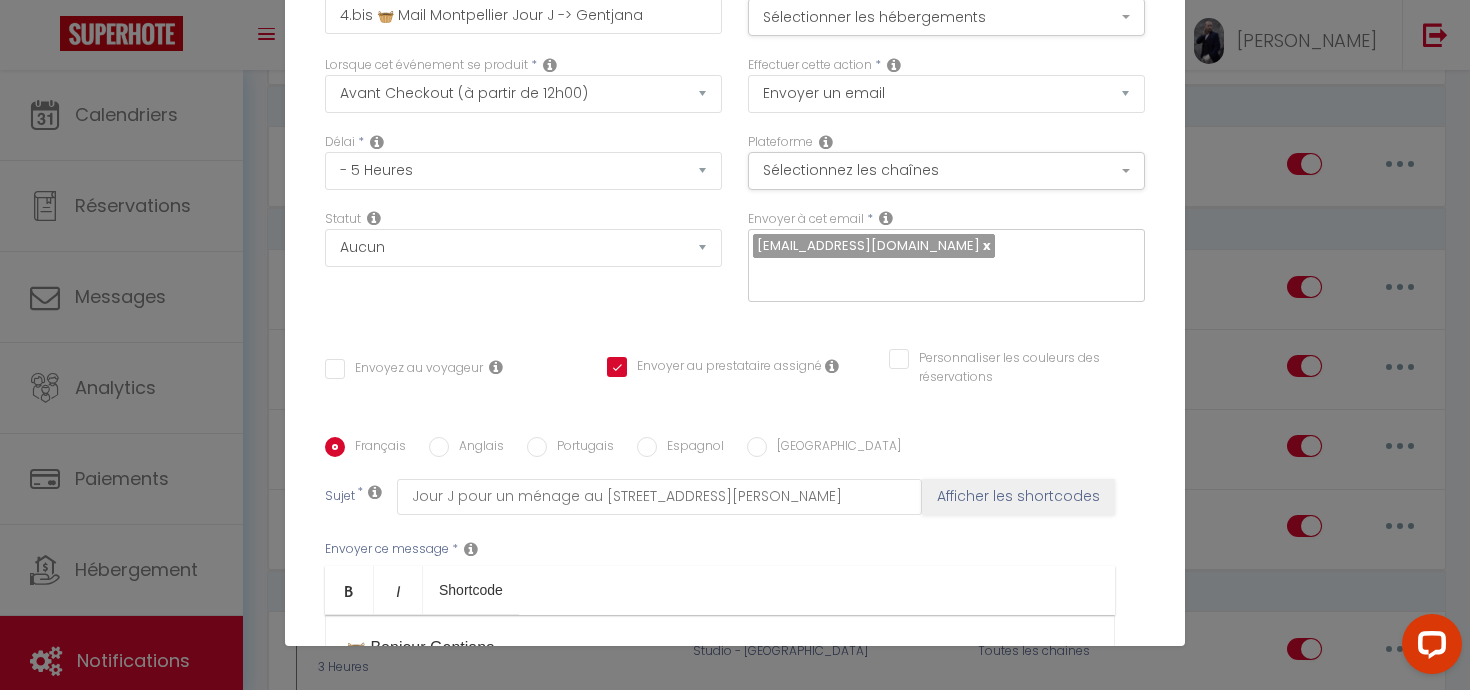 scroll, scrollTop: 0, scrollLeft: 0, axis: both 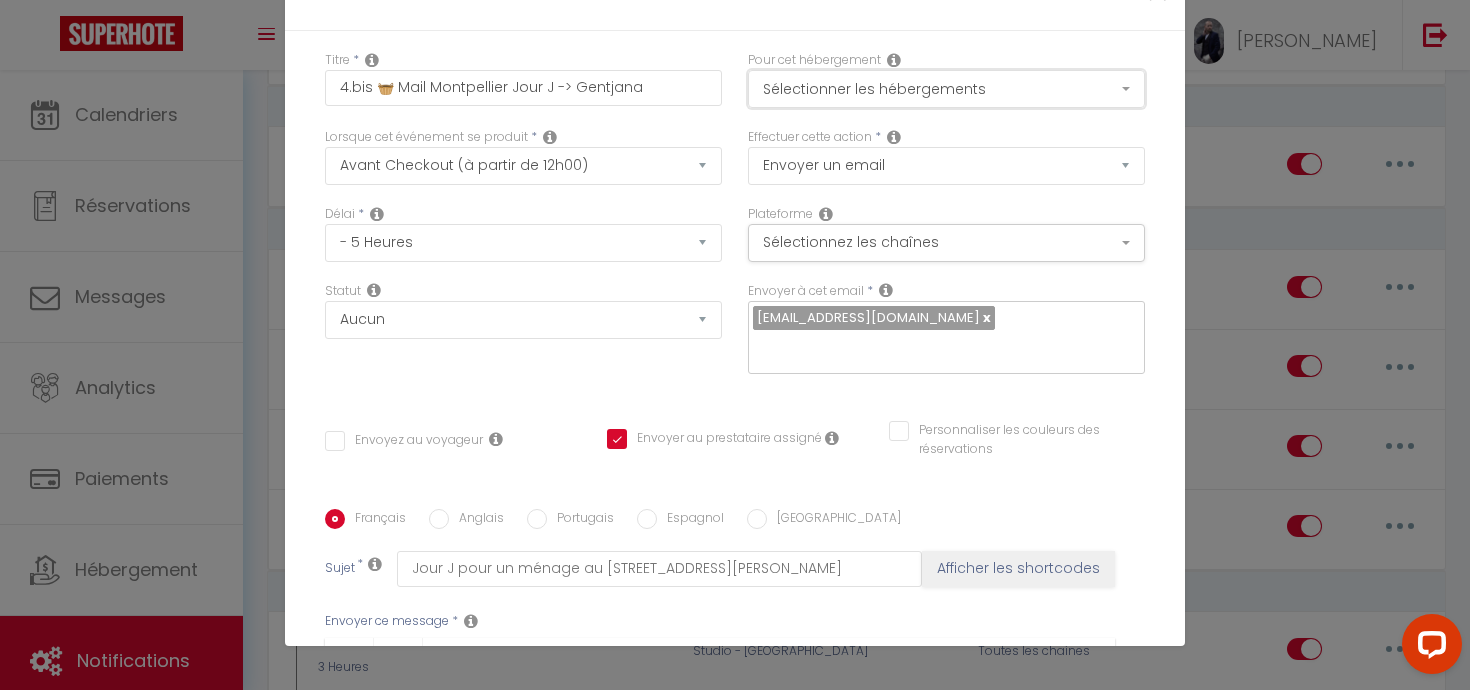 click on "Sélectionner les hébergements" at bounding box center (946, 89) 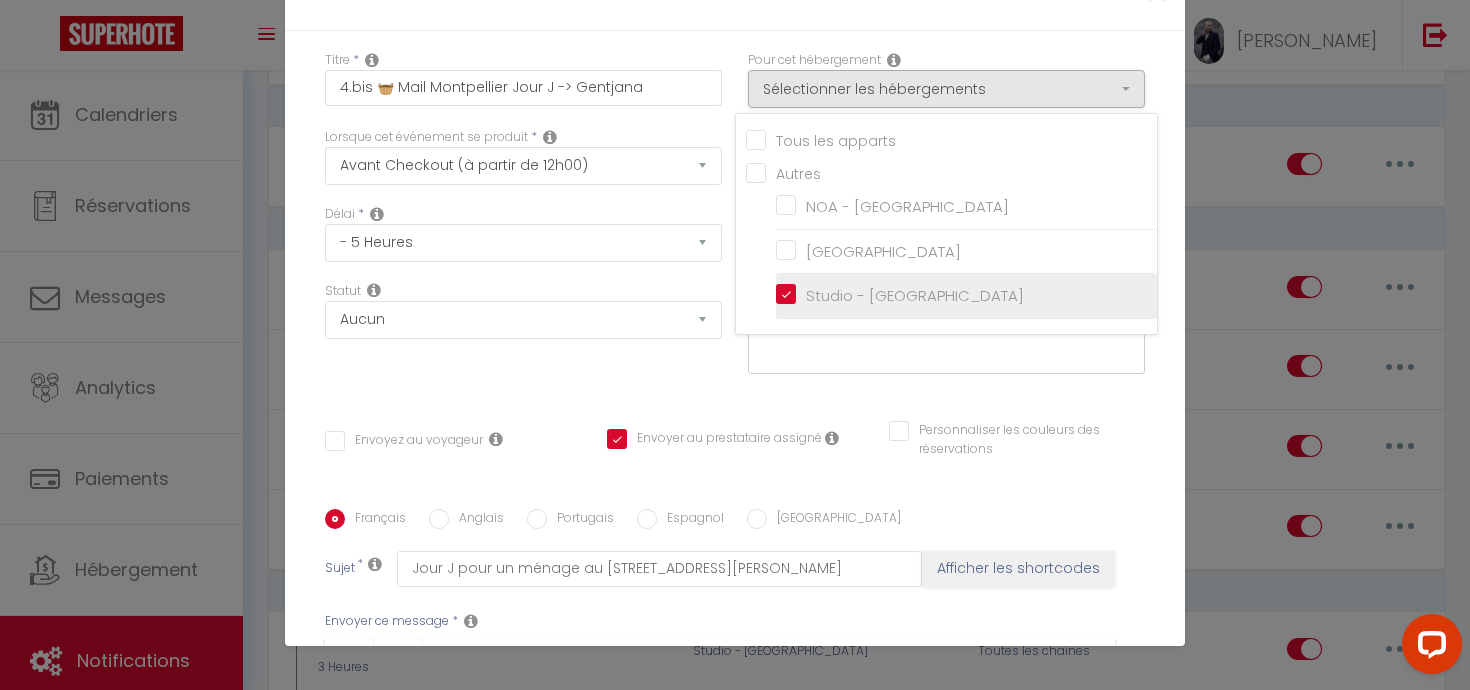 click on "Studio - [GEOGRAPHIC_DATA]" at bounding box center (966, 296) 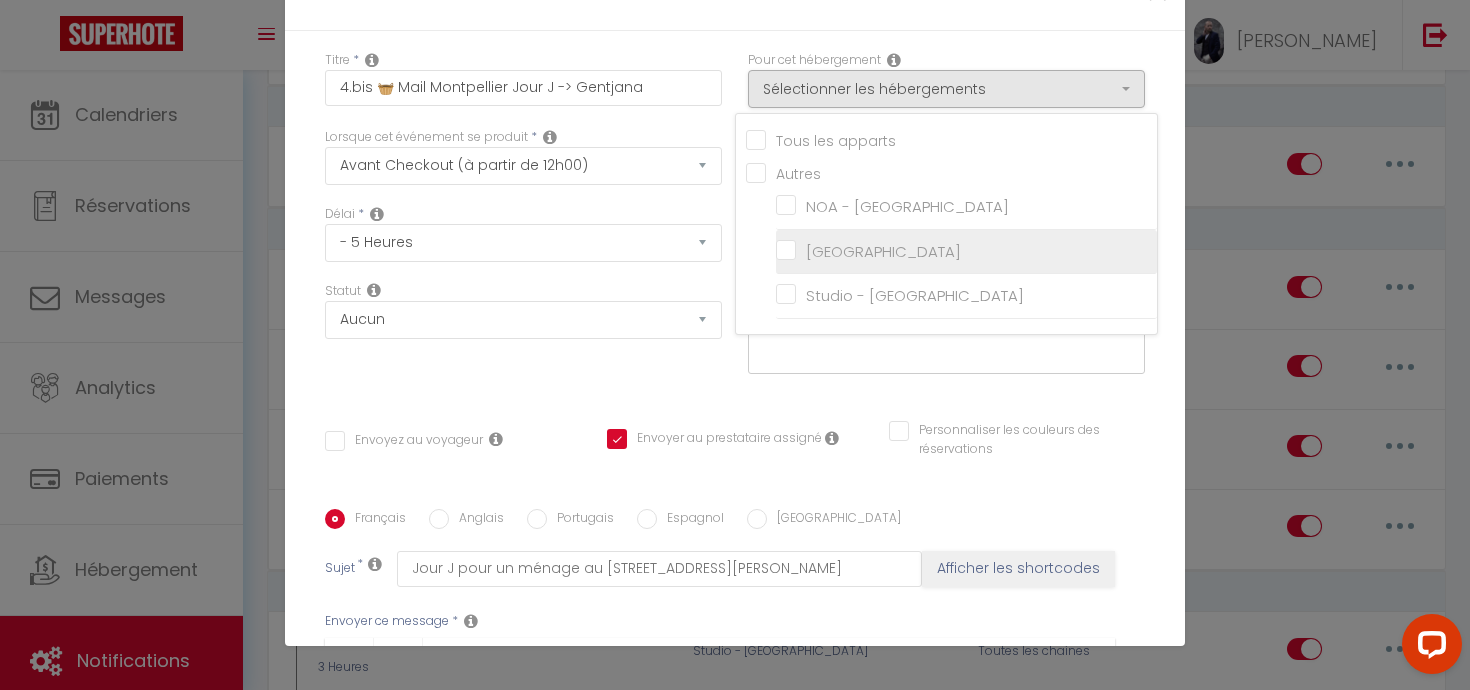 click on "[GEOGRAPHIC_DATA]" at bounding box center [966, 252] 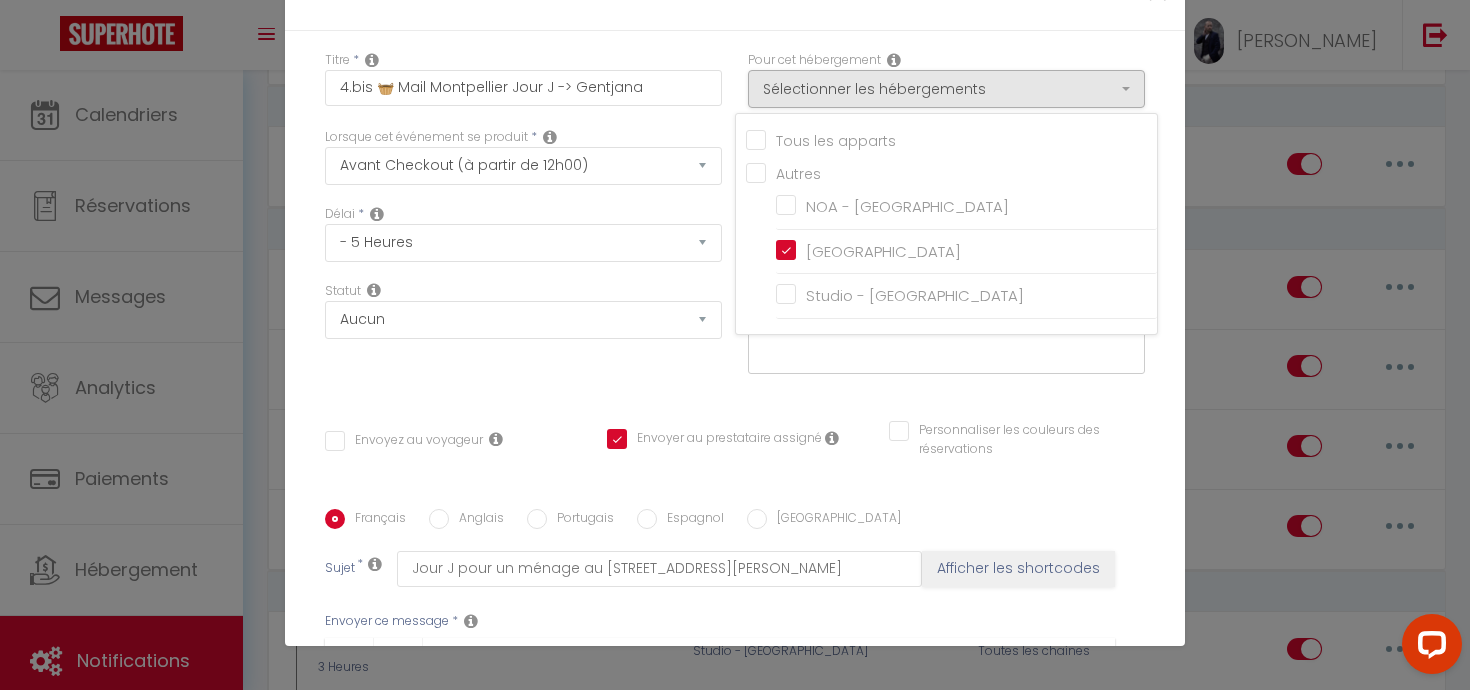 click on "Envoyer à cet email   *     [EMAIL_ADDRESS][DOMAIN_NAME]" at bounding box center (946, 338) 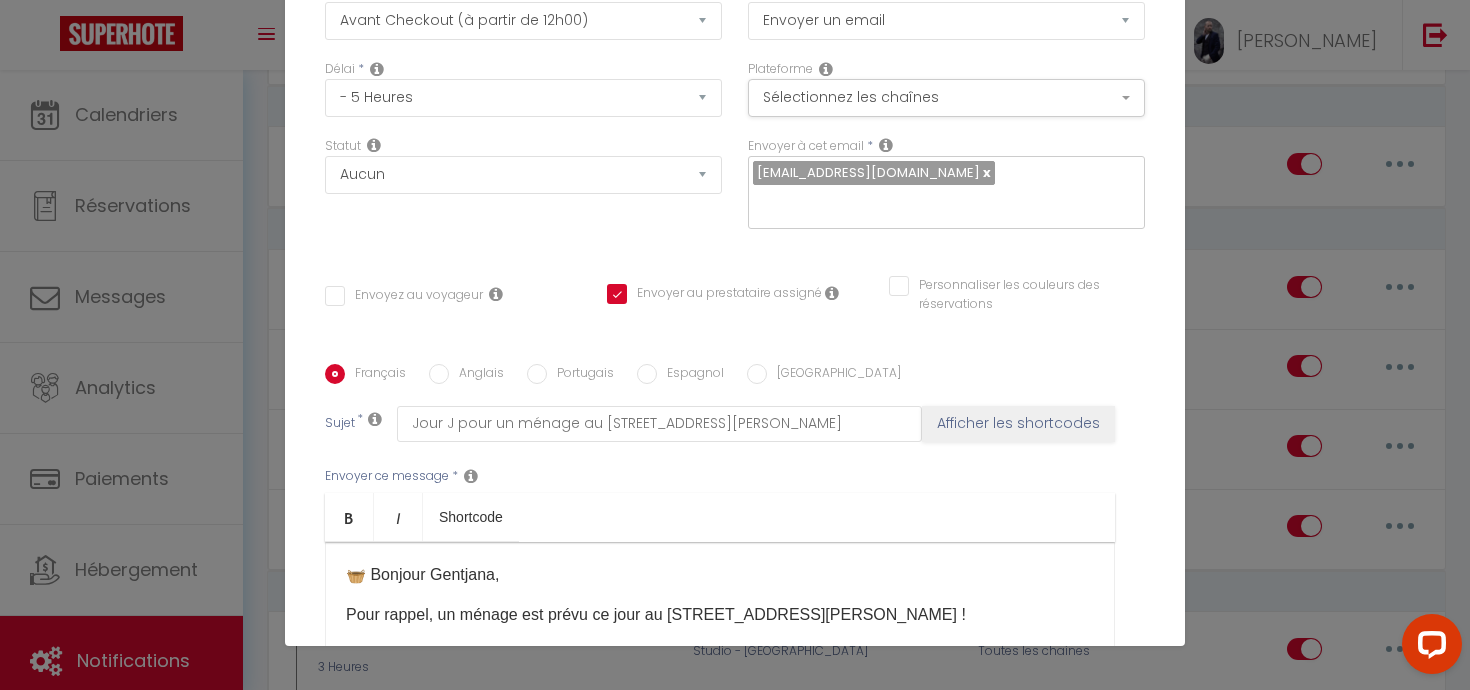 scroll, scrollTop: 375, scrollLeft: 0, axis: vertical 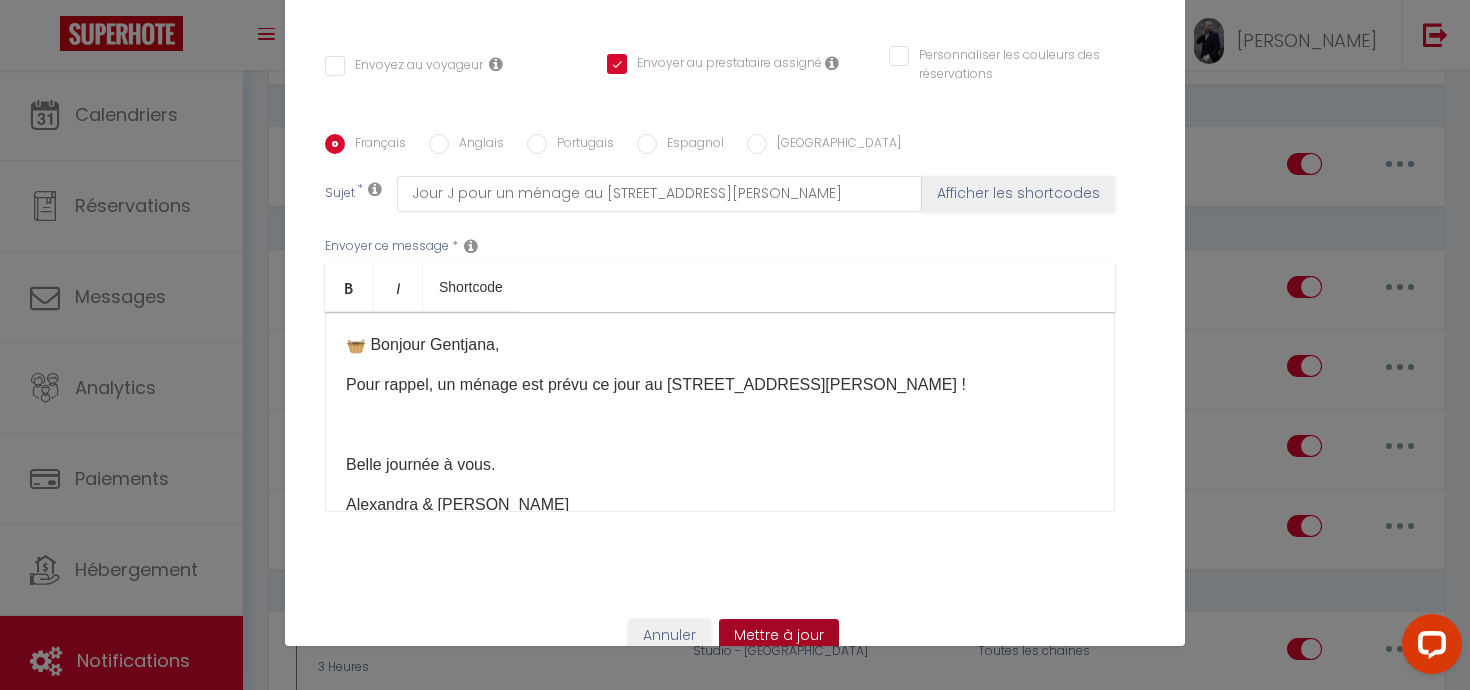 click on "Mettre à jour" at bounding box center (779, 636) 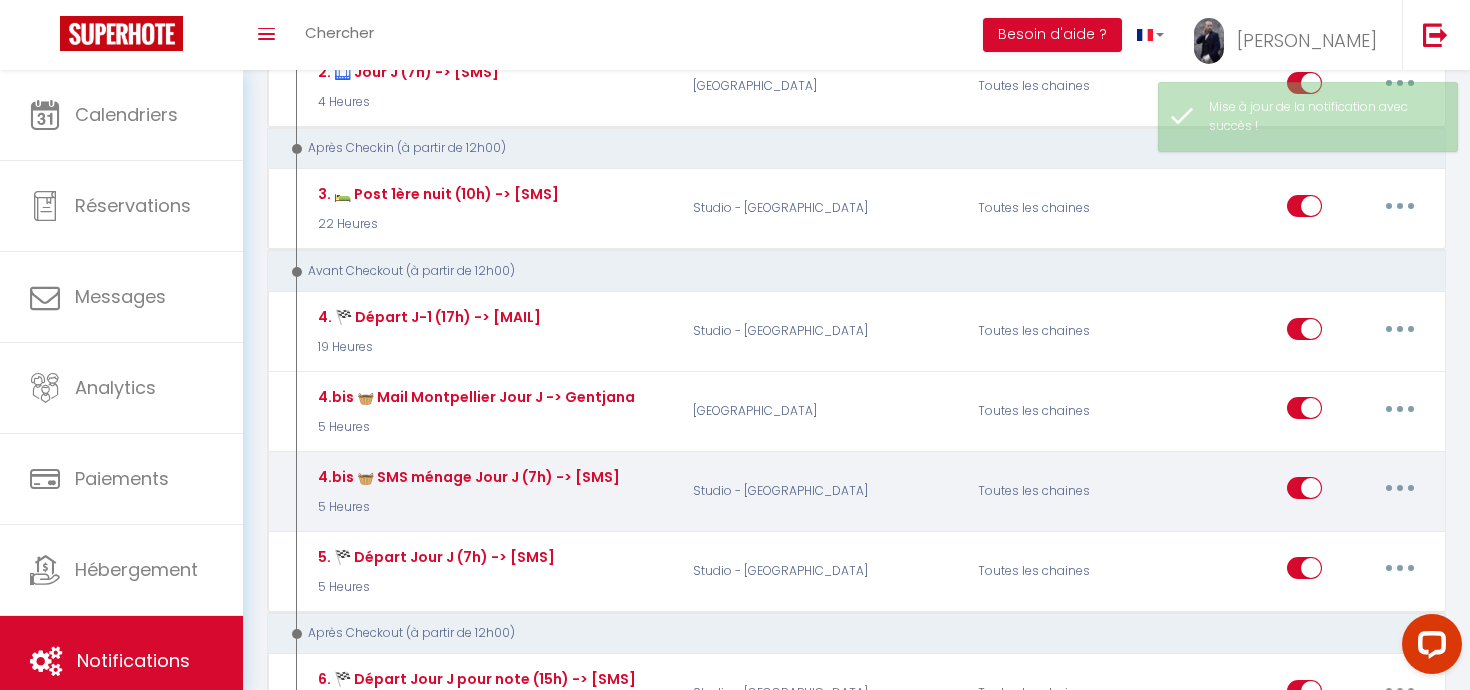 scroll, scrollTop: 762, scrollLeft: 0, axis: vertical 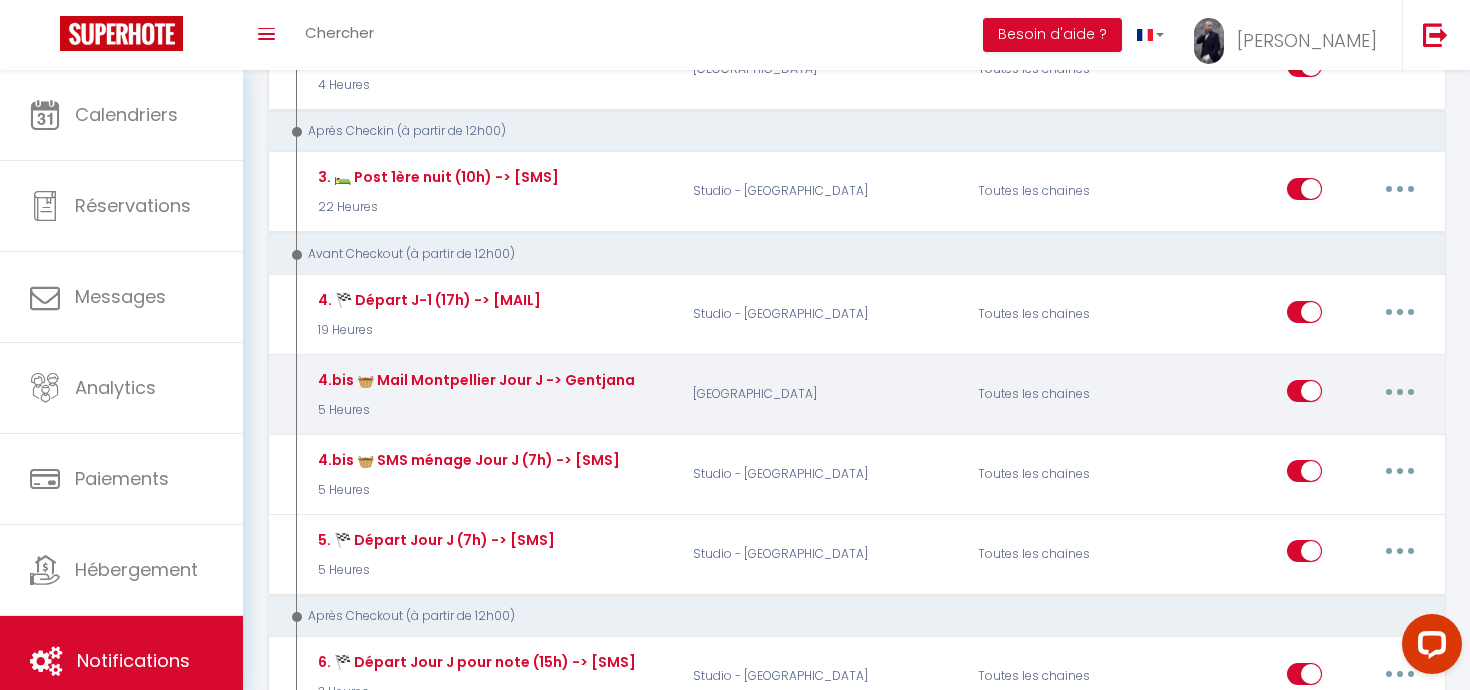 click at bounding box center (1400, 391) 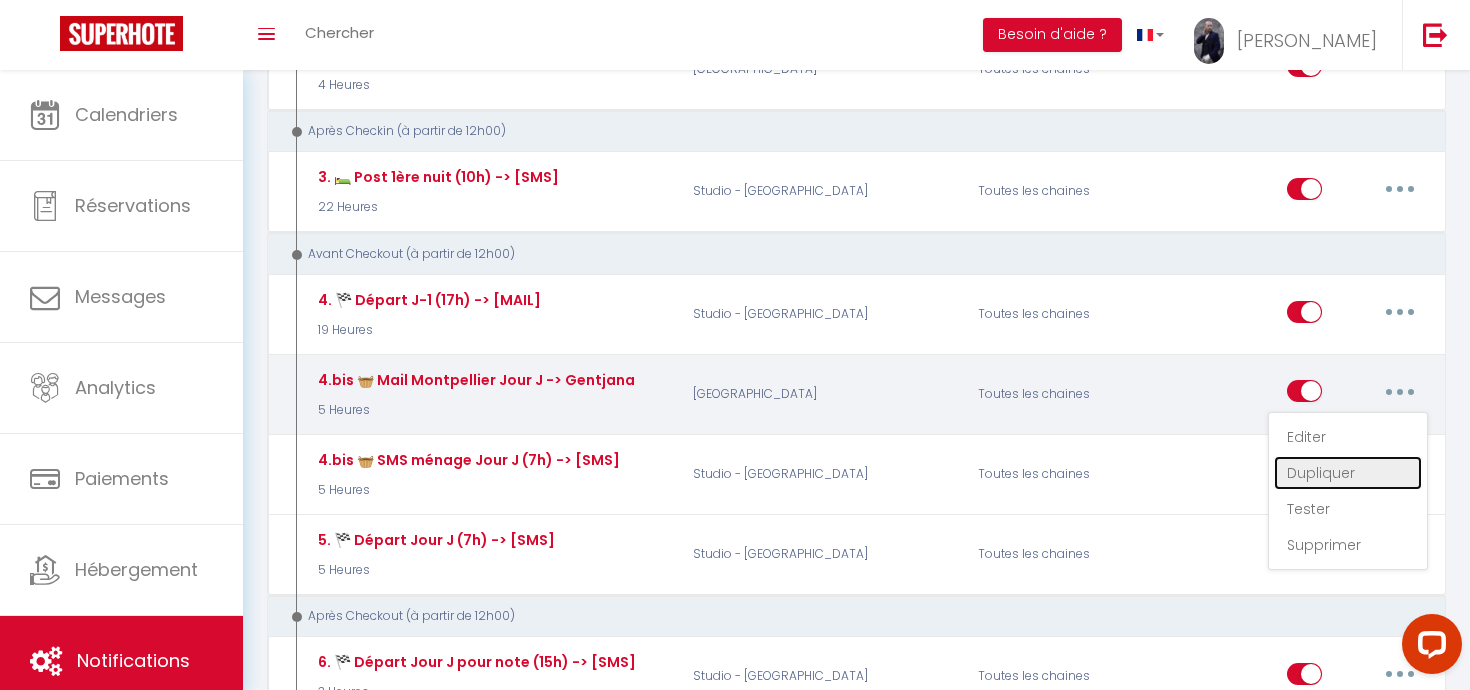 click on "Dupliquer" at bounding box center [1348, 473] 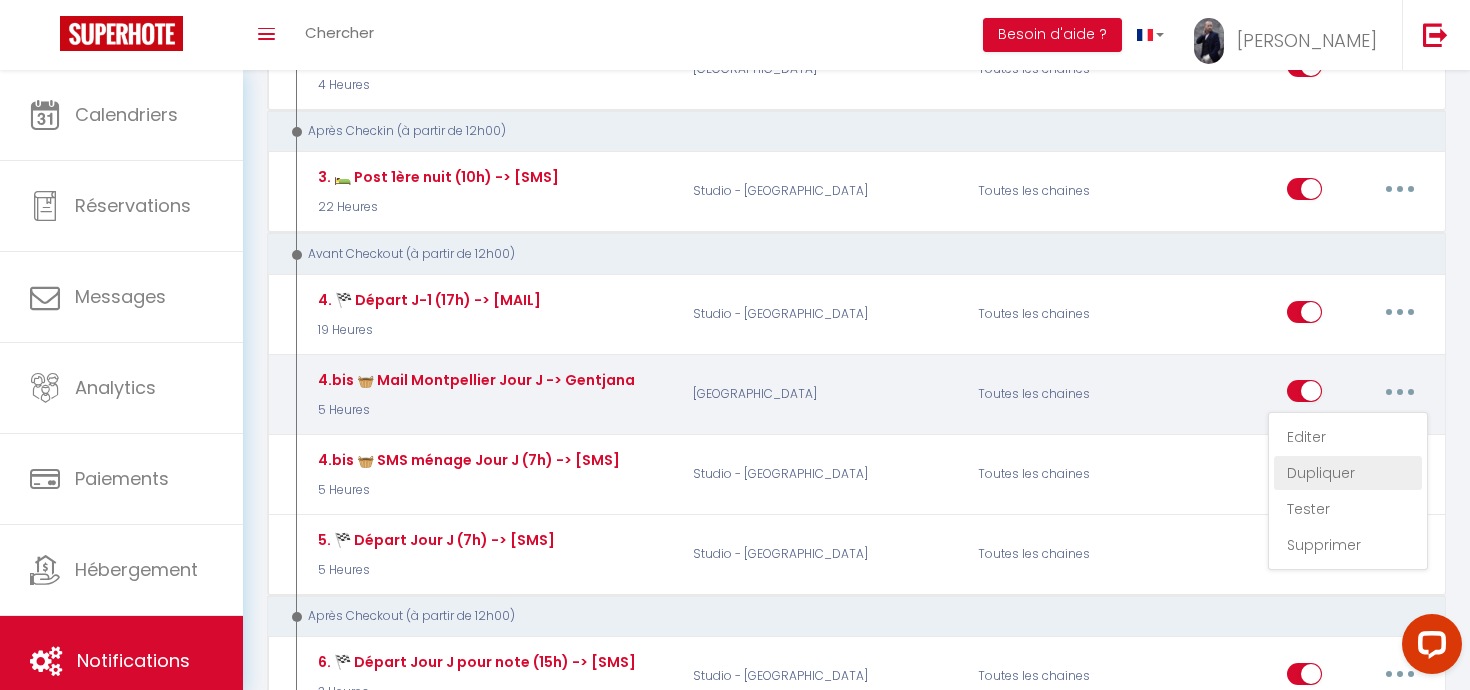 scroll, scrollTop: 762, scrollLeft: 0, axis: vertical 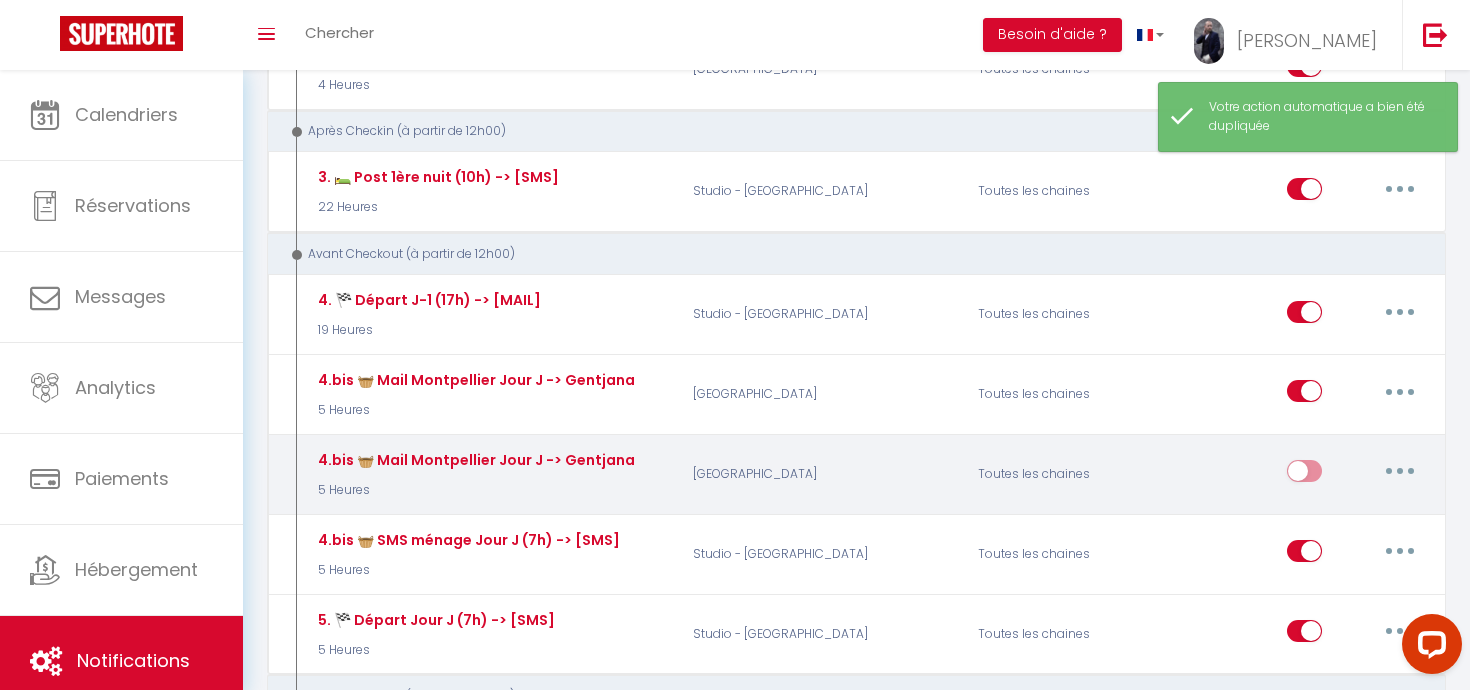 click at bounding box center (1400, 471) 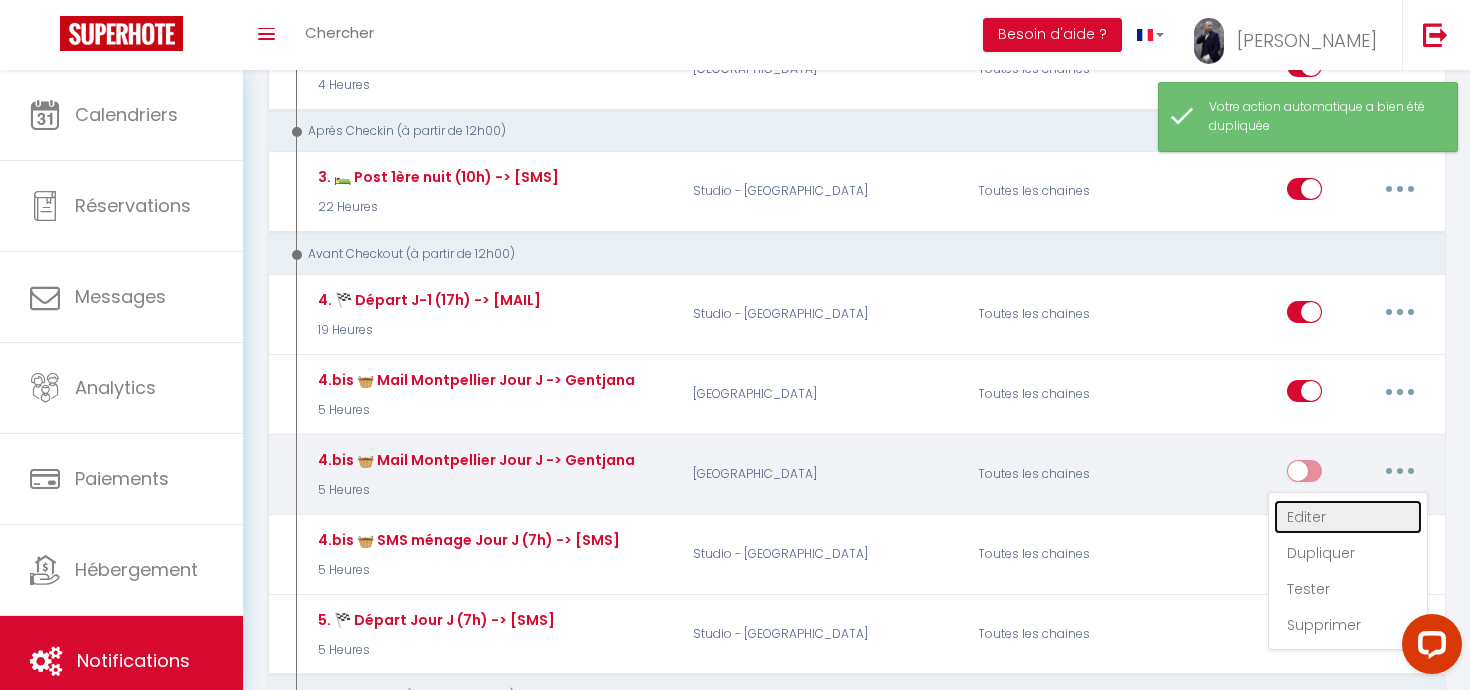 click on "Editer" at bounding box center [1348, 517] 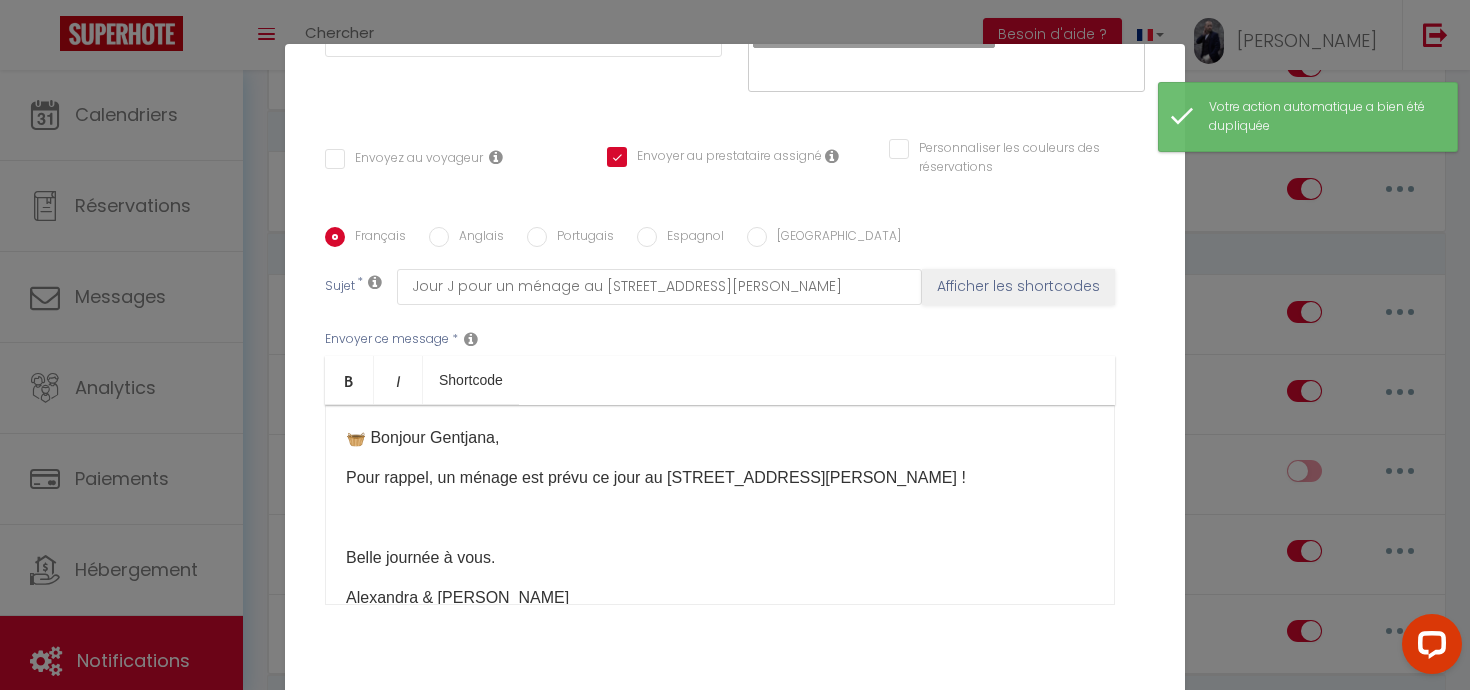 scroll, scrollTop: 369, scrollLeft: 0, axis: vertical 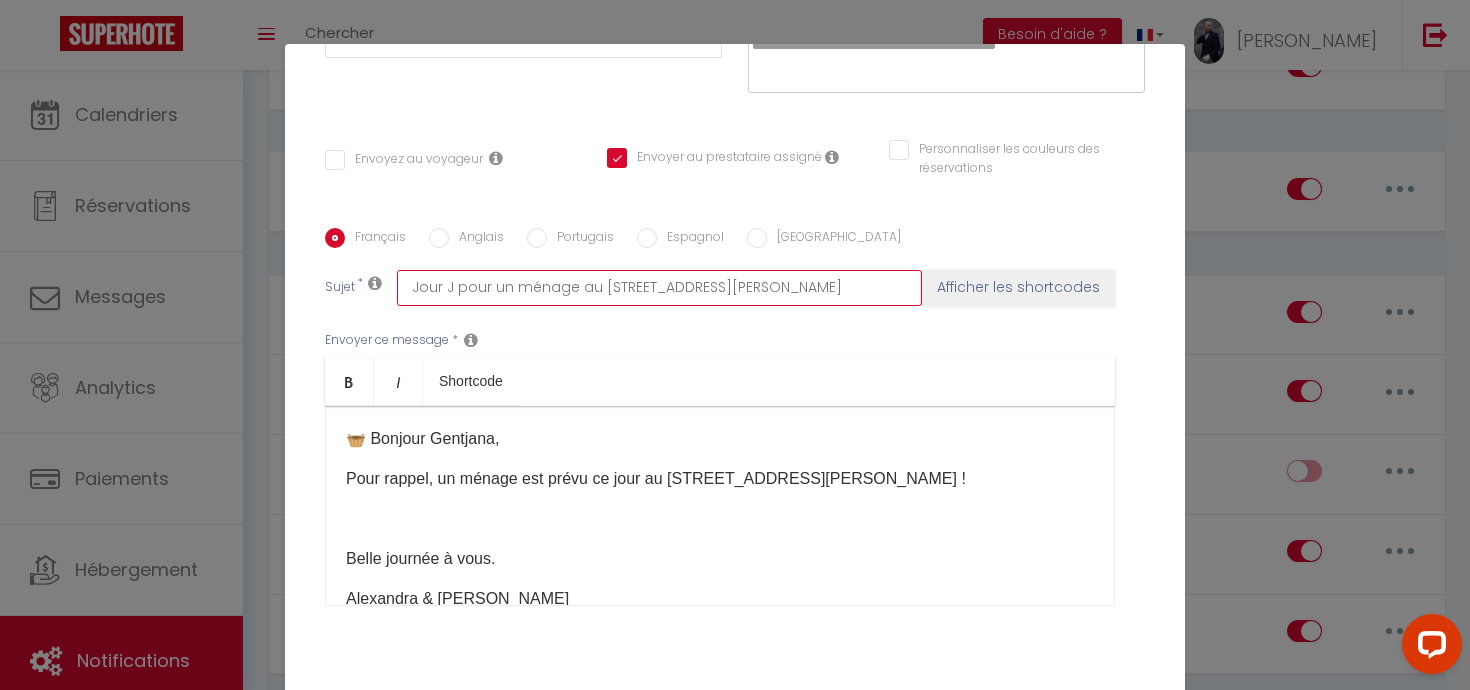 drag, startPoint x: 456, startPoint y: 261, endPoint x: 506, endPoint y: 262, distance: 50.01 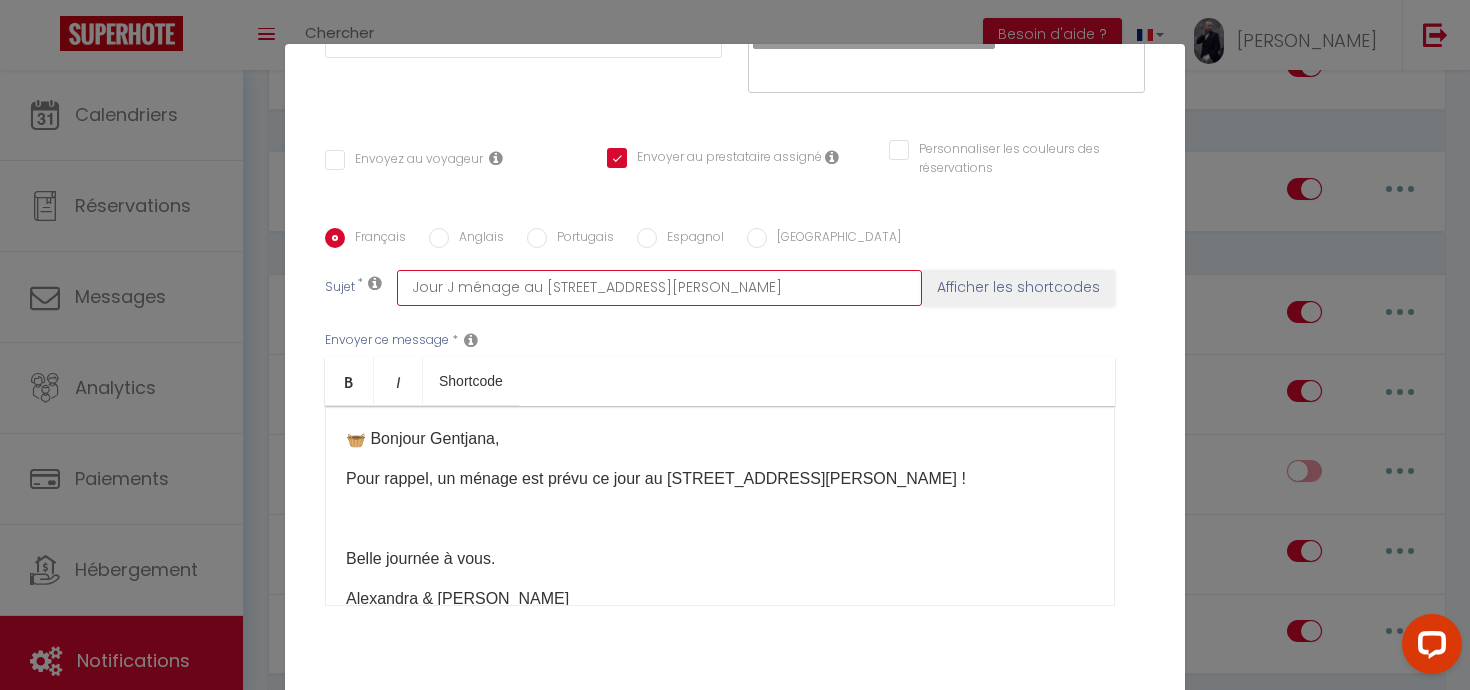 drag, startPoint x: 513, startPoint y: 258, endPoint x: 804, endPoint y: 261, distance: 291.01547 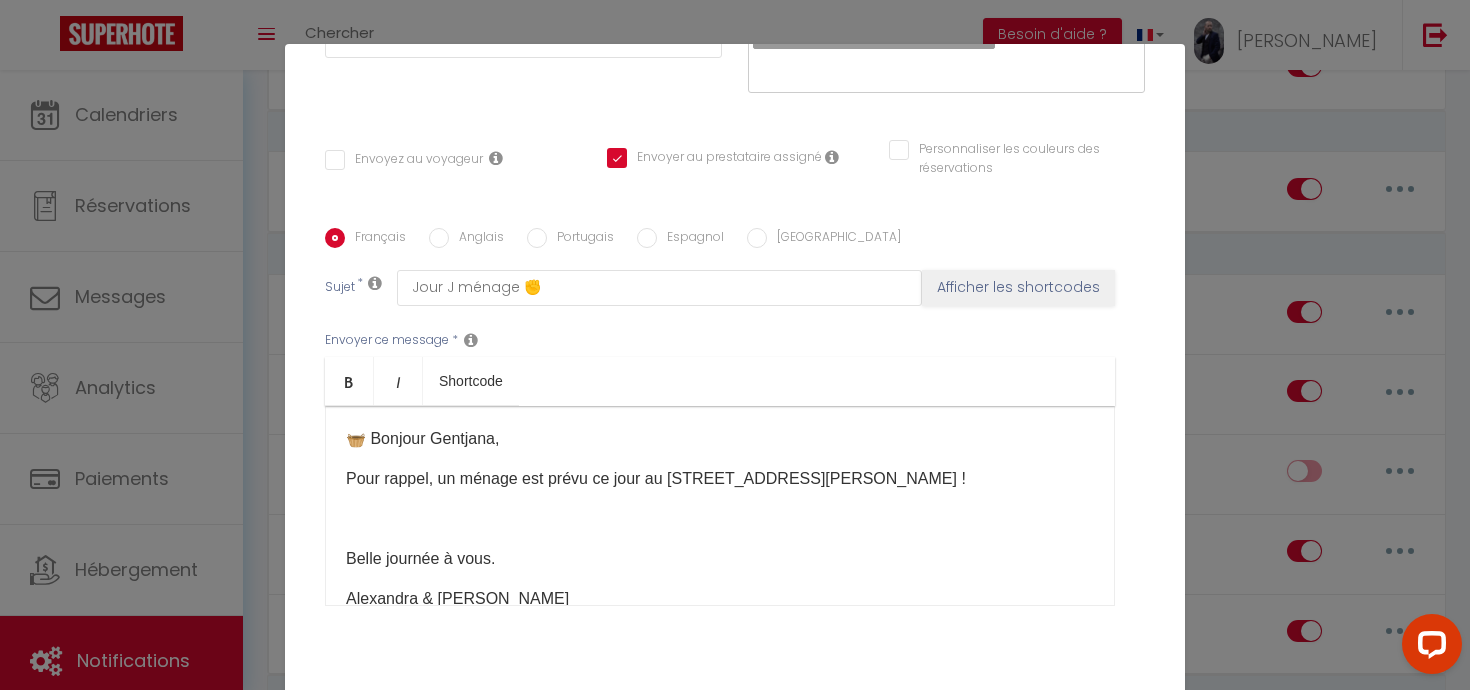 click on "​🧺 Bonjour Gentjana," at bounding box center (720, 439) 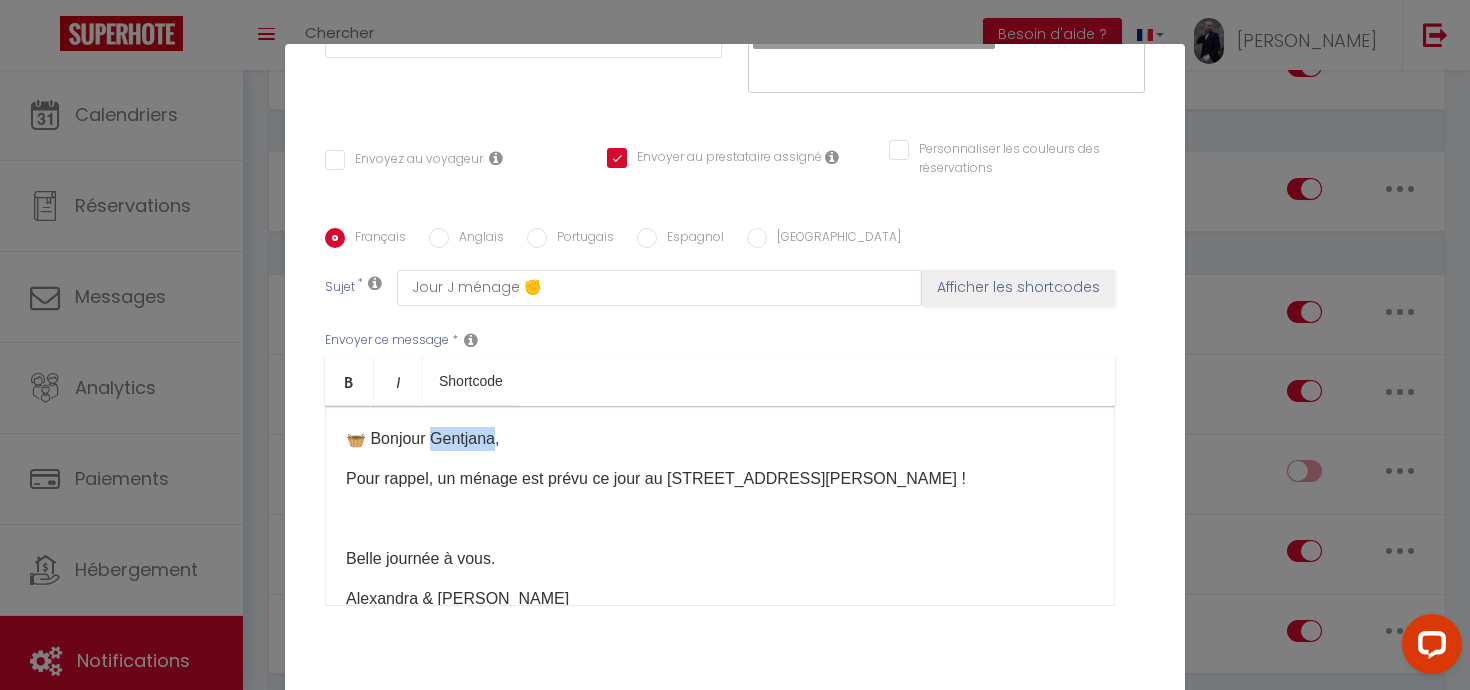 click on "​🧺 Bonjour Gentjana," at bounding box center [720, 439] 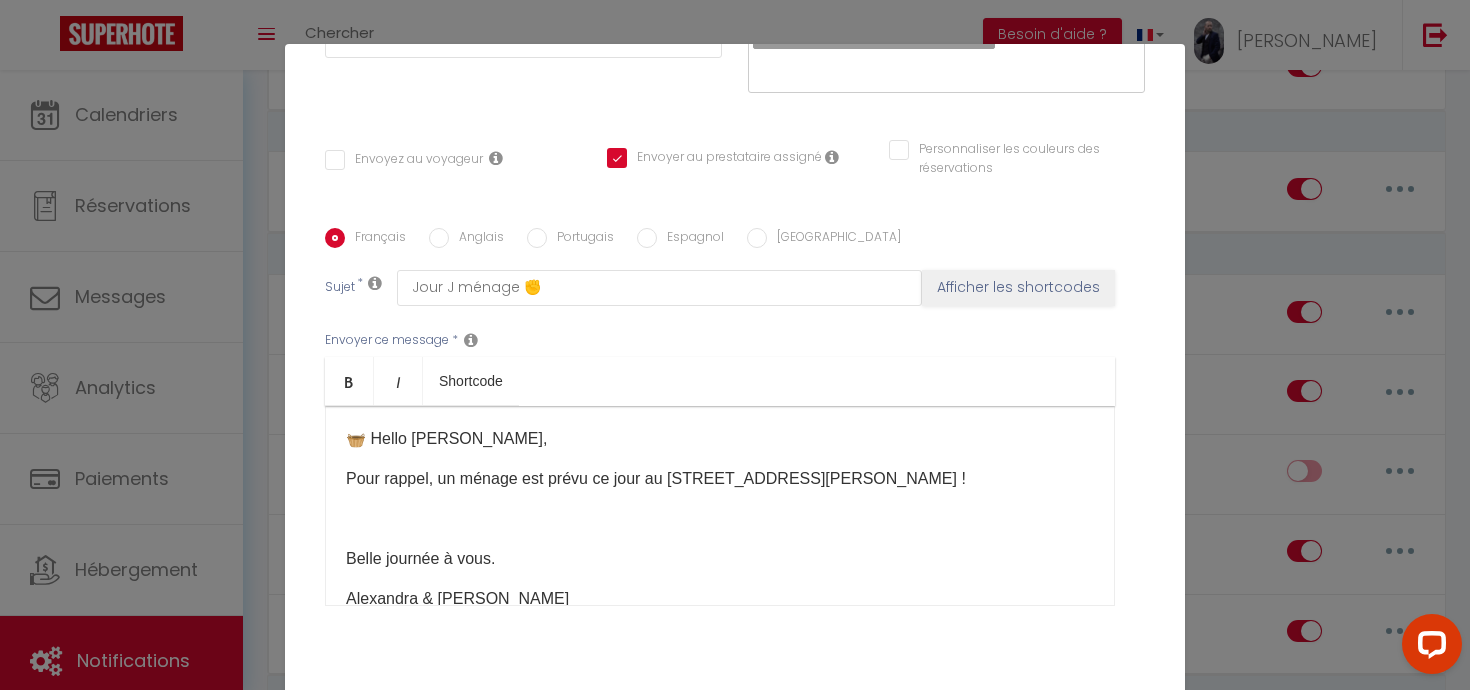 click on "​🧺 Hello [PERSON_NAME],
Pour rappel, un ménage est prévu ce jour au [STREET_ADDRESS][PERSON_NAME] !
Belle journée à vous.
Alexandra & [PERSON_NAME]" at bounding box center (720, 506) 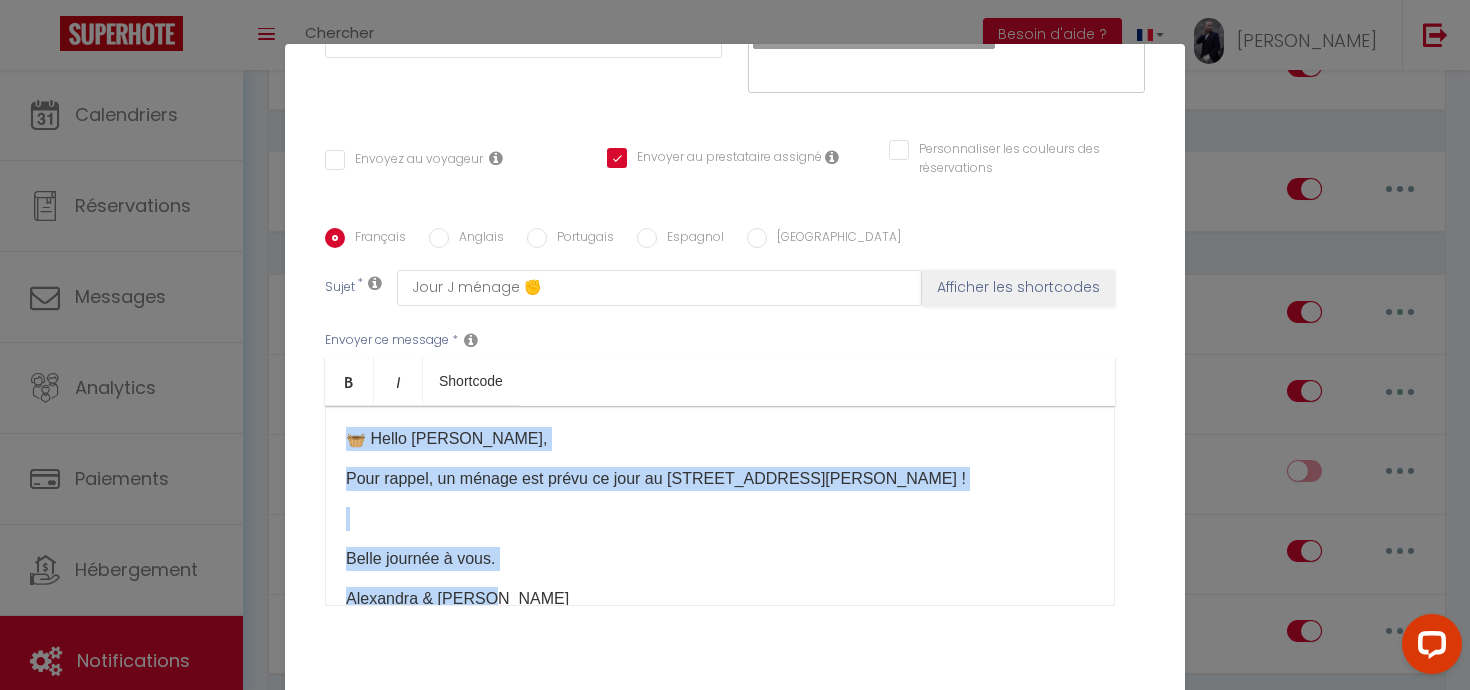 copy on "​🧺 Hello [PERSON_NAME],
Pour rappel, un ménage est prévu ce jour au [STREET_ADDRESS][PERSON_NAME] !
Belle journée à vous.
Alexandra & [PERSON_NAME]" 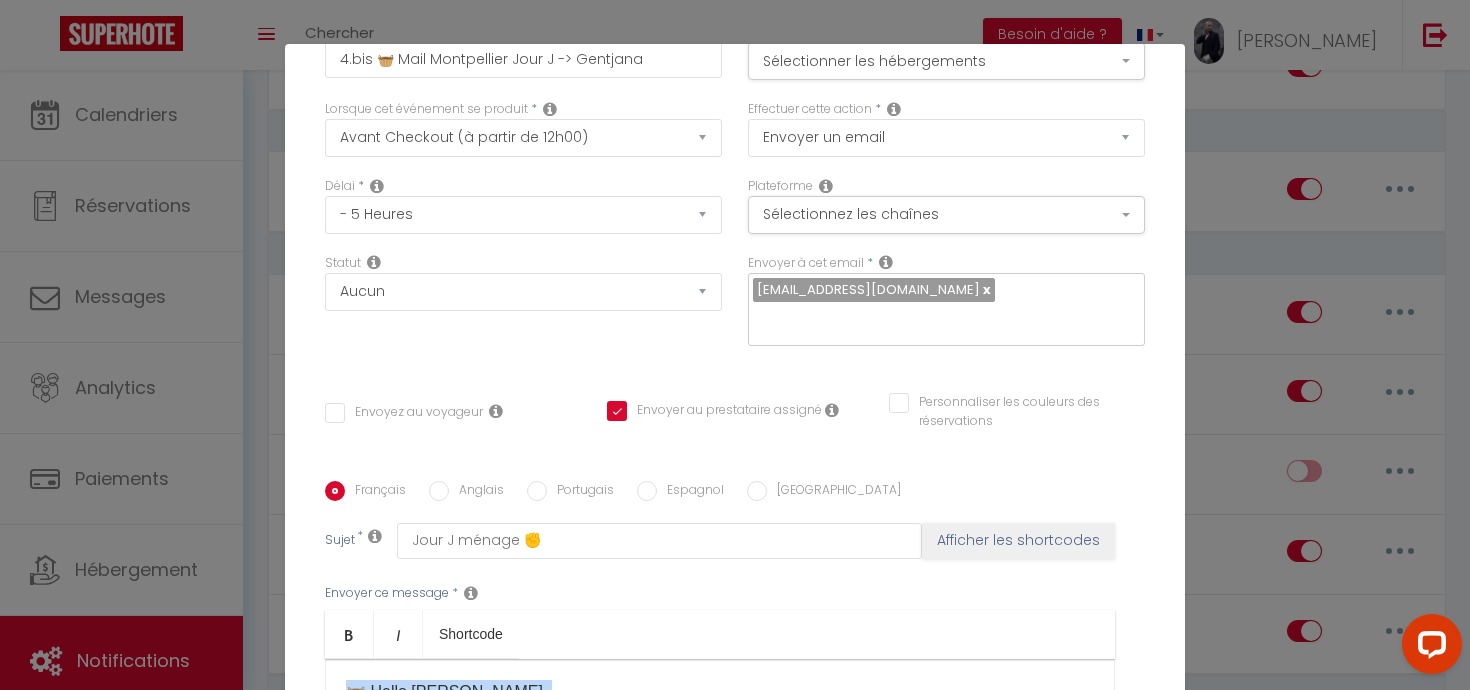 scroll, scrollTop: 0, scrollLeft: 0, axis: both 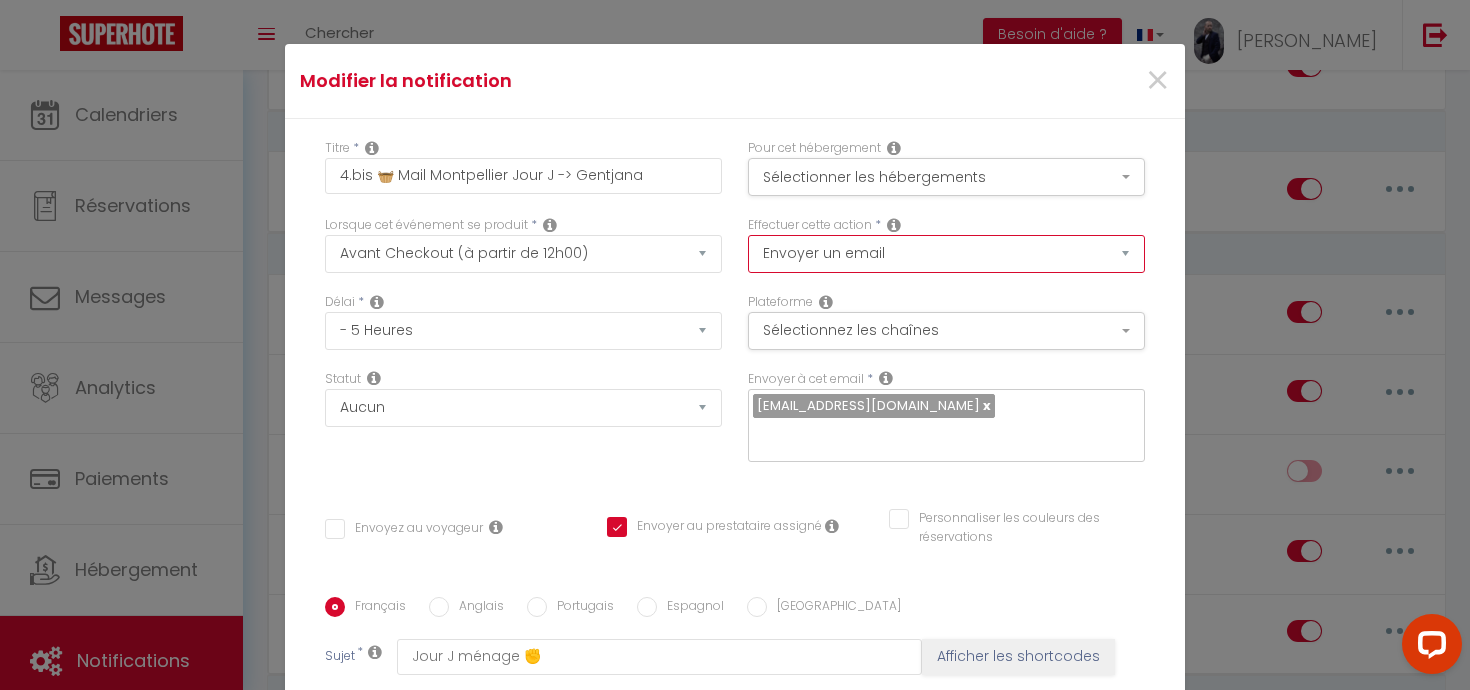click on "Envoyer un email   Envoyer un SMS   Envoyer une notification push" at bounding box center (946, 254) 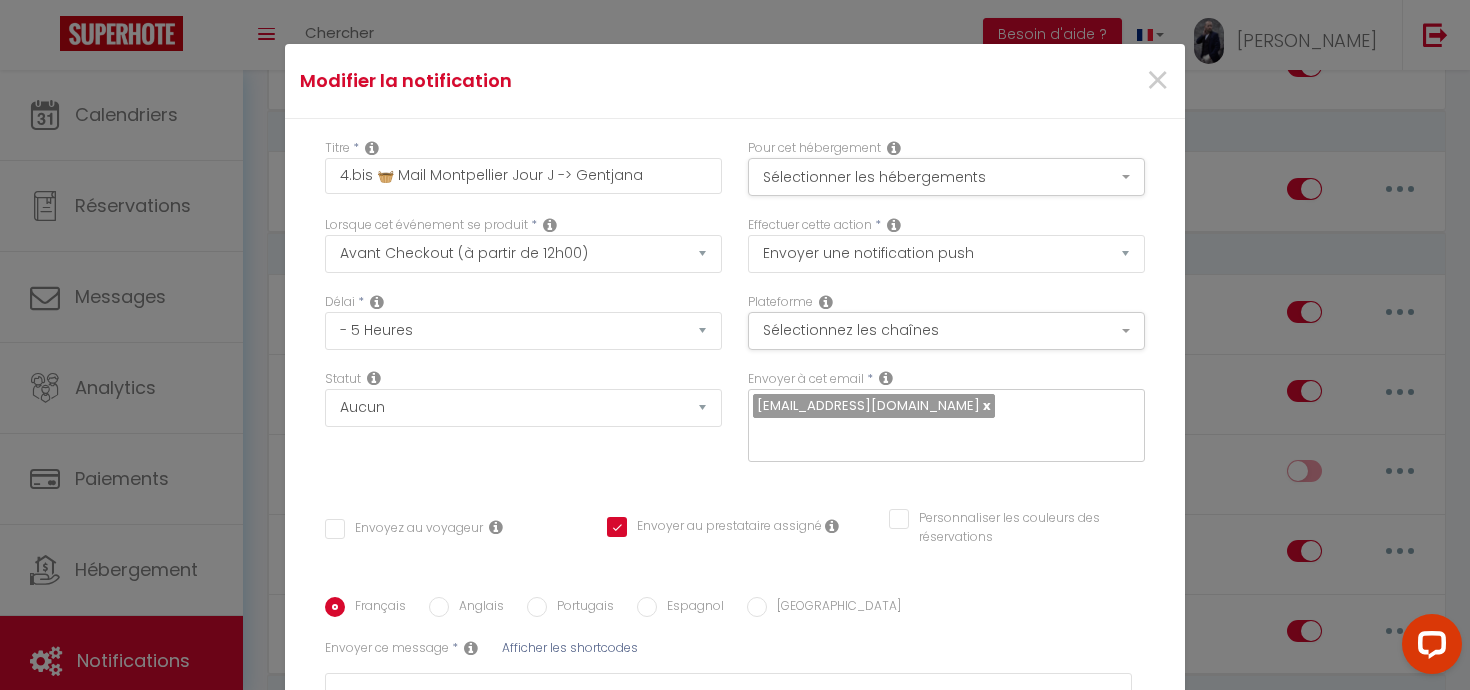 click at bounding box center [985, 405] 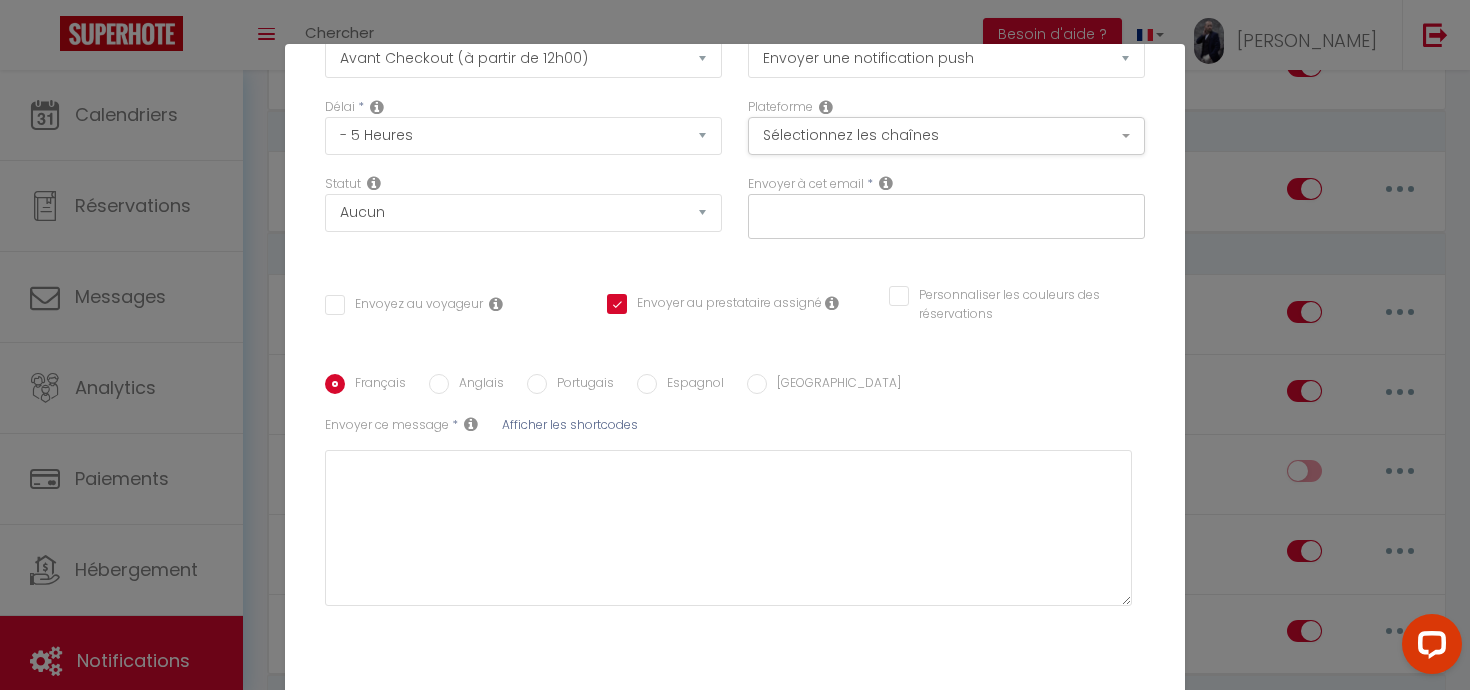 scroll, scrollTop: 206, scrollLeft: 0, axis: vertical 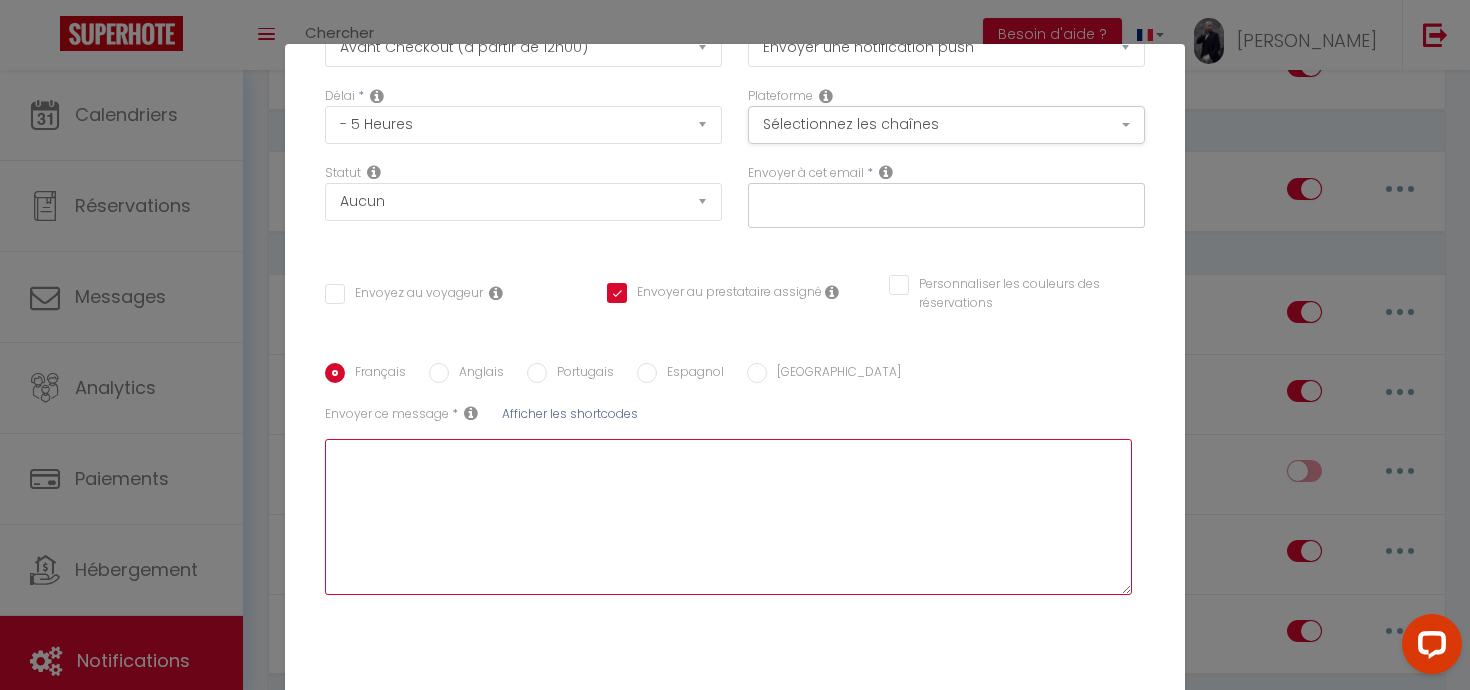 click at bounding box center (728, 517) 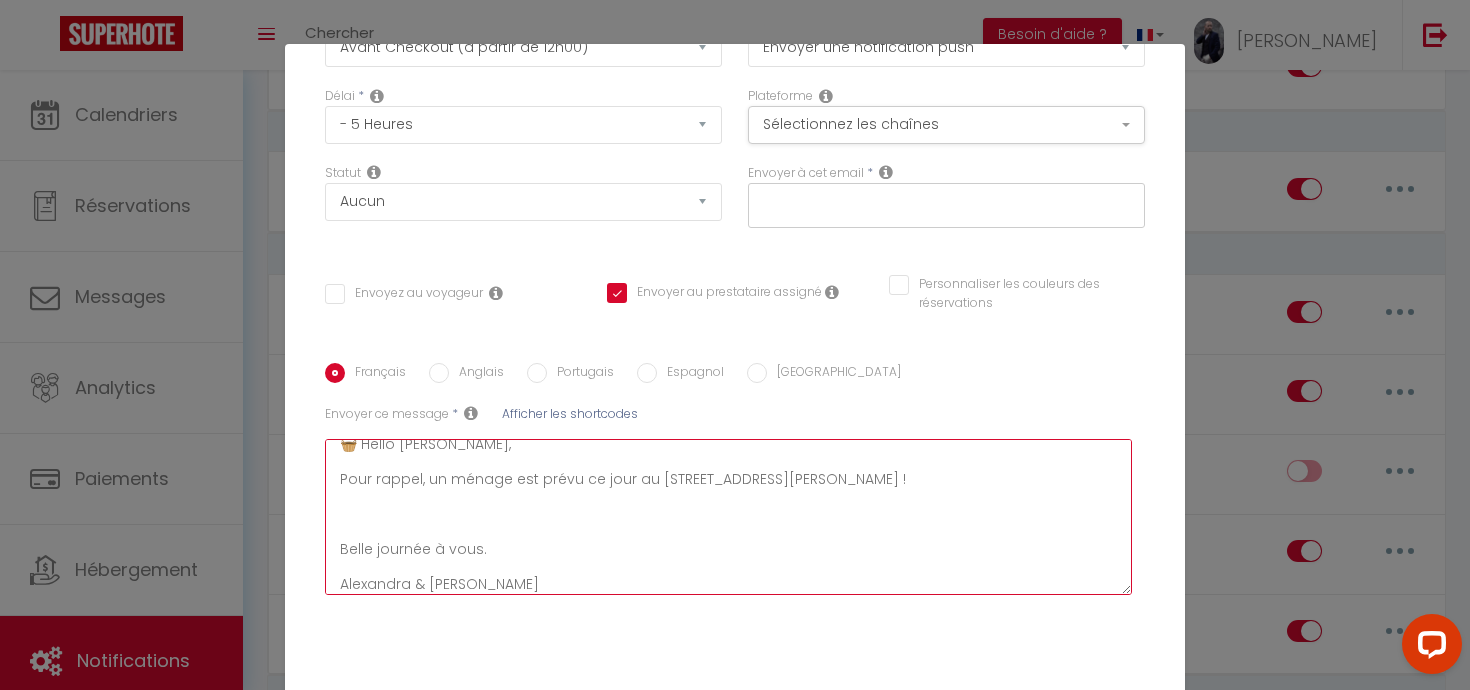 scroll, scrollTop: 0, scrollLeft: 0, axis: both 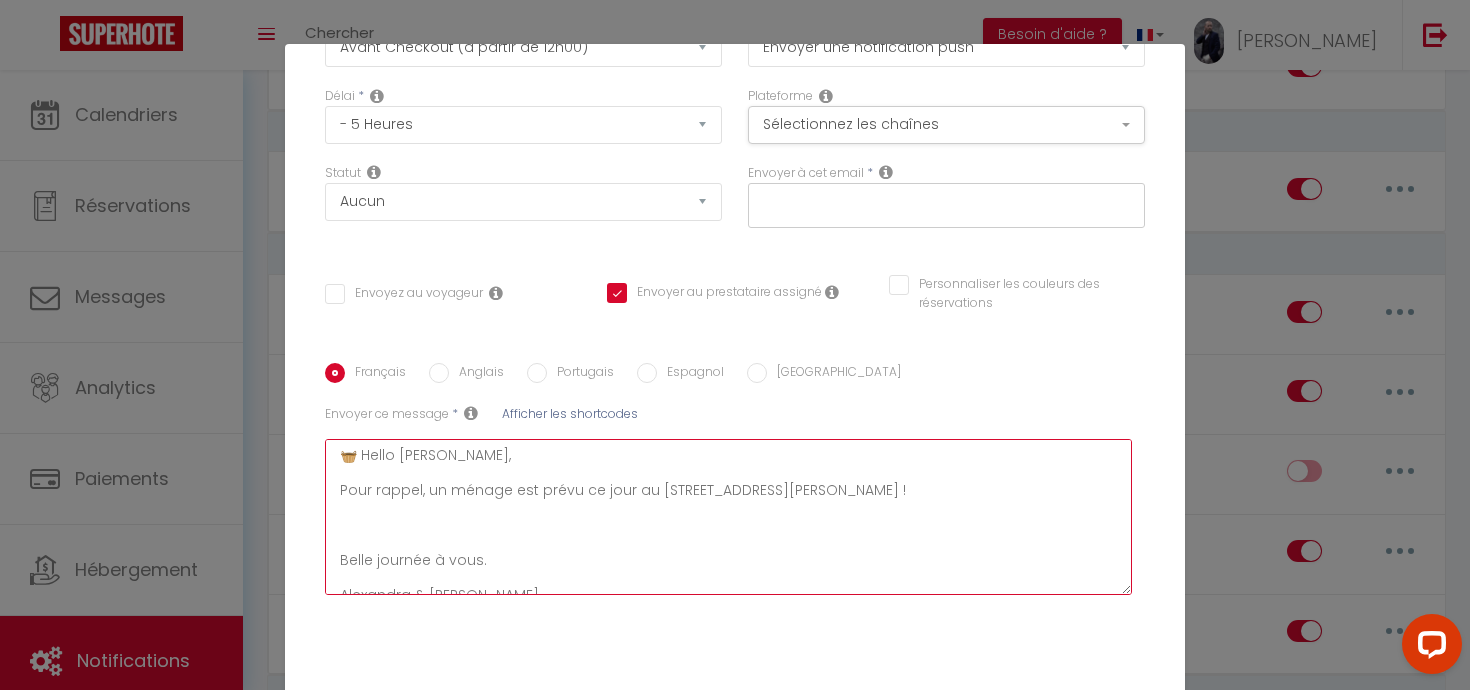 drag, startPoint x: 922, startPoint y: 494, endPoint x: 631, endPoint y: 500, distance: 291.06186 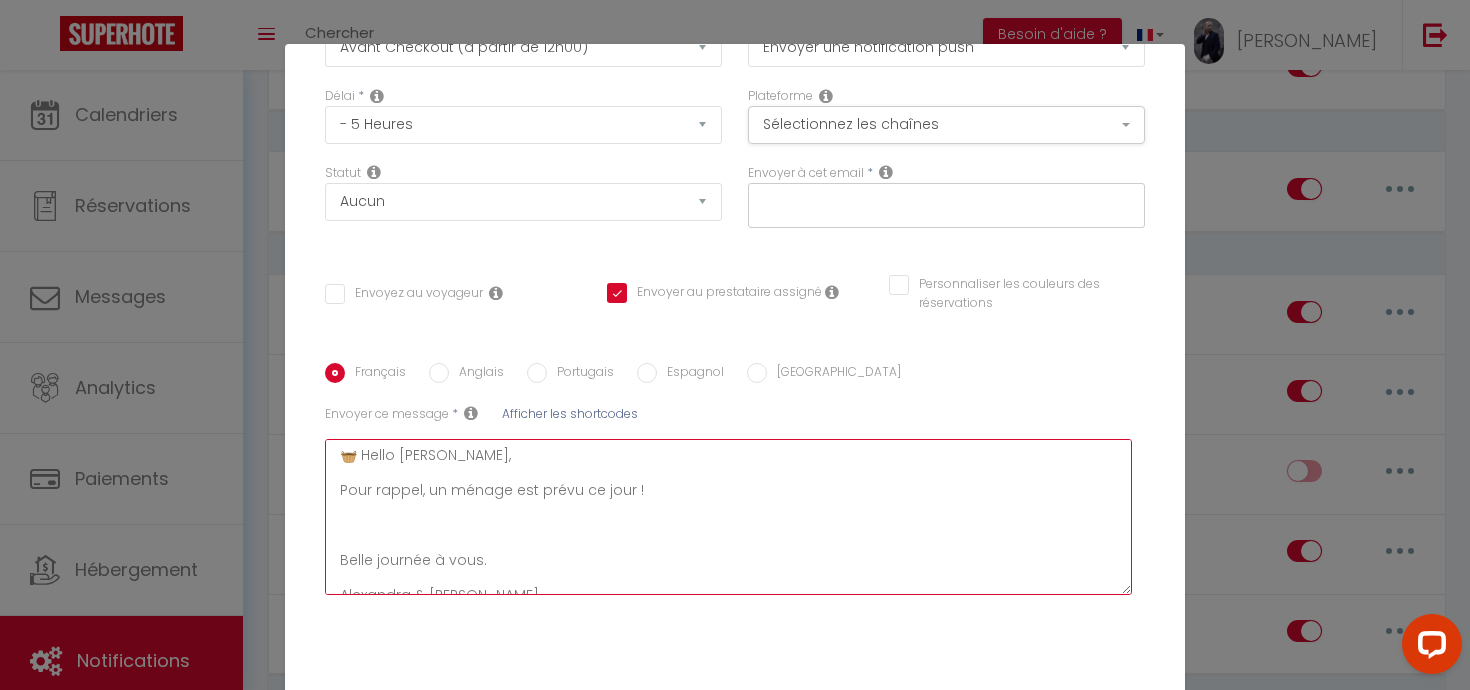drag, startPoint x: 478, startPoint y: 562, endPoint x: 350, endPoint y: 562, distance: 128 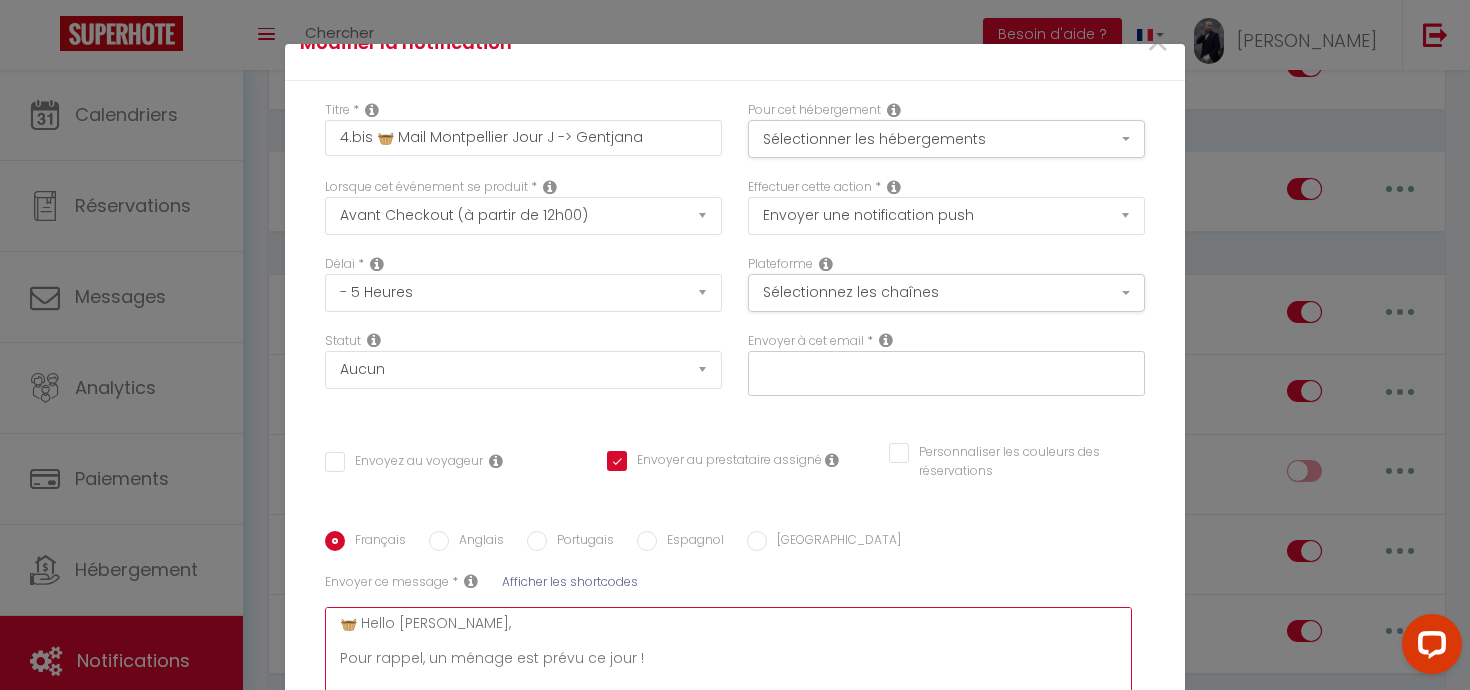 scroll, scrollTop: 0, scrollLeft: 0, axis: both 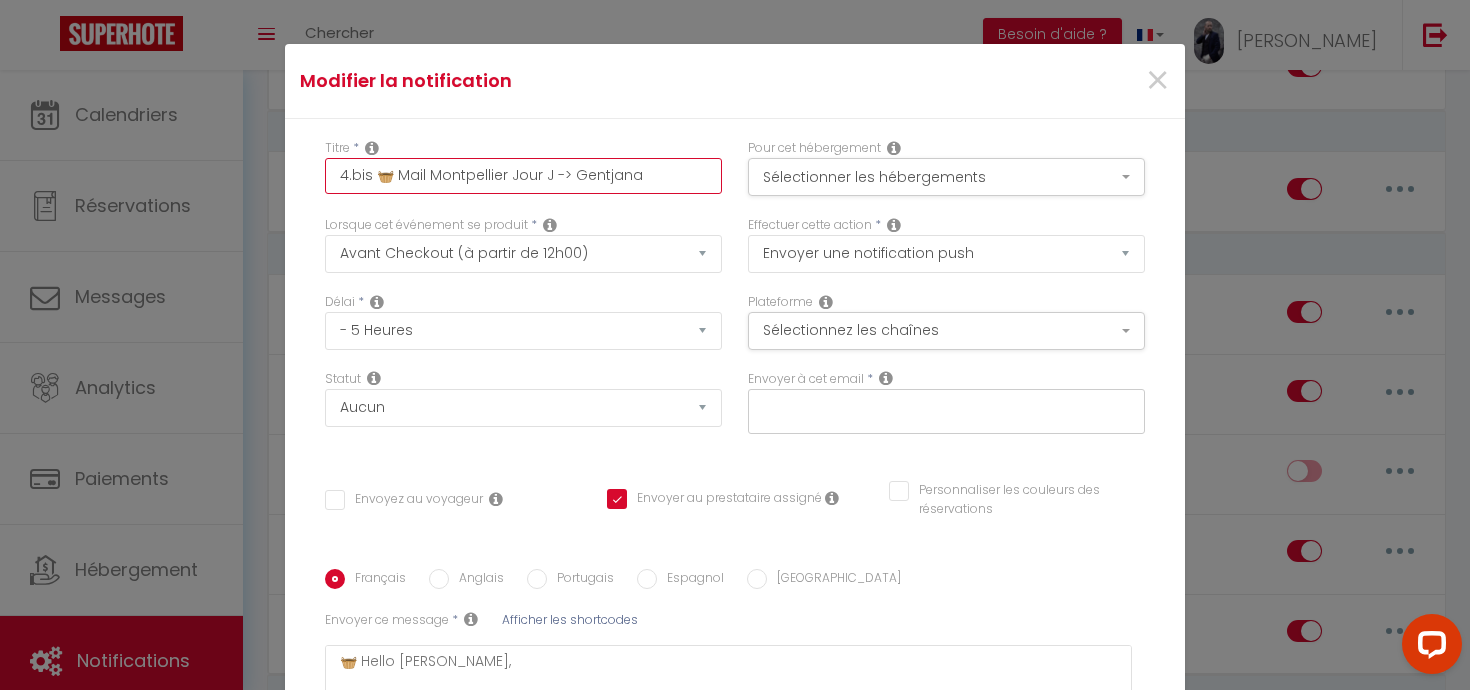 click on "4.bis 🧺 Mail Montpellier Jour J -> Gentjana" at bounding box center (523, 176) 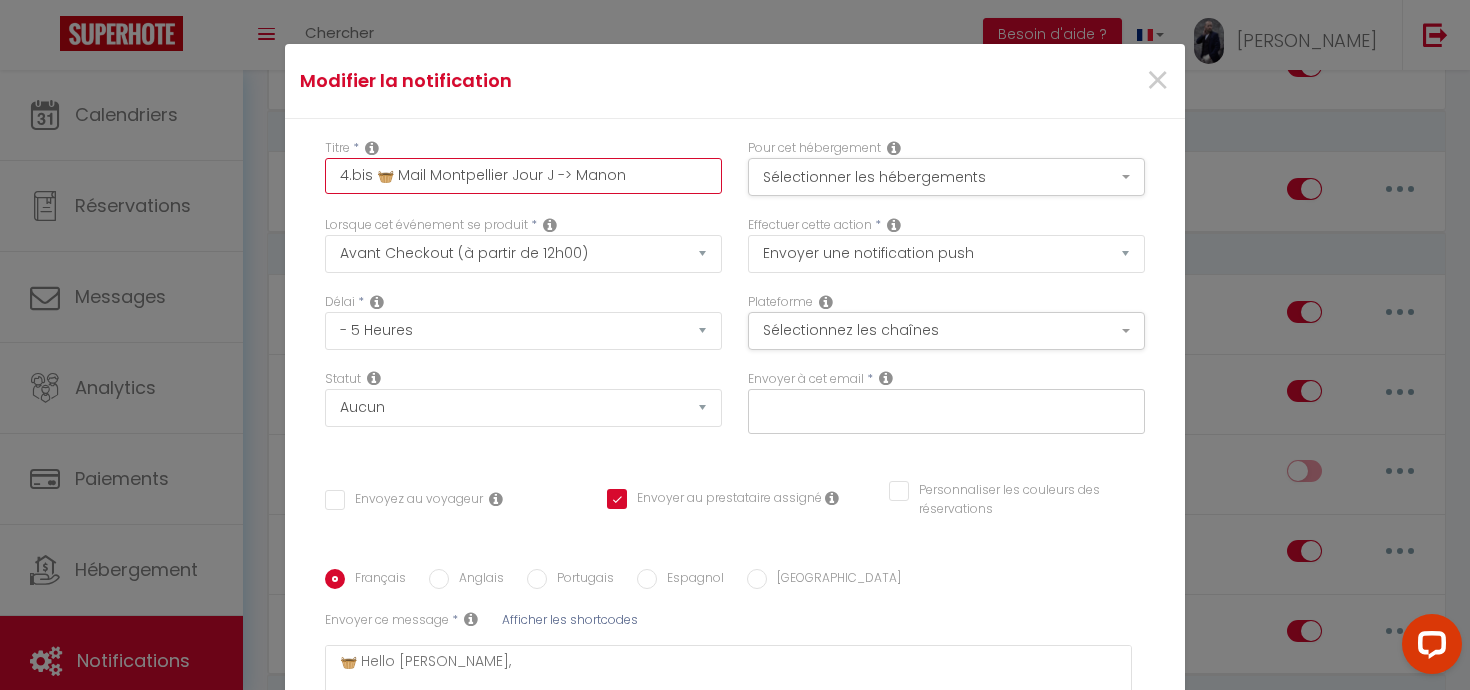 click on "4.bis 🧺 Mail Montpellier Jour J -> Manon" at bounding box center [523, 176] 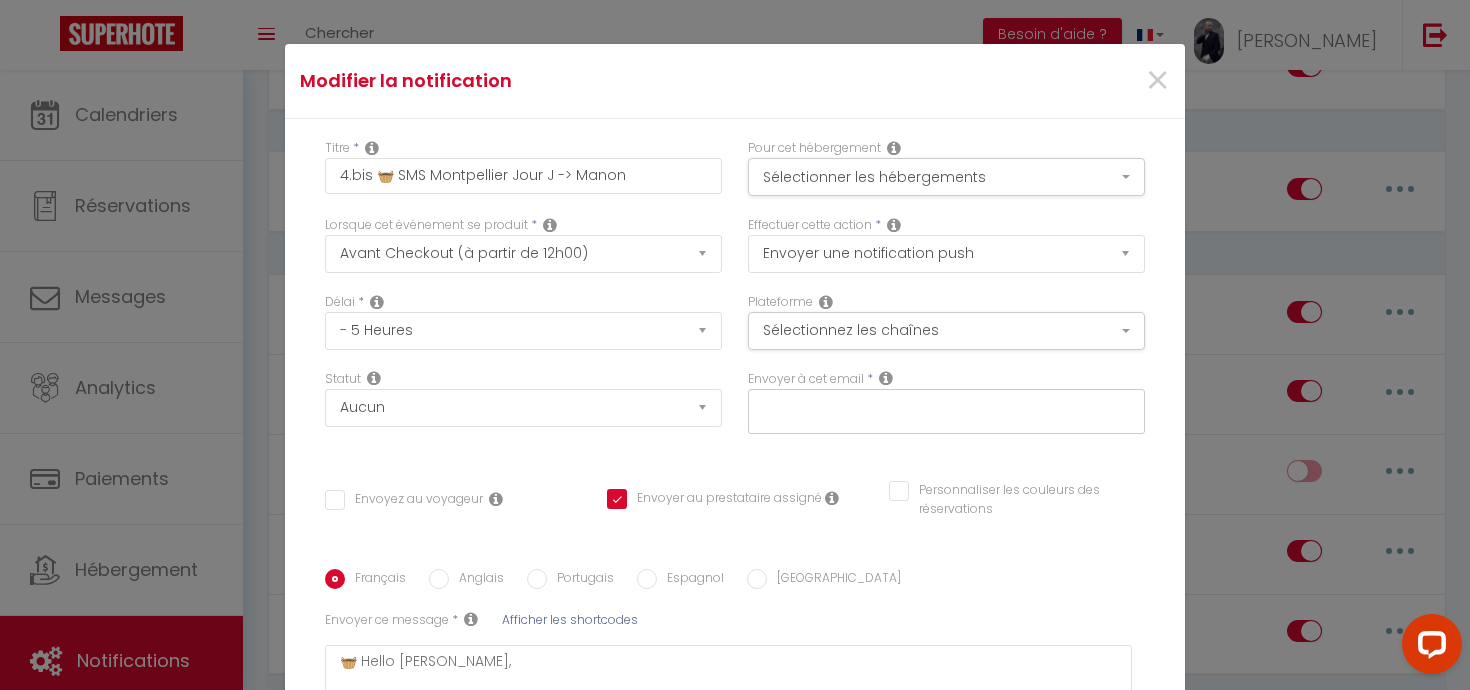click on "Lorsque cet événement se produit   *      Après la réservation   Avant Checkin (à partir de 12h00)   Après Checkin (à partir de 12h00)   Avant Checkout (à partir de 12h00)   Après Checkout (à partir de 12h00)   Température   Co2   [MEDICAL_DATA] sonore   Après visualisation lien paiement   Après Paiement Lien KO   Après Caution Lien KO   Après Paiement Automatique KO   Après Caution Automatique KO   Après Visualisation du Contrat   Après Signature du Contrat   Paiement OK   Après soumission formulaire bienvenue   Aprés annulation réservation   Après remboursement automatique   Date spécifique   Après Assignation   Après Désassignation   Après soumission online checkin   Caution OK" at bounding box center [523, 254] 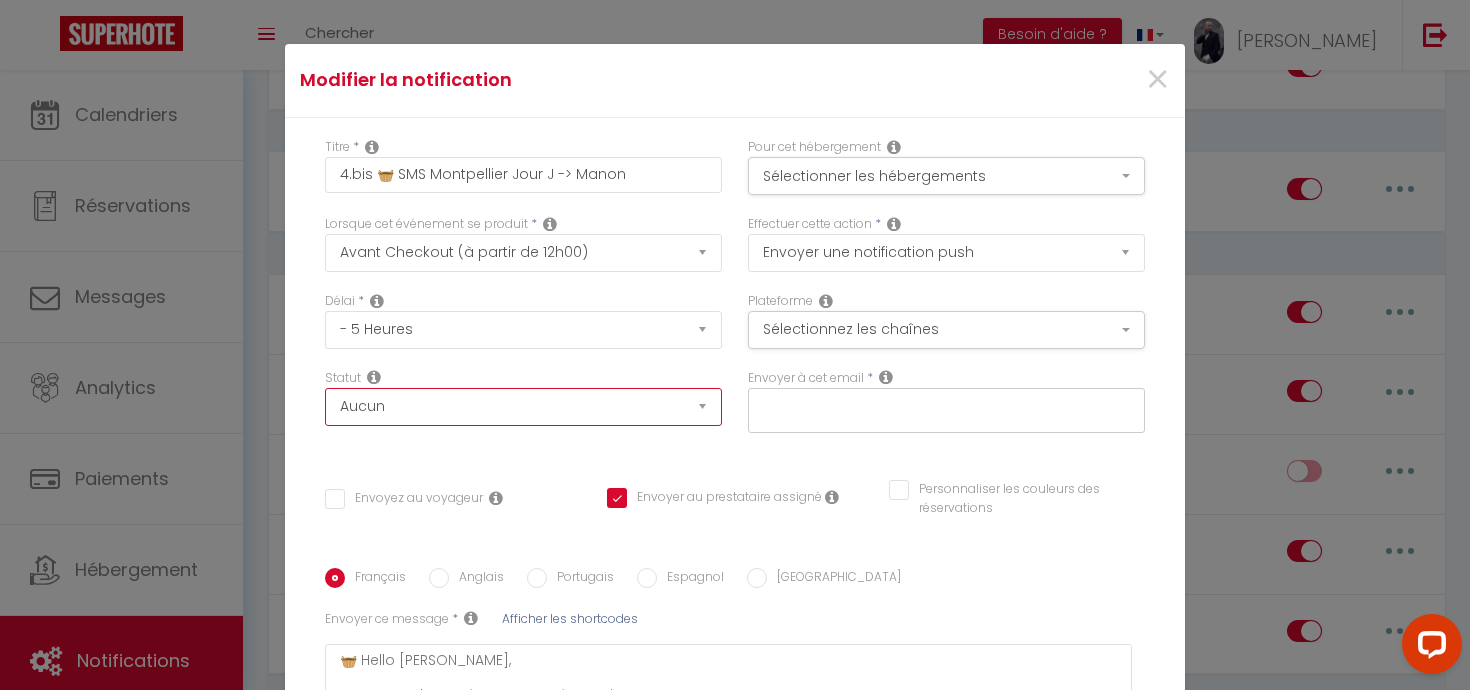 click on "Aucun   Si la réservation est payée   Si réservation non payée   Si la caution a été prise   Si caution non payée" at bounding box center (523, 407) 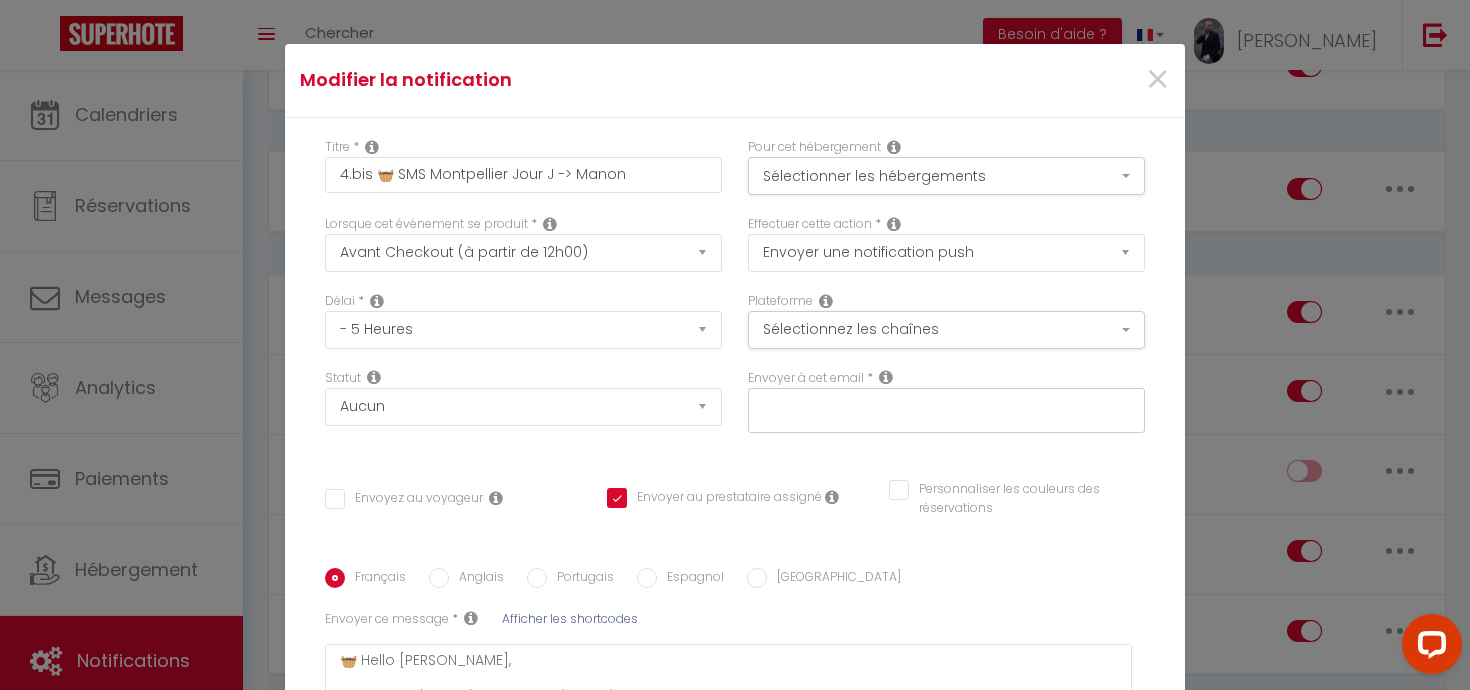 click on "Statut     Aucun   Si la réservation est payée   Si réservation non payée   Si la caution a été prise   Si caution non payée" at bounding box center (523, 411) 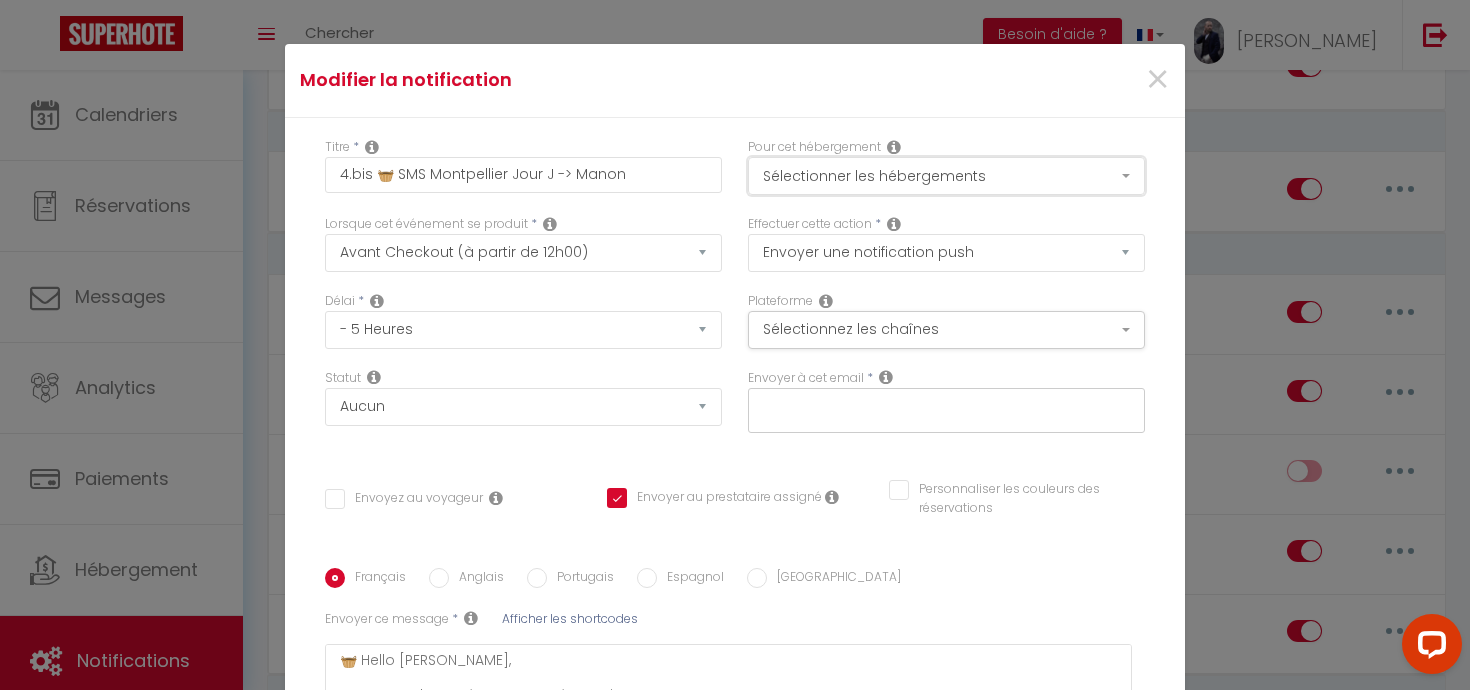 click on "Sélectionner les hébergements" at bounding box center [946, 176] 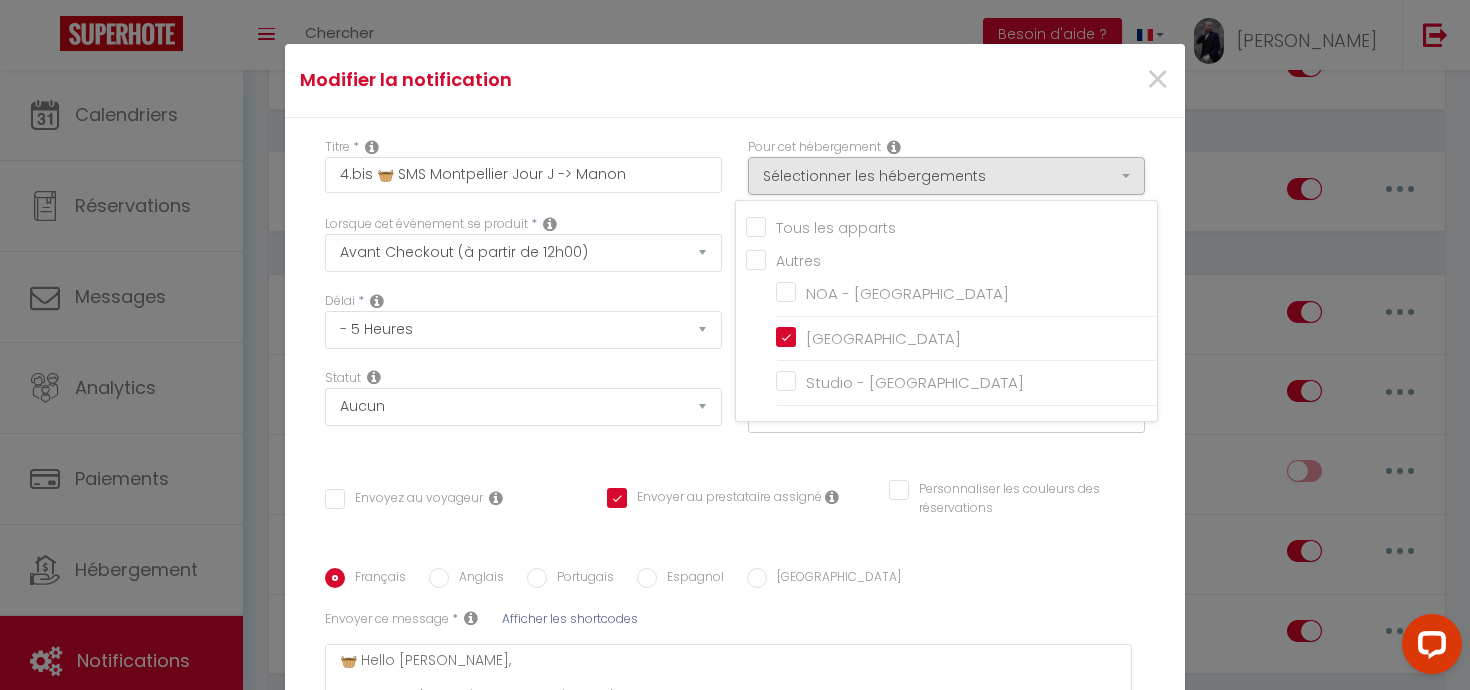 click on "Titre   *     4.bis 🧺 SMS Montpellier Jour J -> Manon   Pour cet hébergement
Sélectionner les hébergements
Tous les apparts
Autres
[GEOGRAPHIC_DATA]
[GEOGRAPHIC_DATA]
Studio - Vincennes
Lorsque cet événement se produit   *      Après la réservation   Avant Checkin (à partir de 12h00)   Après Checkin (à partir de 12h00)   Avant Checkout (à partir de 12h00)   Après Checkout (à partir de 12h00)   Température   Co2   [MEDICAL_DATA] sonore   Après visualisation lien paiement   Après Paiement Lien KO   Après Caution Lien KO   Après Paiement Automatique KO   Après Caution Automatique KO   Paiement OK      *" at bounding box center (735, 507) 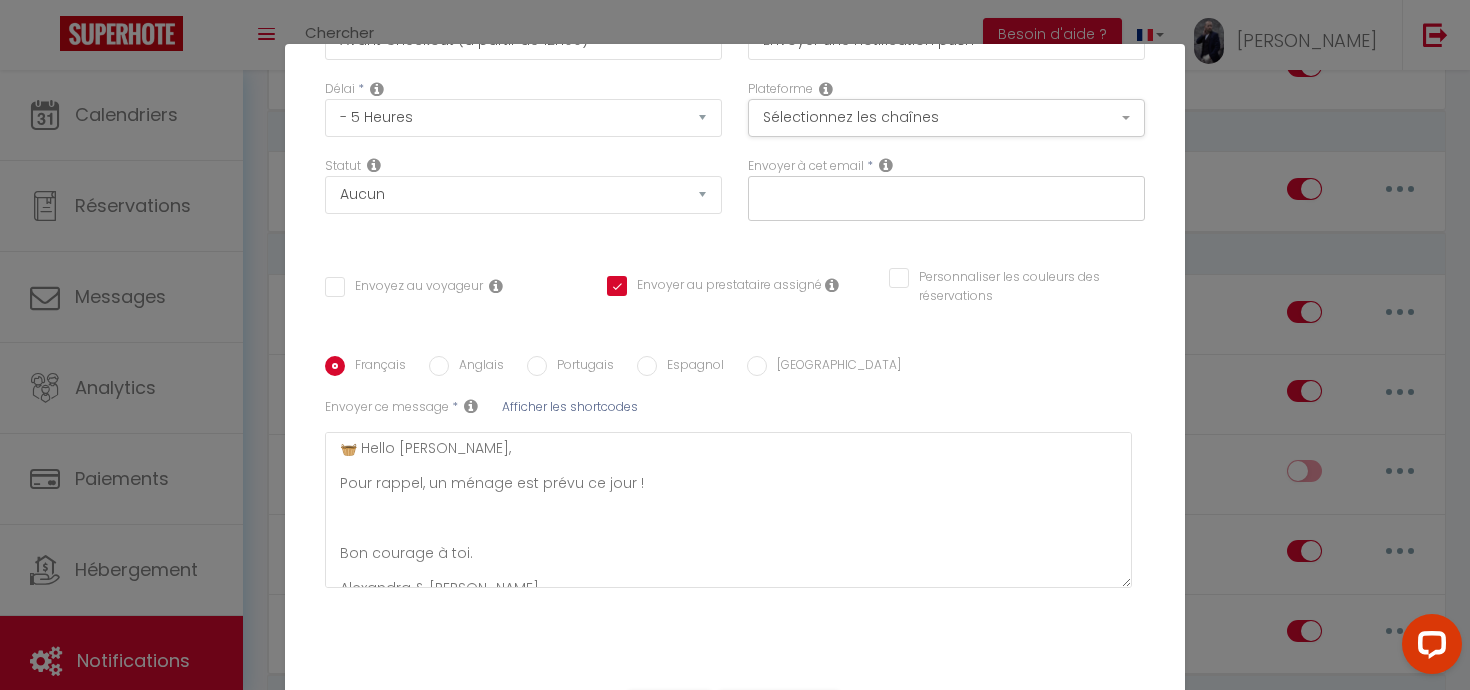 scroll, scrollTop: 224, scrollLeft: 0, axis: vertical 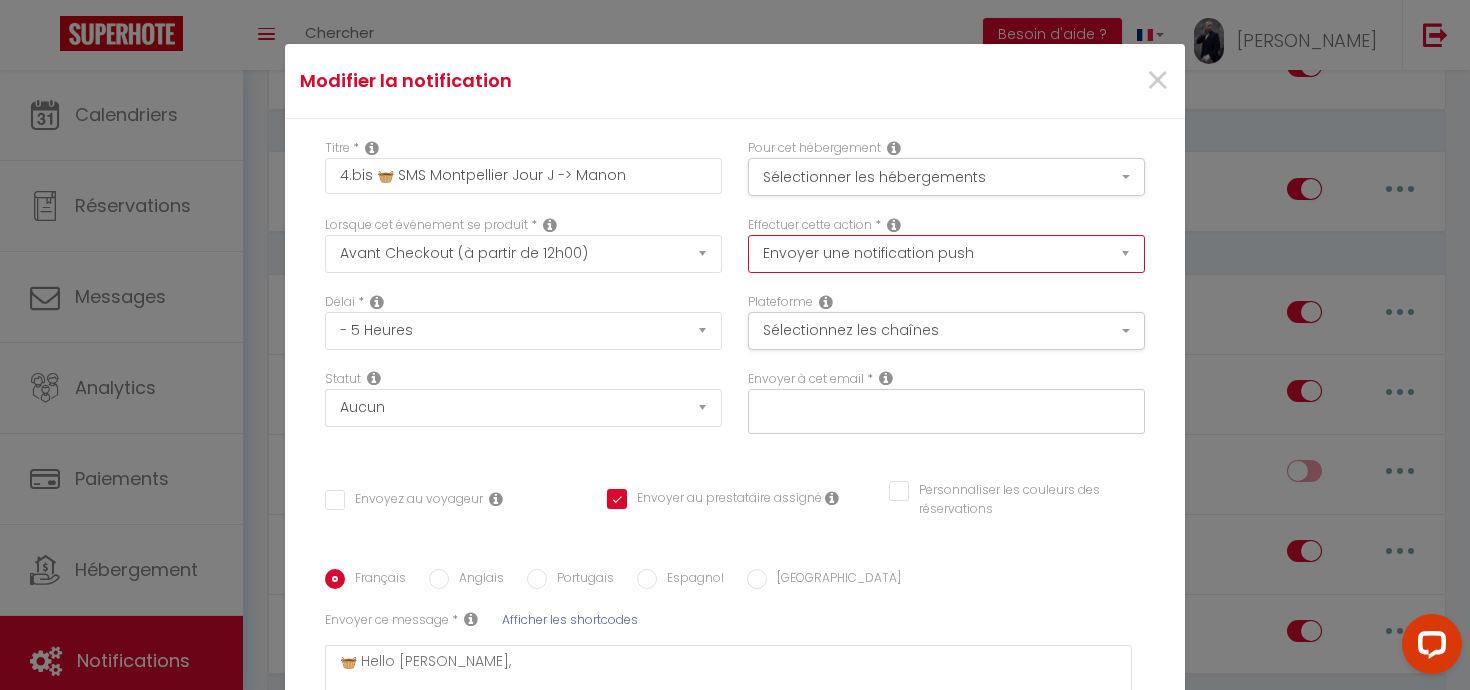 click on "Envoyer un email   Envoyer un SMS   Envoyer une notification push" at bounding box center (946, 254) 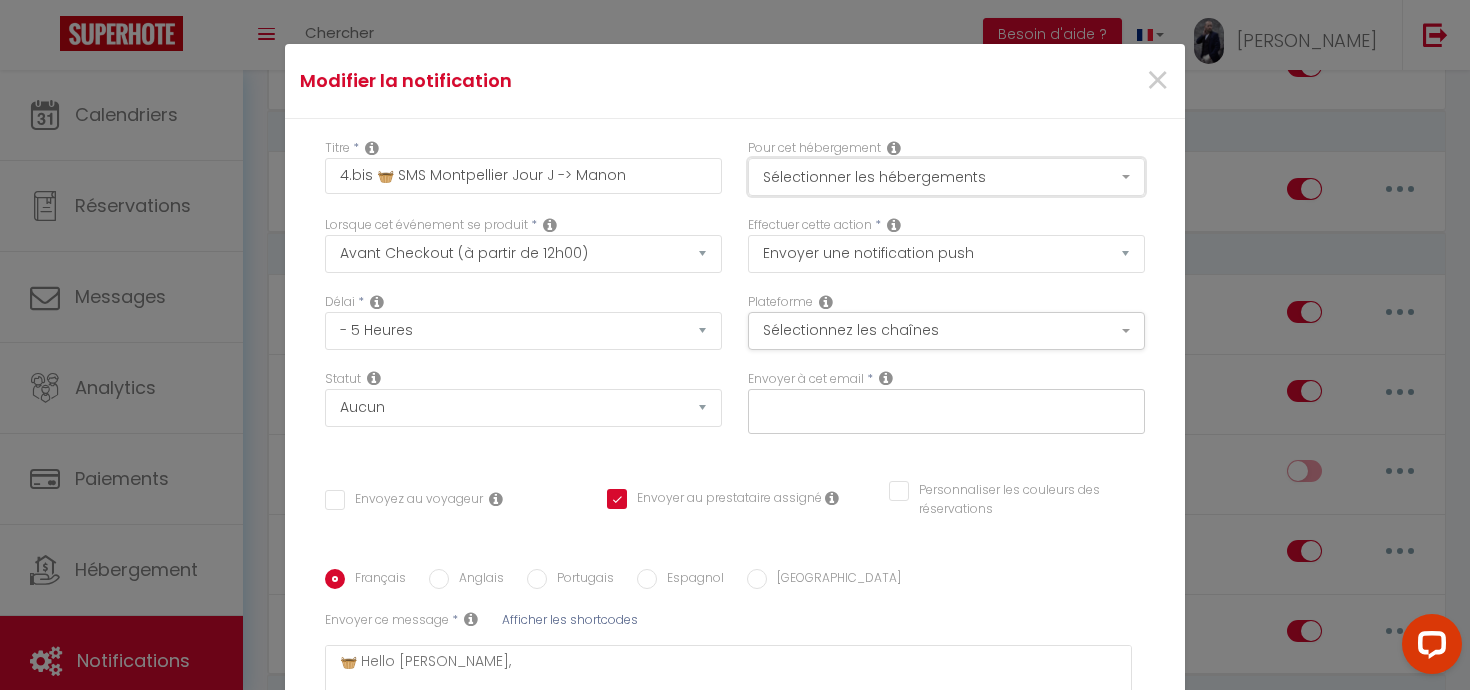 click on "Sélectionner les hébergements" at bounding box center (946, 177) 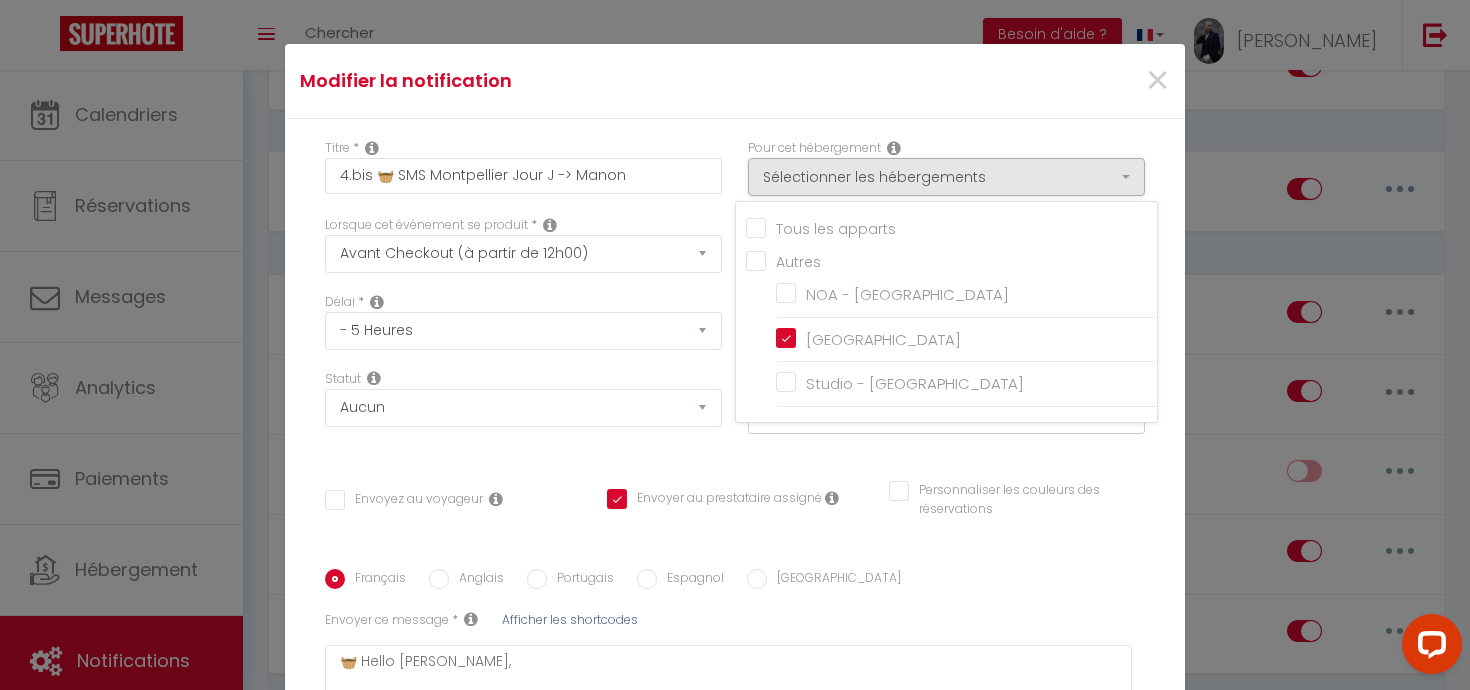 click on "Titre   *     4.bis 🧺 SMS Montpellier Jour J -> Manon" at bounding box center (523, 177) 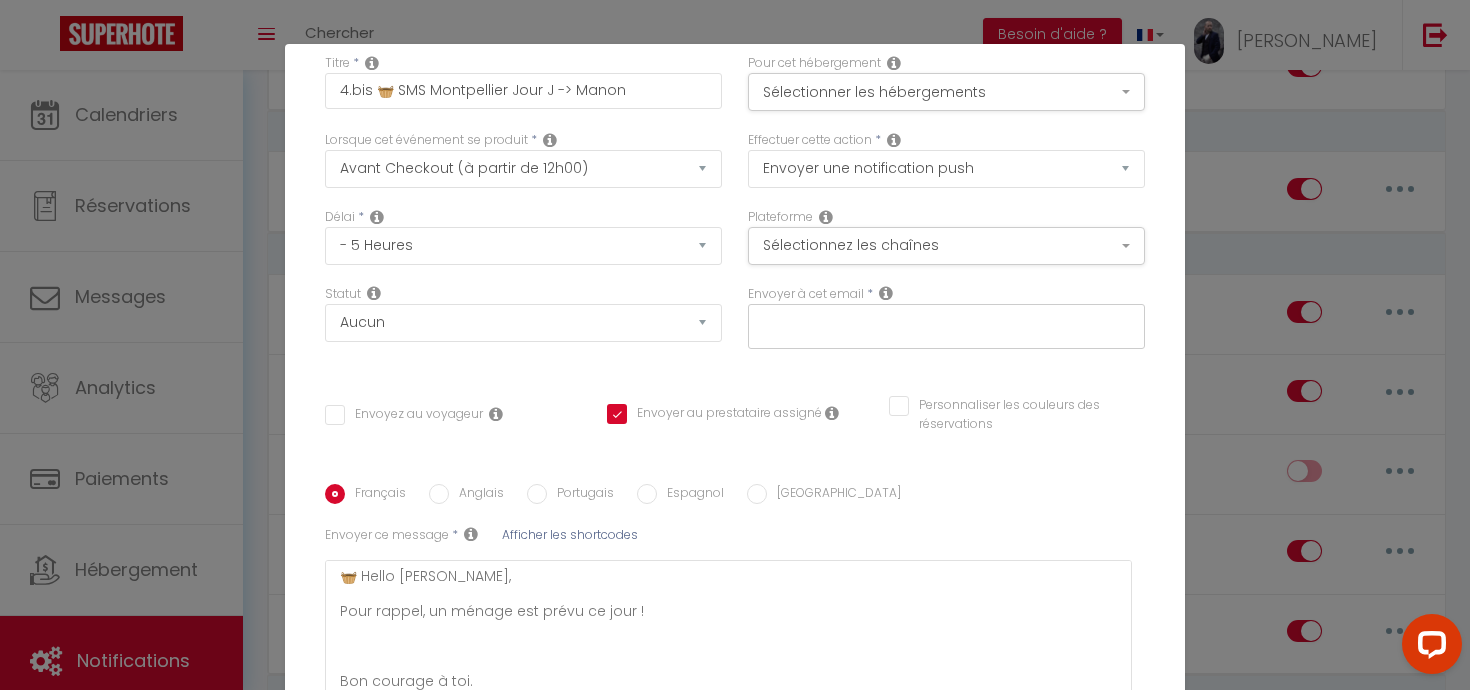 scroll, scrollTop: 224, scrollLeft: 0, axis: vertical 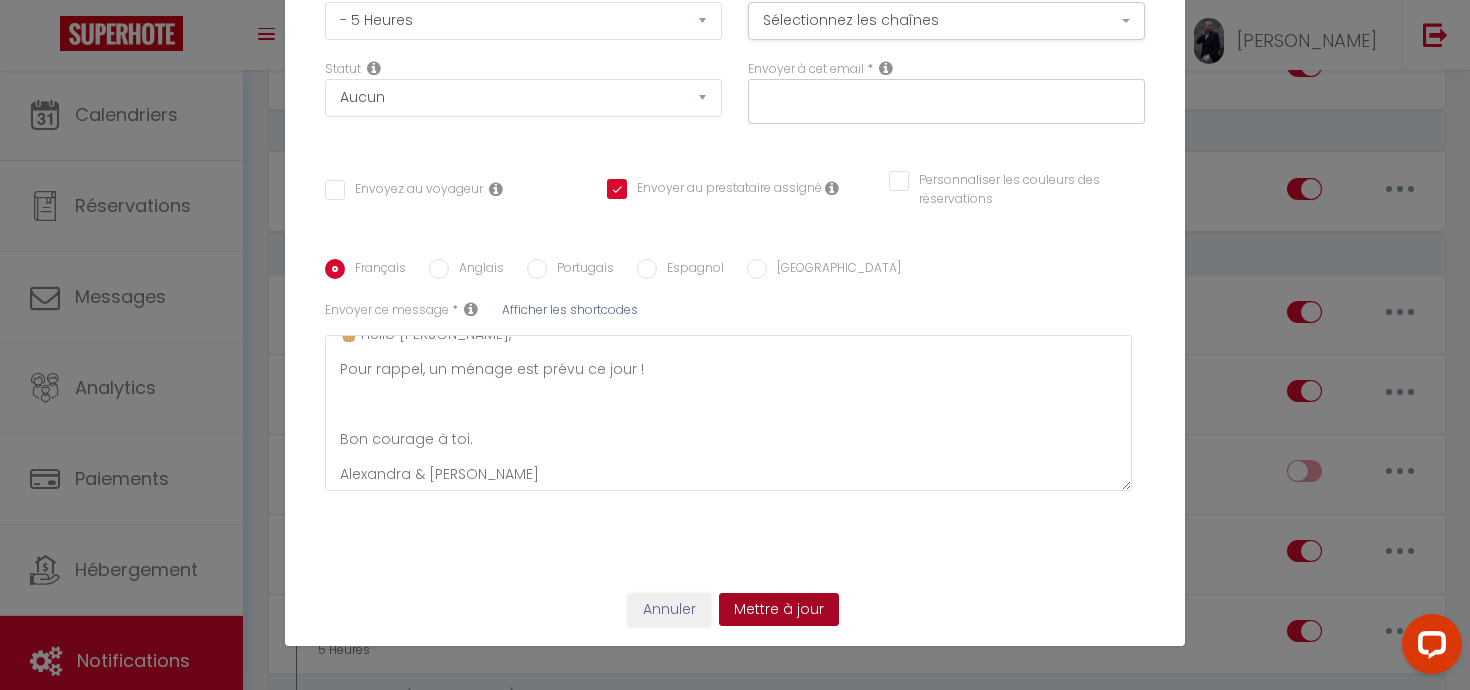 click on "Mettre à jour" at bounding box center [779, 610] 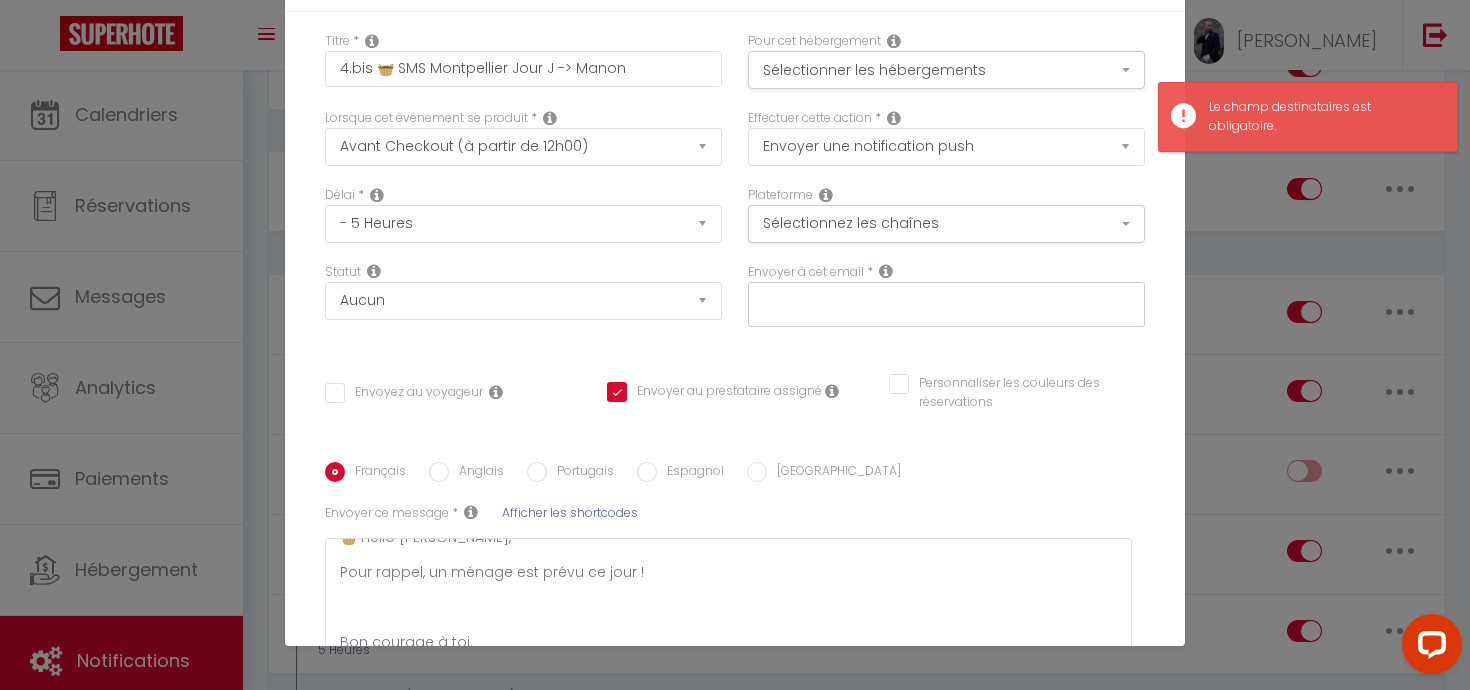 scroll, scrollTop: 0, scrollLeft: 0, axis: both 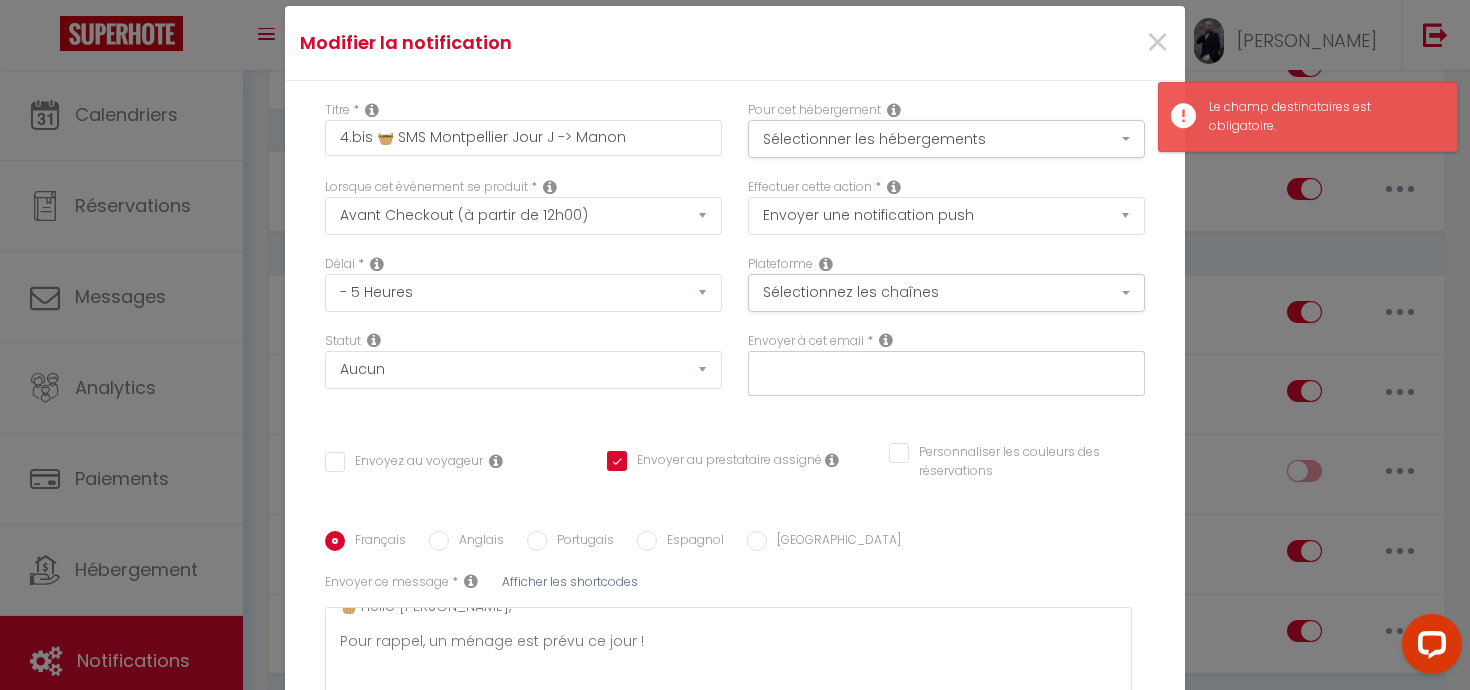 click at bounding box center (941, 370) 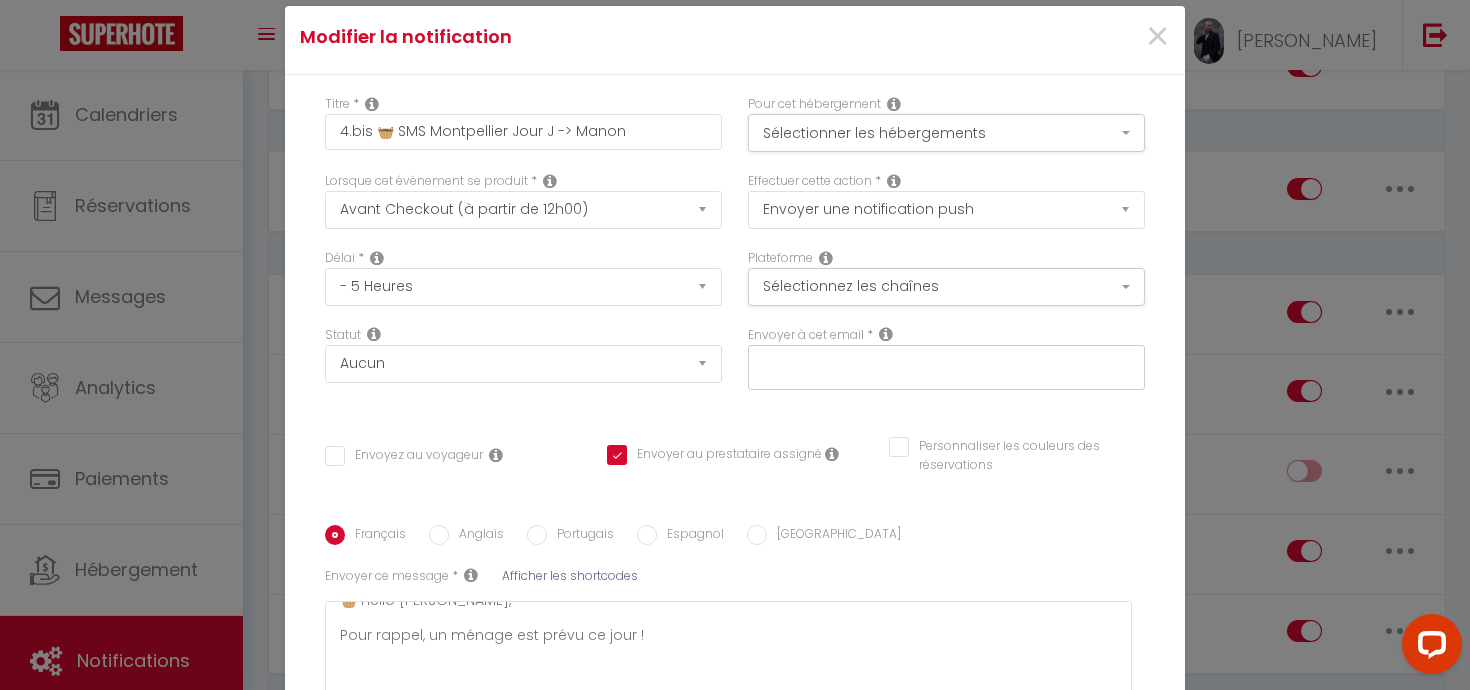scroll, scrollTop: 0, scrollLeft: 0, axis: both 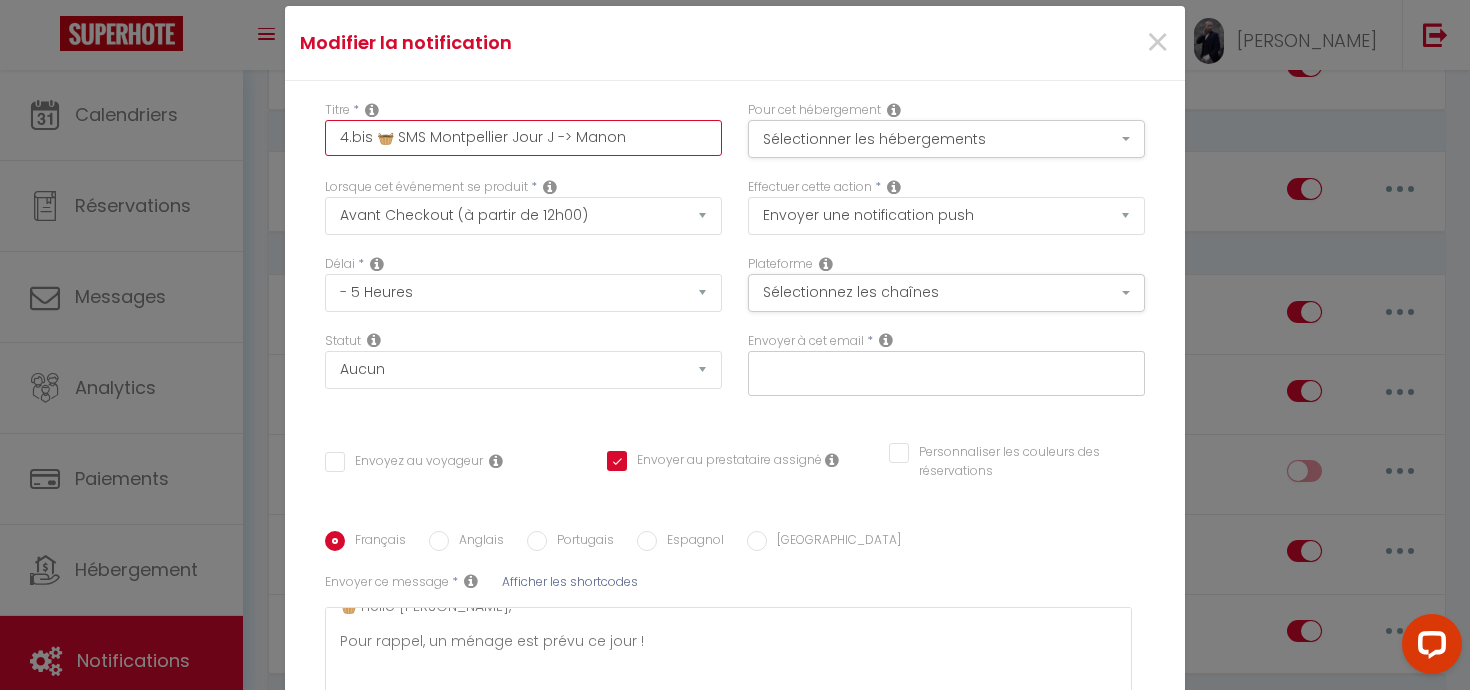 click on "4.bis 🧺 SMS Montpellier Jour J -> Manon" at bounding box center (523, 138) 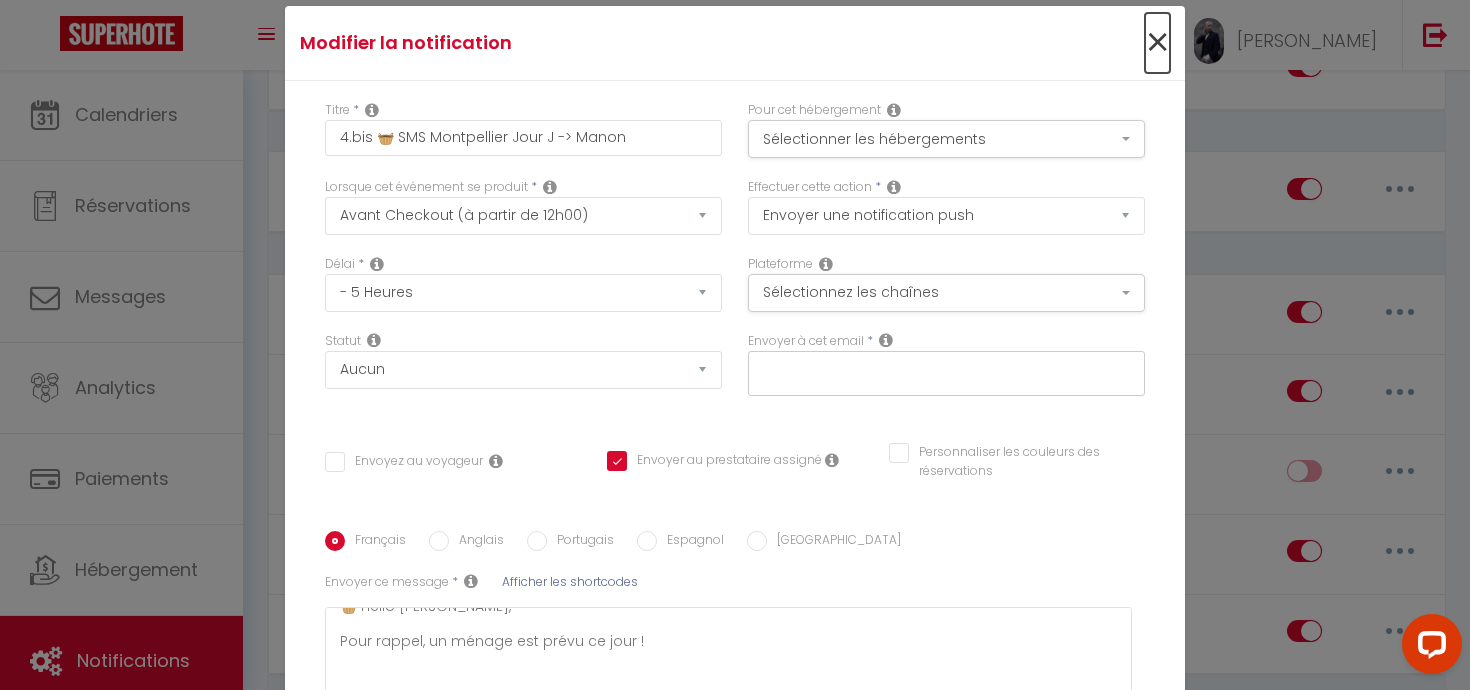 click on "×" at bounding box center [1157, 43] 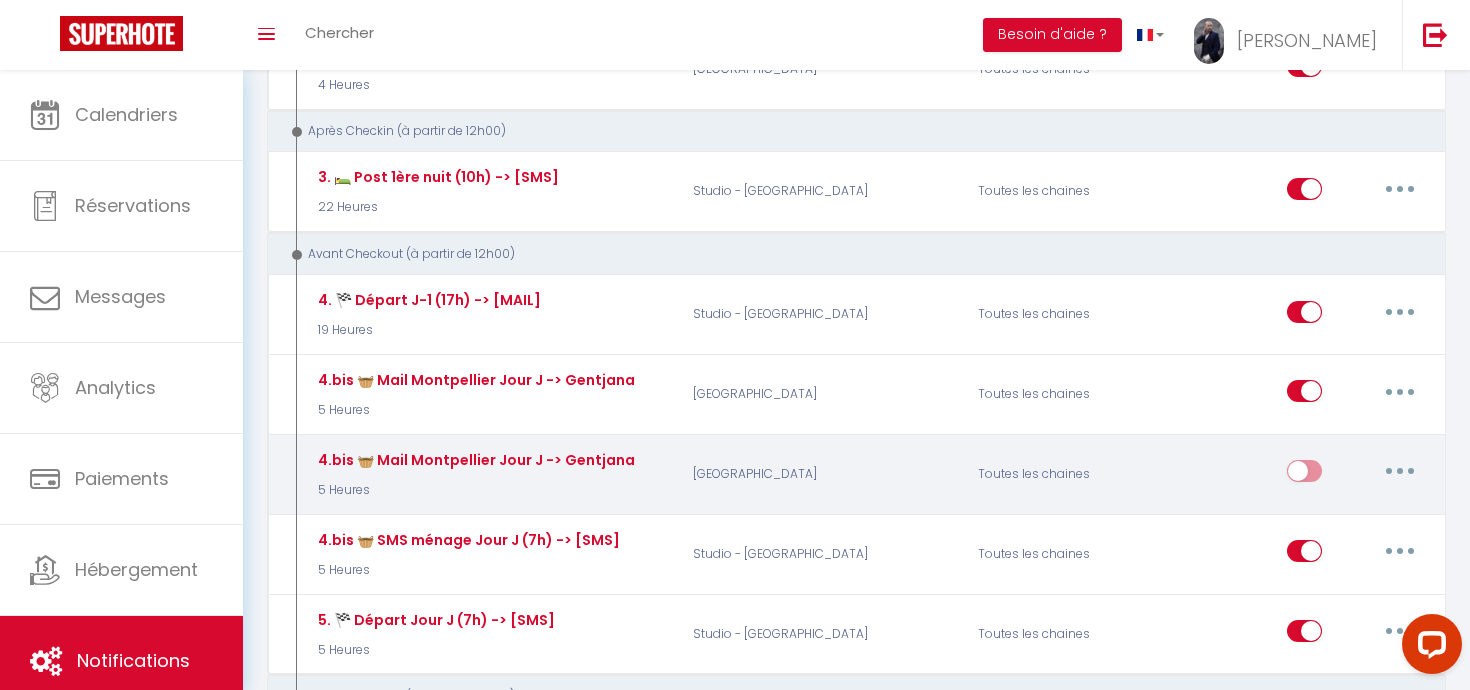 click at bounding box center [1400, 471] 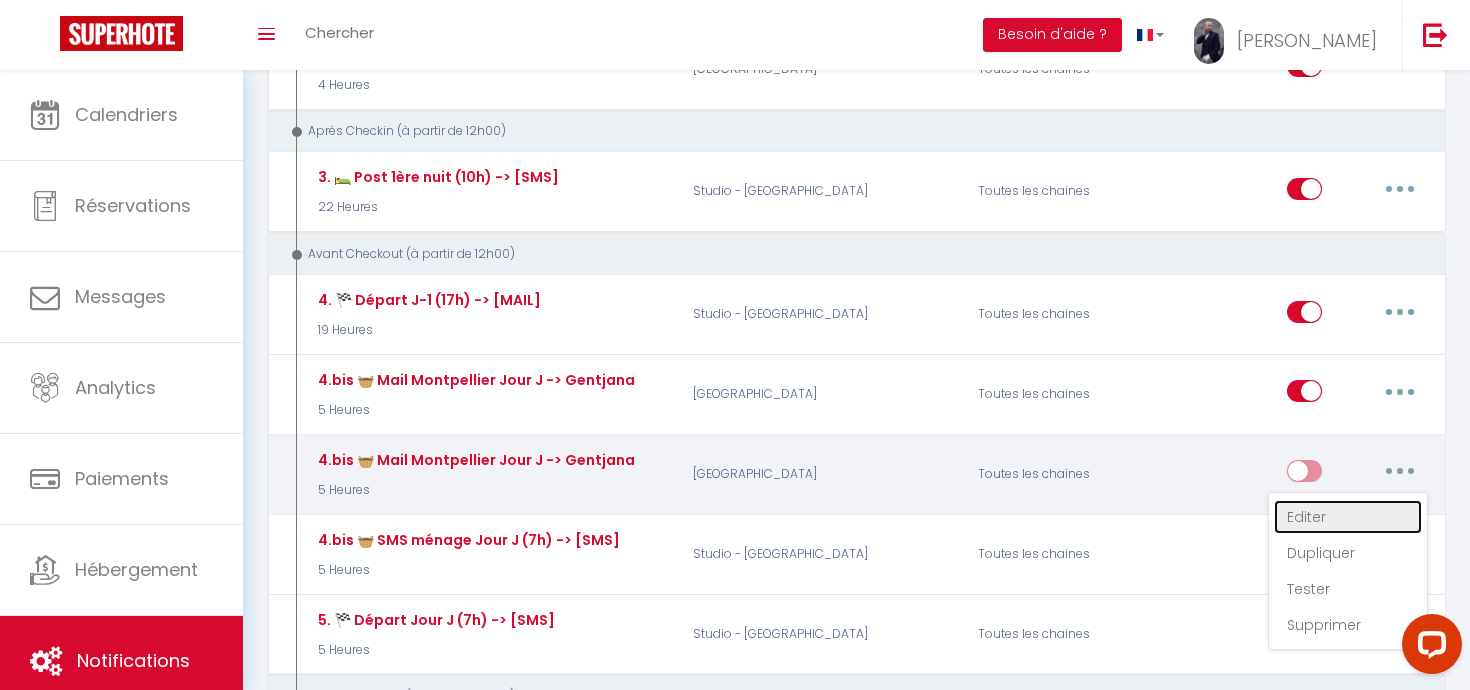 click on "Editer" at bounding box center (1348, 517) 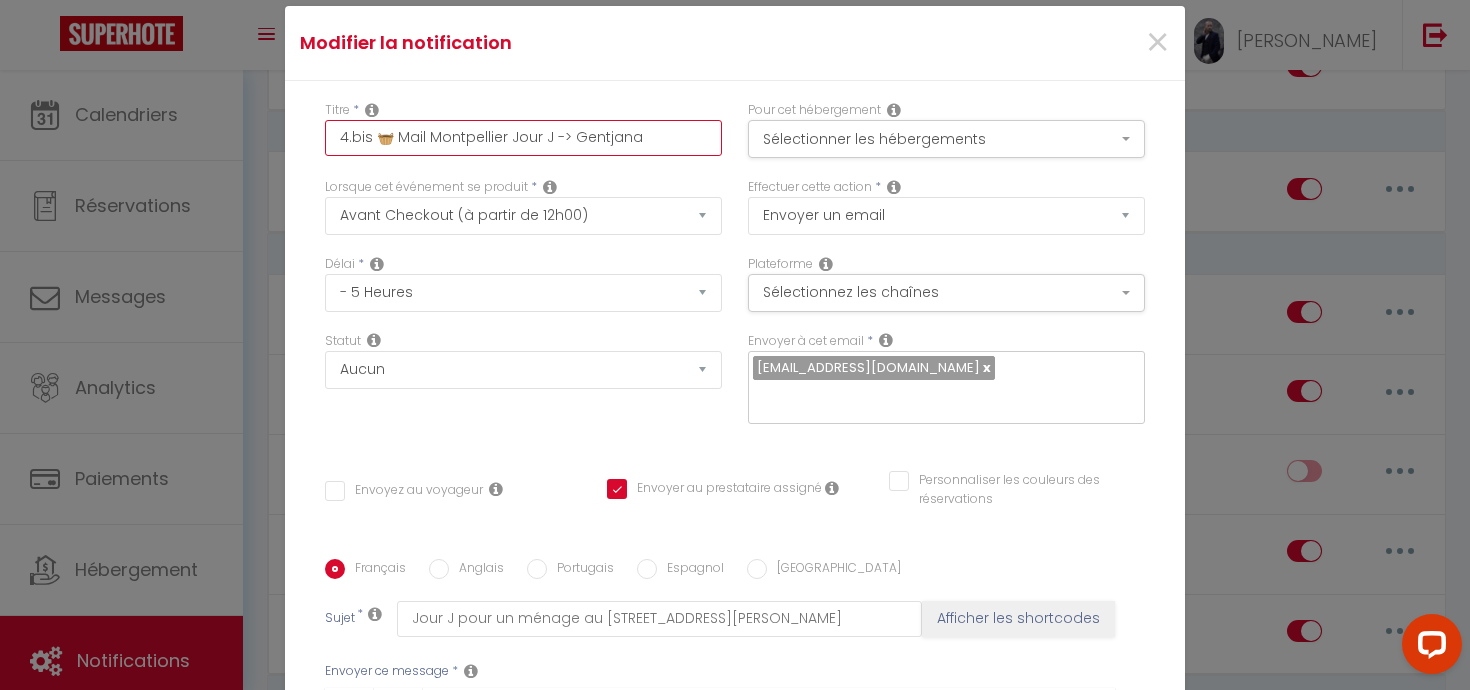 click on "4.bis 🧺 Mail Montpellier Jour J -> Gentjana" at bounding box center [523, 138] 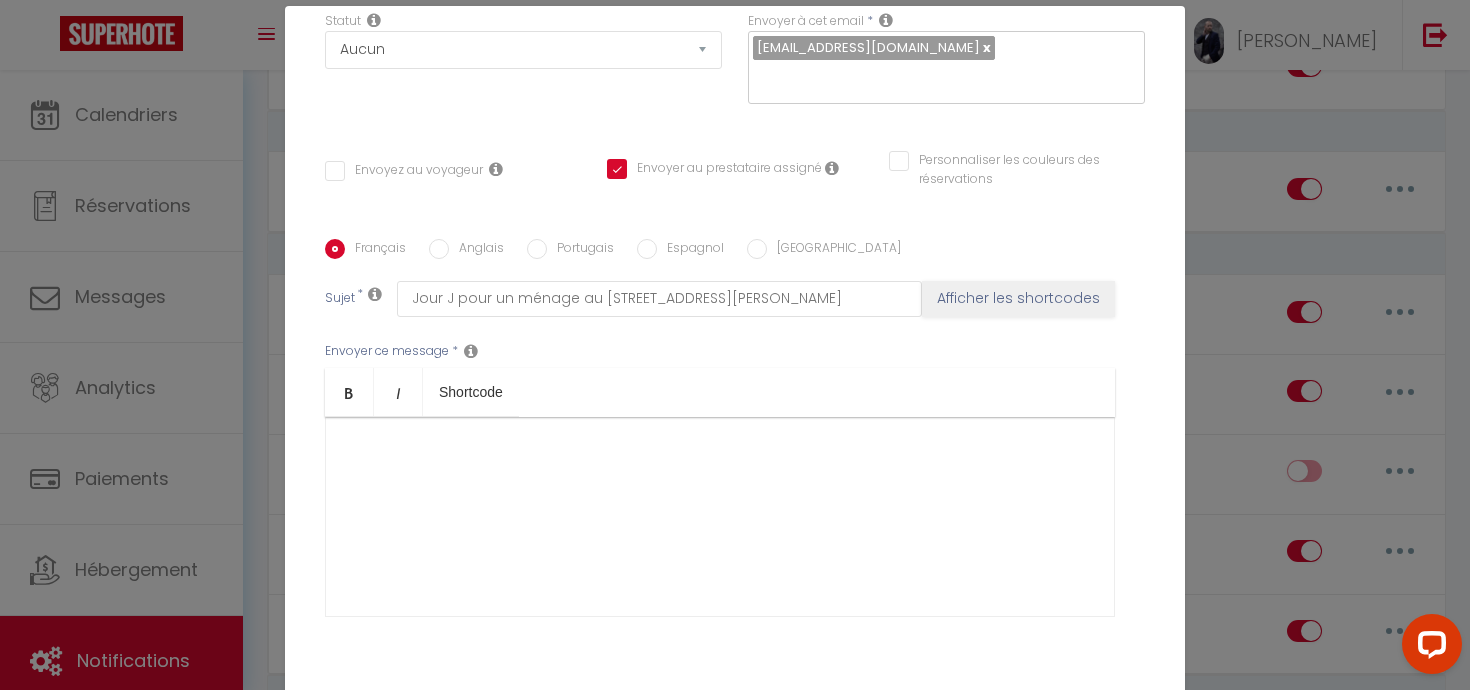 scroll, scrollTop: 375, scrollLeft: 0, axis: vertical 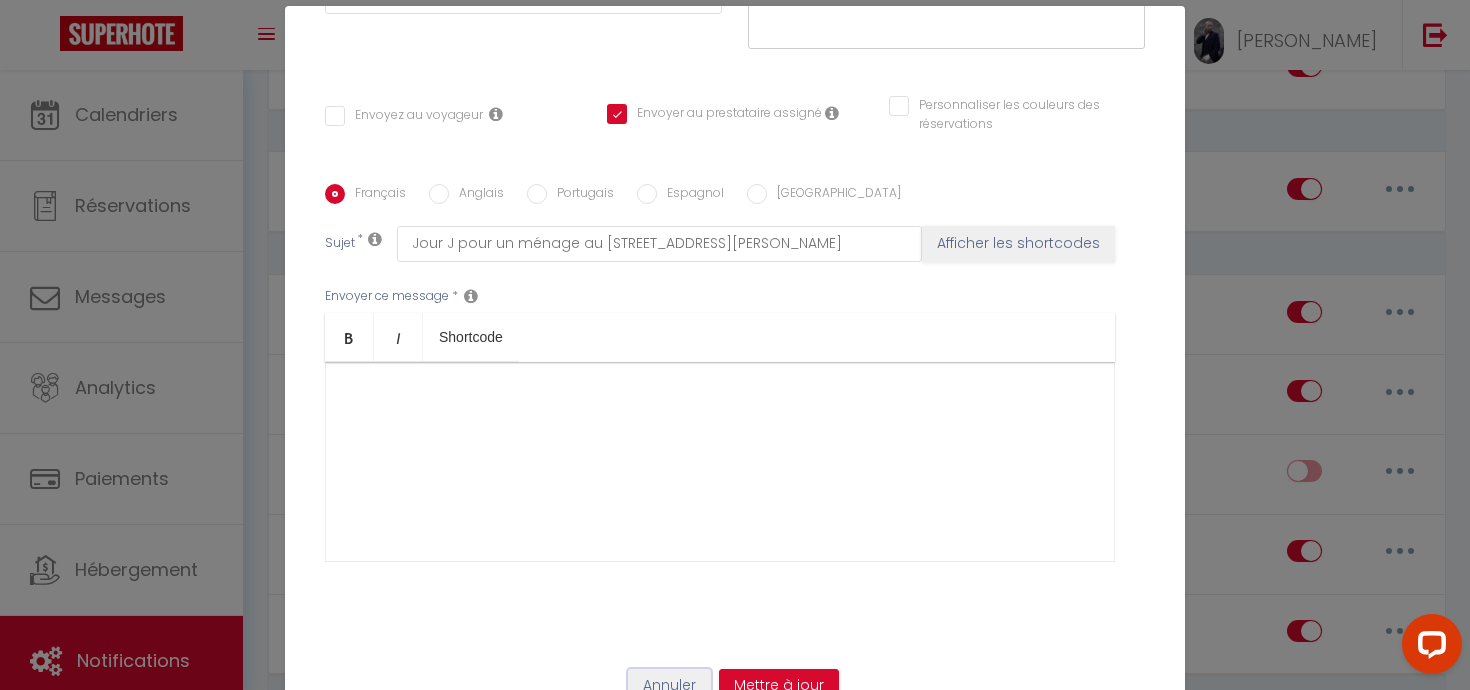 click on "Annuler" at bounding box center (669, 686) 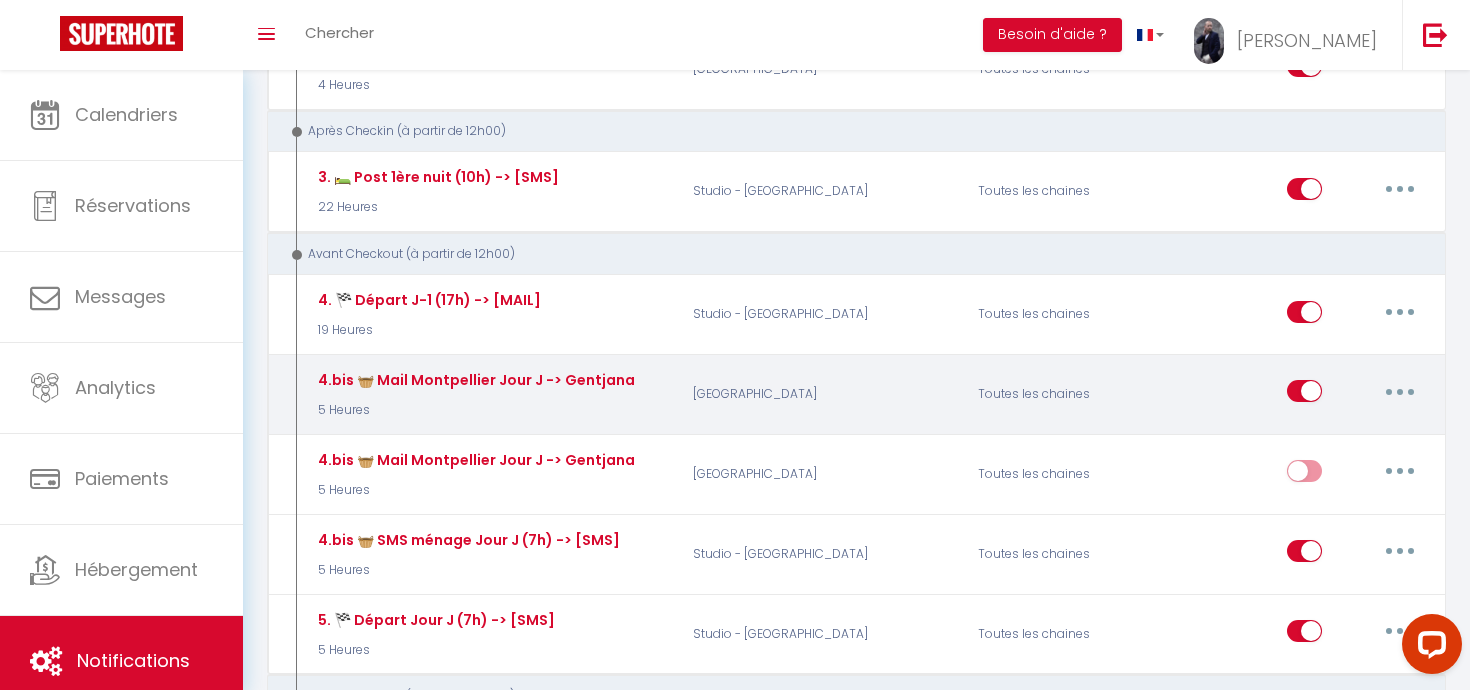 click at bounding box center (1400, 391) 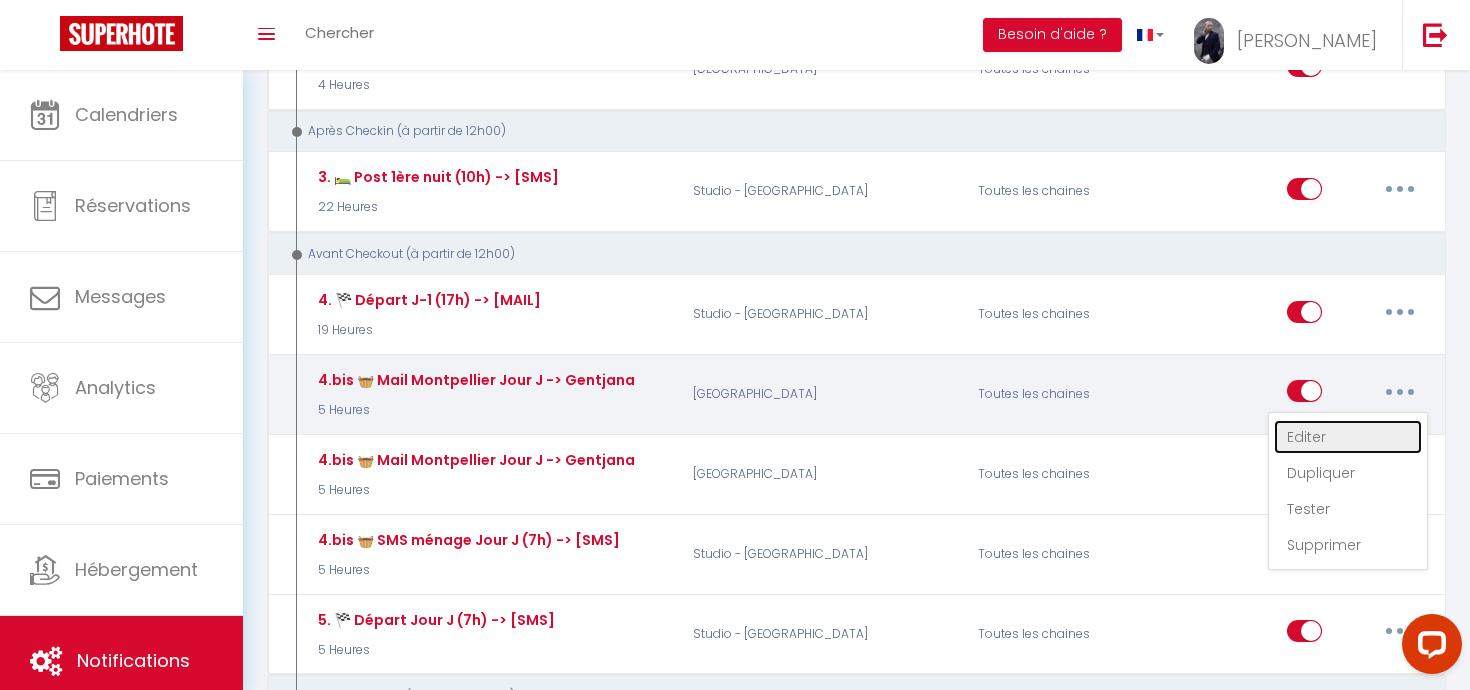 click on "Editer" at bounding box center [1348, 437] 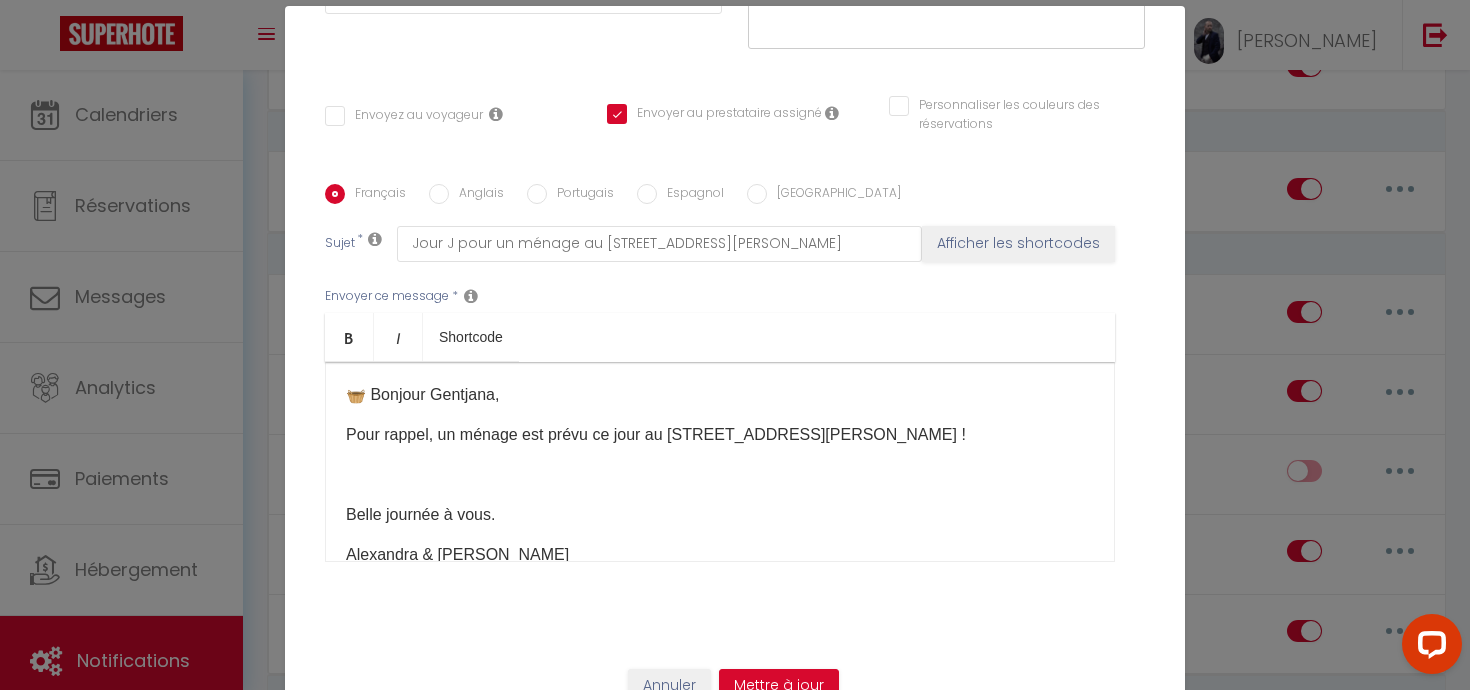 click on "Pour rappel, un ménage est prévu ce jour au [STREET_ADDRESS][PERSON_NAME] !" at bounding box center (720, 435) 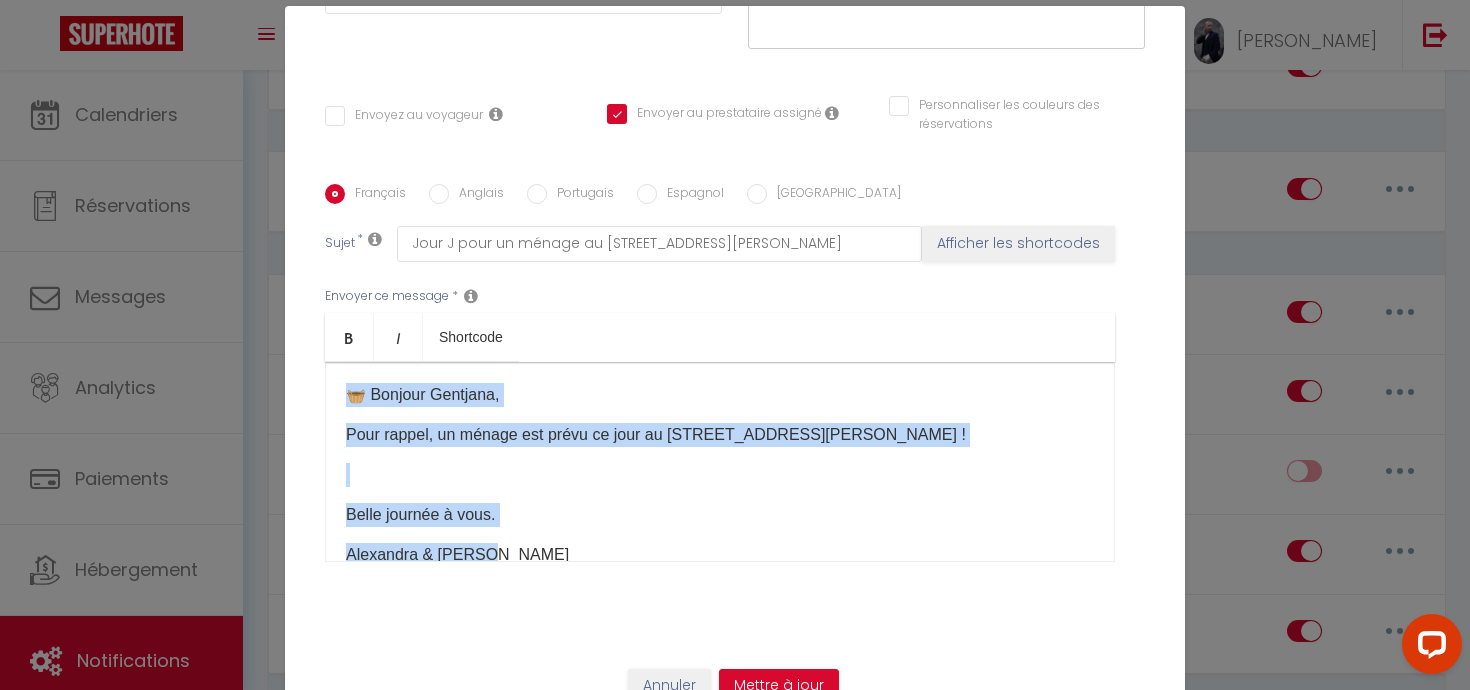 copy on "​🧺 Bonjour Gentjana,
Pour rappel, un ménage est prévu ce jour au [STREET_ADDRESS][PERSON_NAME] !
Belle journée à vous.
Alexandra & [PERSON_NAME]" 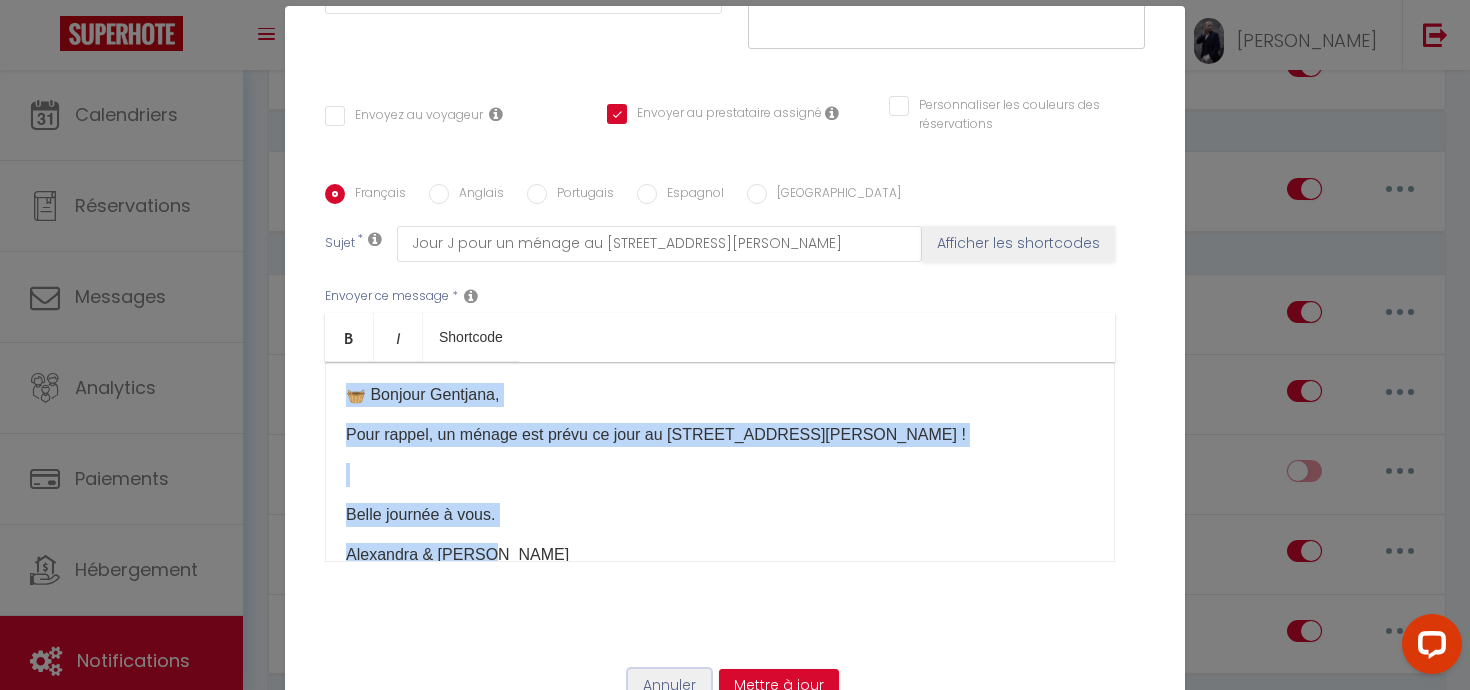 click on "Annuler" at bounding box center (669, 686) 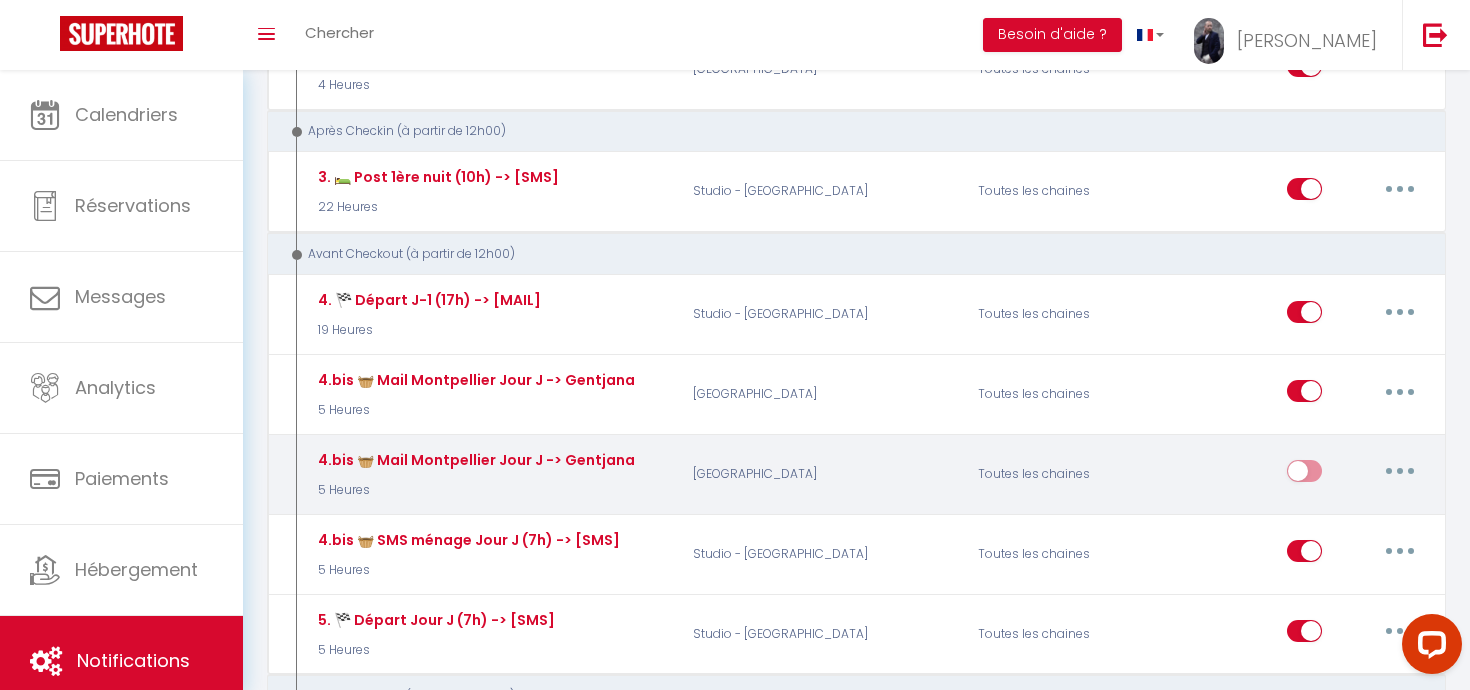 click at bounding box center [1400, 471] 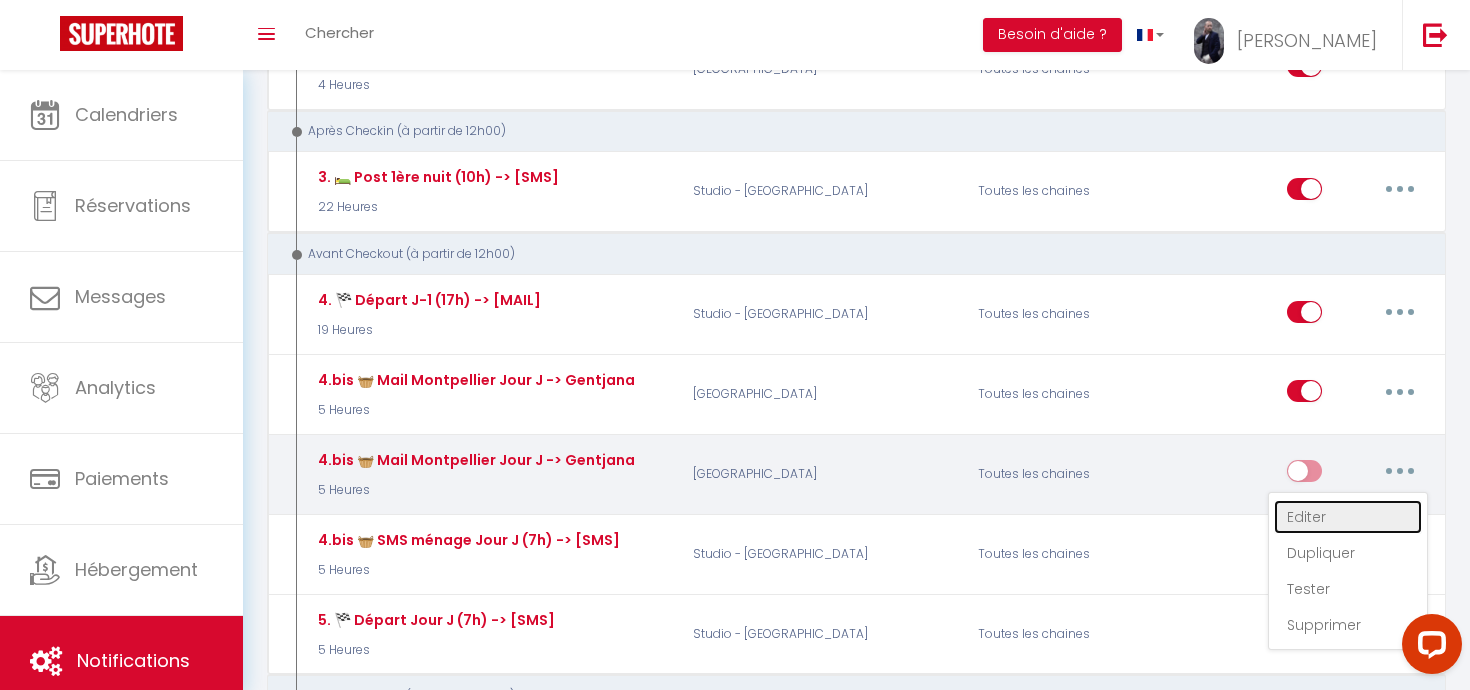 click on "Editer" at bounding box center (1348, 517) 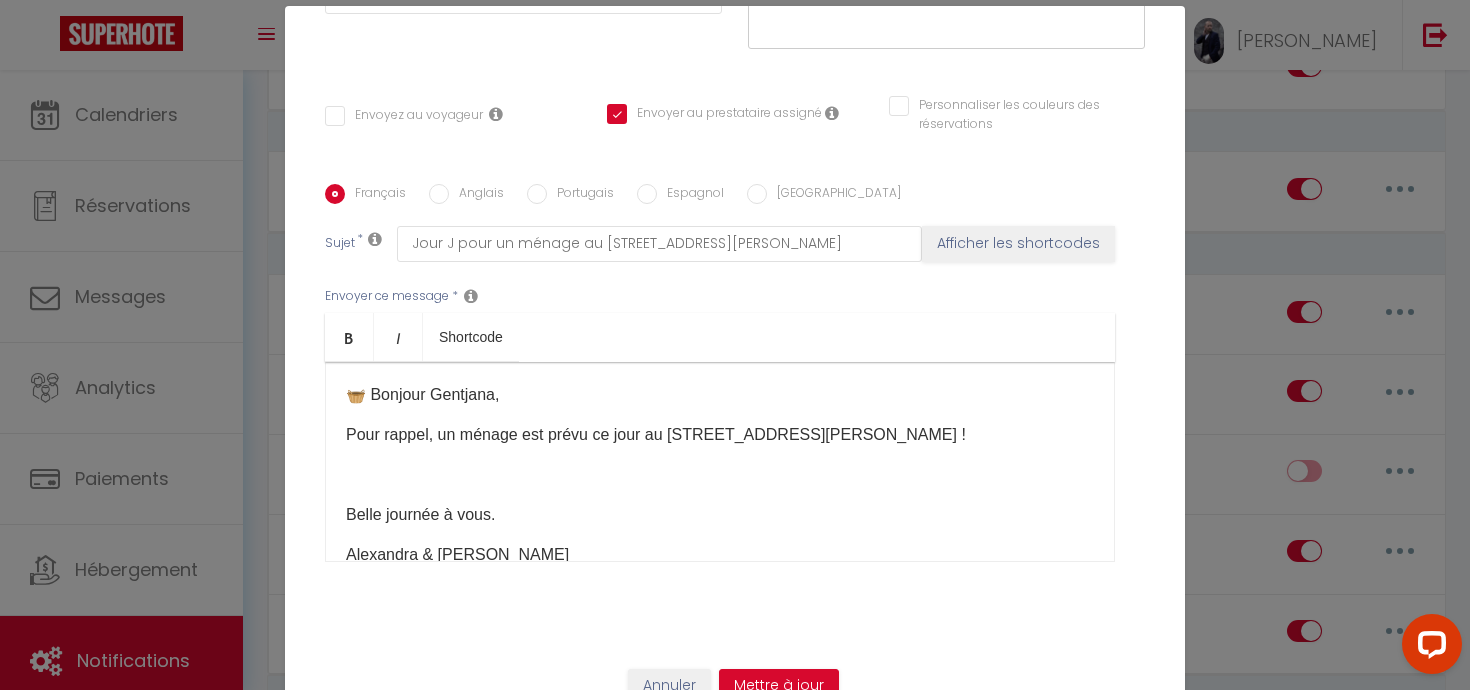 click on "Pour rappel, un ménage est prévu ce jour au [STREET_ADDRESS][PERSON_NAME] !" at bounding box center [720, 435] 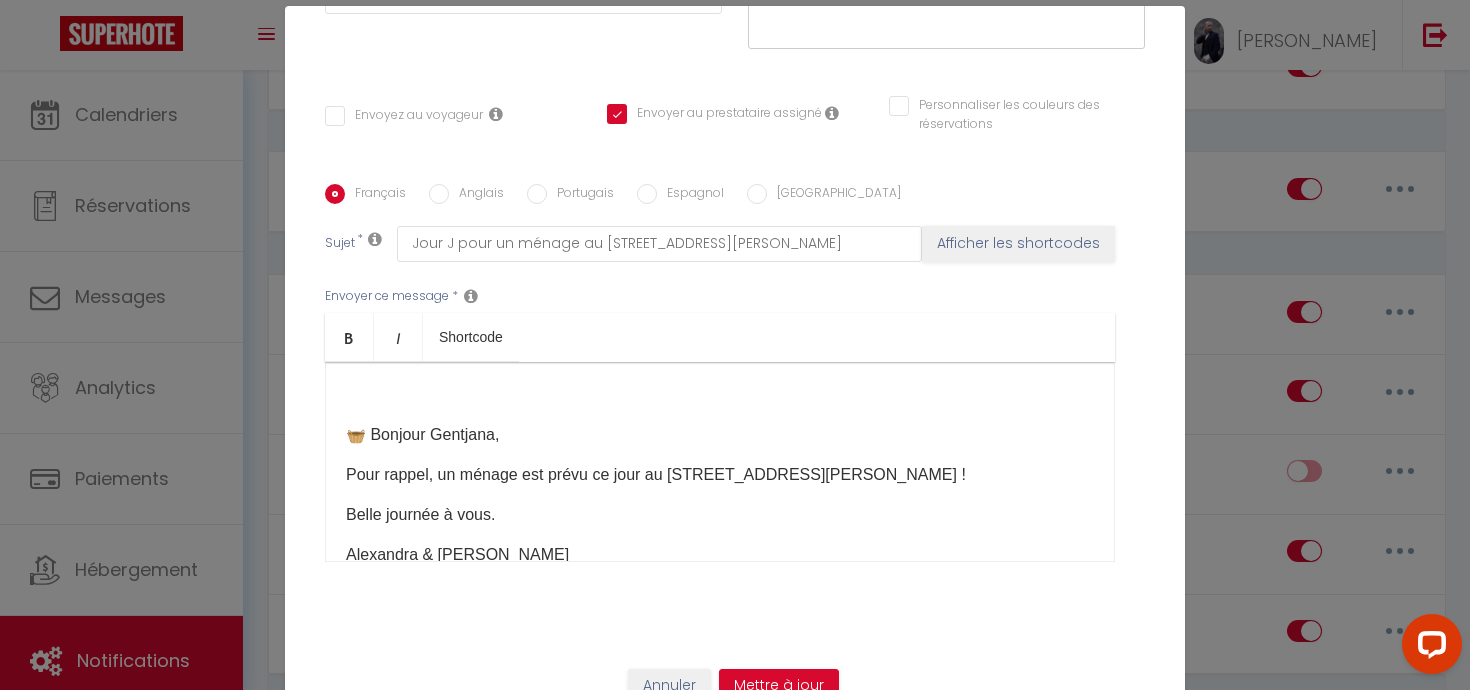 click on "​🧺 Bonjour Gentjana," at bounding box center (720, 435) 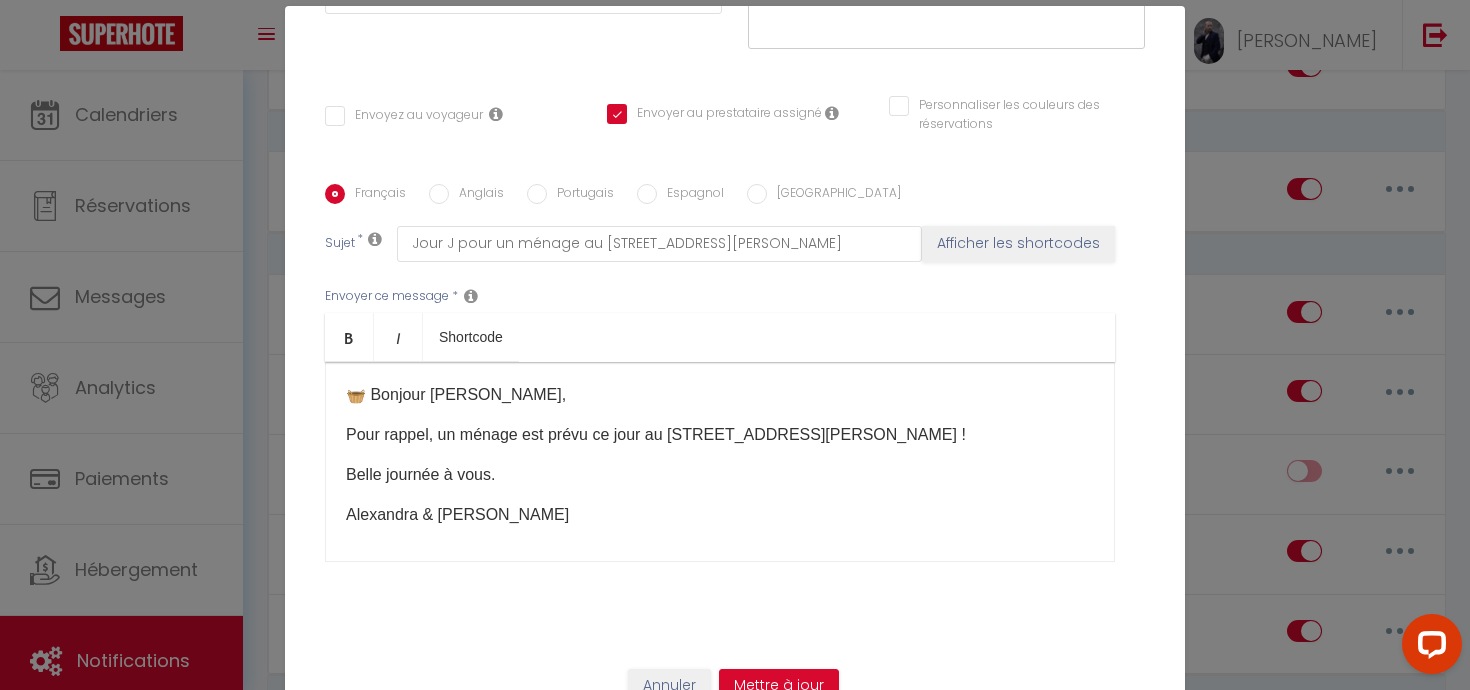 click on "🧺 Bonjour [PERSON_NAME]," at bounding box center (720, 395) 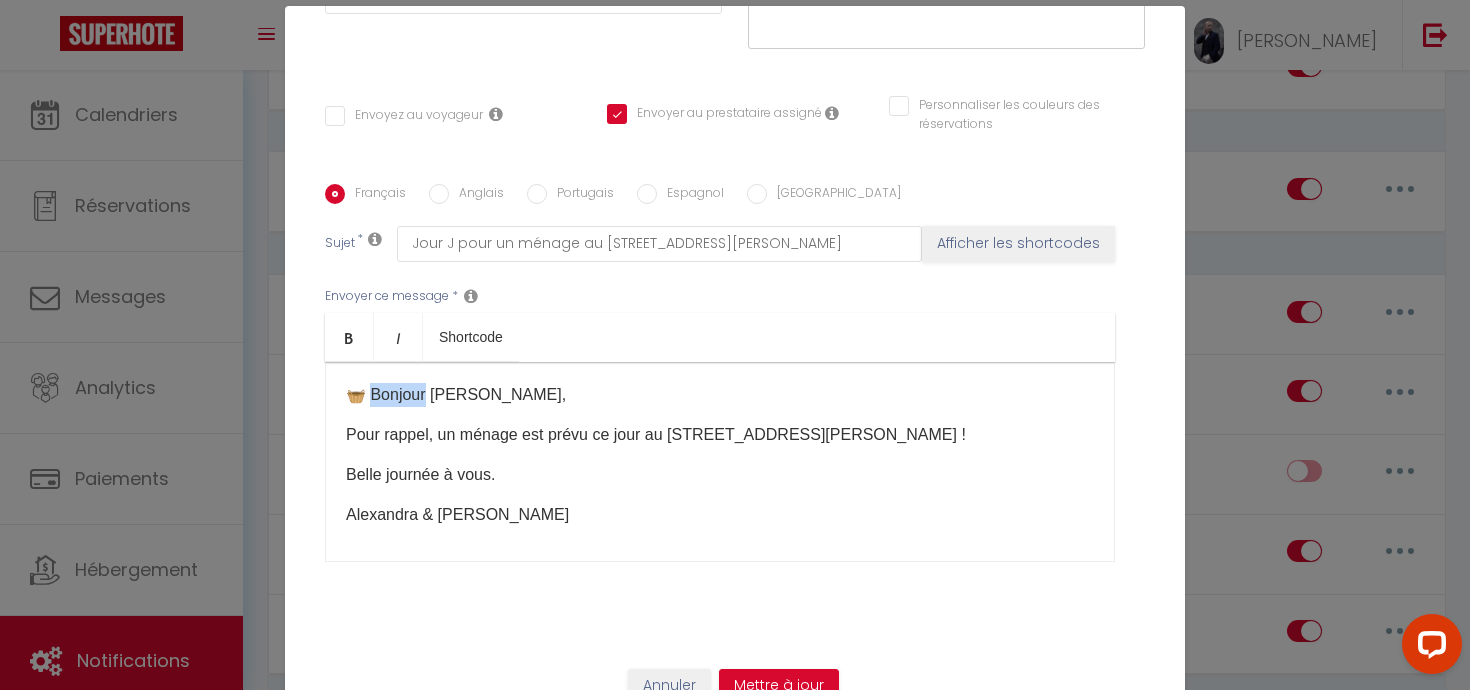 click on "🧺 Bonjour [PERSON_NAME]," at bounding box center [720, 395] 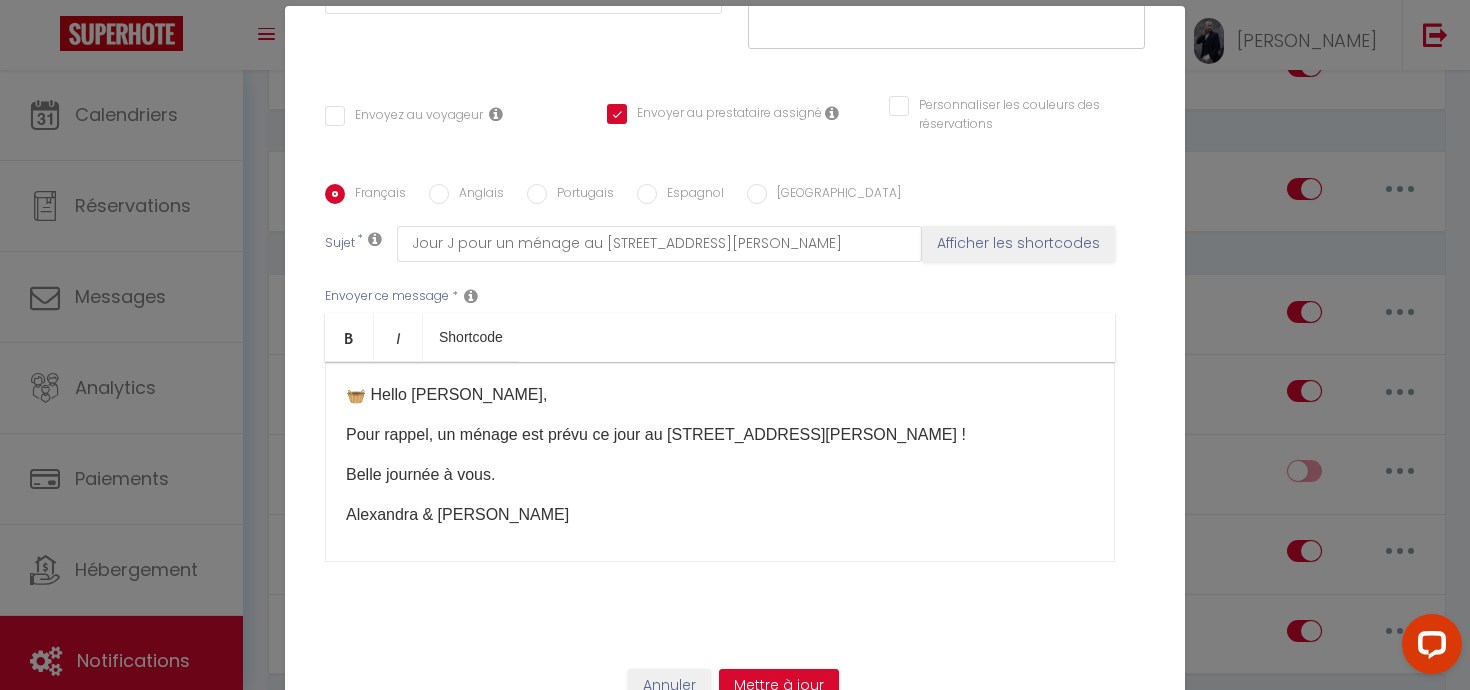click on "🧺 Hello [PERSON_NAME]," at bounding box center [720, 395] 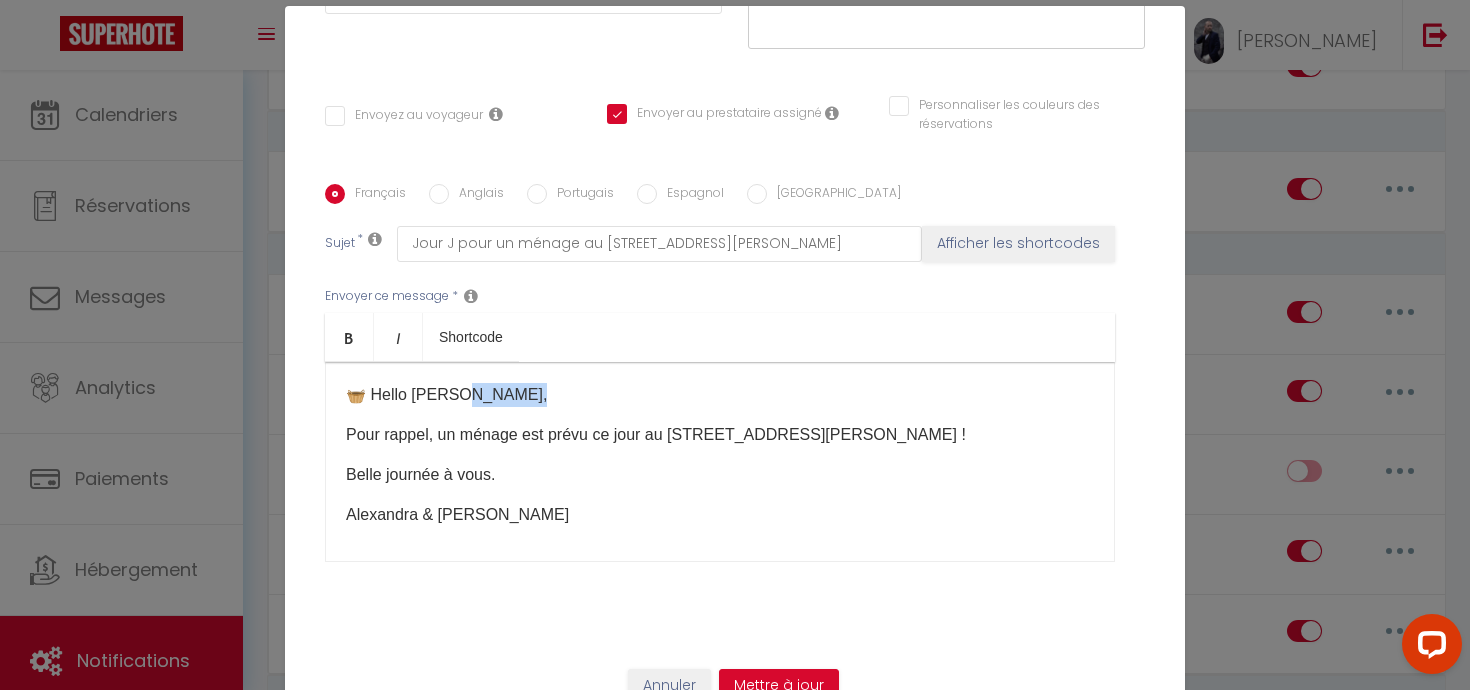 click on "🧺 Hello [PERSON_NAME]," at bounding box center (720, 395) 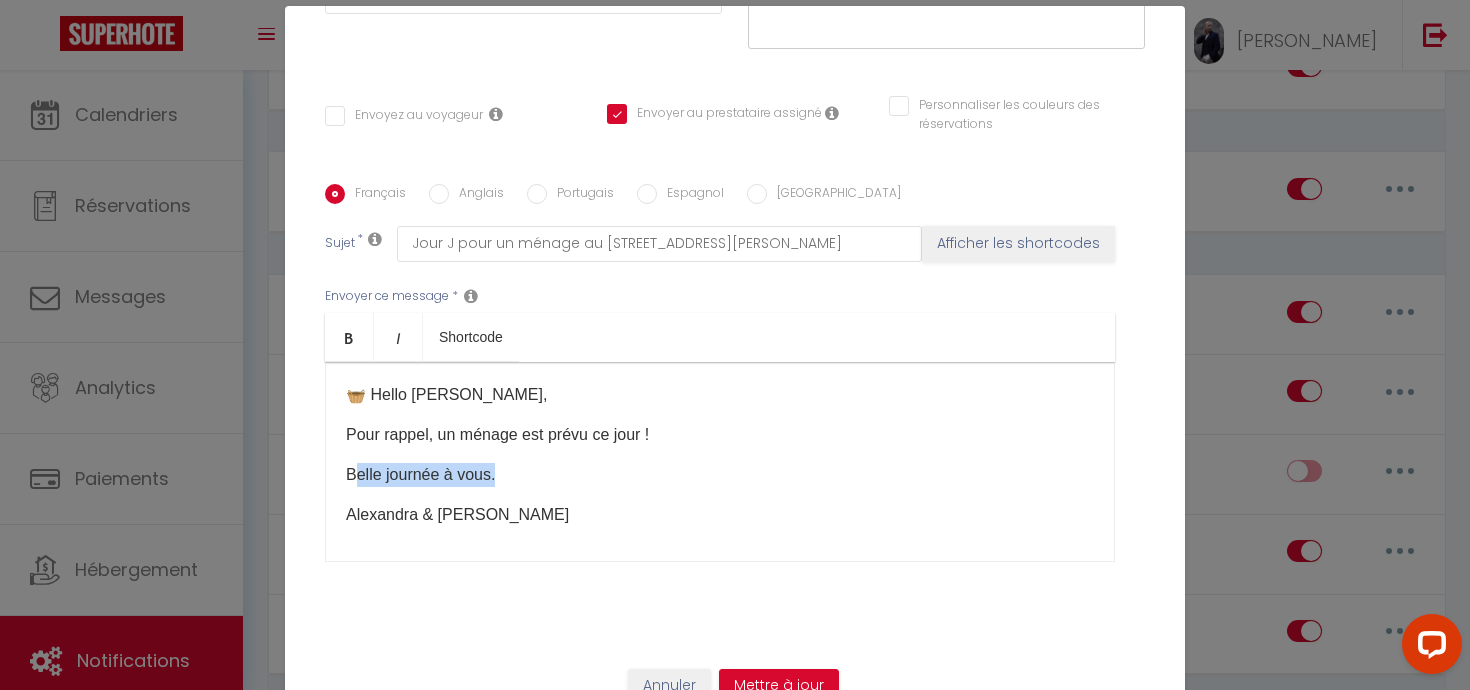 drag, startPoint x: 500, startPoint y: 449, endPoint x: 357, endPoint y: 449, distance: 143 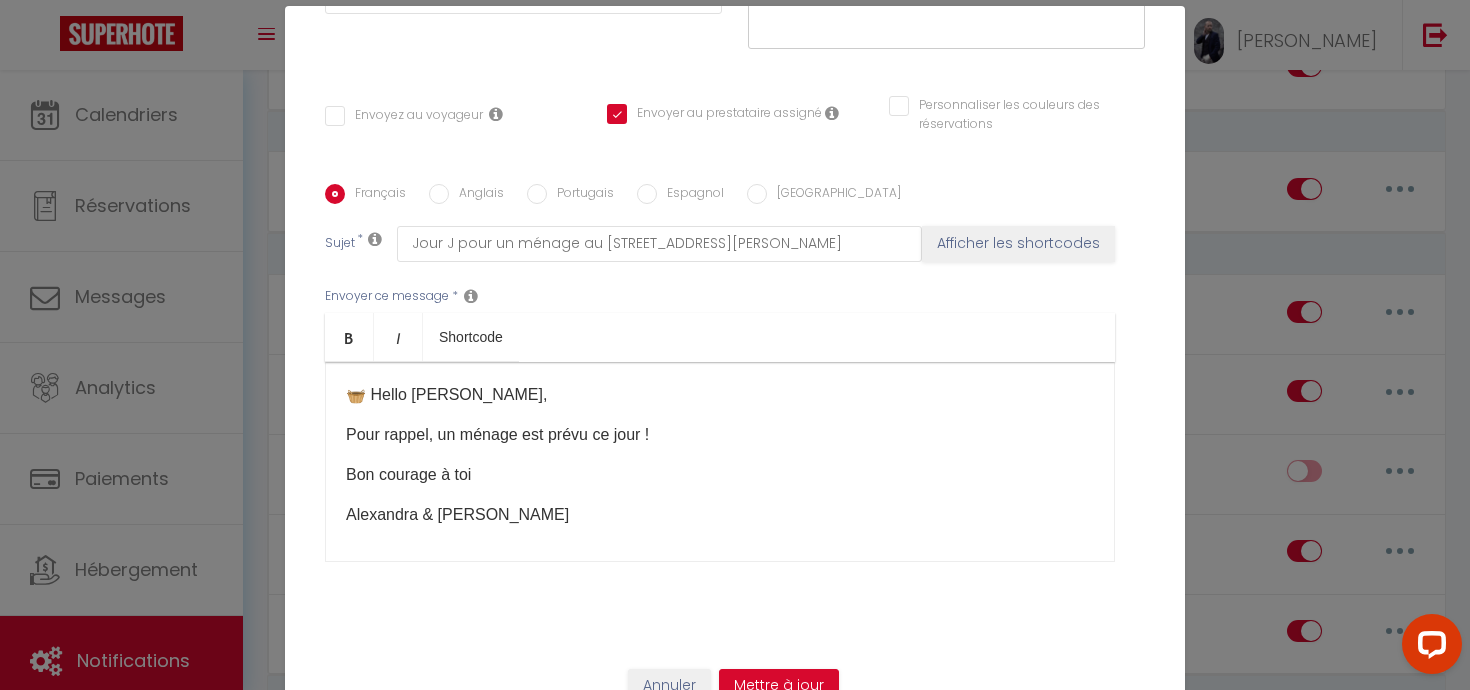 click on "Pour rappel, un ménage est prévu ce jour !" at bounding box center [720, 435] 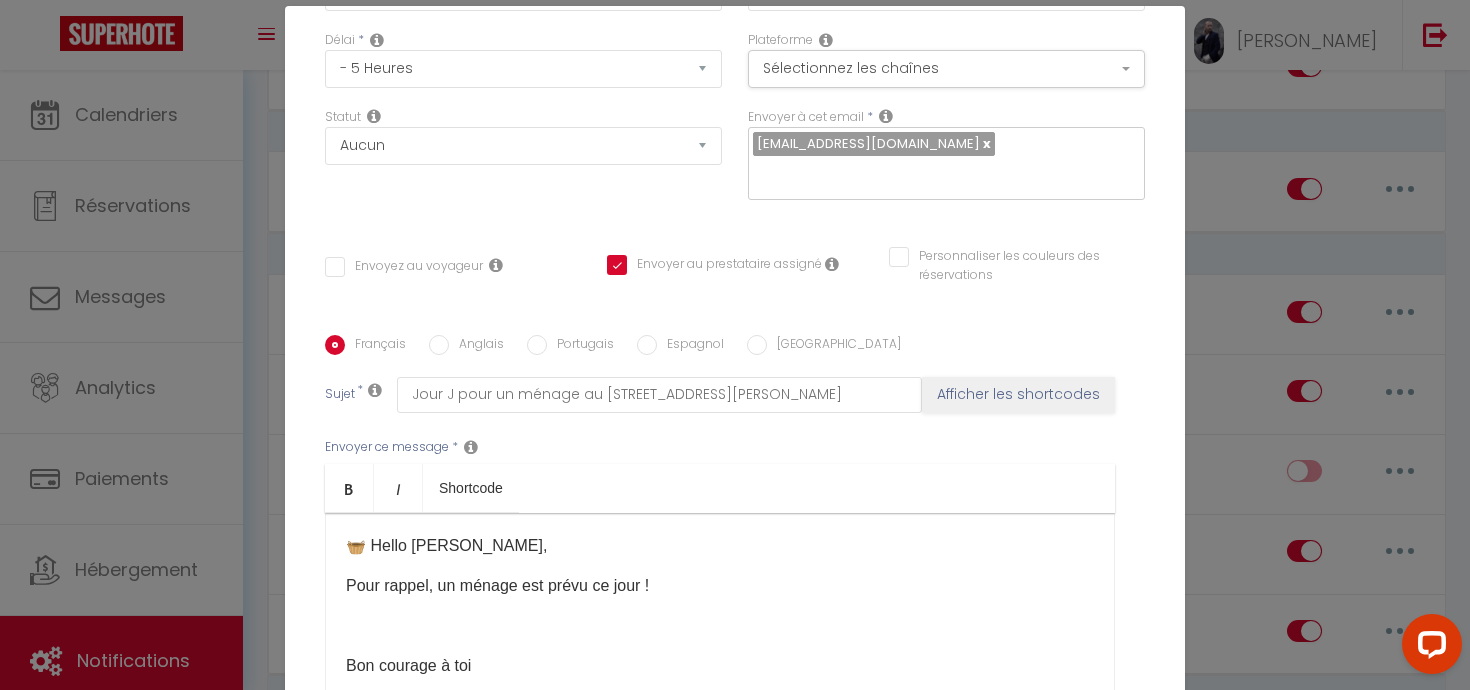 scroll, scrollTop: 216, scrollLeft: 0, axis: vertical 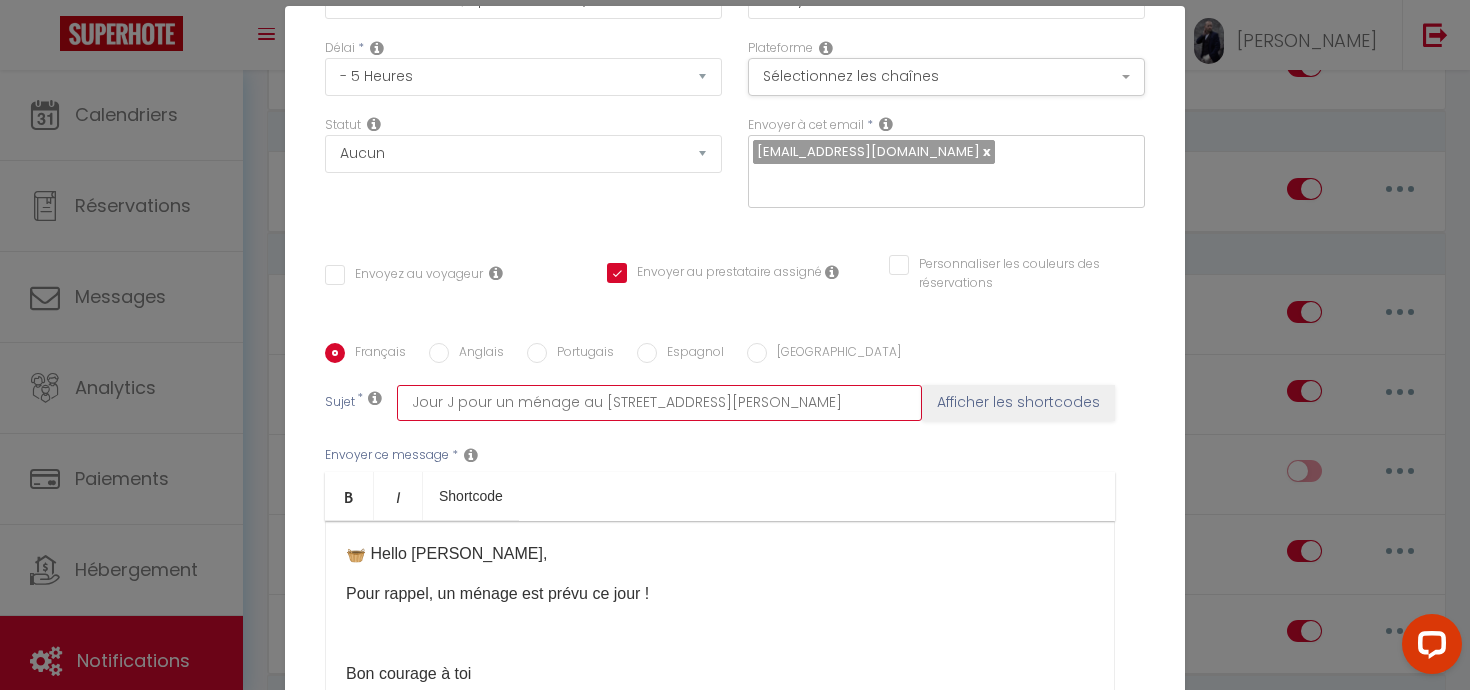 drag, startPoint x: 576, startPoint y: 375, endPoint x: 876, endPoint y: 376, distance: 300.00168 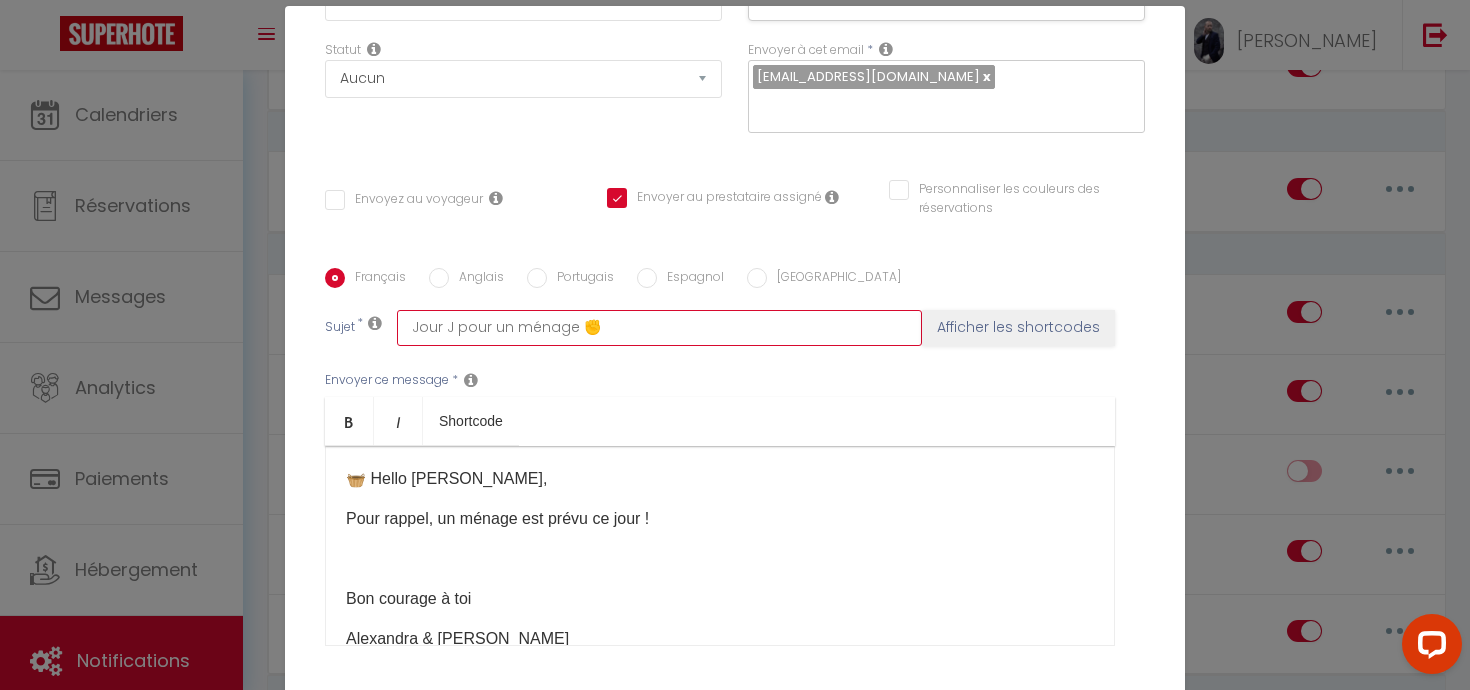 scroll, scrollTop: 375, scrollLeft: 0, axis: vertical 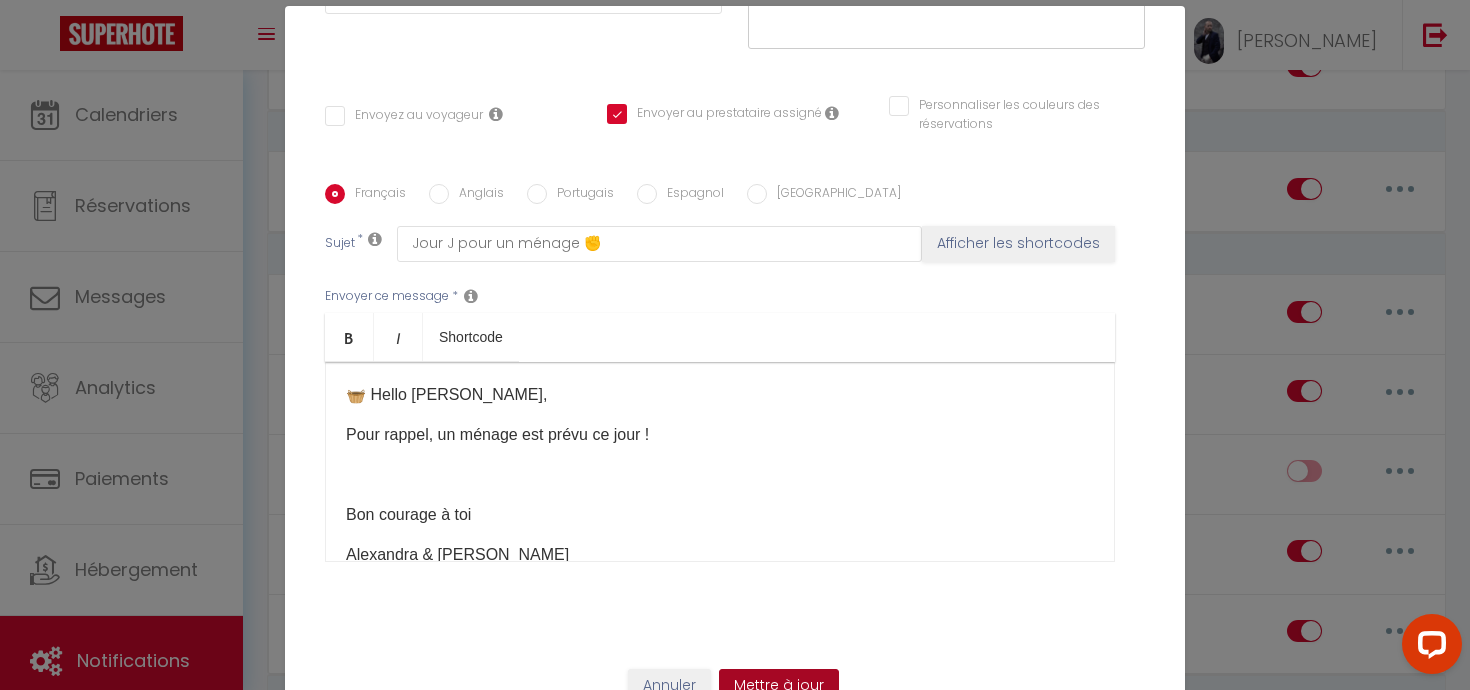 click on "Mettre à jour" at bounding box center [779, 686] 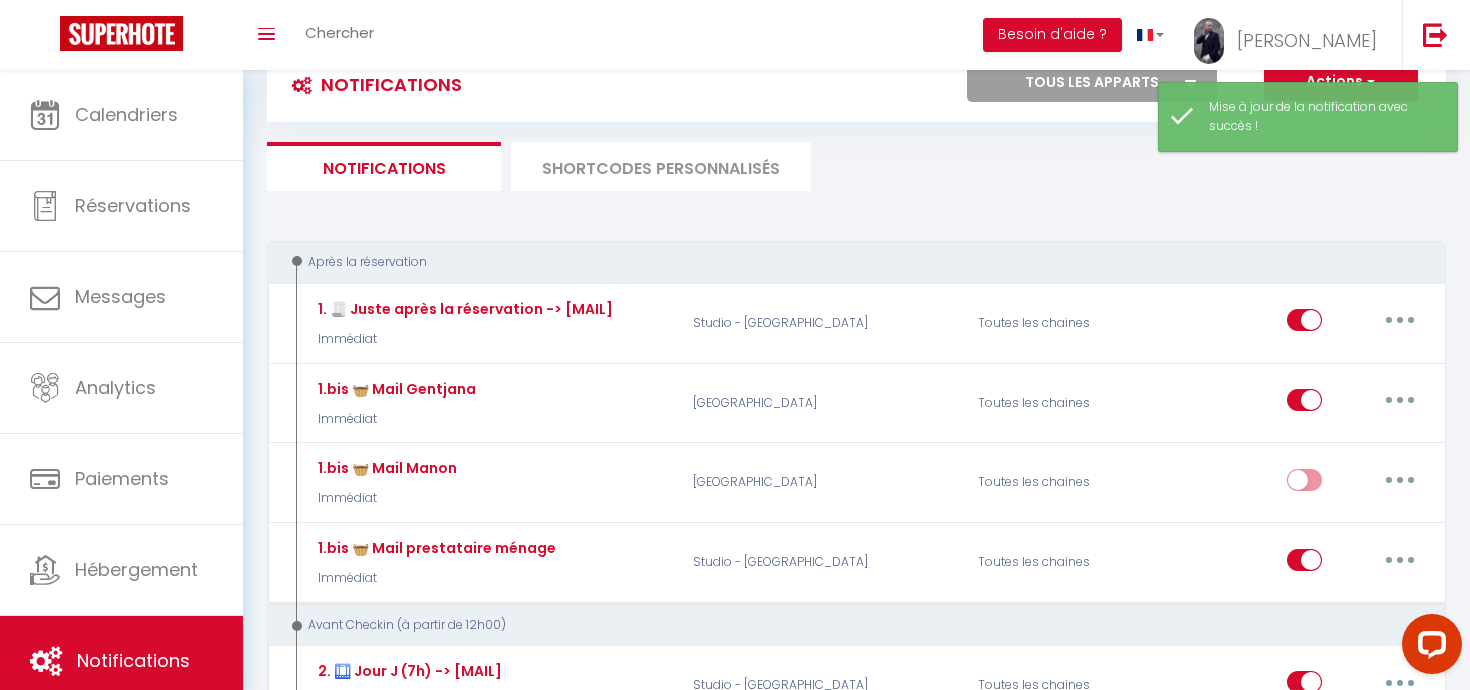 scroll, scrollTop: 0, scrollLeft: 0, axis: both 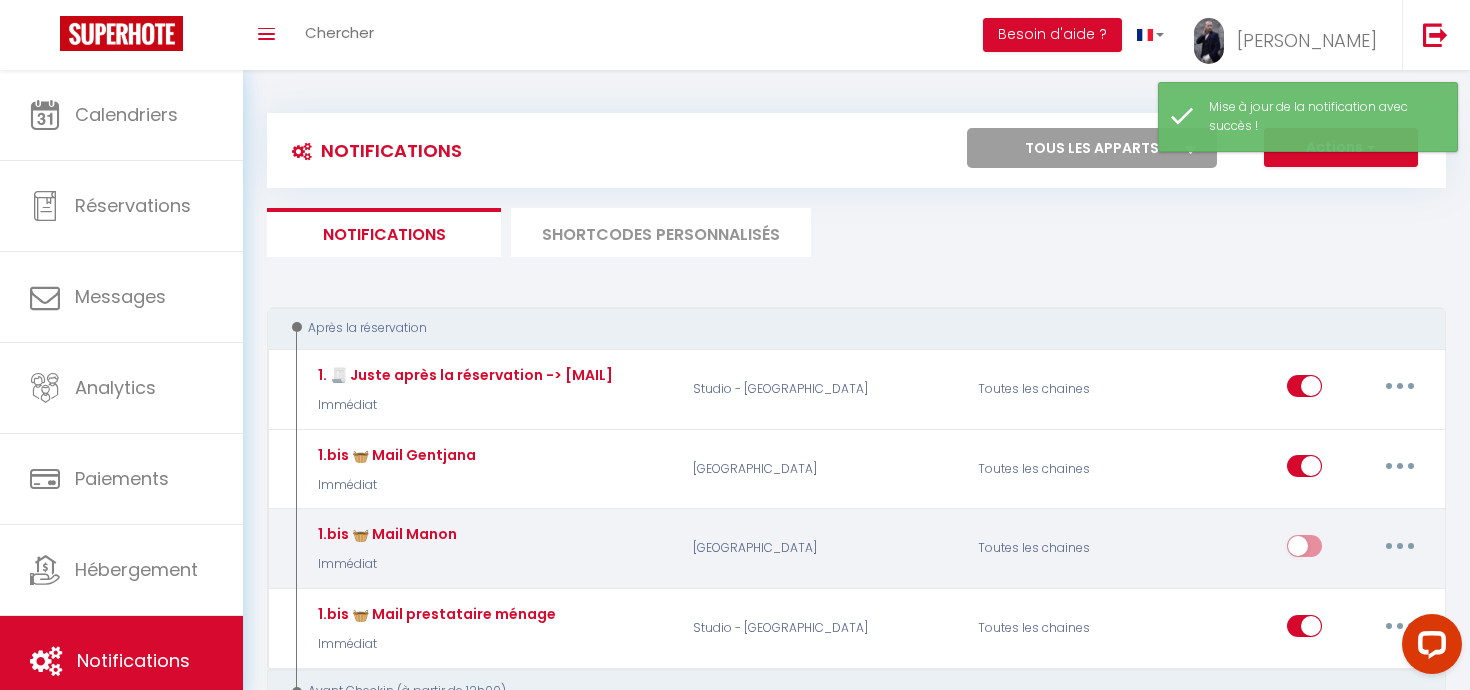 click at bounding box center (1400, 546) 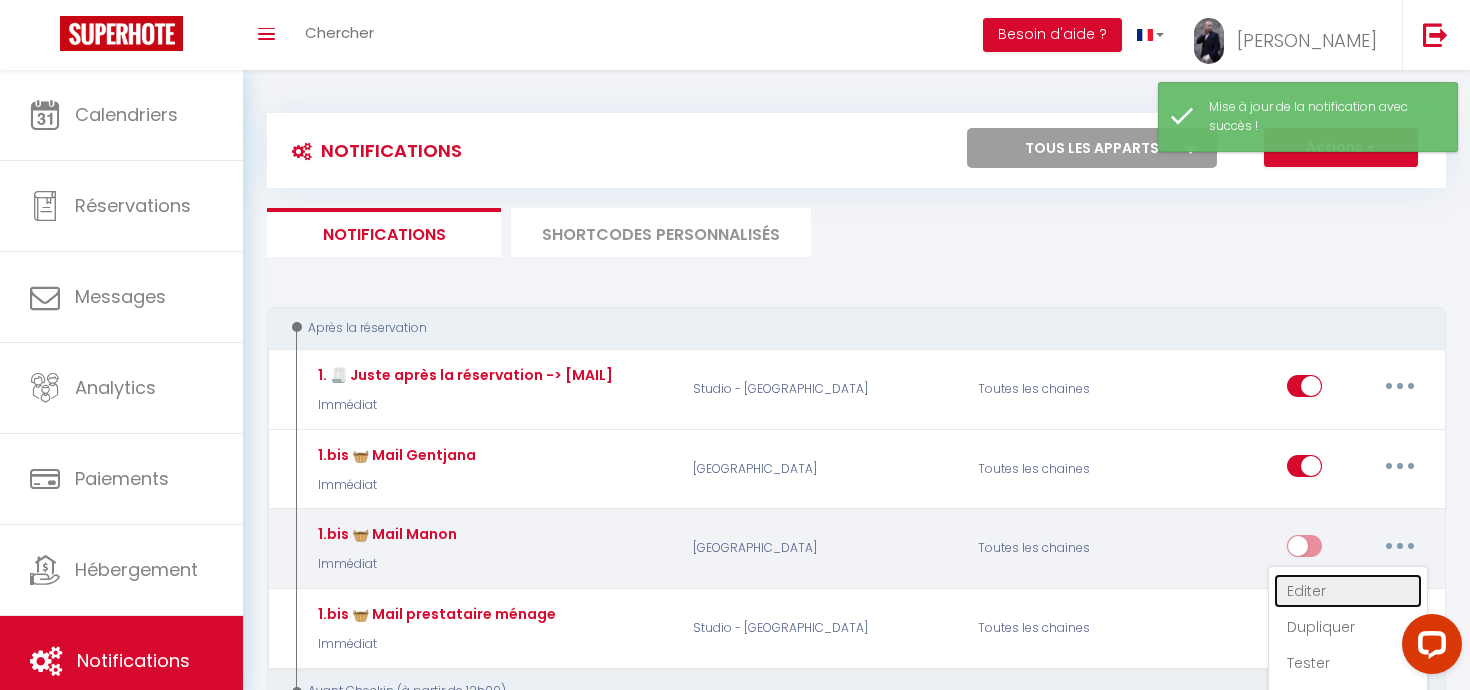 click on "Editer" at bounding box center (1348, 591) 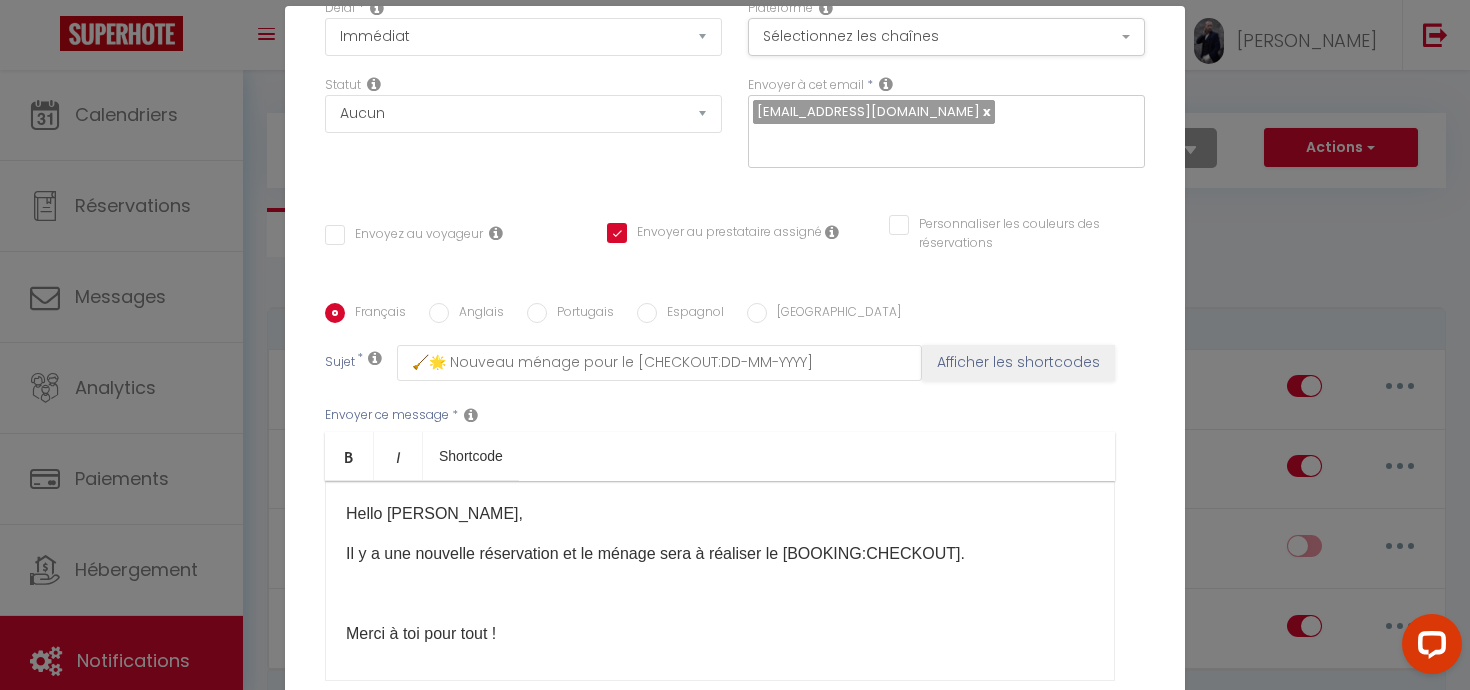 scroll, scrollTop: 124, scrollLeft: 0, axis: vertical 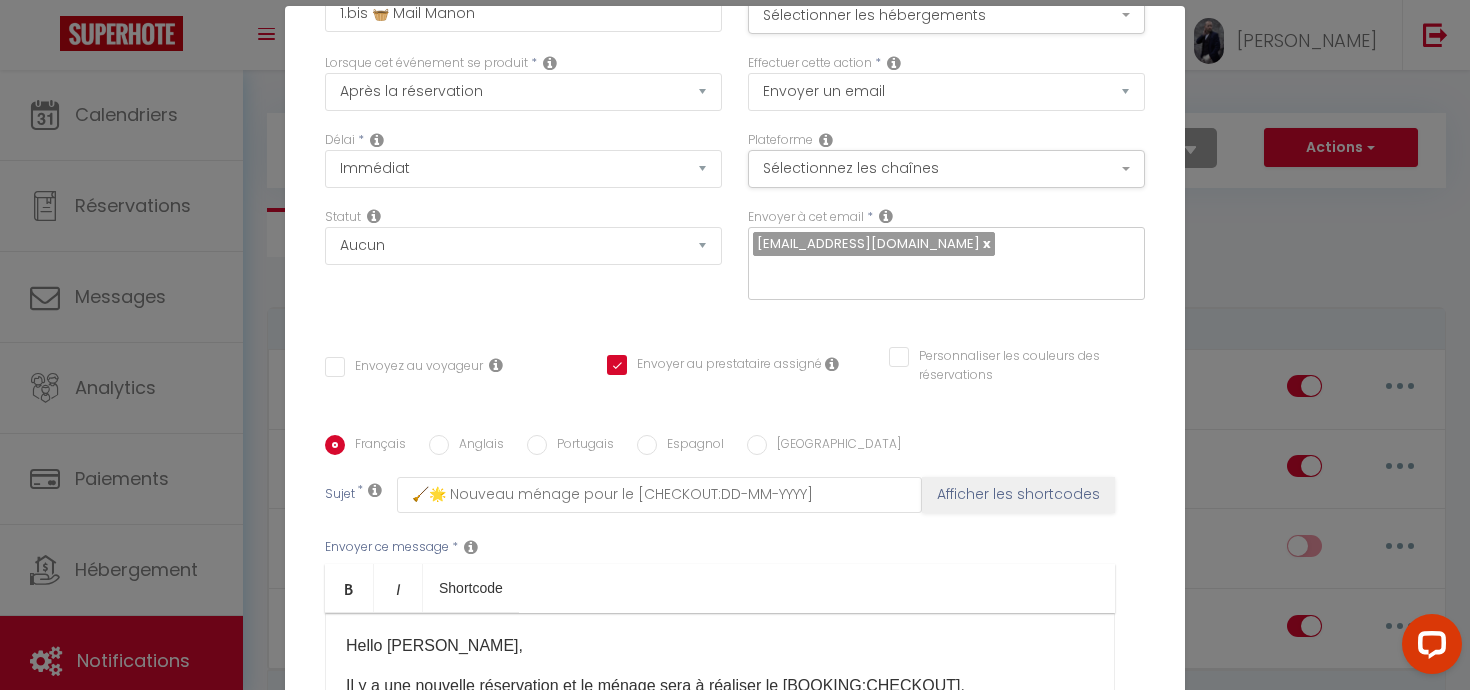 click on "[EMAIL_ADDRESS][DOMAIN_NAME]" at bounding box center [868, 243] 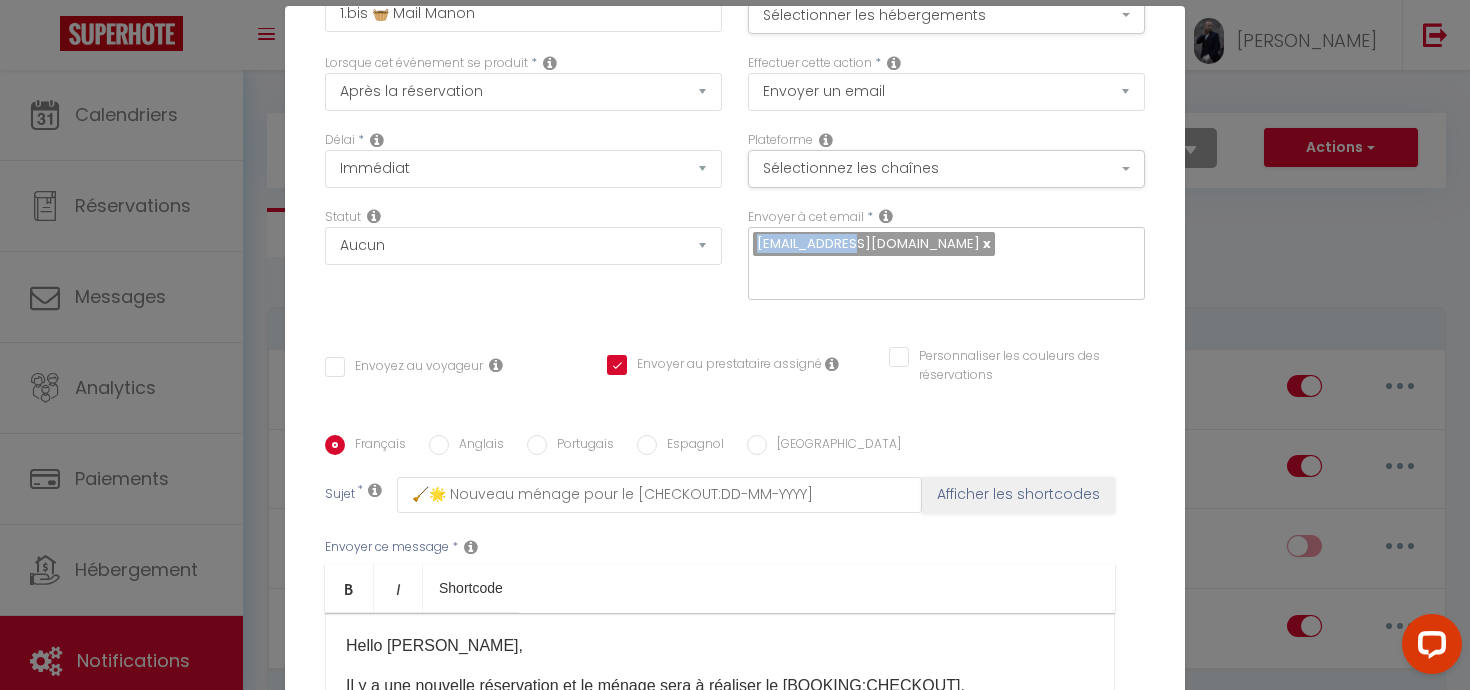 click on "[EMAIL_ADDRESS][DOMAIN_NAME]" at bounding box center [868, 243] 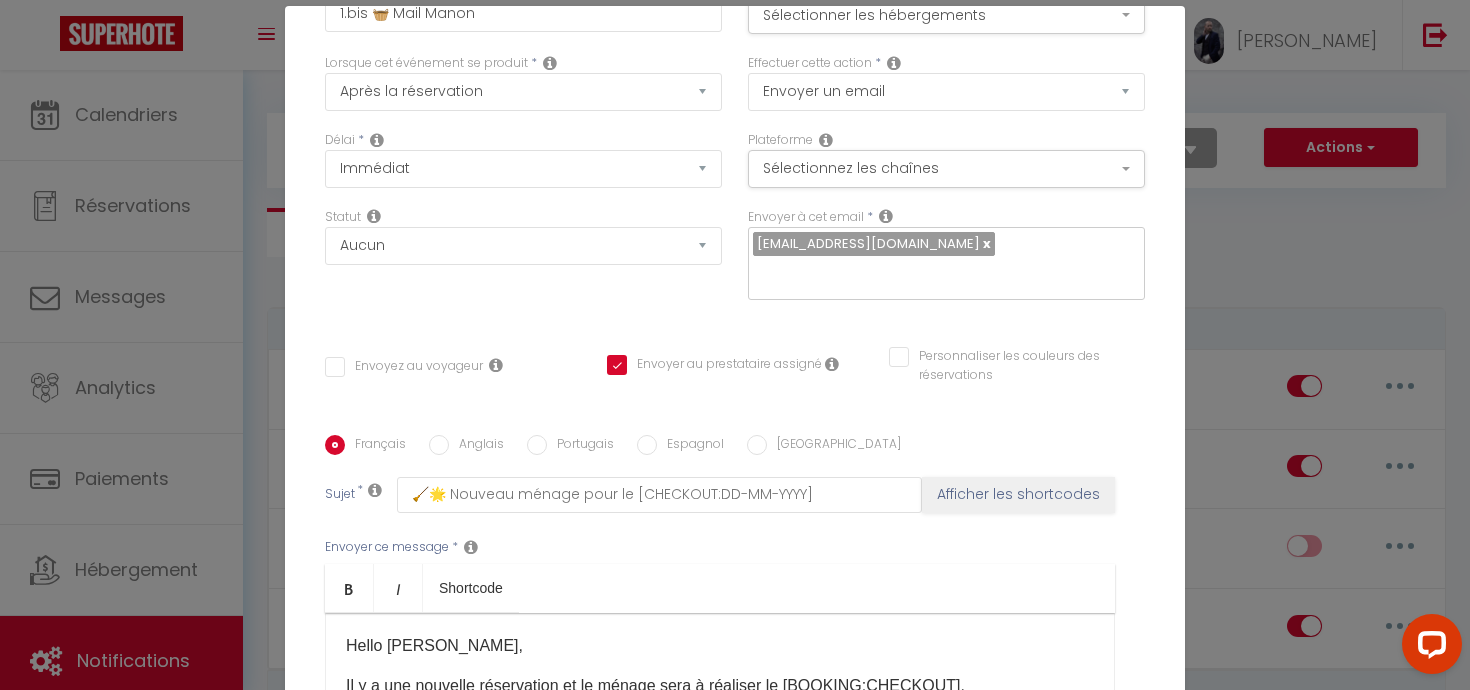 click on "[EMAIL_ADDRESS][DOMAIN_NAME]" at bounding box center (868, 243) 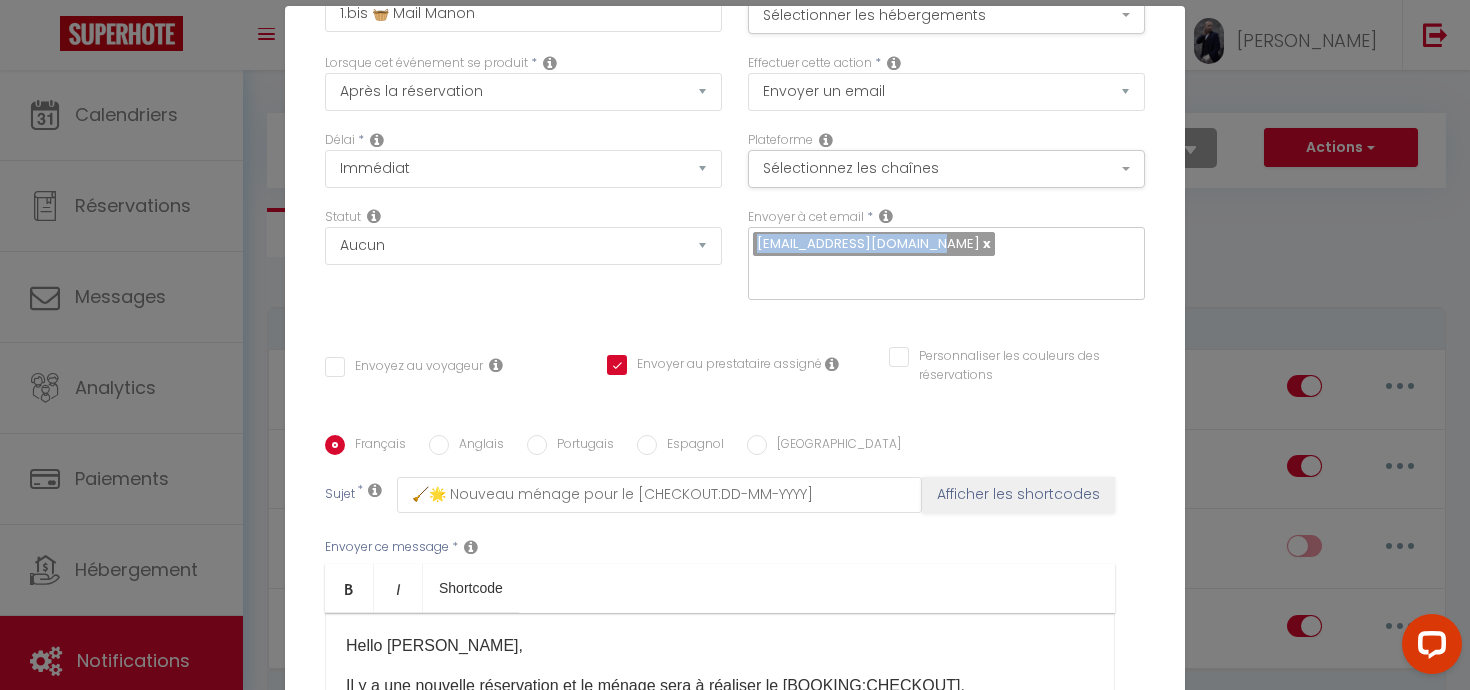 drag, startPoint x: 930, startPoint y: 244, endPoint x: 757, endPoint y: 248, distance: 173.04623 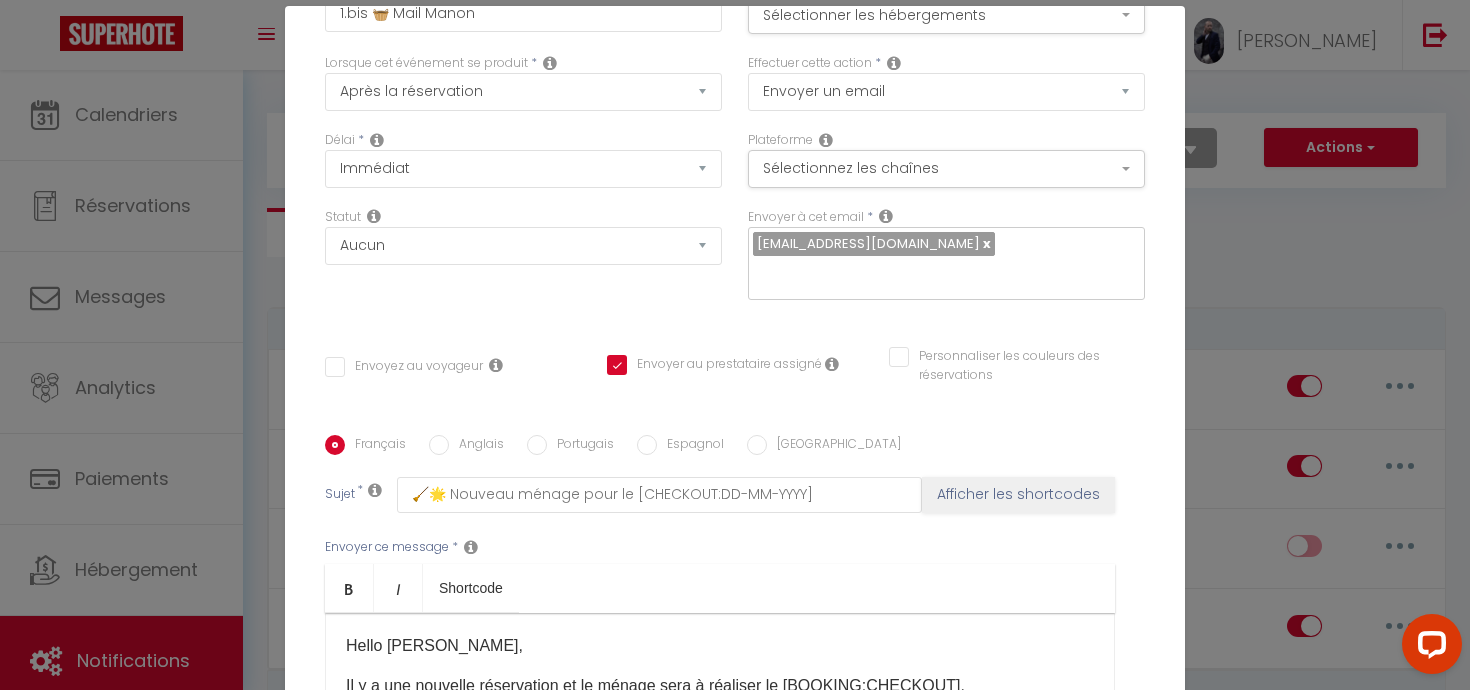 click on "[EMAIL_ADDRESS][DOMAIN_NAME]" at bounding box center [946, 264] 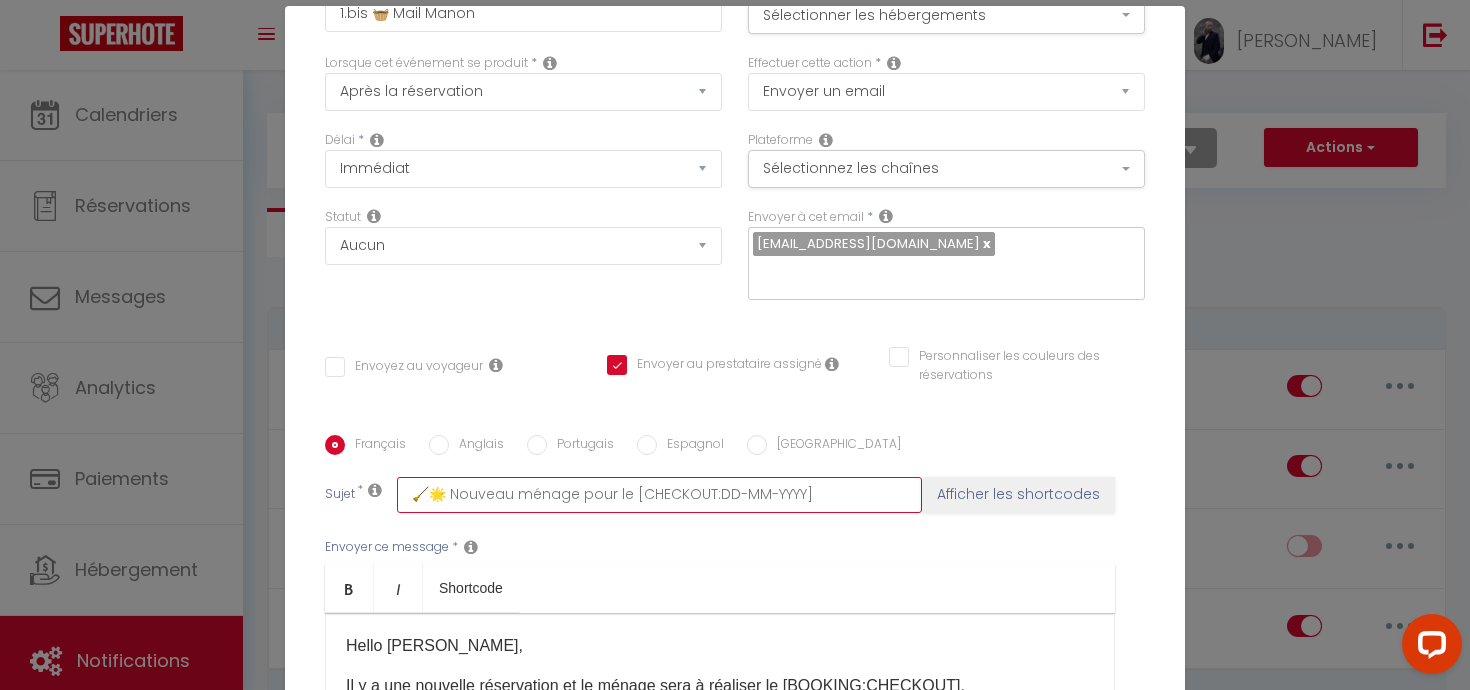 click on "🧹🌟 Nouveau ménage pour le [CHECKOUT:DD-MM-YYYY]" at bounding box center (659, 495) 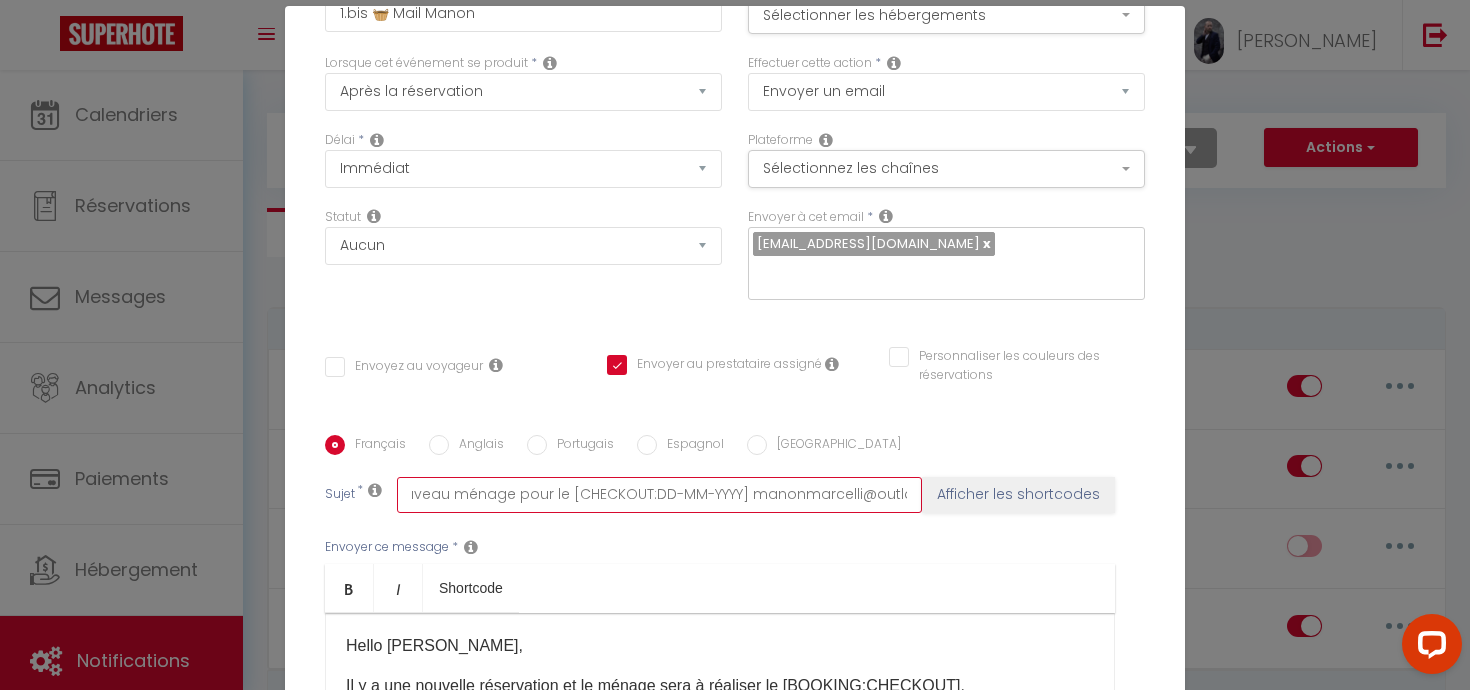 scroll, scrollTop: 0, scrollLeft: 73, axis: horizontal 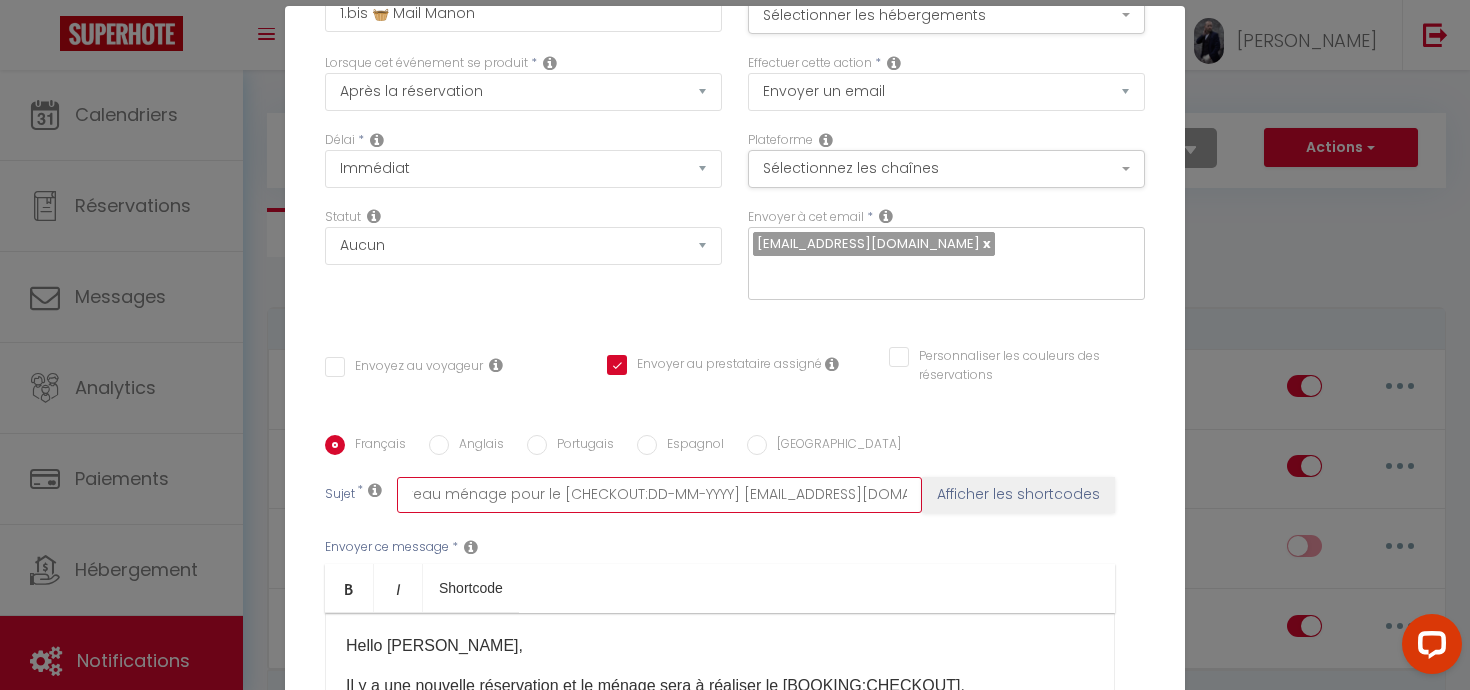 drag, startPoint x: 730, startPoint y: 468, endPoint x: 920, endPoint y: 467, distance: 190.00262 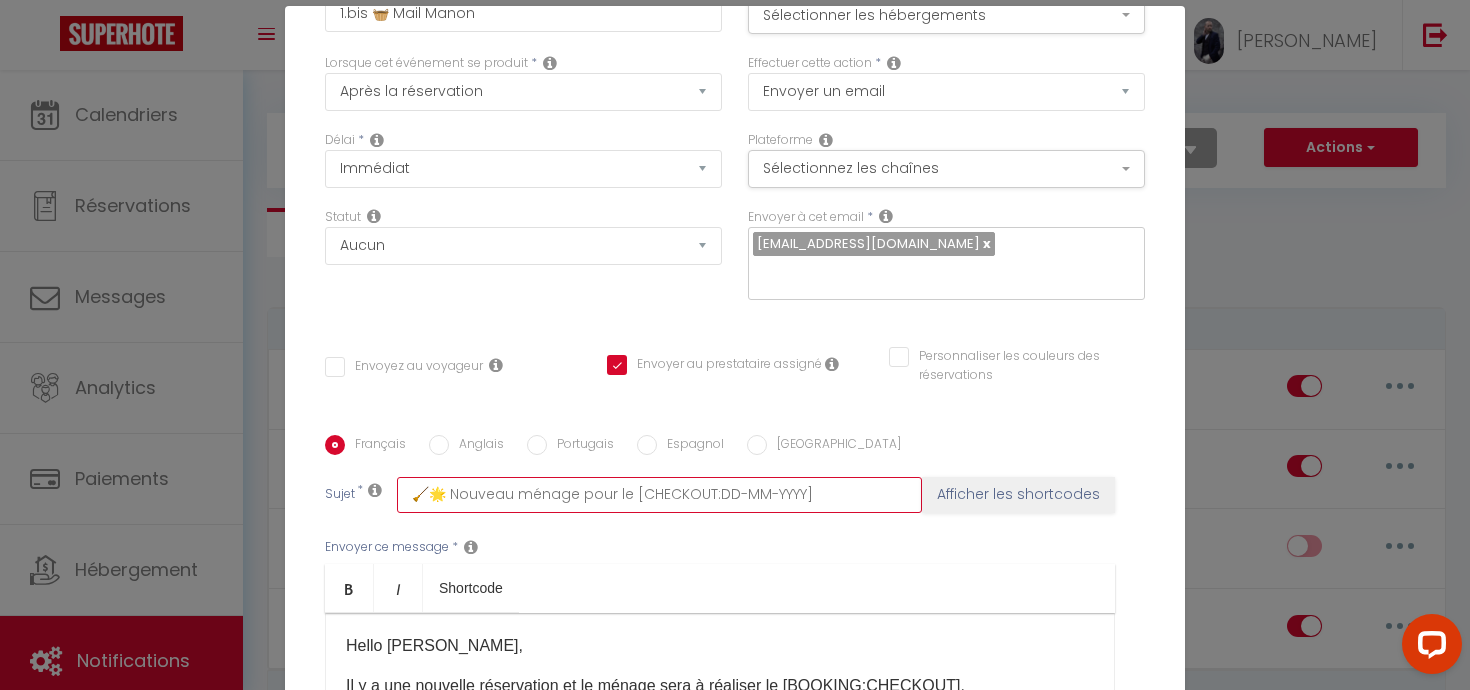 scroll, scrollTop: 0, scrollLeft: 0, axis: both 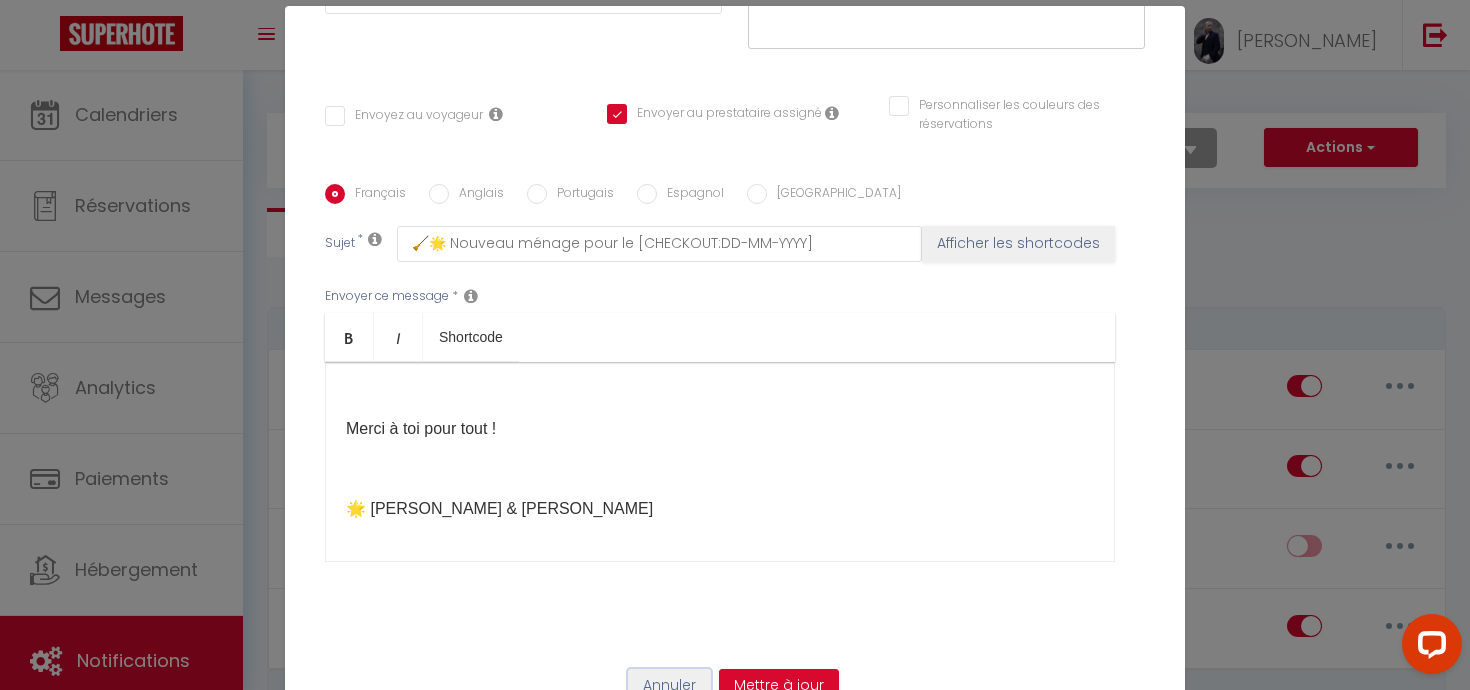 click on "Annuler" at bounding box center (669, 686) 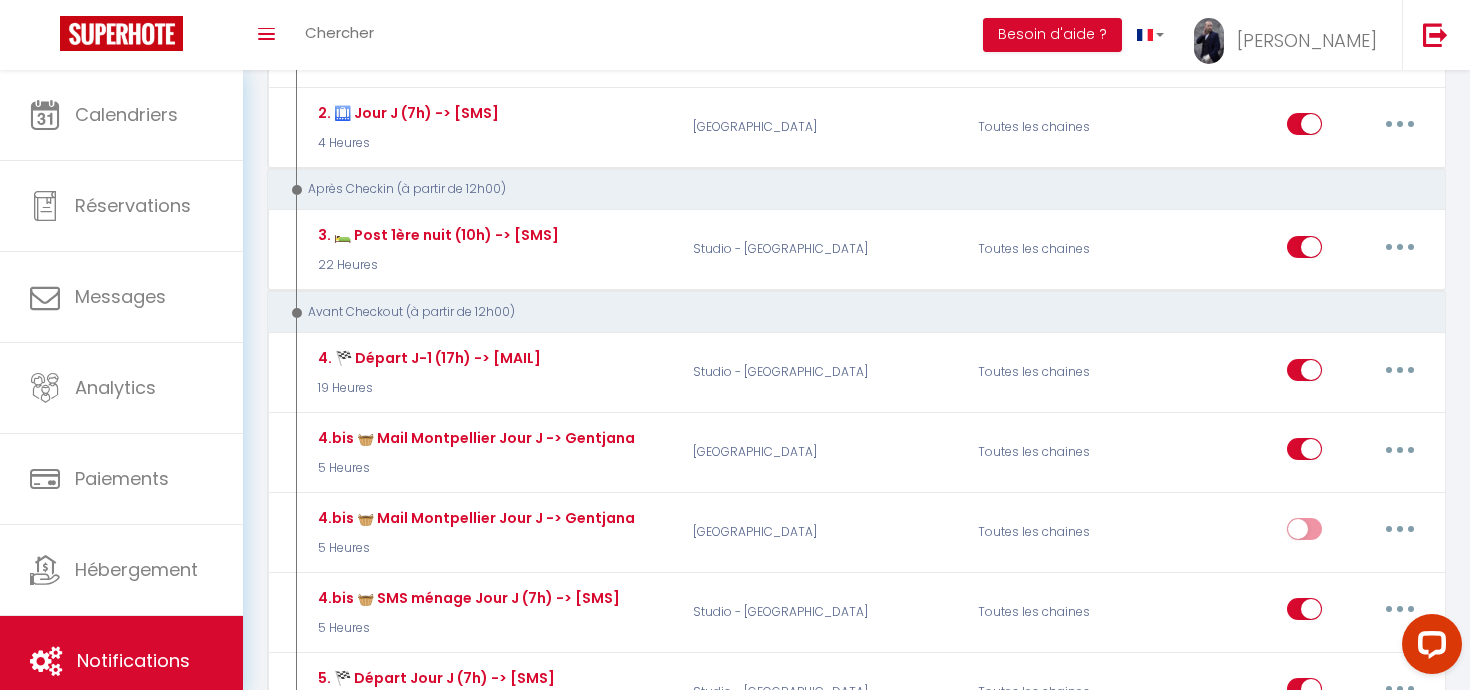 scroll, scrollTop: 712, scrollLeft: 0, axis: vertical 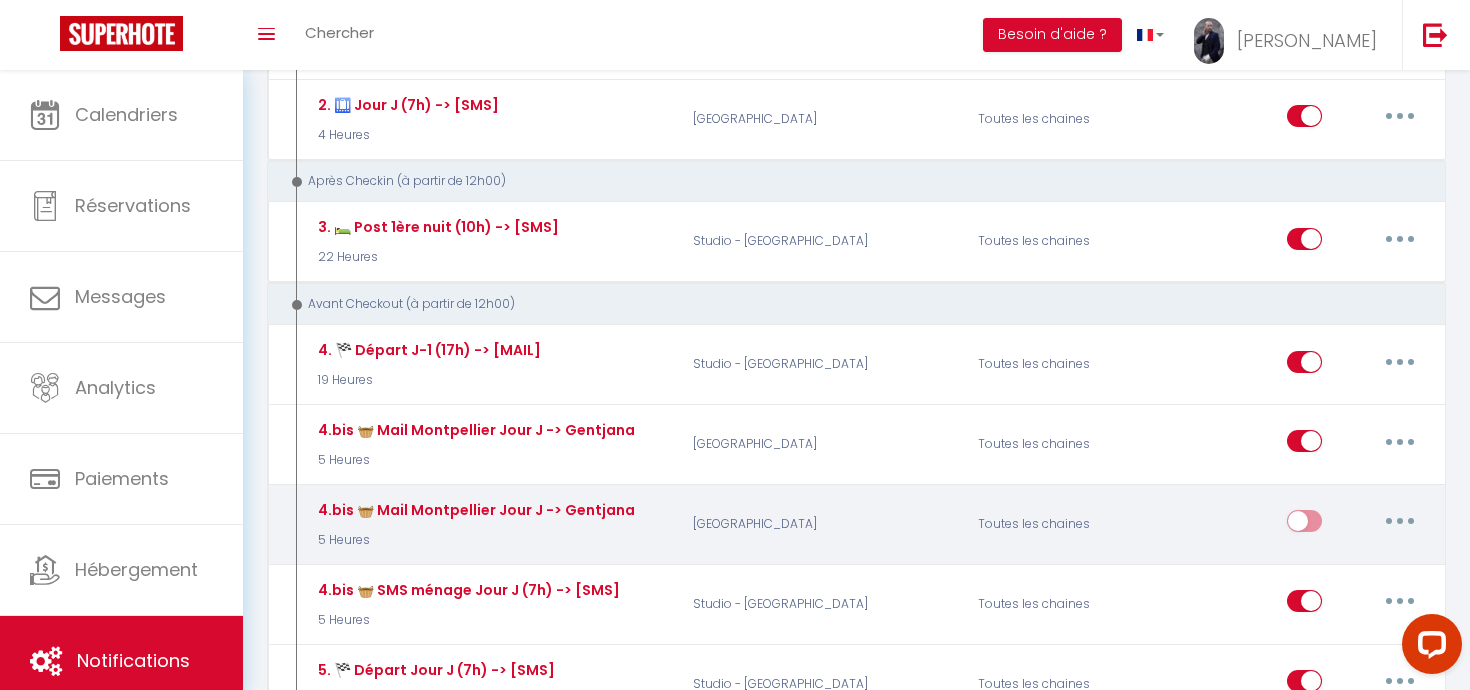 click at bounding box center [1400, 521] 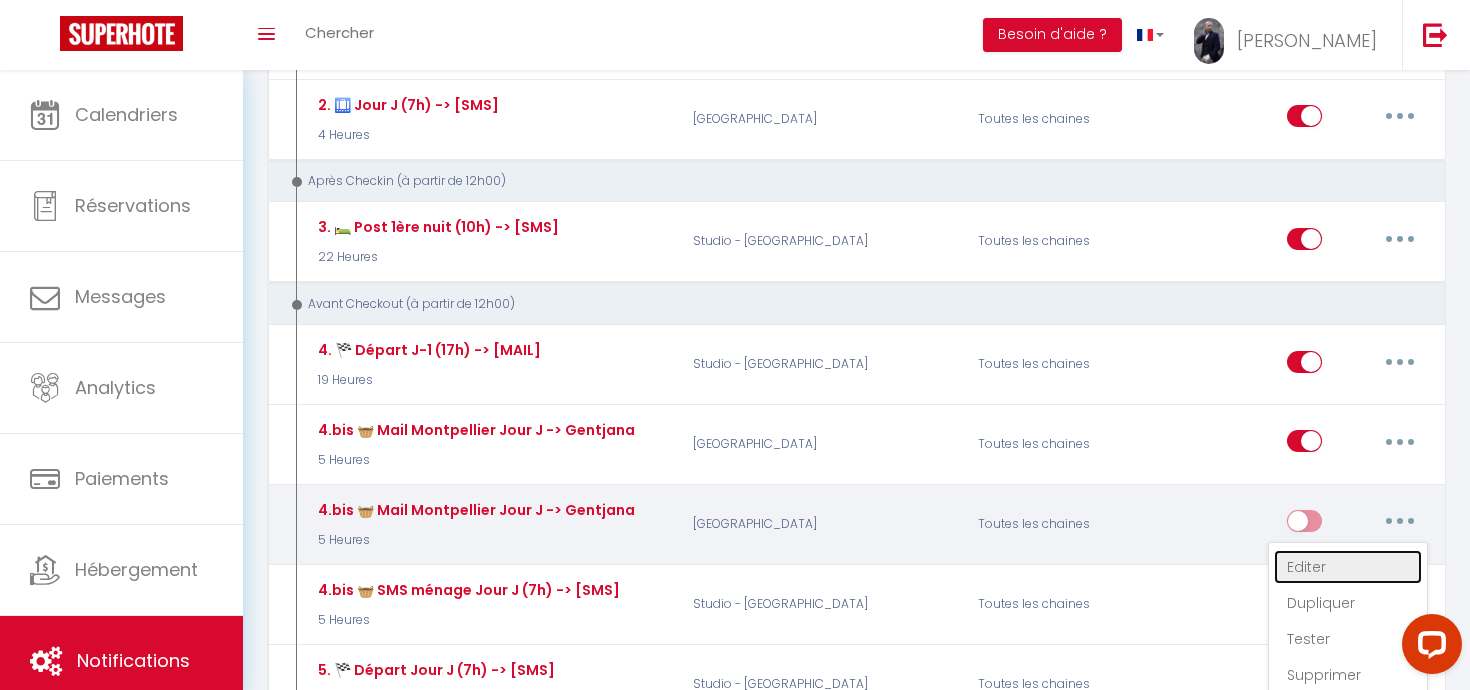 click on "Editer" at bounding box center (1348, 567) 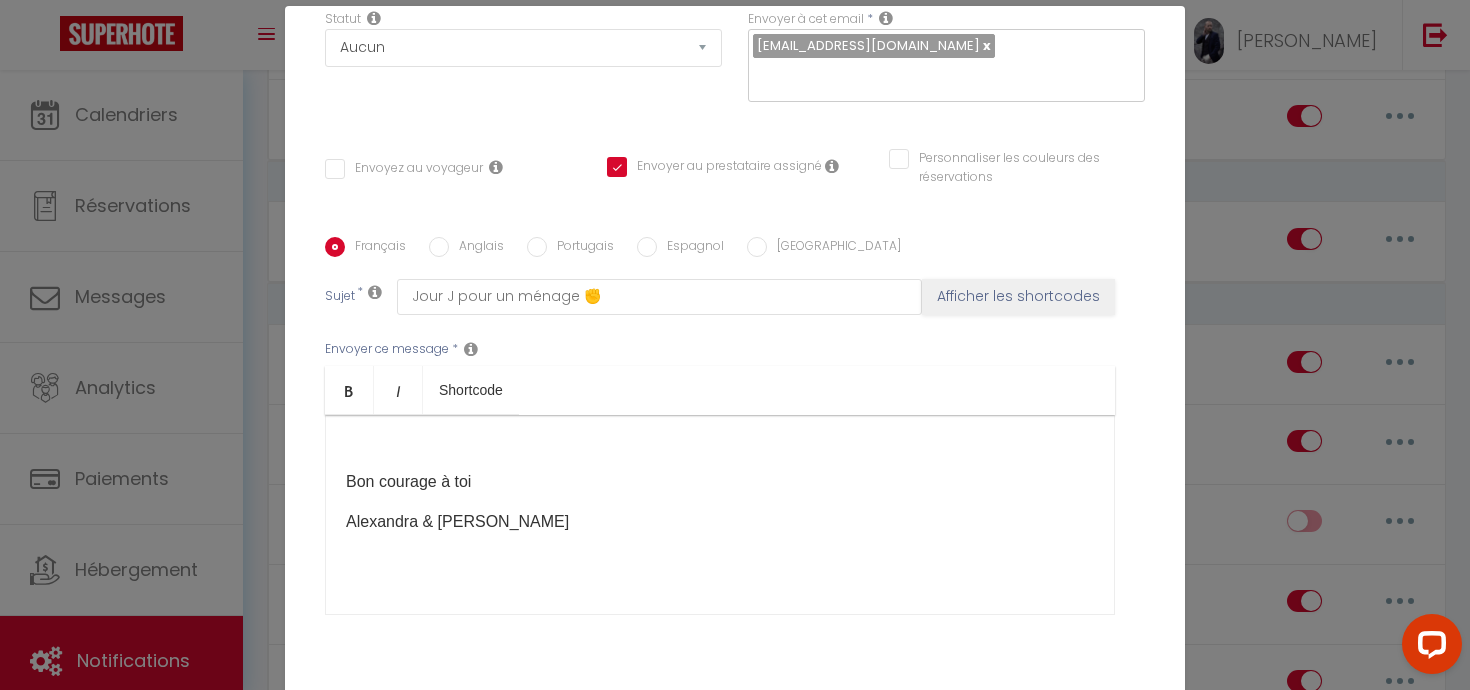 scroll, scrollTop: 326, scrollLeft: 0, axis: vertical 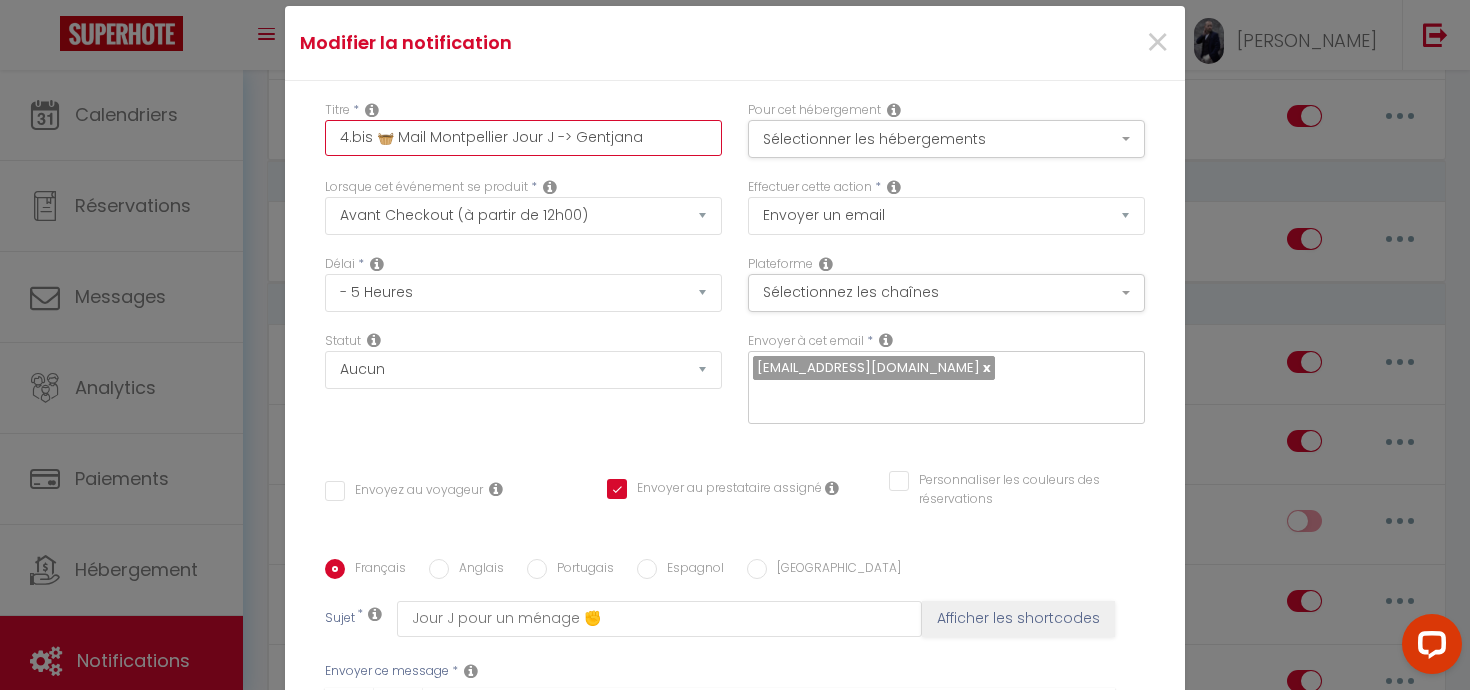 click on "4.bis 🧺 Mail Montpellier Jour J -> Gentjana" at bounding box center [523, 138] 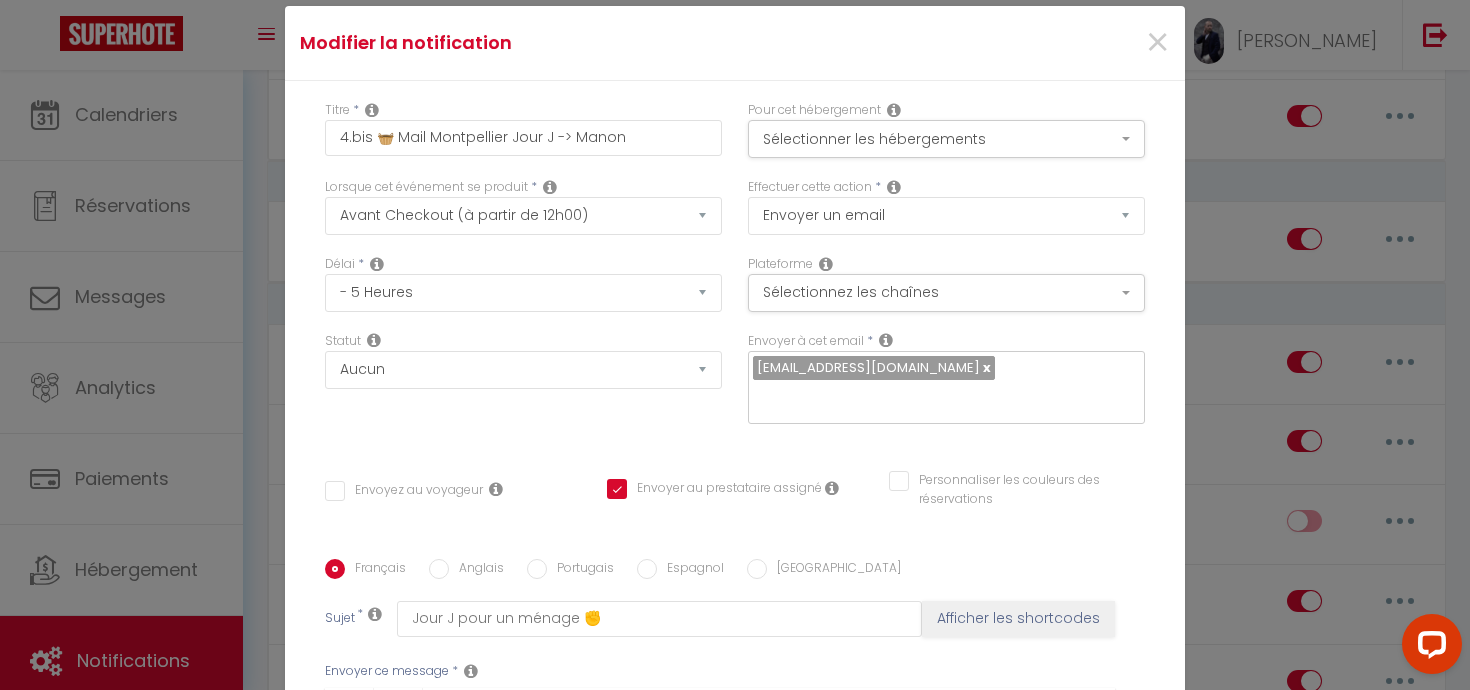 click at bounding box center [985, 367] 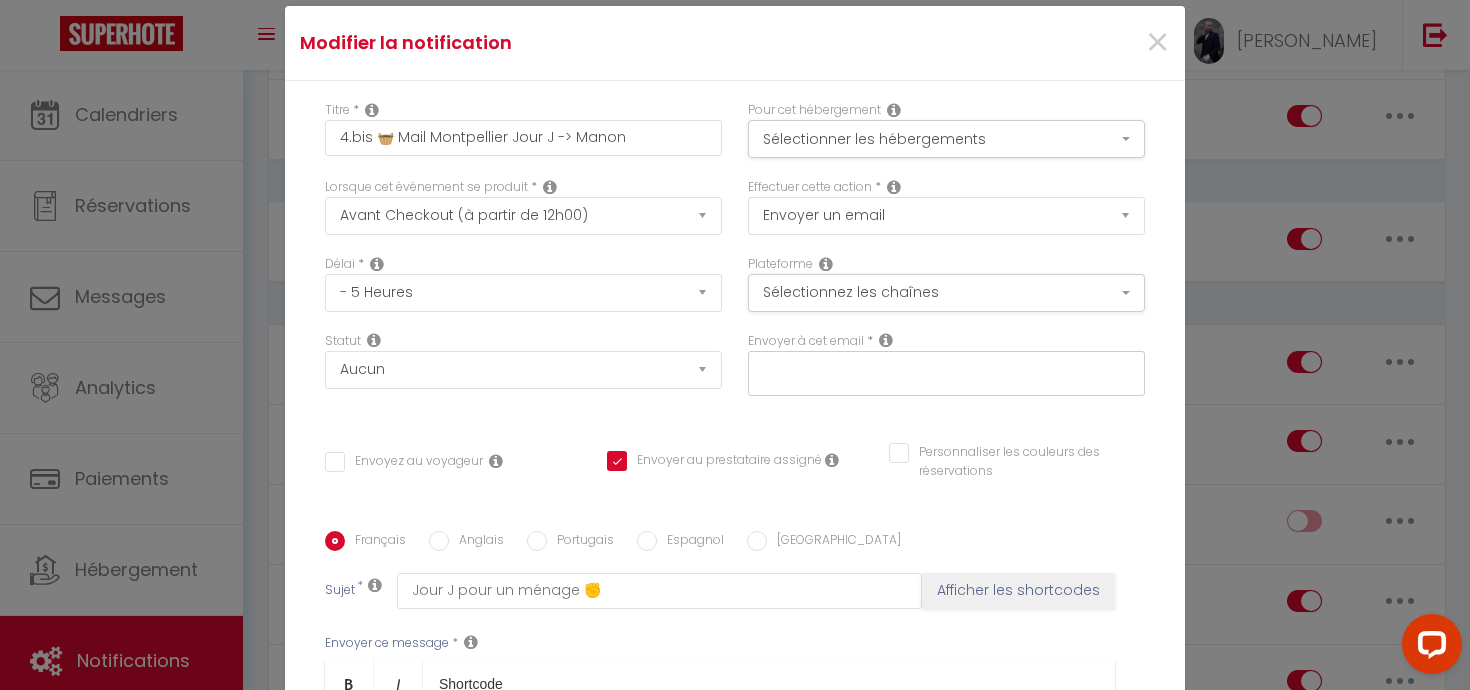 click at bounding box center (941, 370) 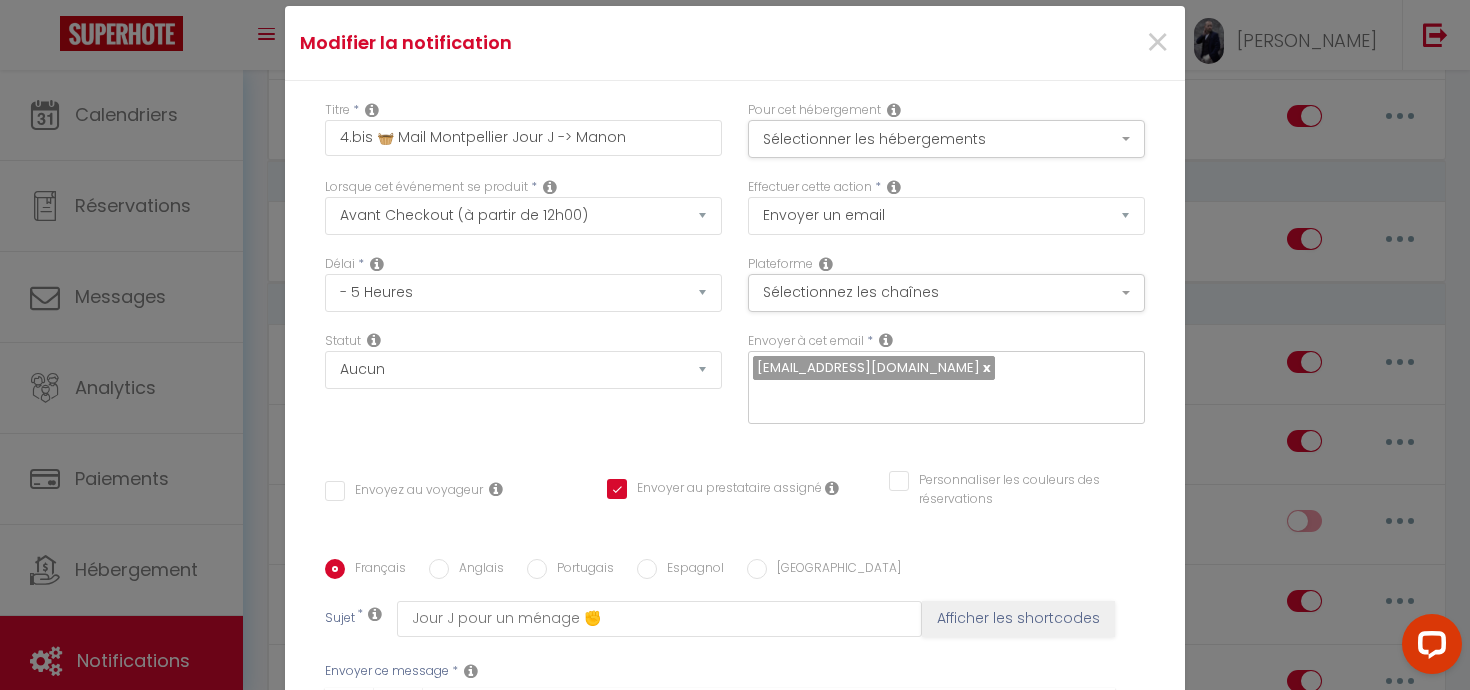 click on "Envoyer à cet email   *     [EMAIL_ADDRESS][DOMAIN_NAME]" at bounding box center [946, 388] 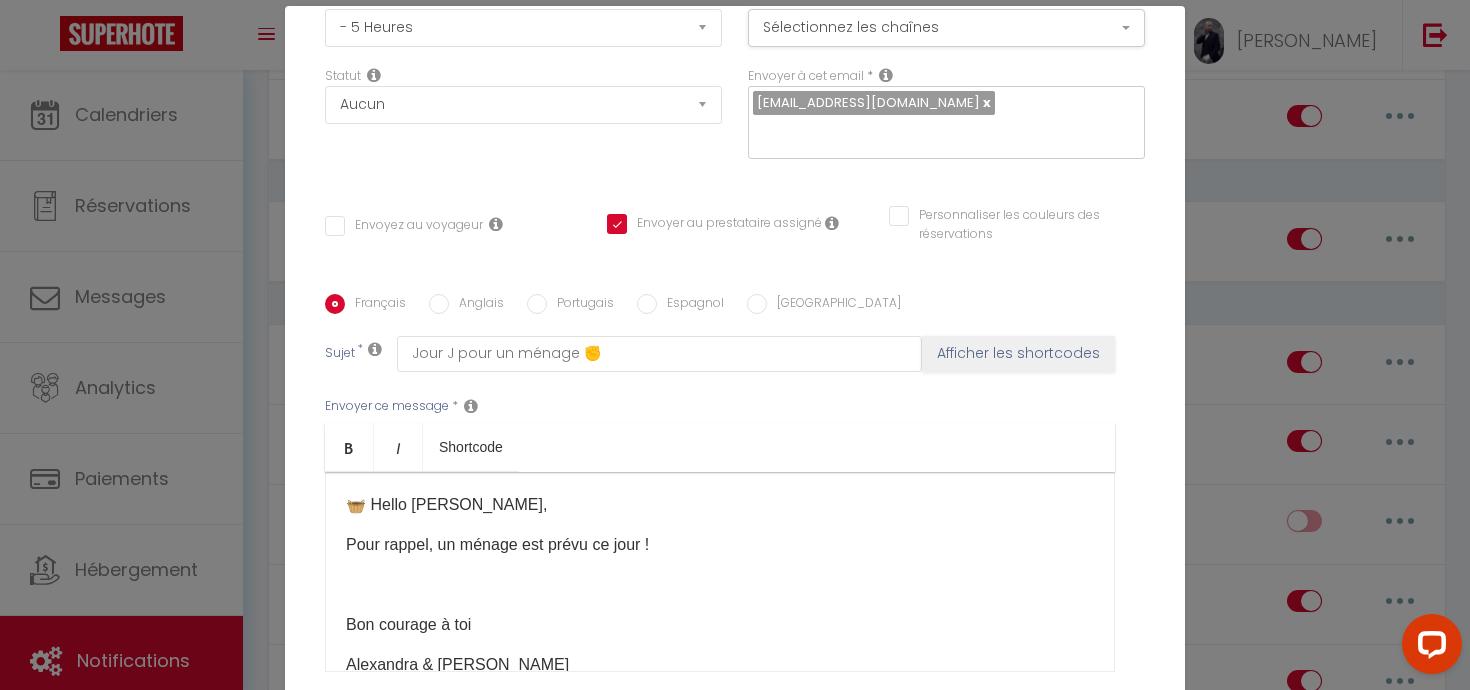 scroll, scrollTop: 375, scrollLeft: 0, axis: vertical 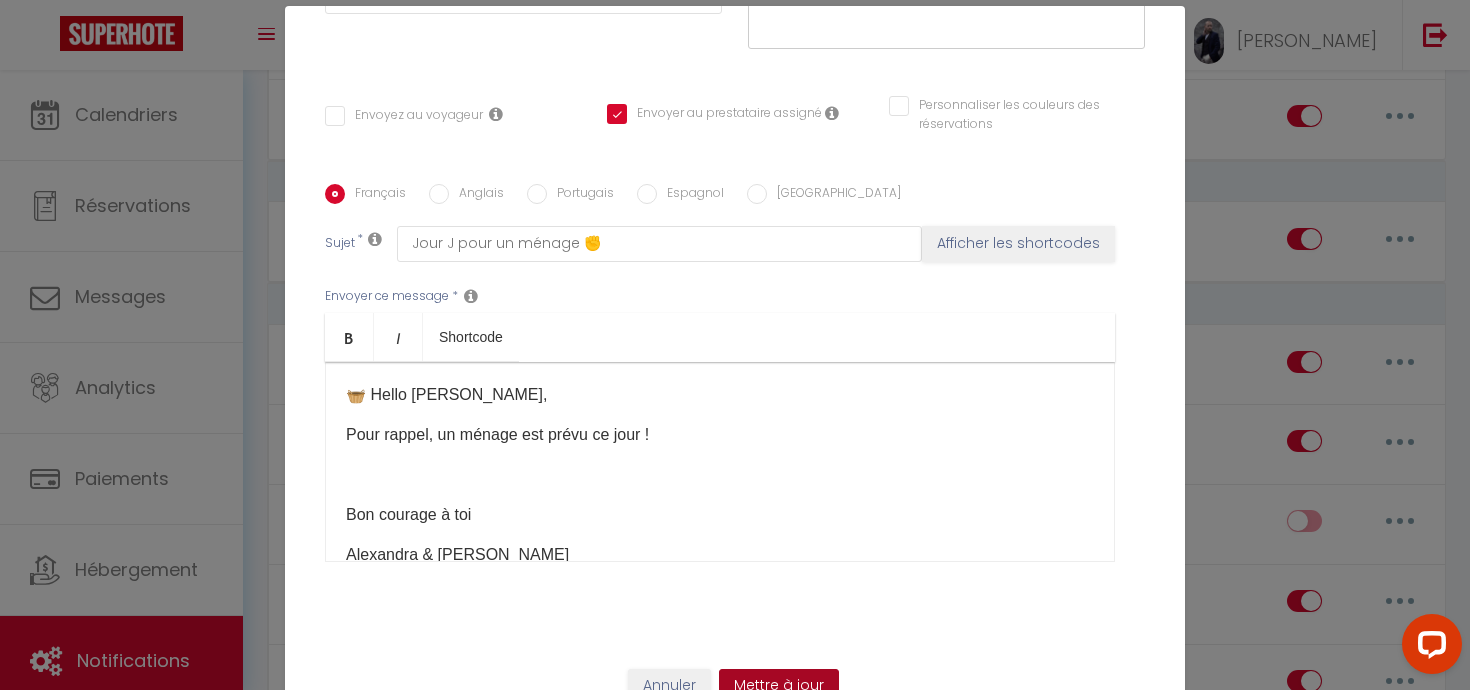 click on "Mettre à jour" at bounding box center (779, 686) 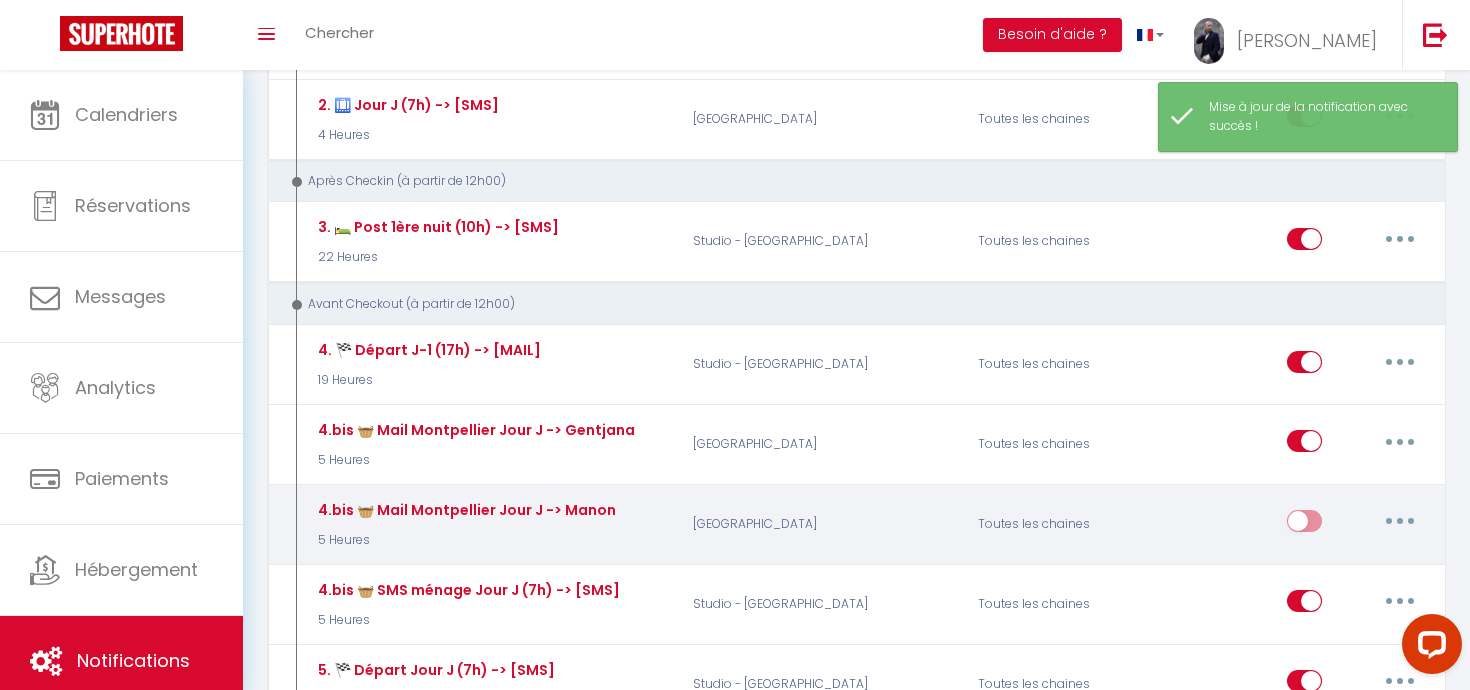 click at bounding box center (1400, 521) 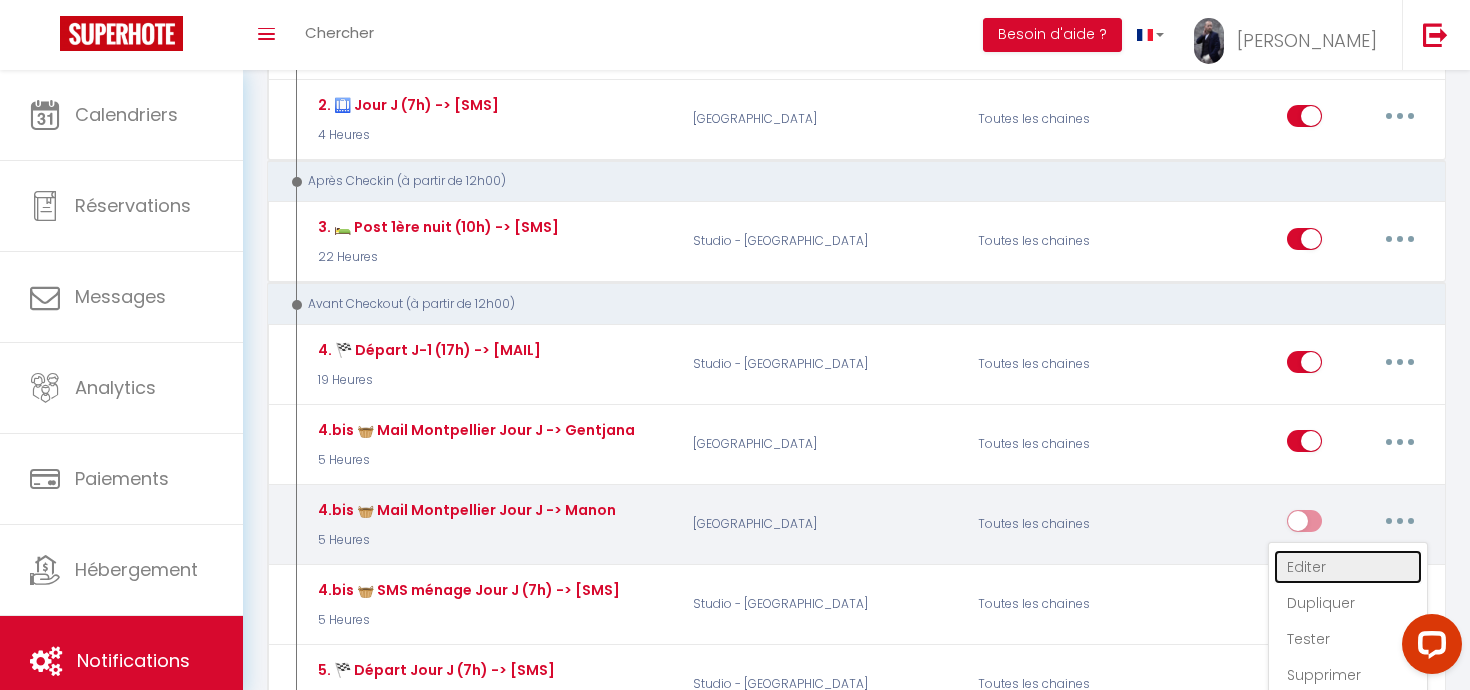 click on "Editer" at bounding box center (1348, 567) 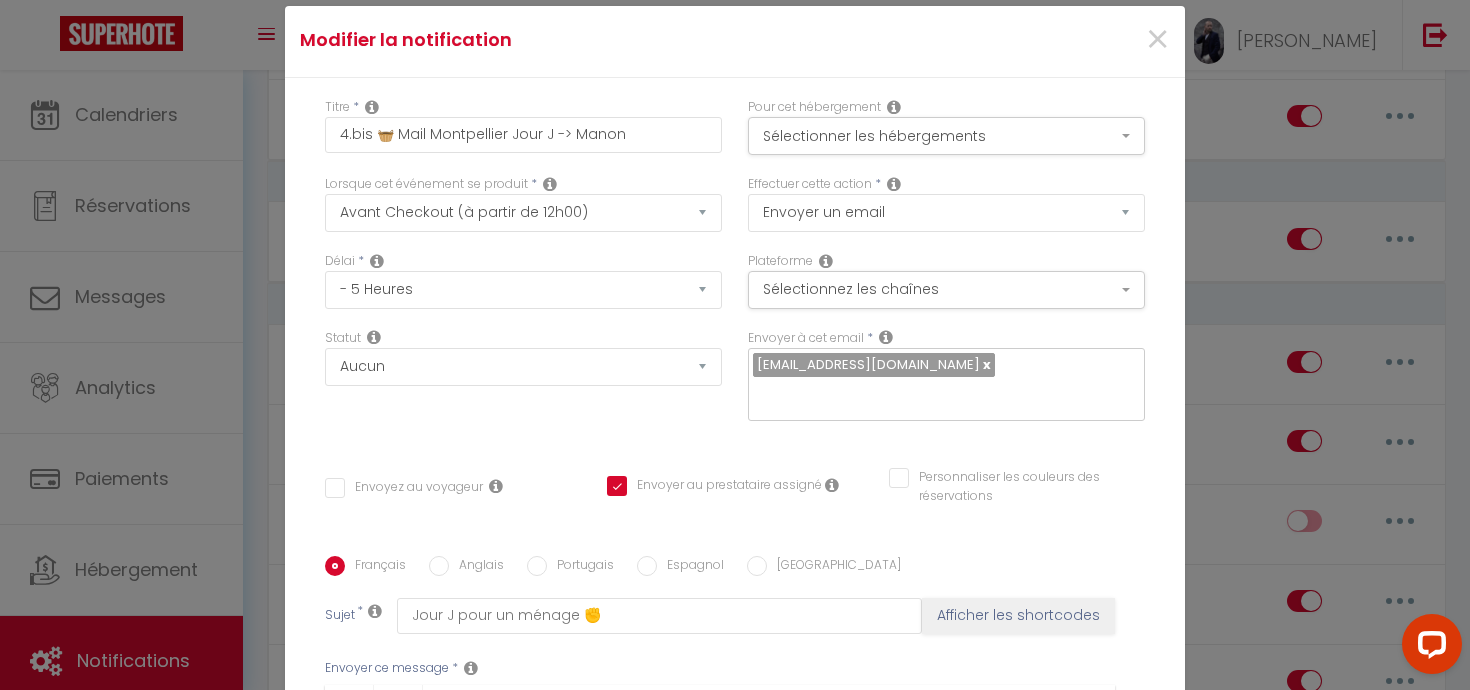 scroll, scrollTop: 0, scrollLeft: 0, axis: both 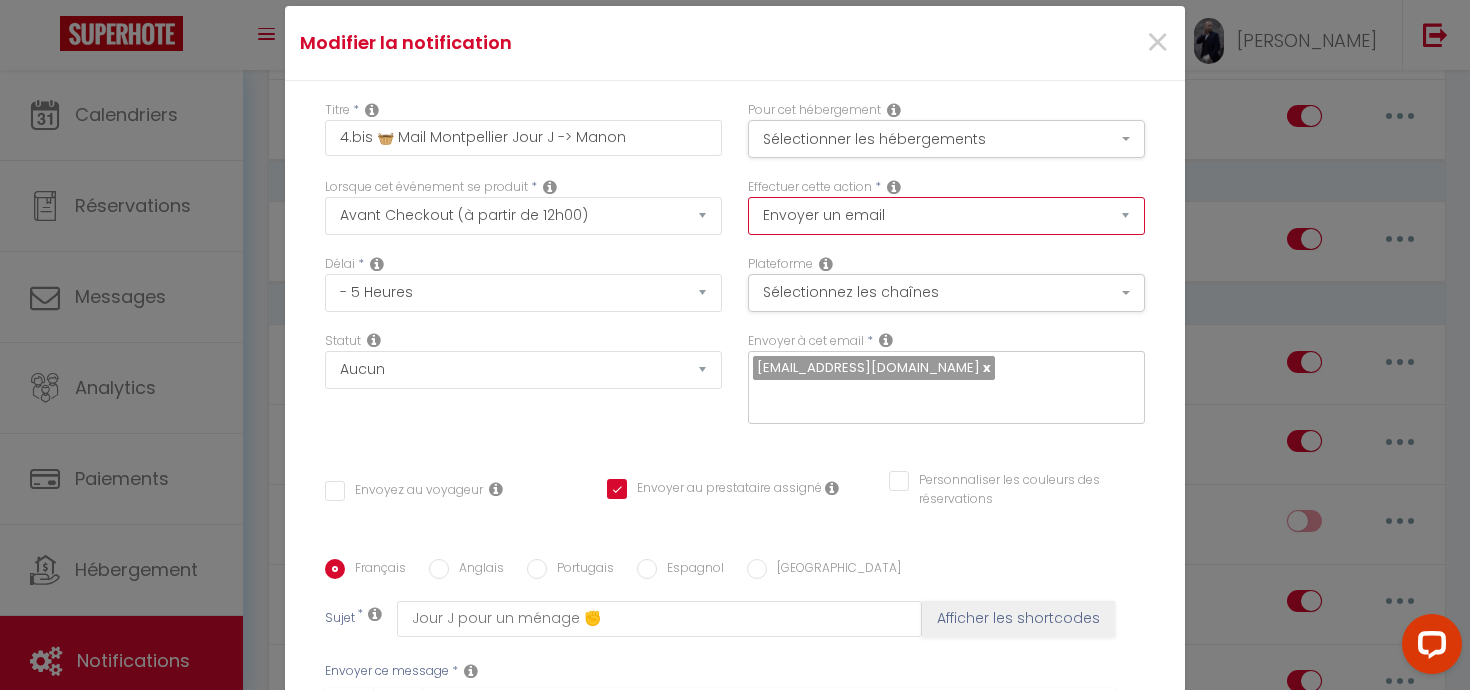 click on "Envoyer un email   Envoyer un SMS   Envoyer une notification push" at bounding box center (946, 216) 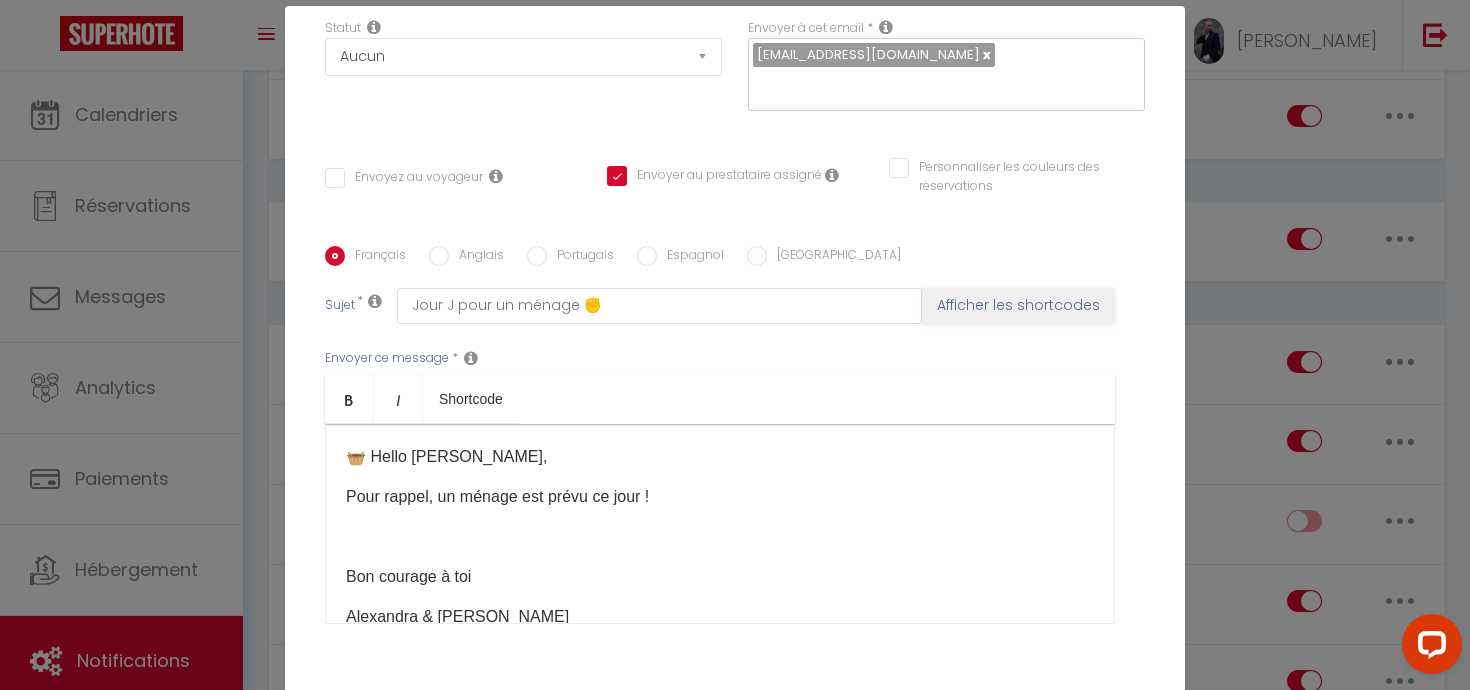 scroll, scrollTop: 375, scrollLeft: 0, axis: vertical 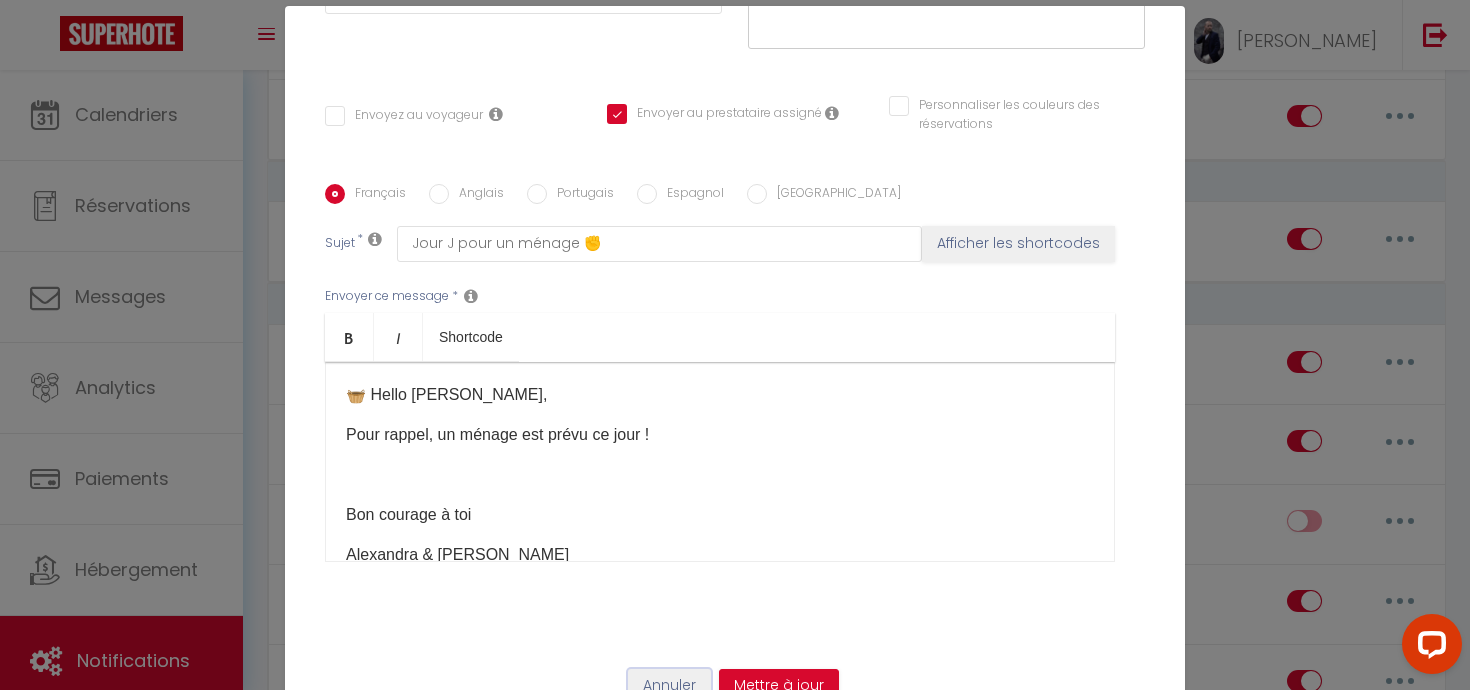 click on "Annuler" at bounding box center [669, 686] 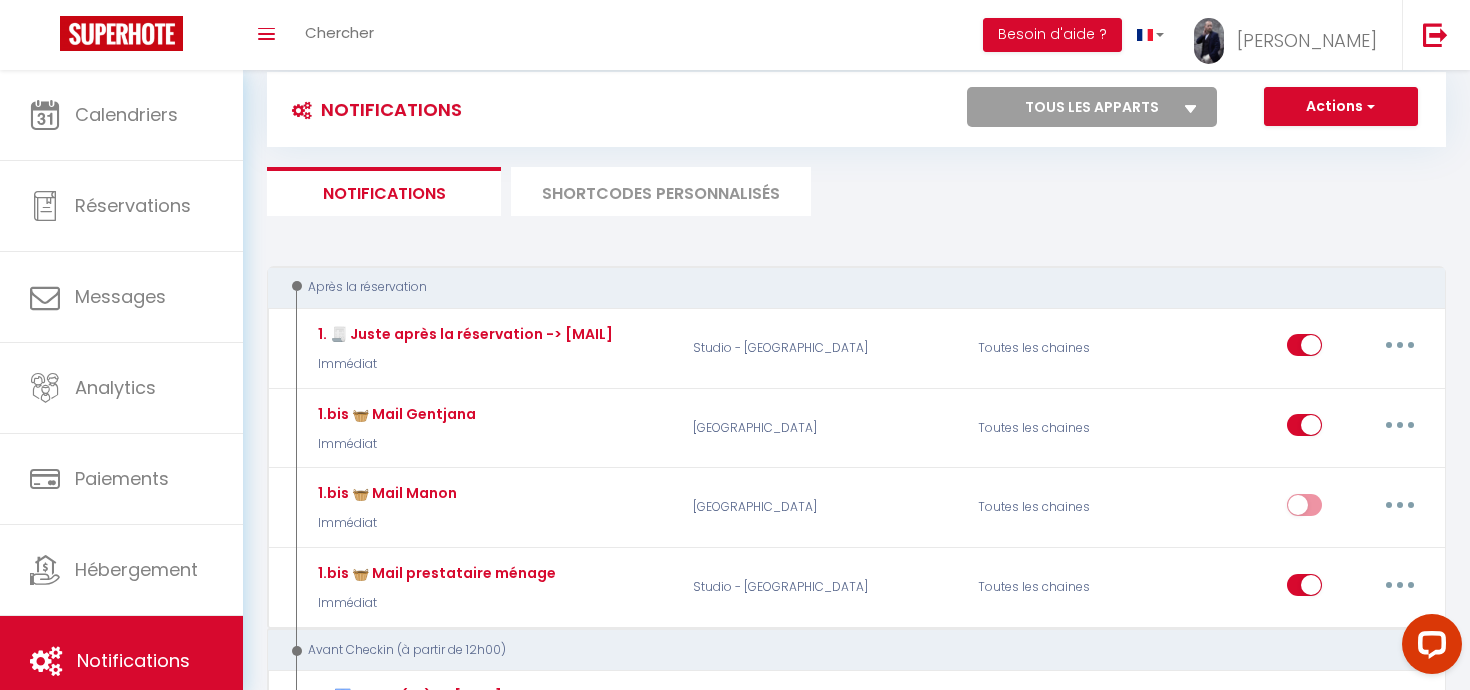 scroll, scrollTop: 0, scrollLeft: 0, axis: both 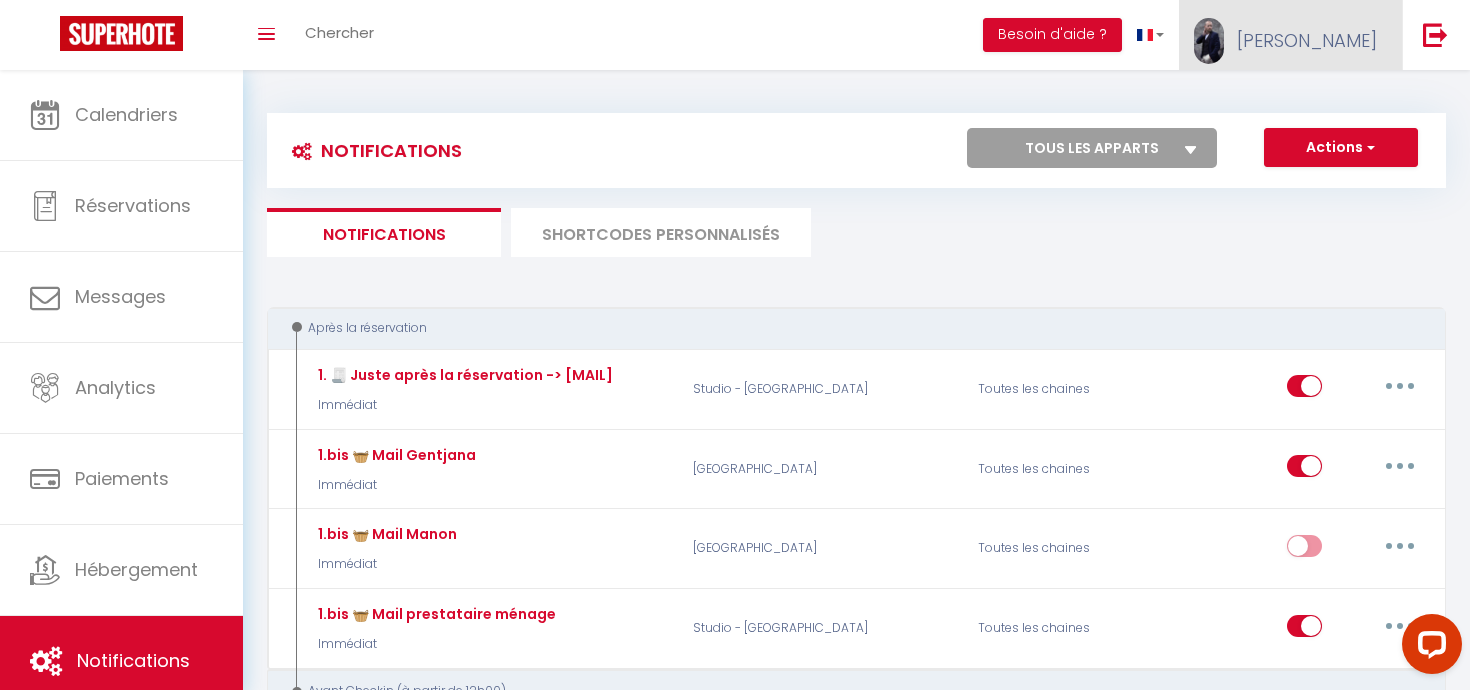 click on "[PERSON_NAME]" at bounding box center (1307, 40) 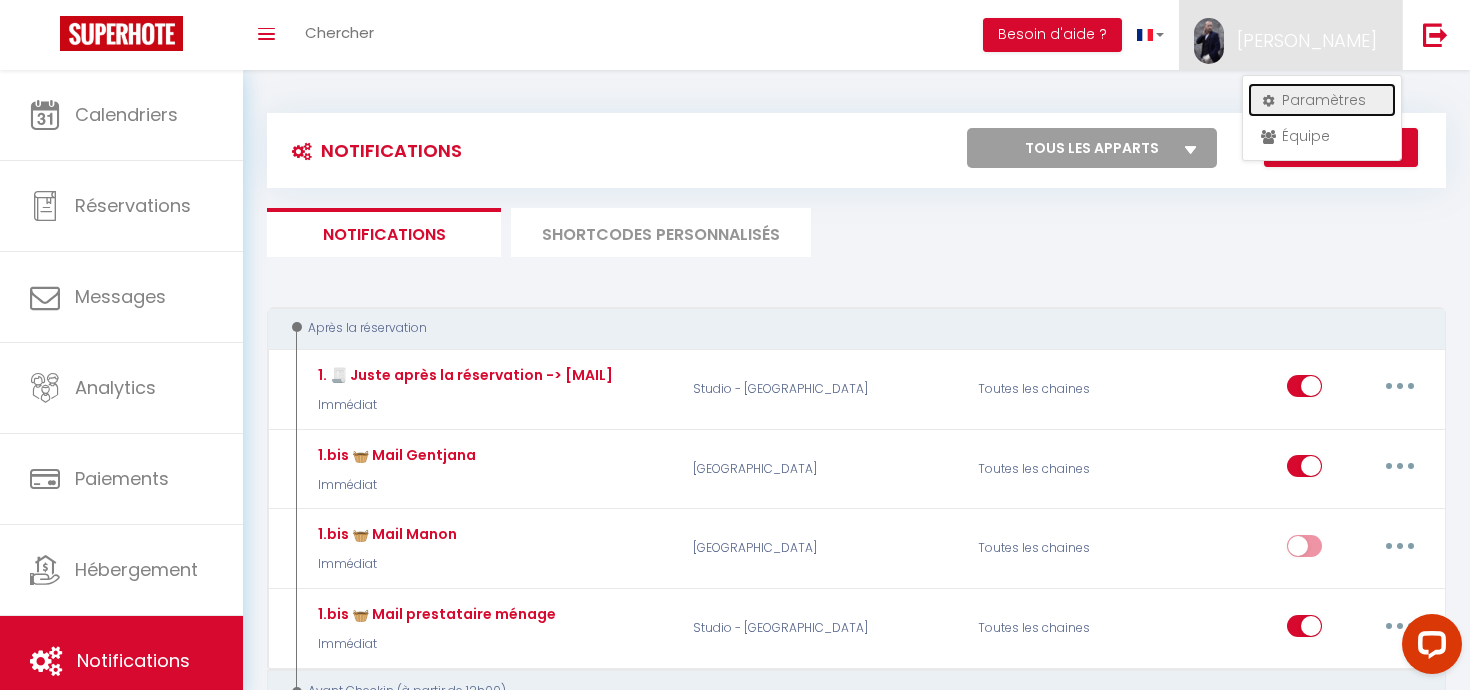 click on "Paramètres" at bounding box center (1322, 100) 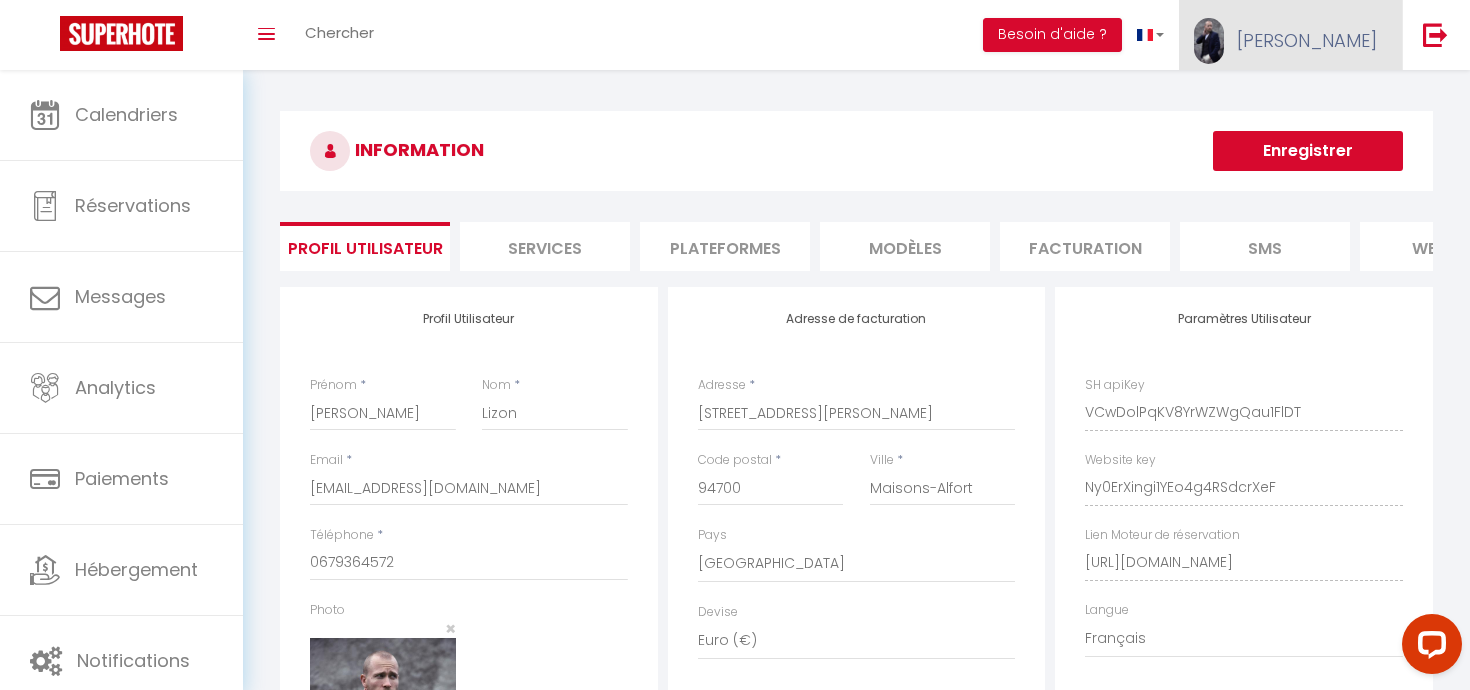 click on "[PERSON_NAME]" at bounding box center [1307, 40] 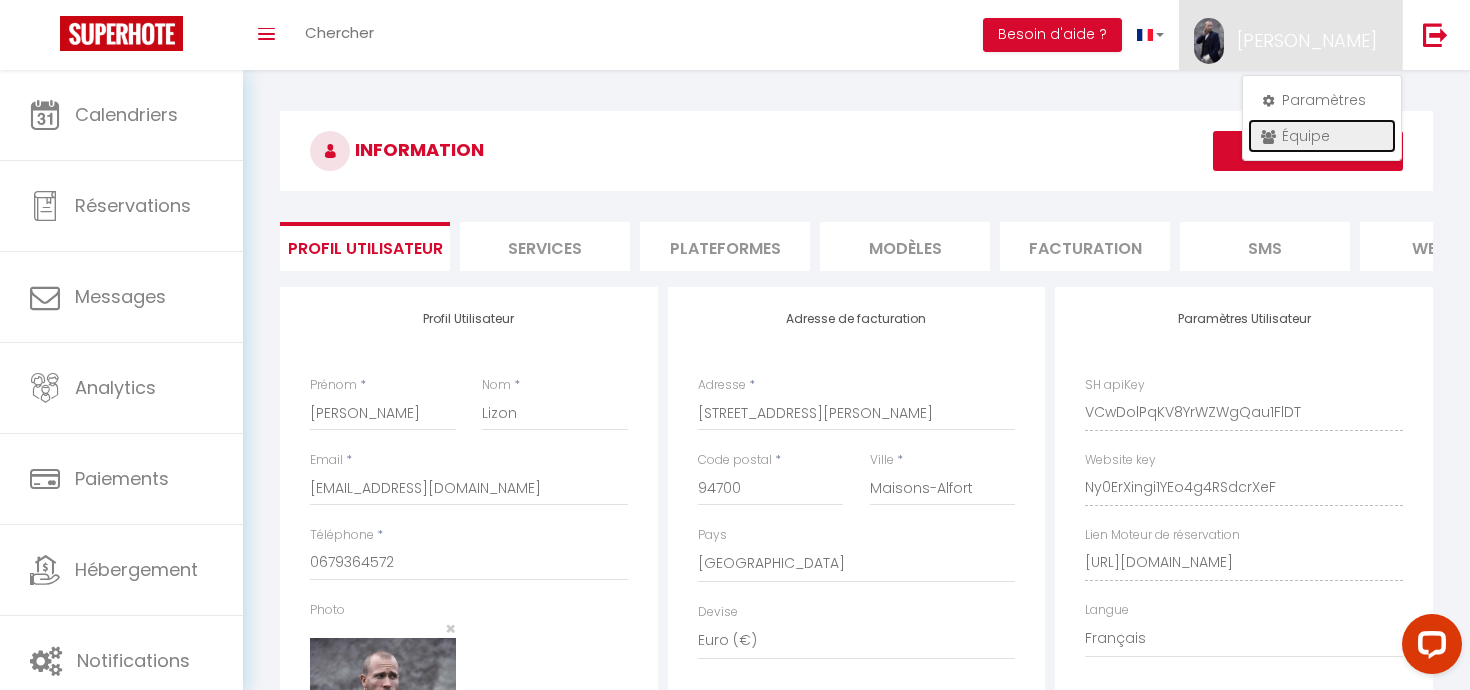 click on "Équipe" at bounding box center [1322, 136] 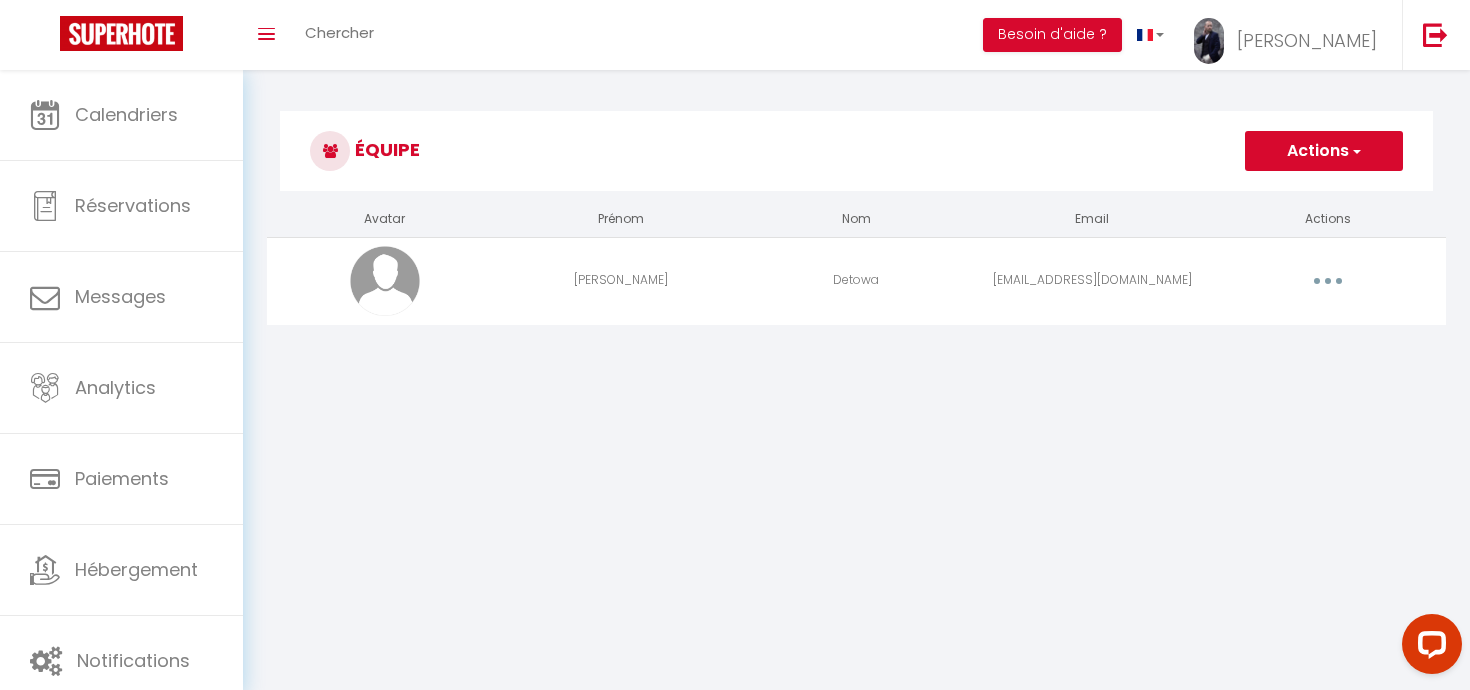 click on "[EMAIL_ADDRESS][DOMAIN_NAME]" at bounding box center [1092, 280] 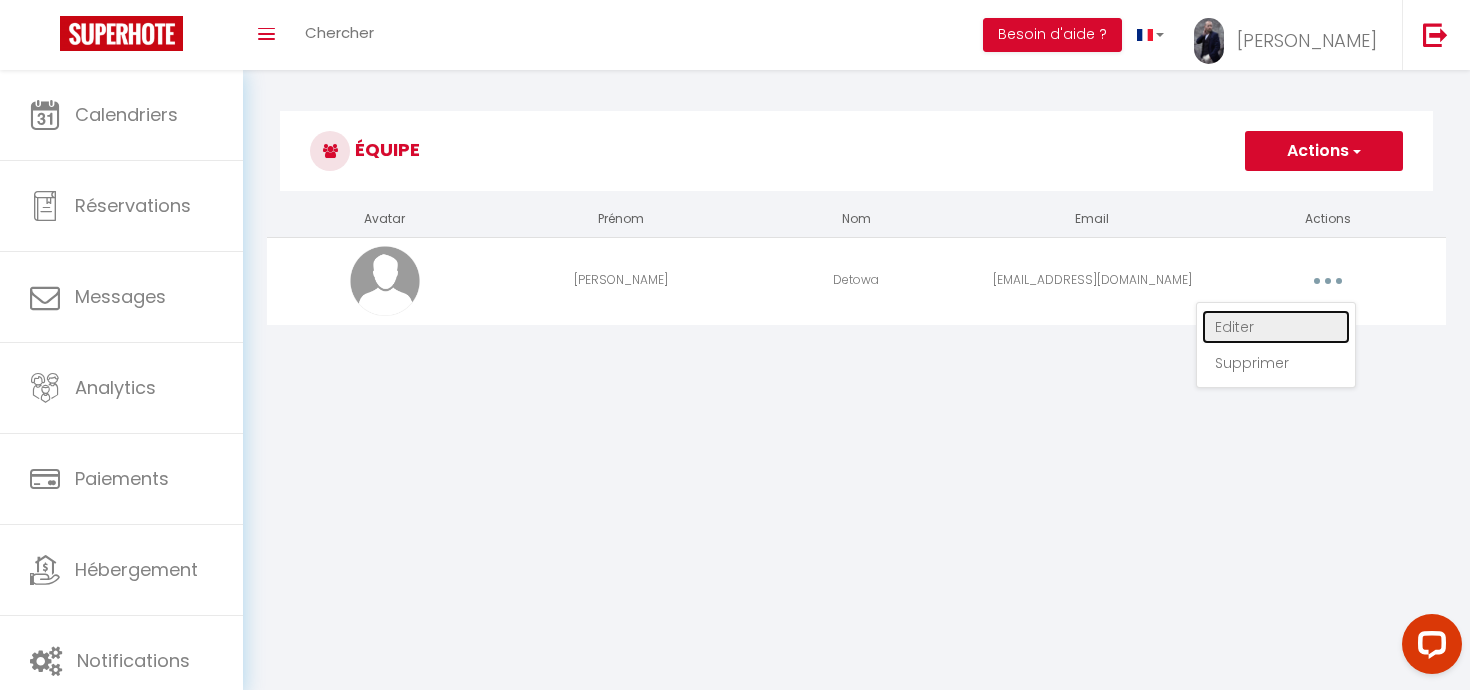 click on "Editer" at bounding box center [1276, 327] 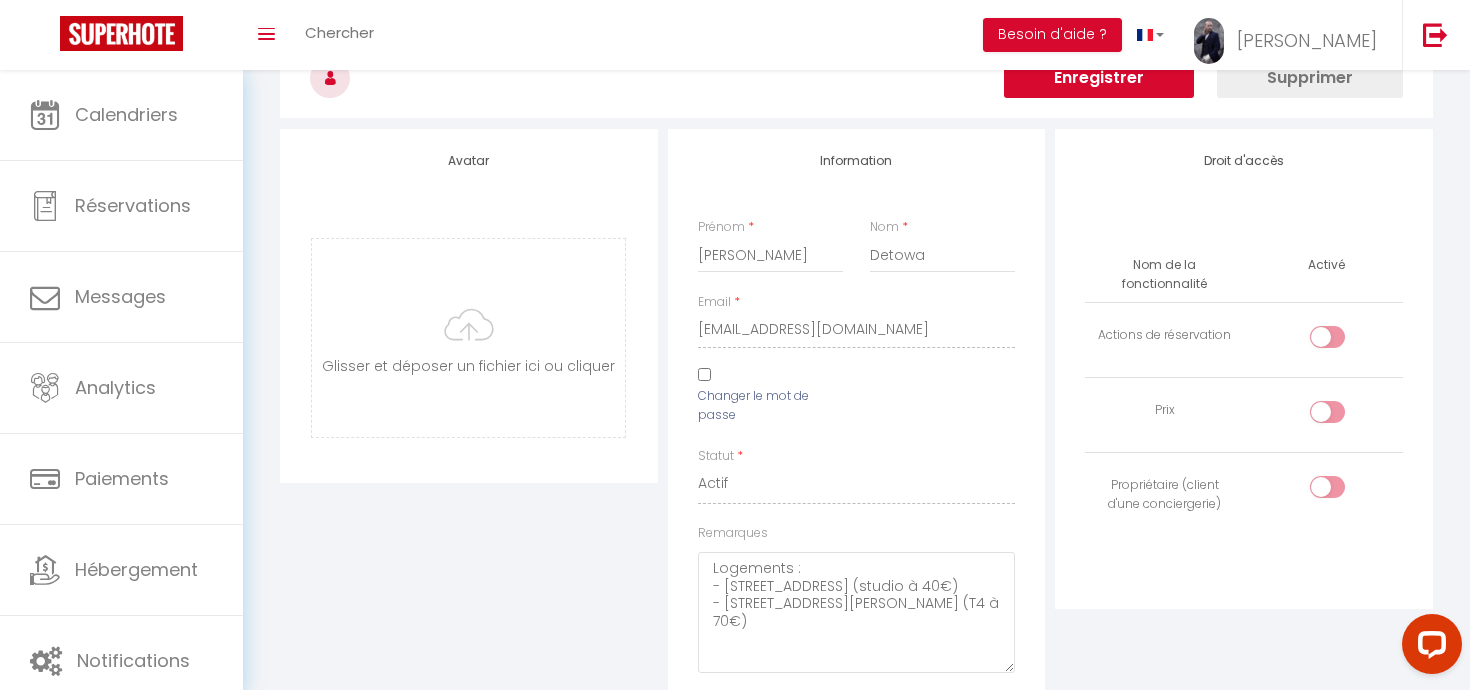 scroll, scrollTop: 114, scrollLeft: 0, axis: vertical 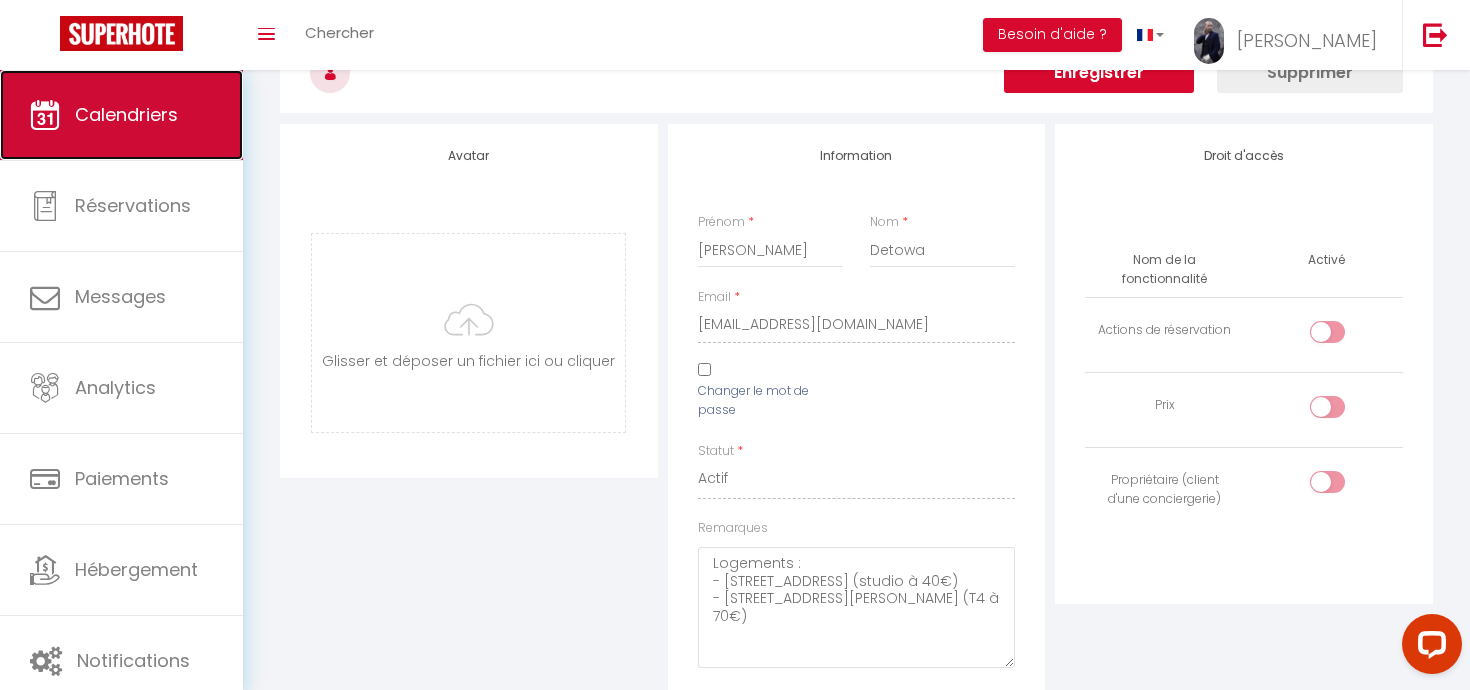 click on "Calendriers" at bounding box center [121, 115] 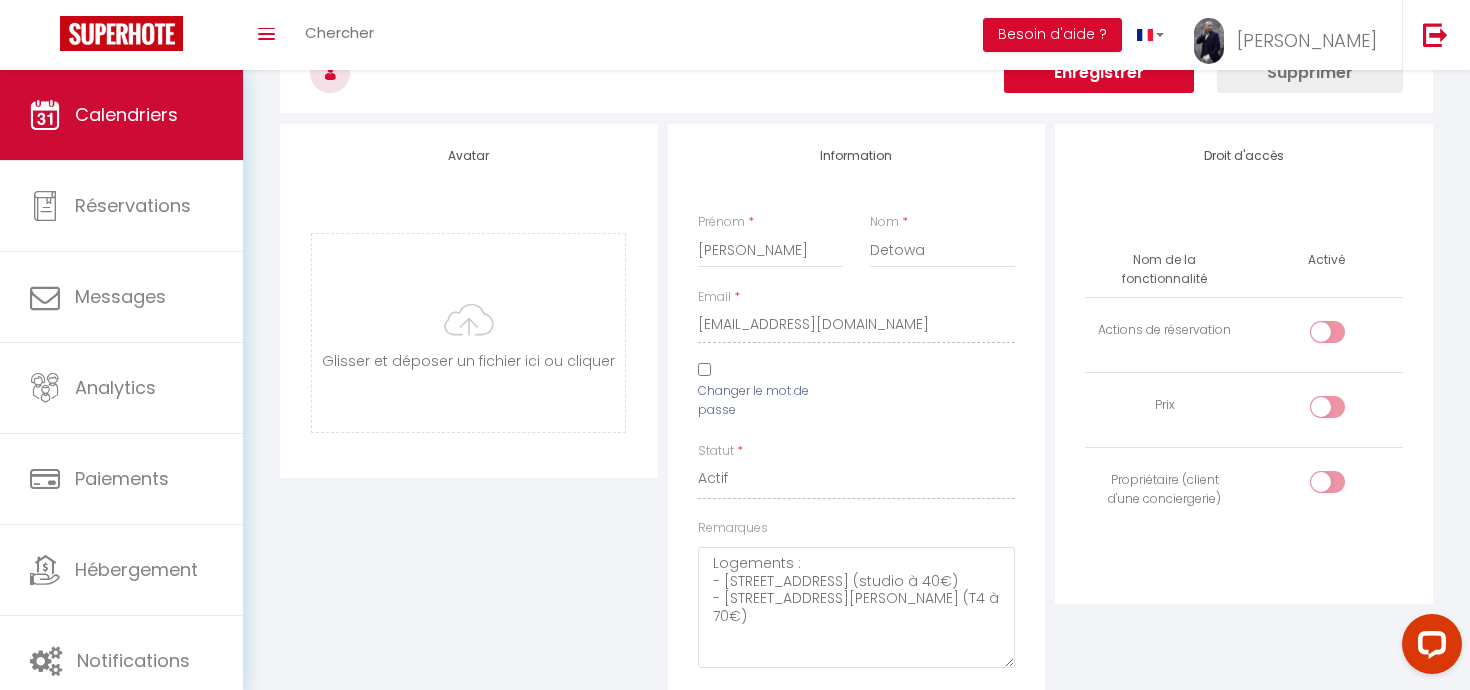 scroll, scrollTop: 0, scrollLeft: 0, axis: both 